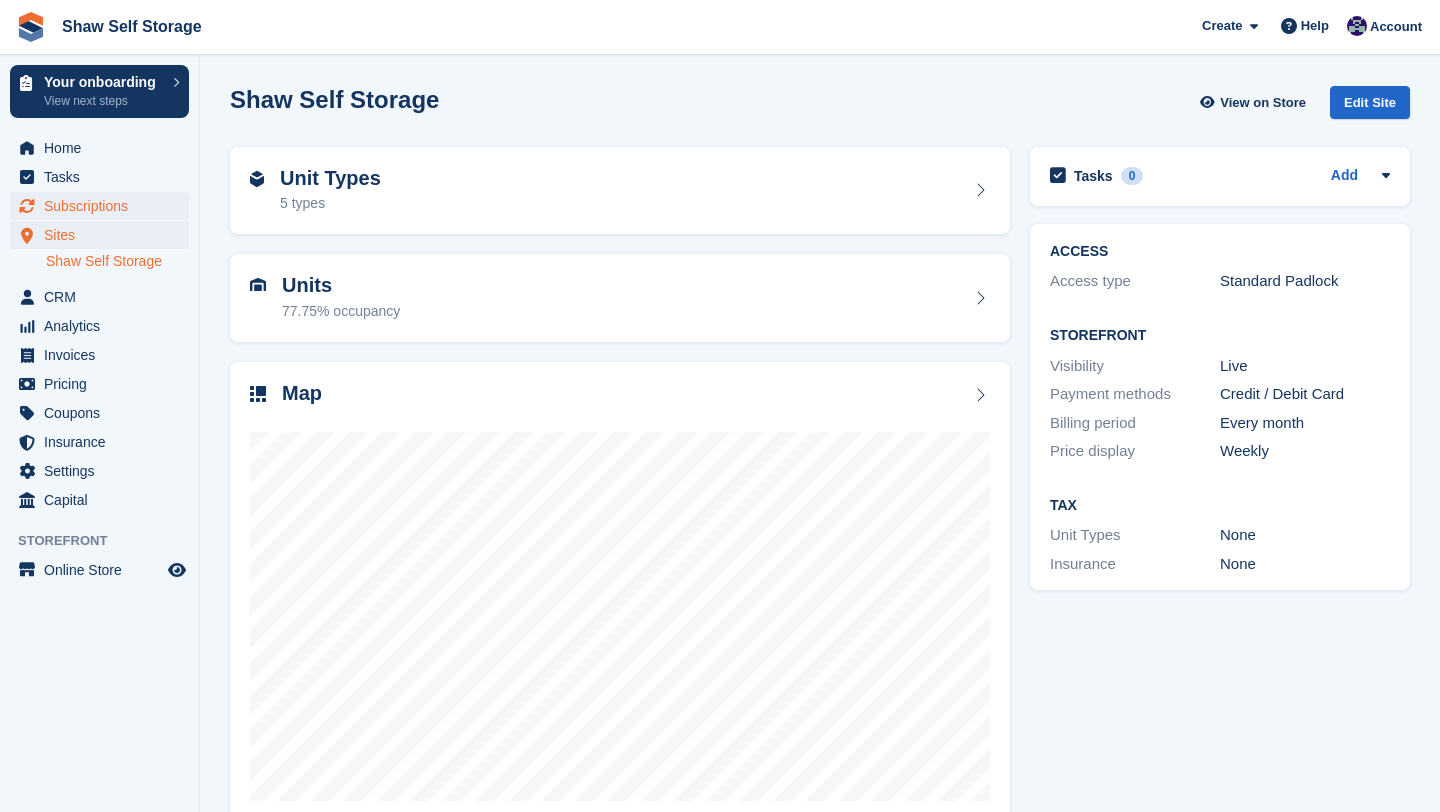 scroll, scrollTop: 0, scrollLeft: 0, axis: both 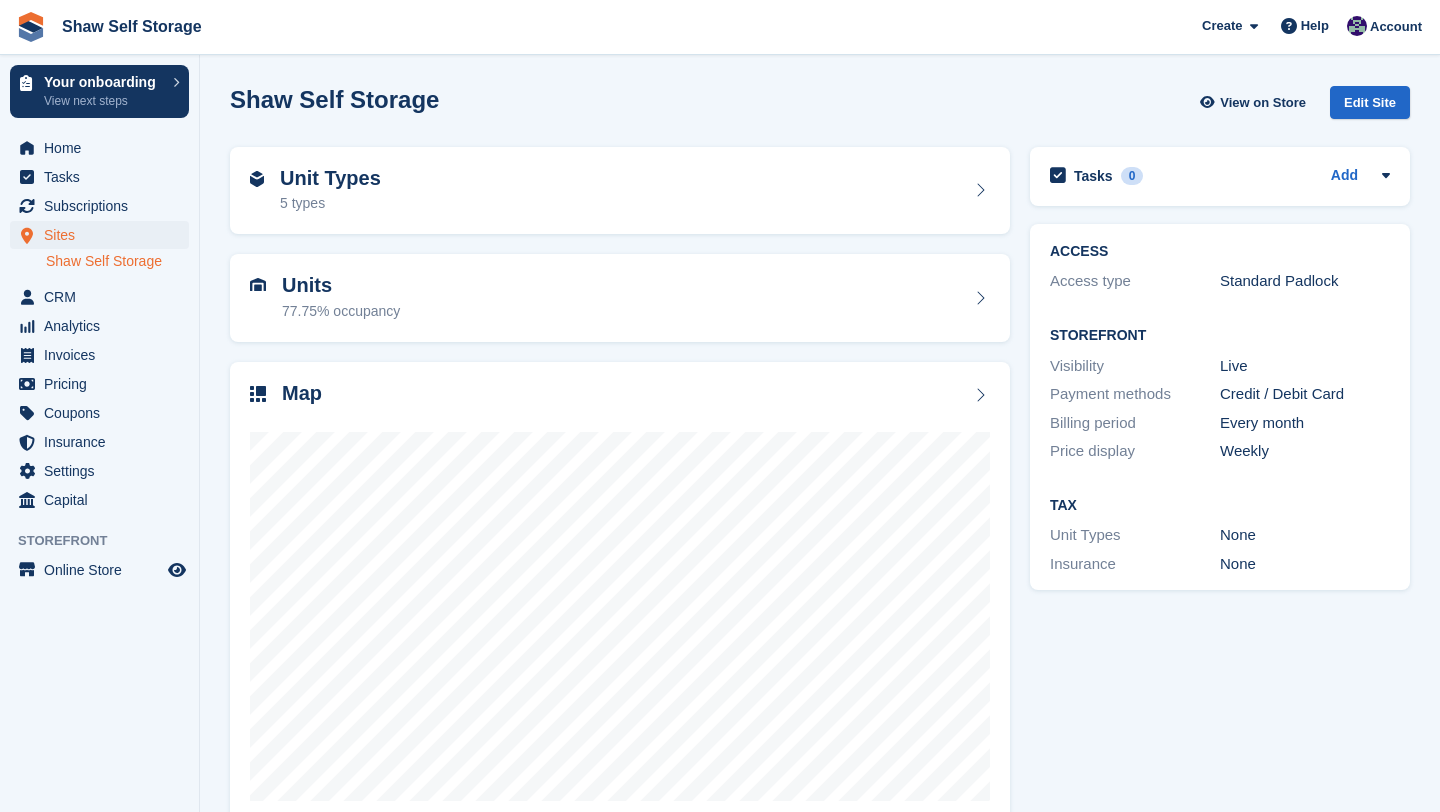click on "Shaw Self Storage" at bounding box center (117, 261) 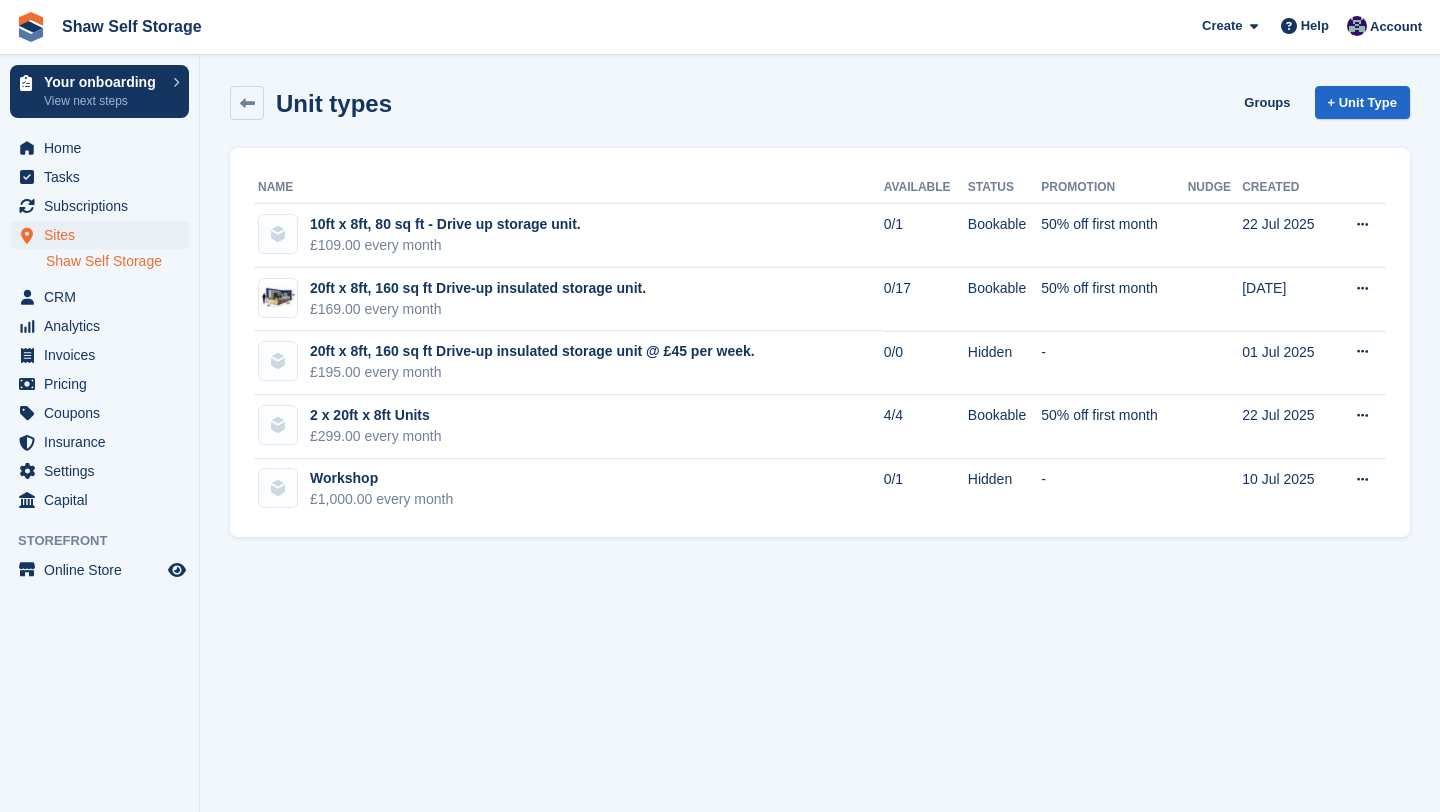 scroll, scrollTop: 0, scrollLeft: 0, axis: both 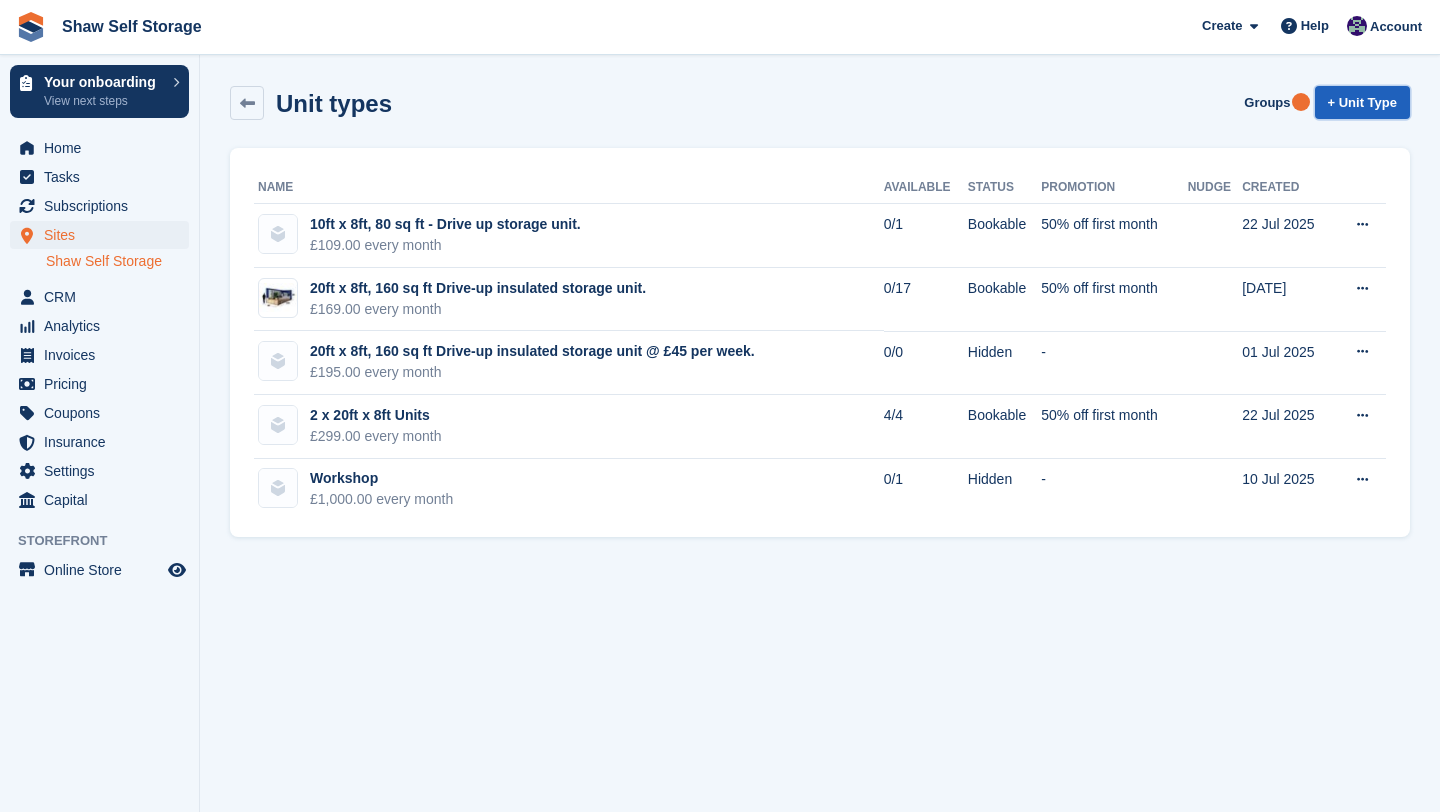 click on "+ Unit Type" at bounding box center (1362, 102) 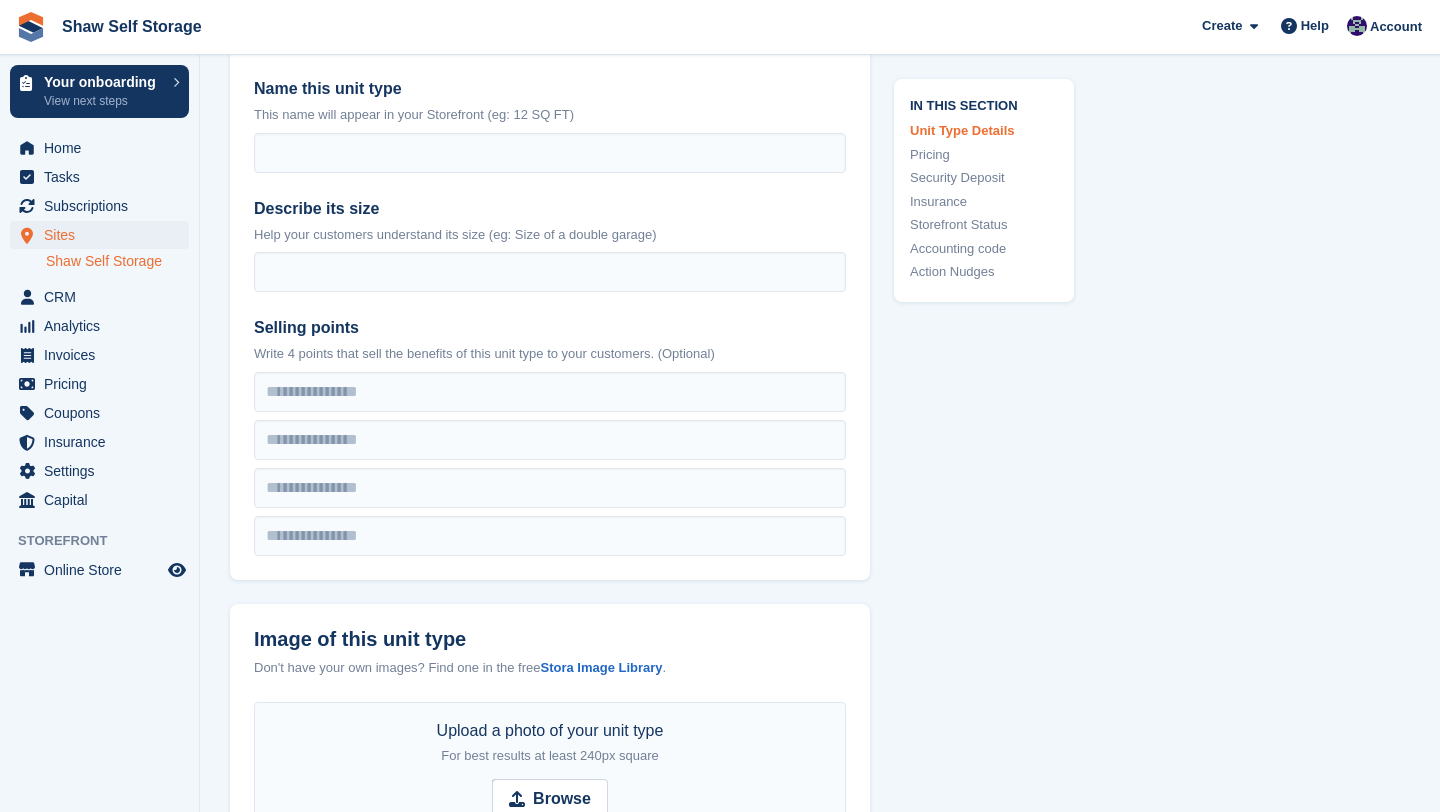 scroll, scrollTop: 0, scrollLeft: 0, axis: both 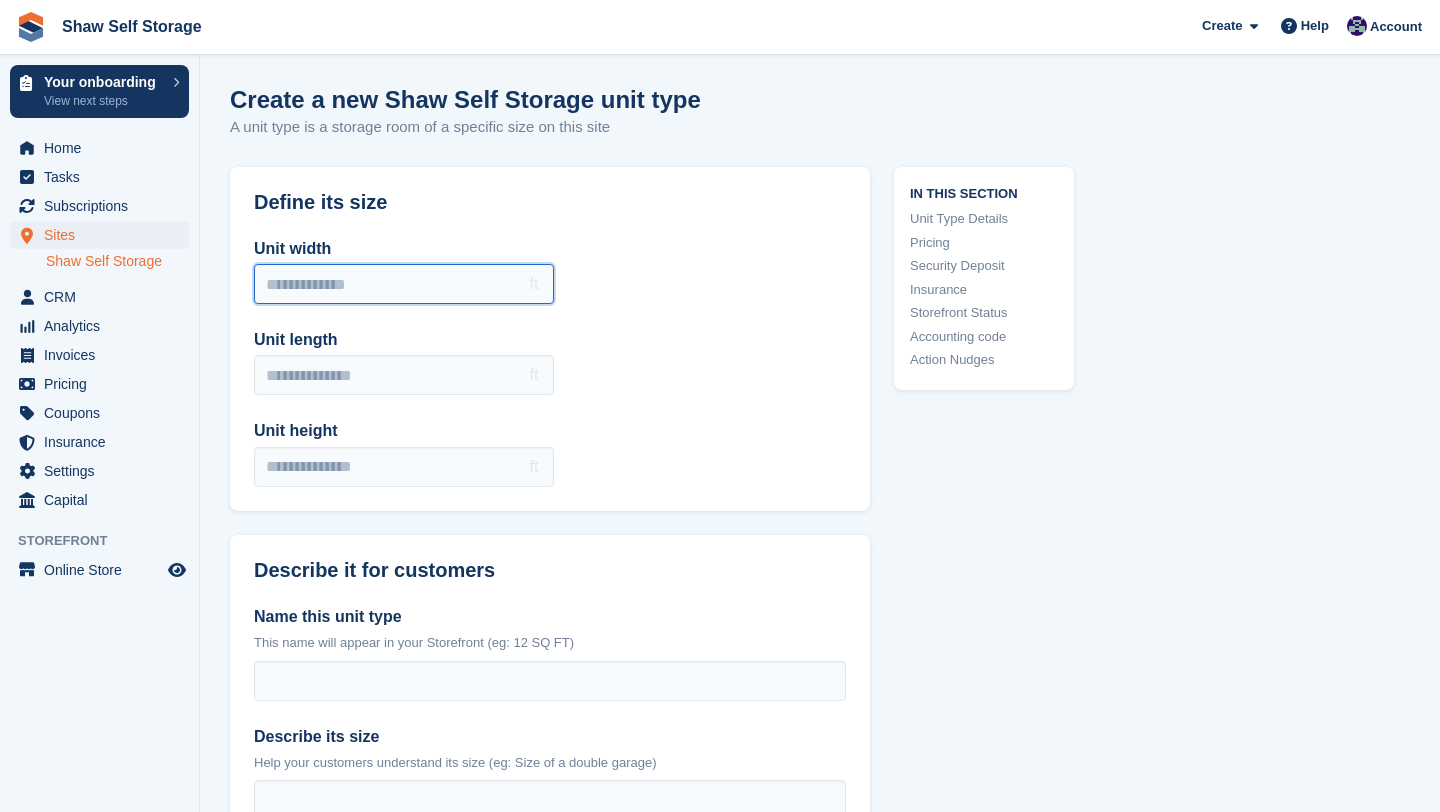 click on "Unit width" at bounding box center [404, 284] 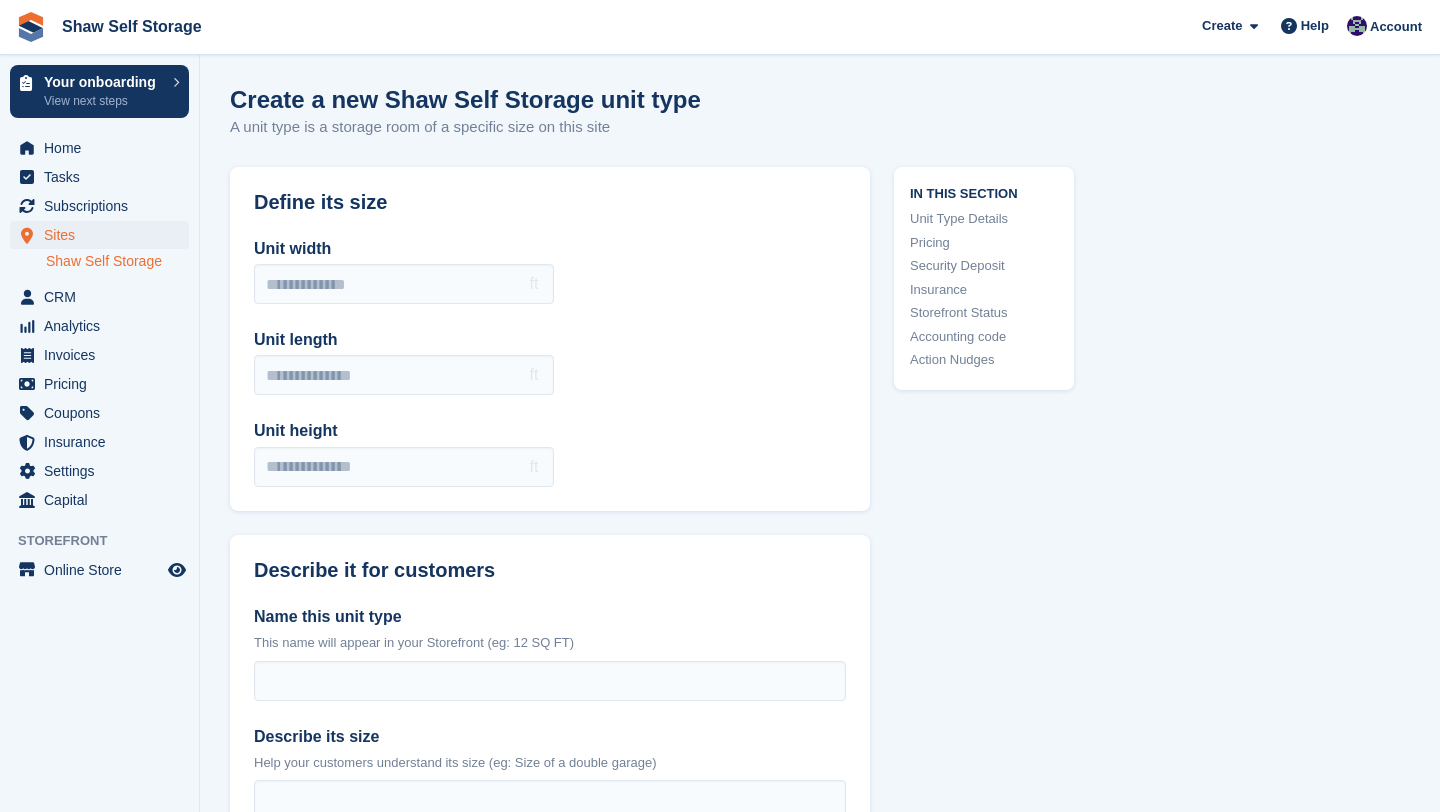 click on "Shaw Self Storage" at bounding box center (117, 261) 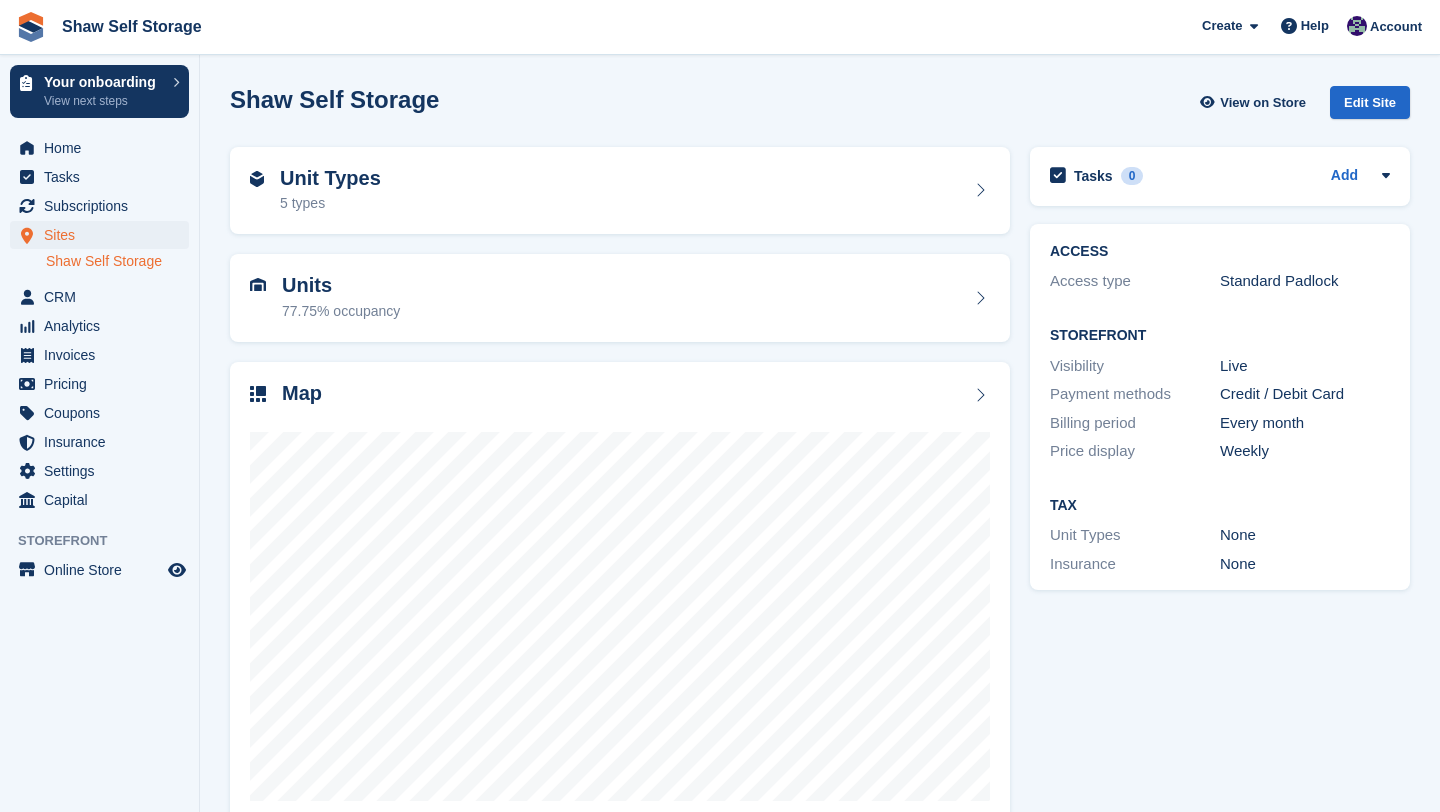 scroll, scrollTop: 0, scrollLeft: 0, axis: both 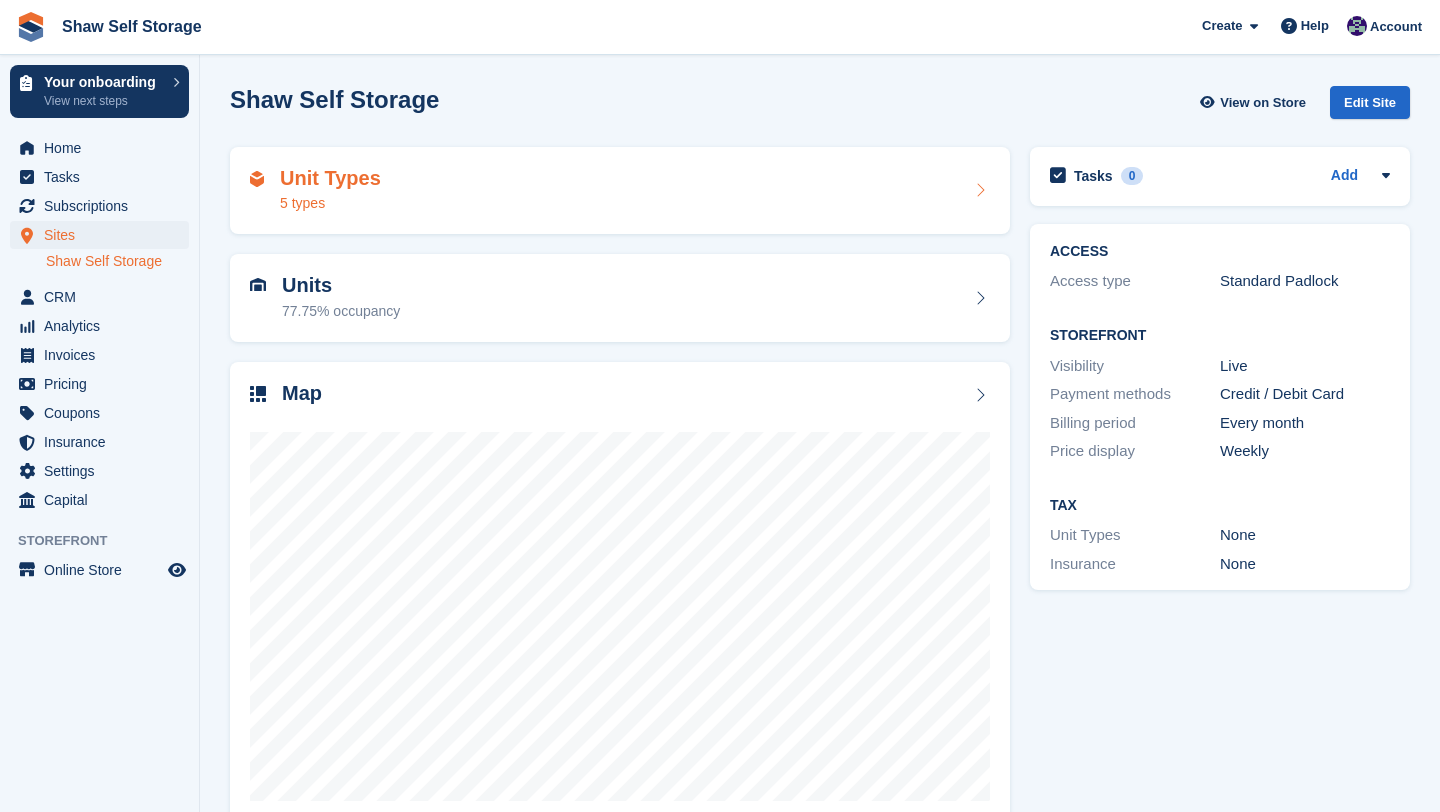 click on "Unit Types
5 types" at bounding box center (620, 191) 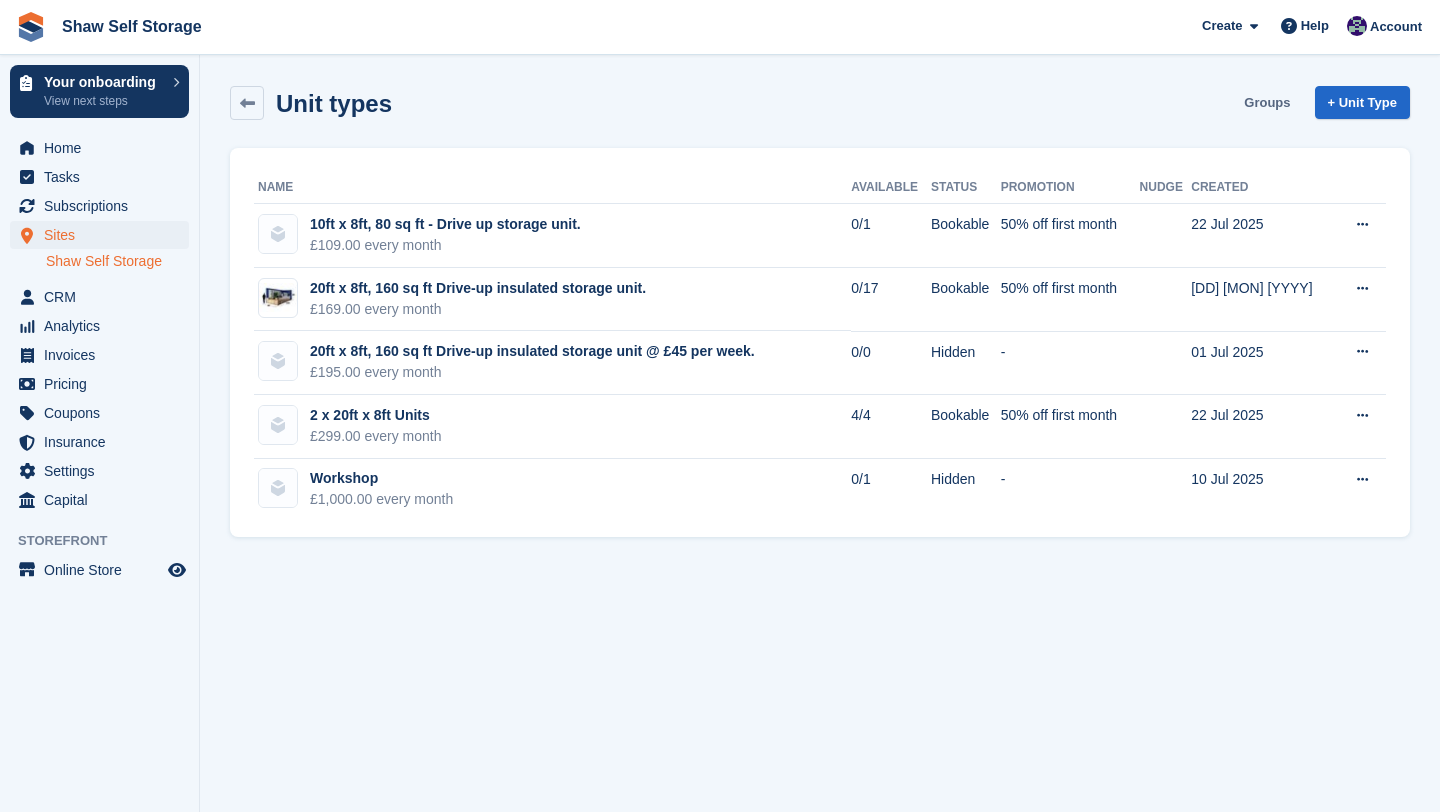 scroll, scrollTop: 0, scrollLeft: 0, axis: both 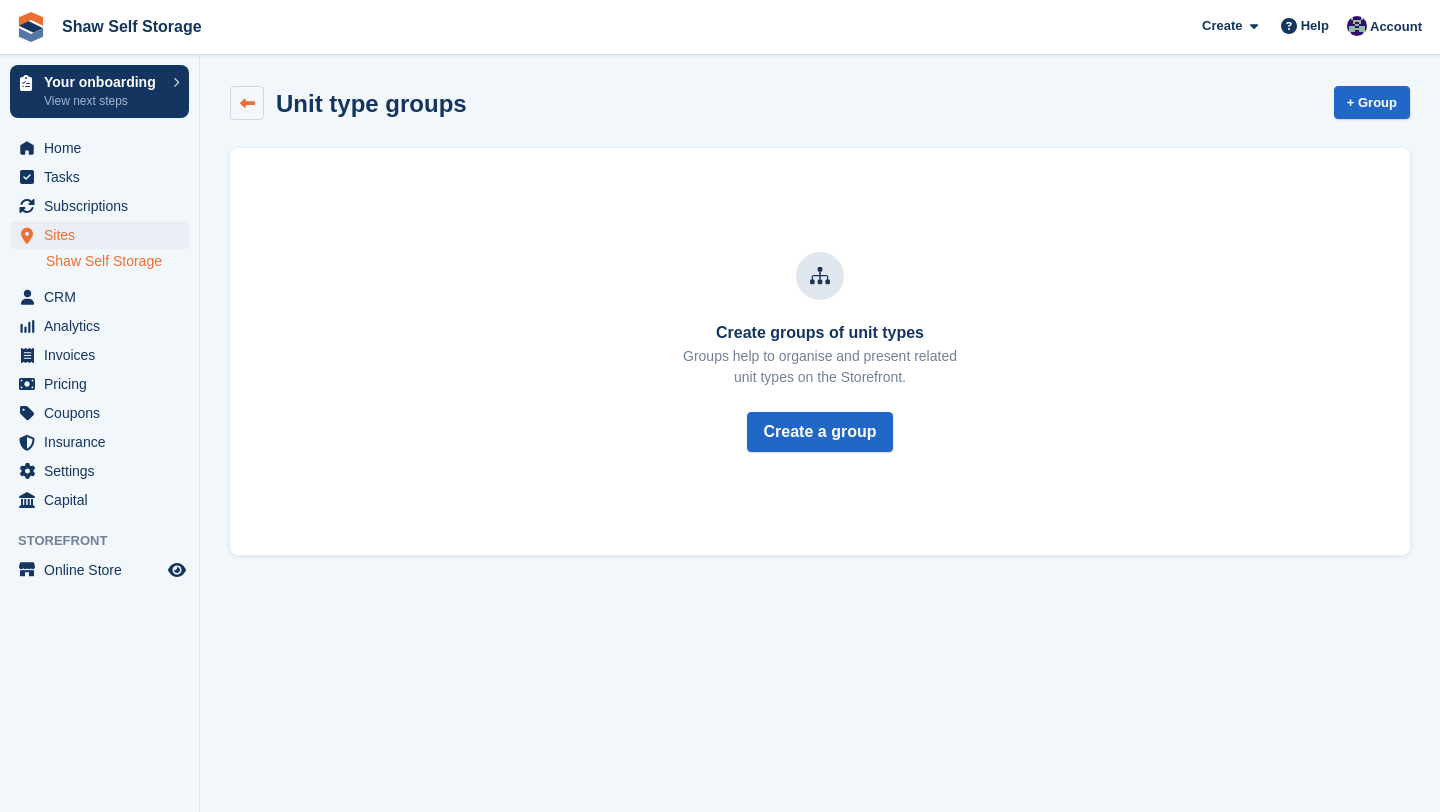 click at bounding box center [247, 103] 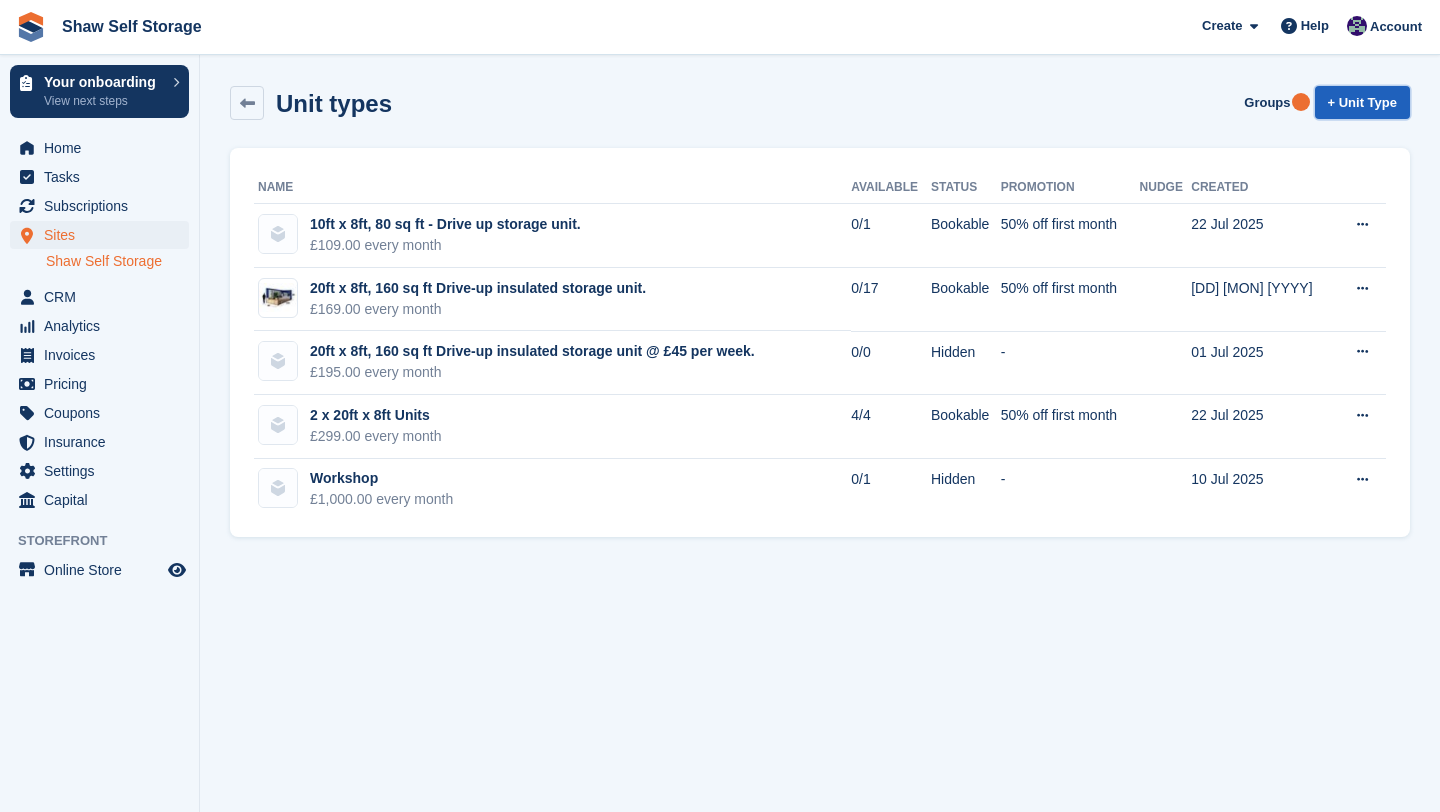 click on "+ Unit Type" at bounding box center (1362, 102) 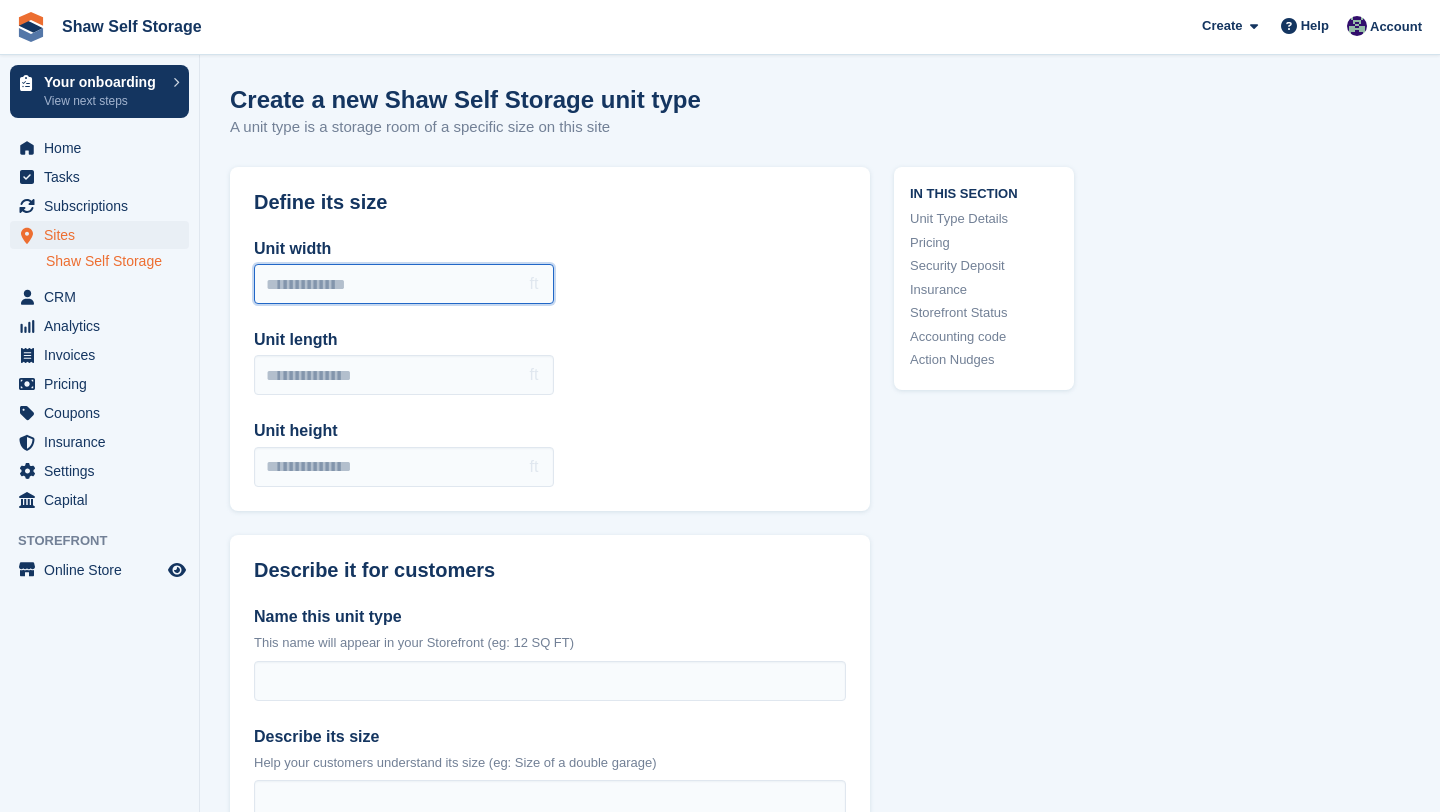 click on "Unit width" at bounding box center (404, 284) 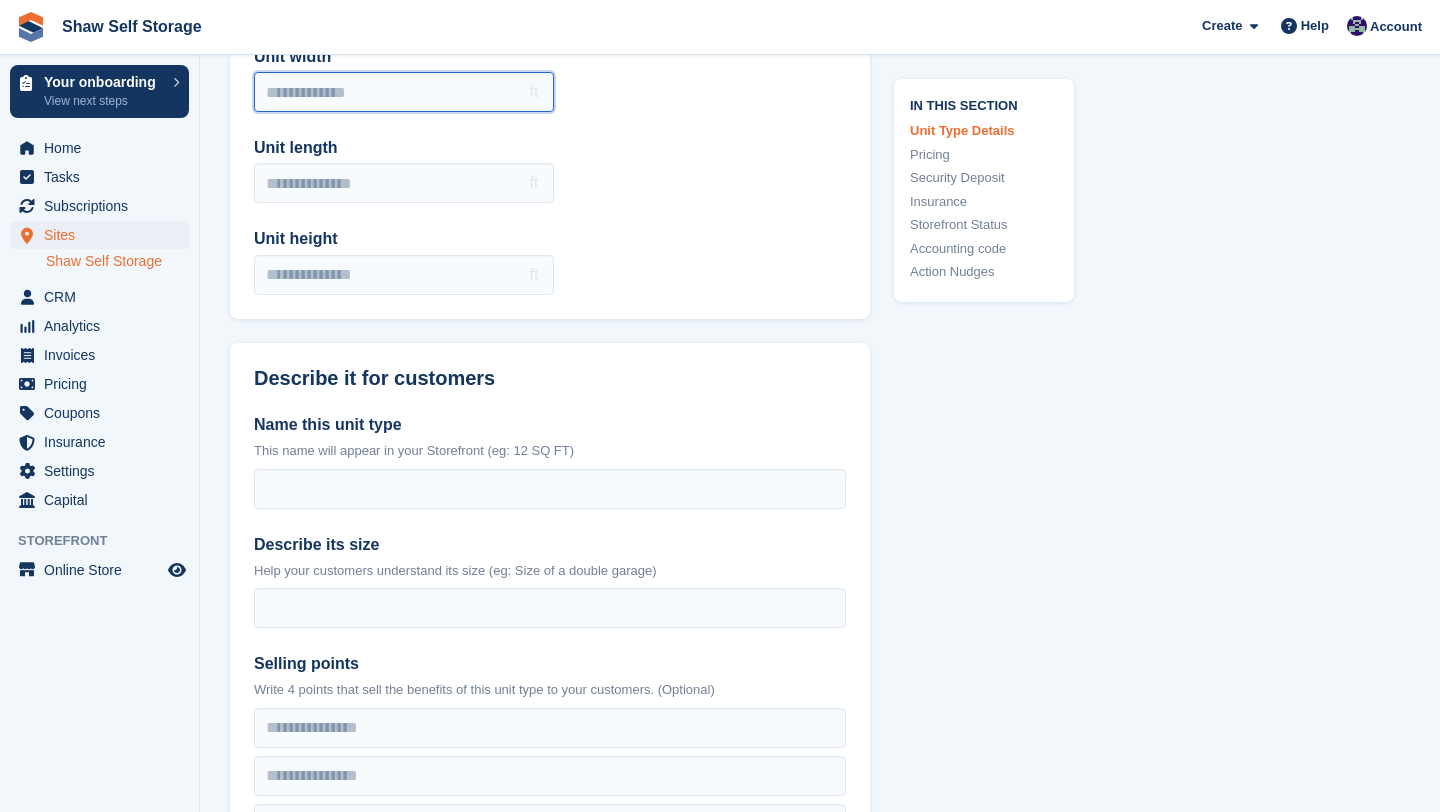 scroll, scrollTop: 0, scrollLeft: 0, axis: both 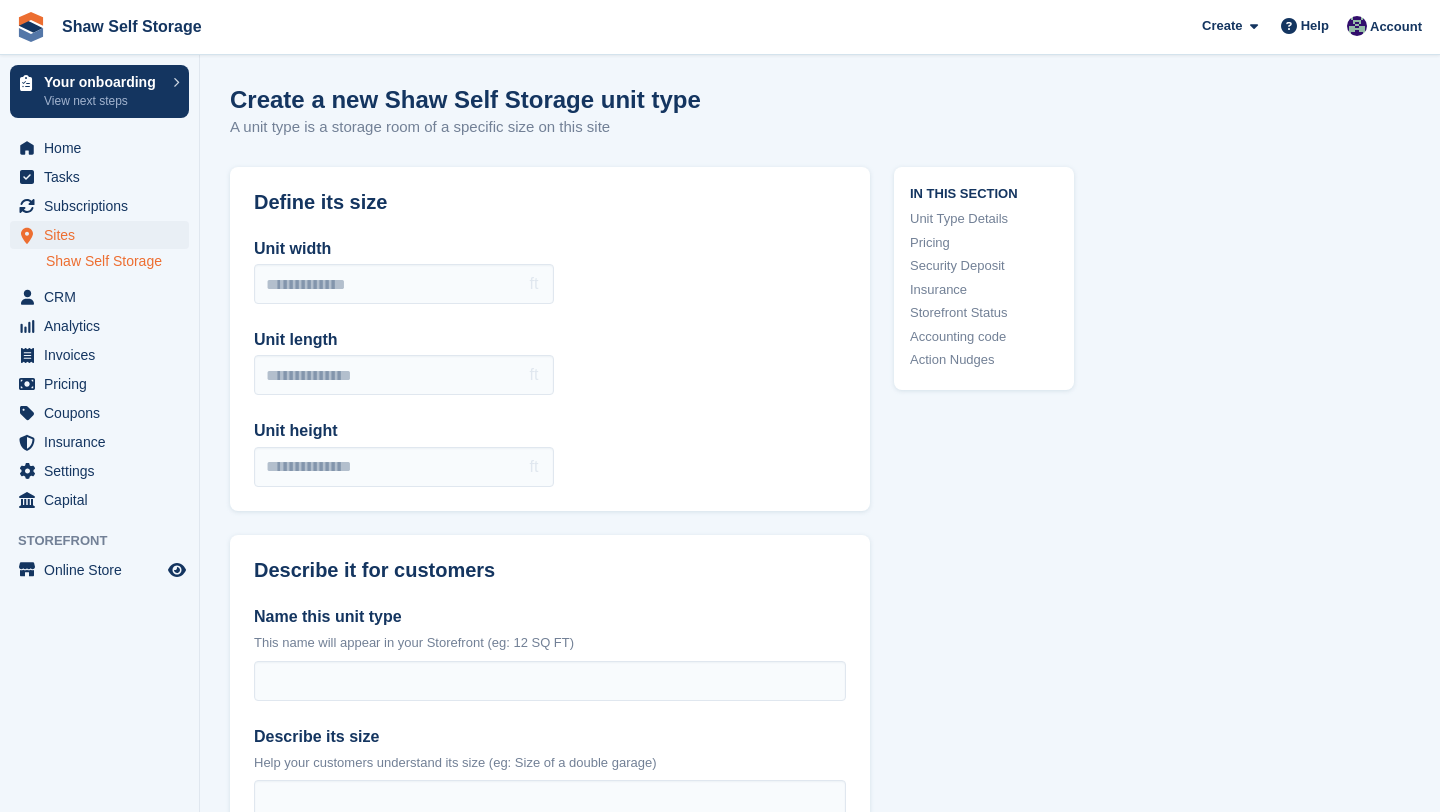 click on "Shaw Self Storage" at bounding box center (117, 261) 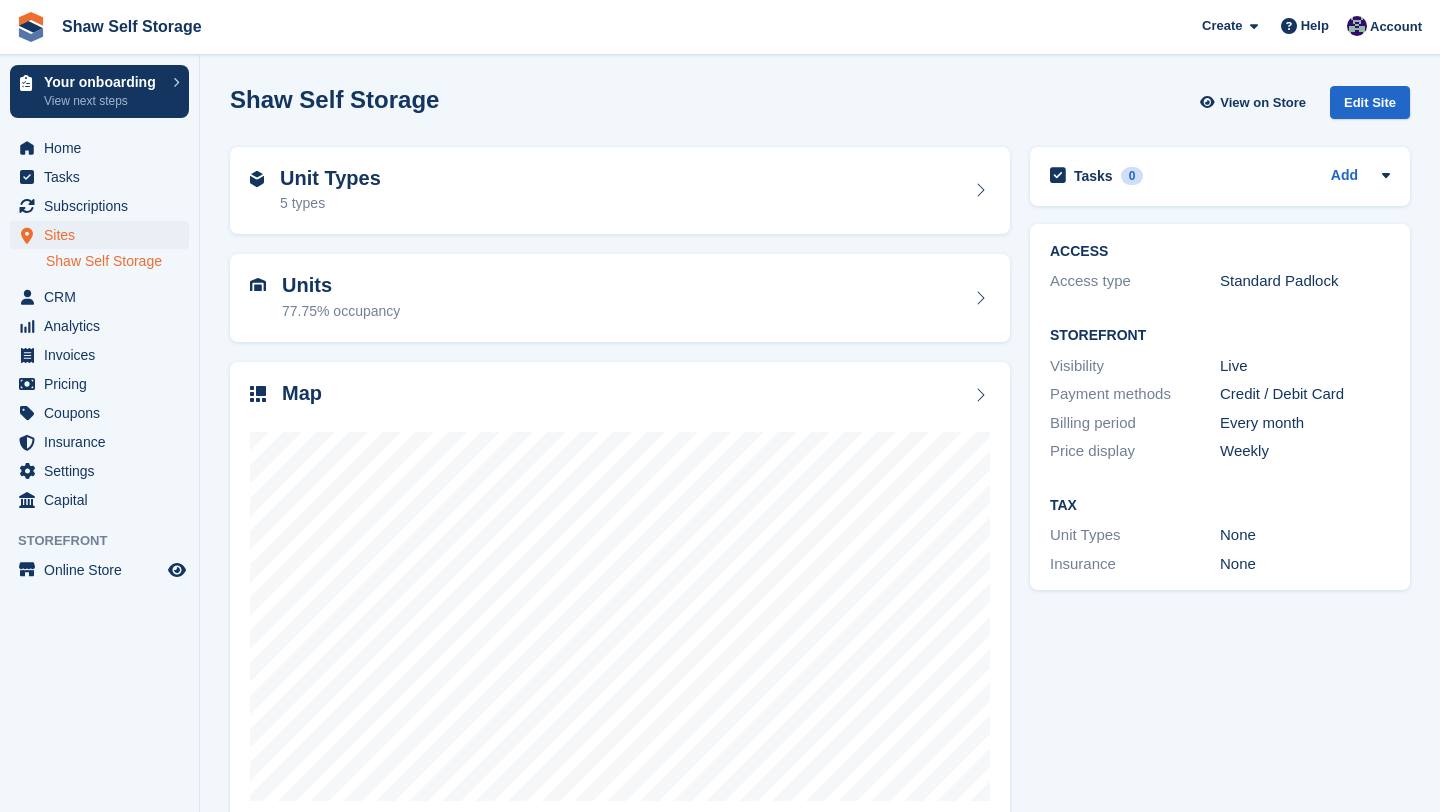 scroll, scrollTop: 0, scrollLeft: 0, axis: both 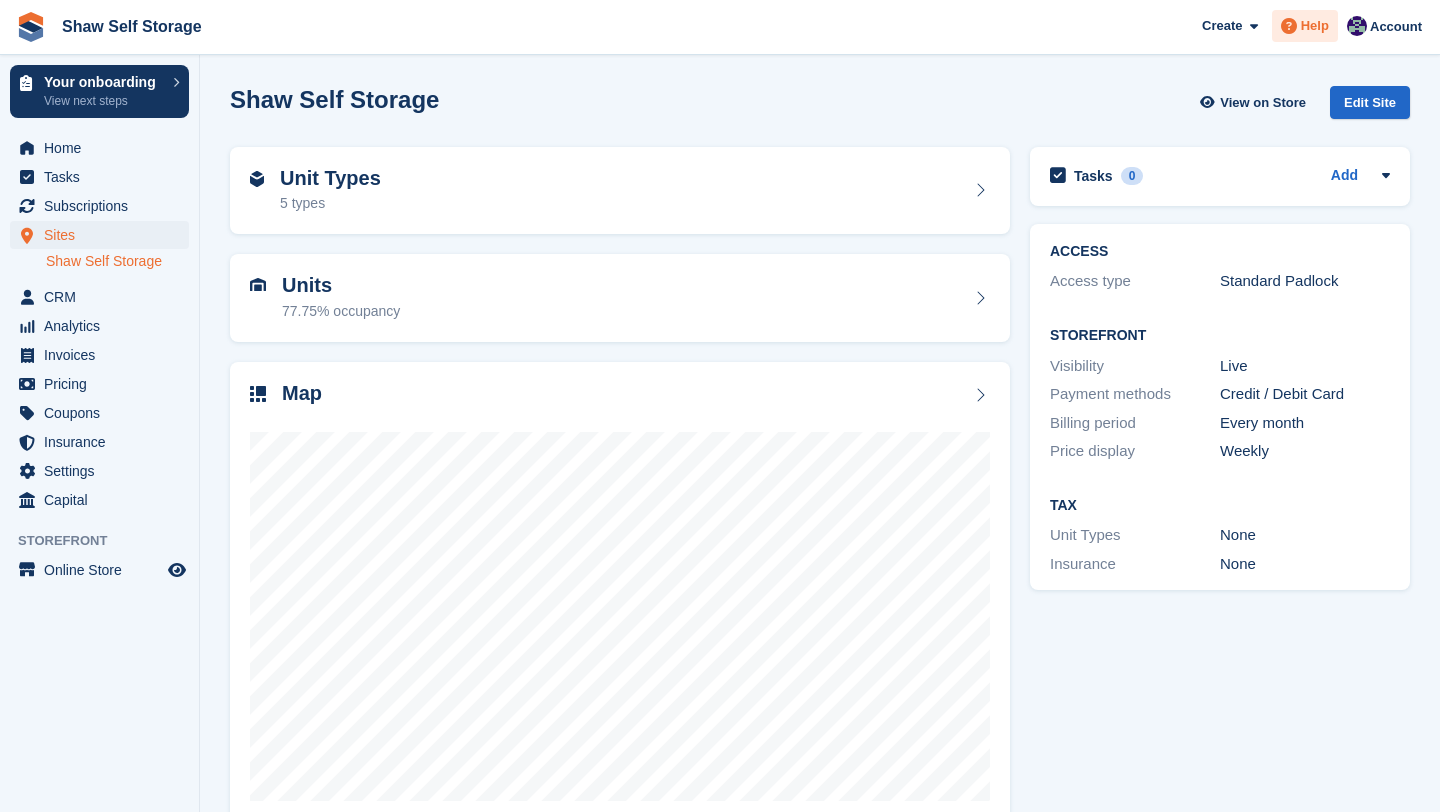 click on "Help" at bounding box center (1315, 26) 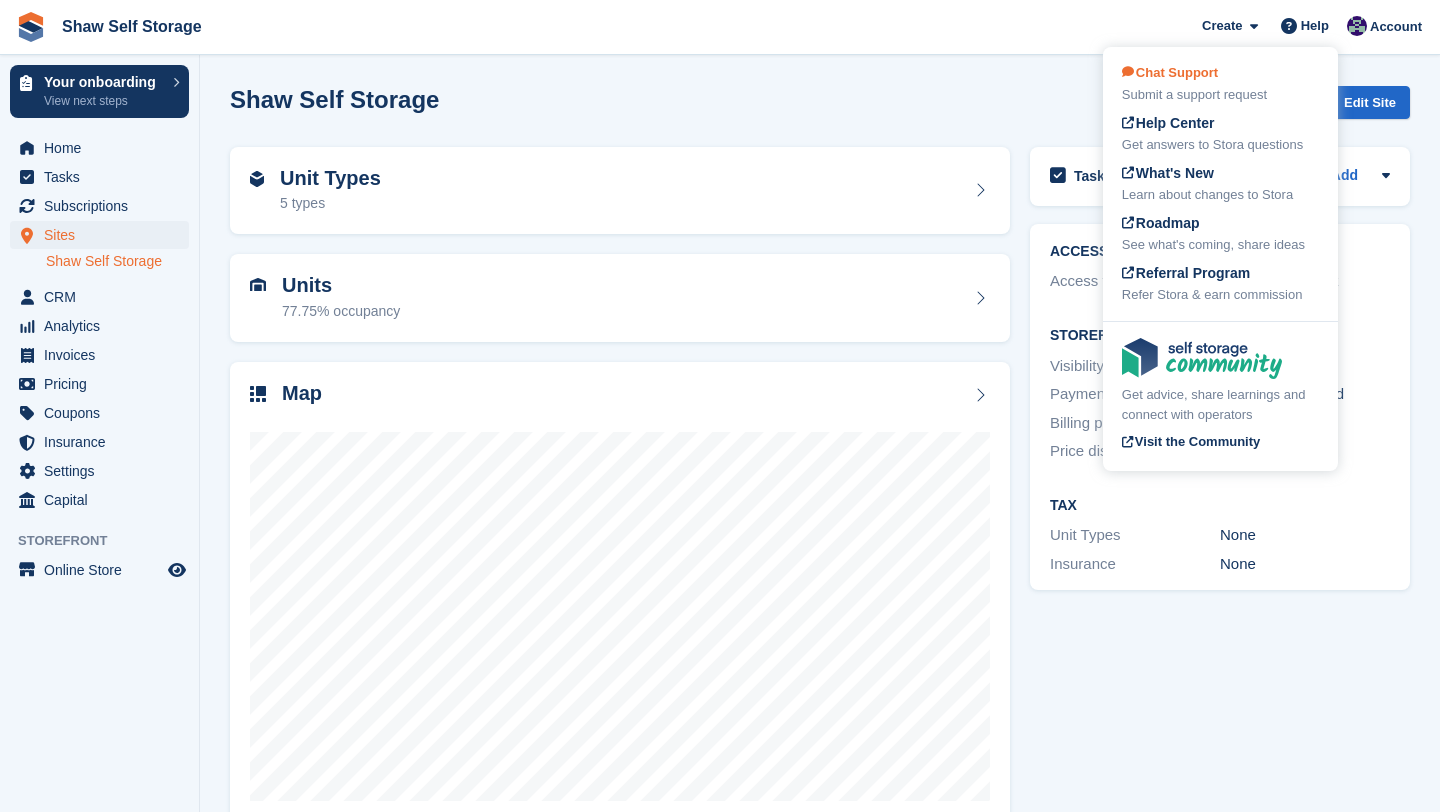 click on "Chat Support
Submit a support request" at bounding box center [1220, 84] 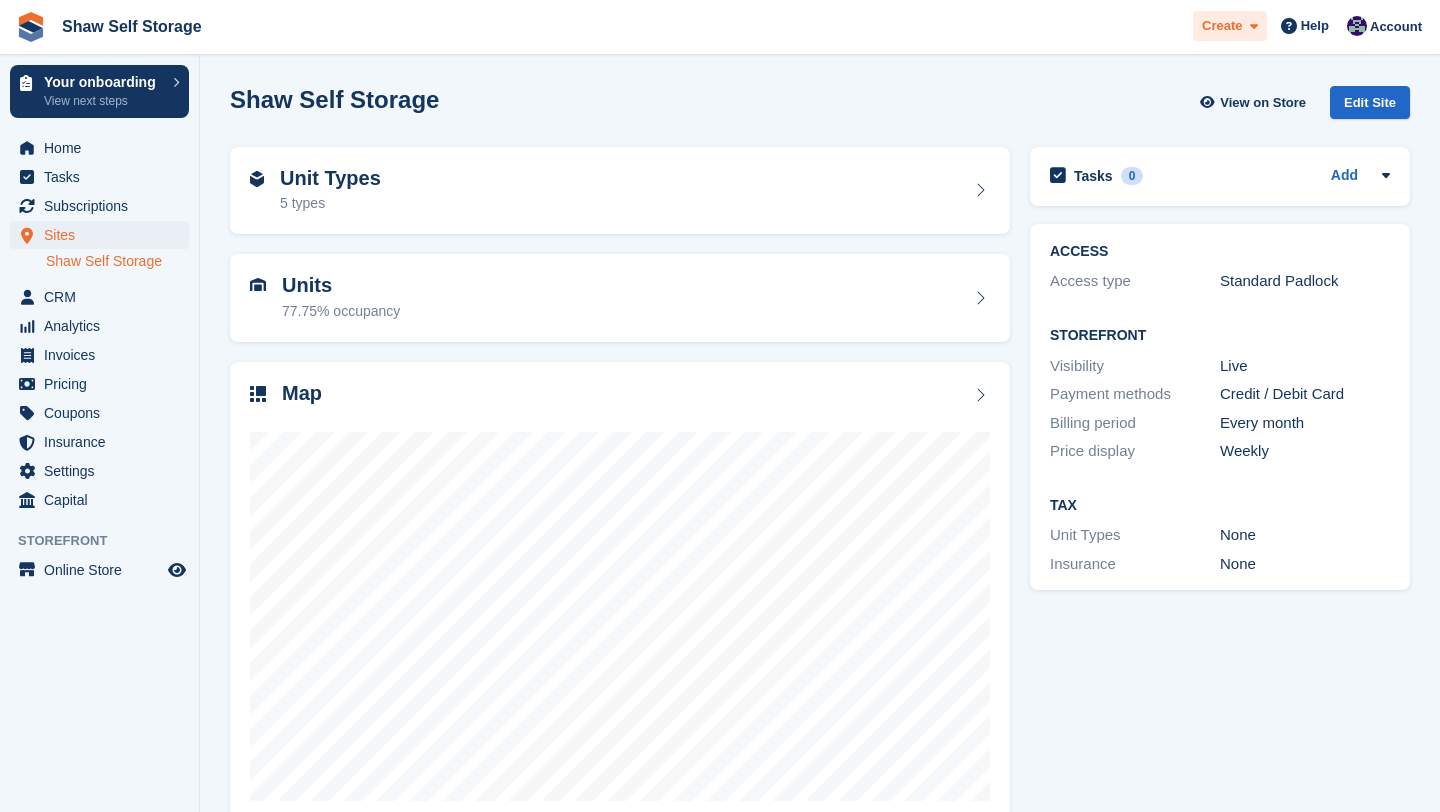 click on "Create" at bounding box center (1222, 26) 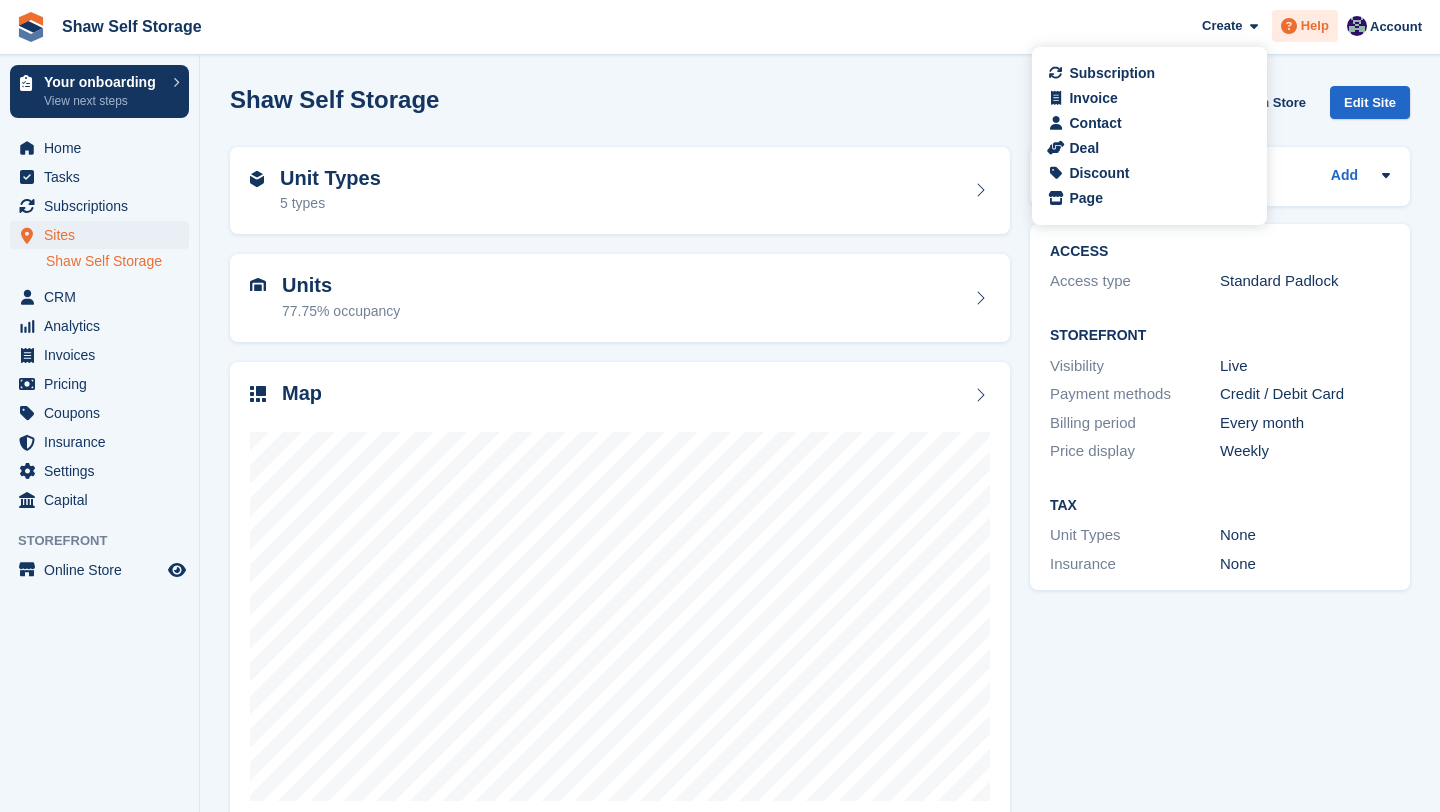 click at bounding box center [1289, 26] 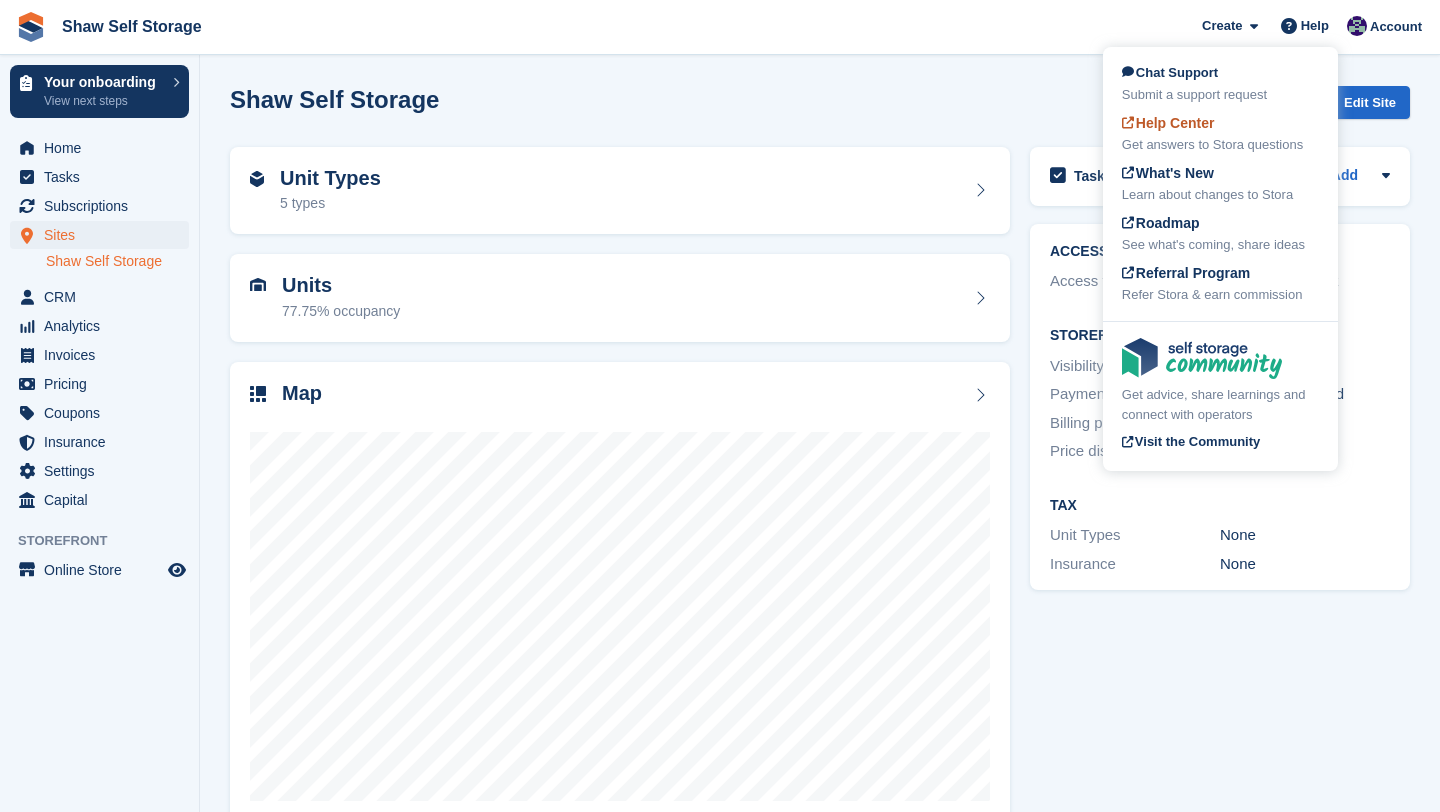 click on "Help Center
Get answers to Stora questions" at bounding box center (1220, 134) 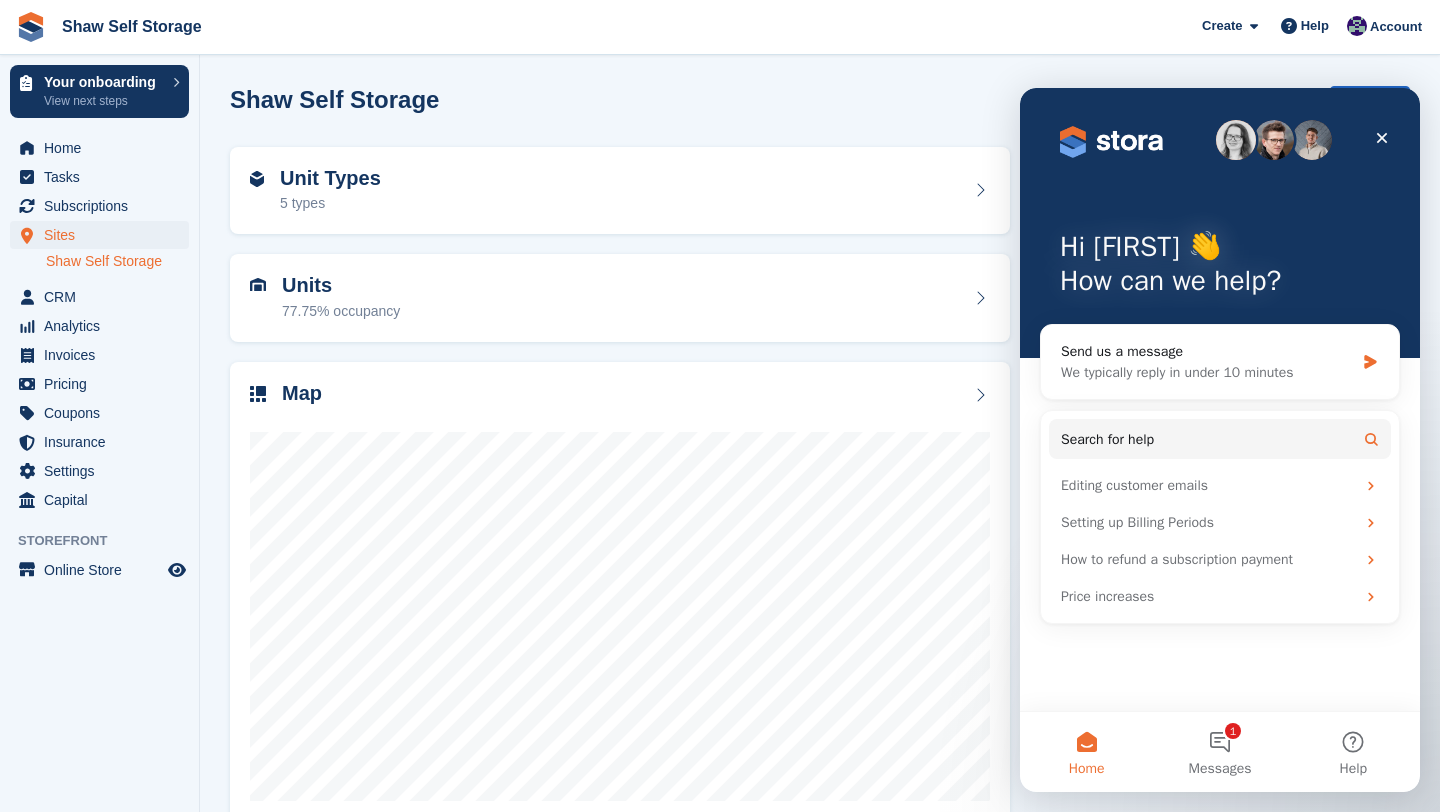 scroll, scrollTop: 0, scrollLeft: 0, axis: both 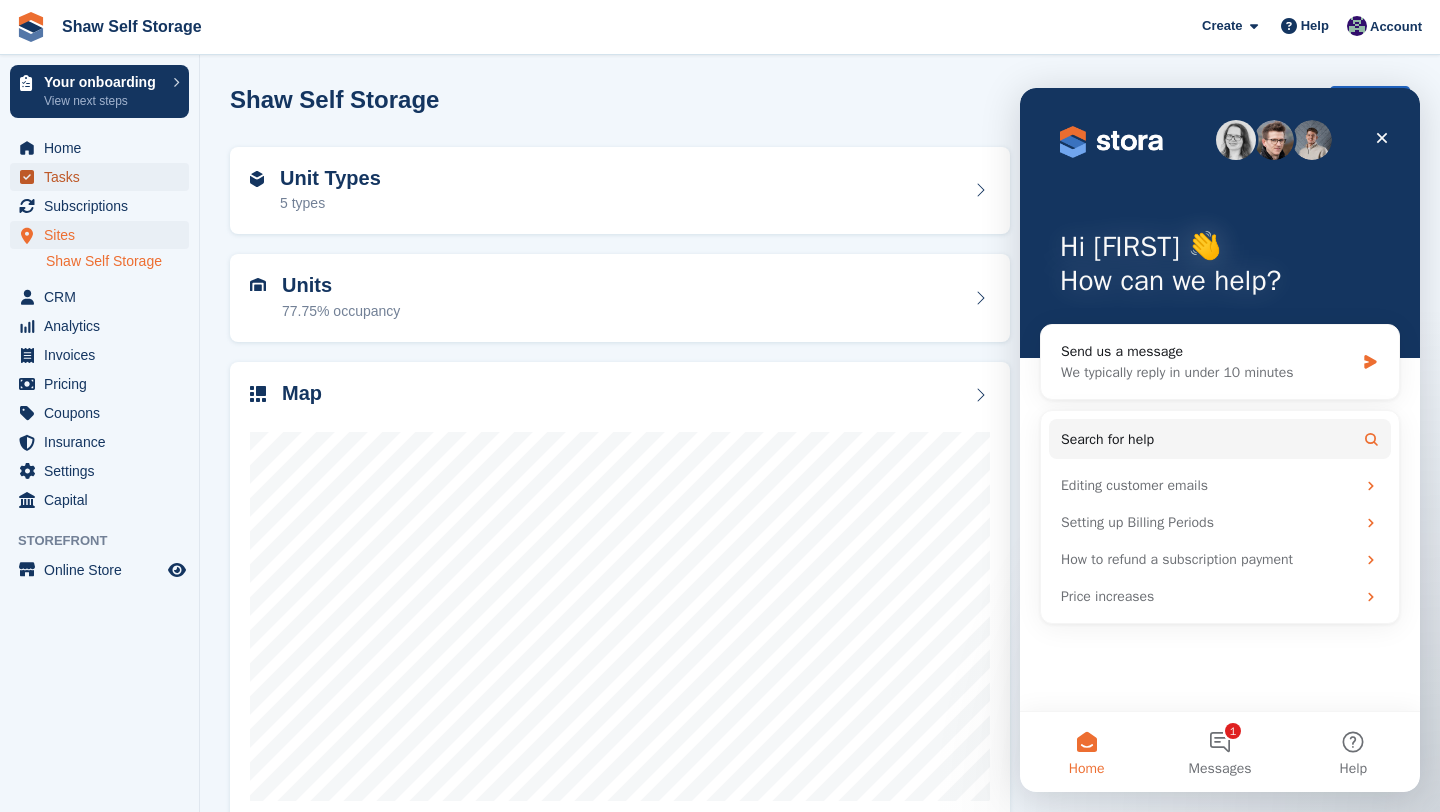 click on "Tasks" at bounding box center [104, 177] 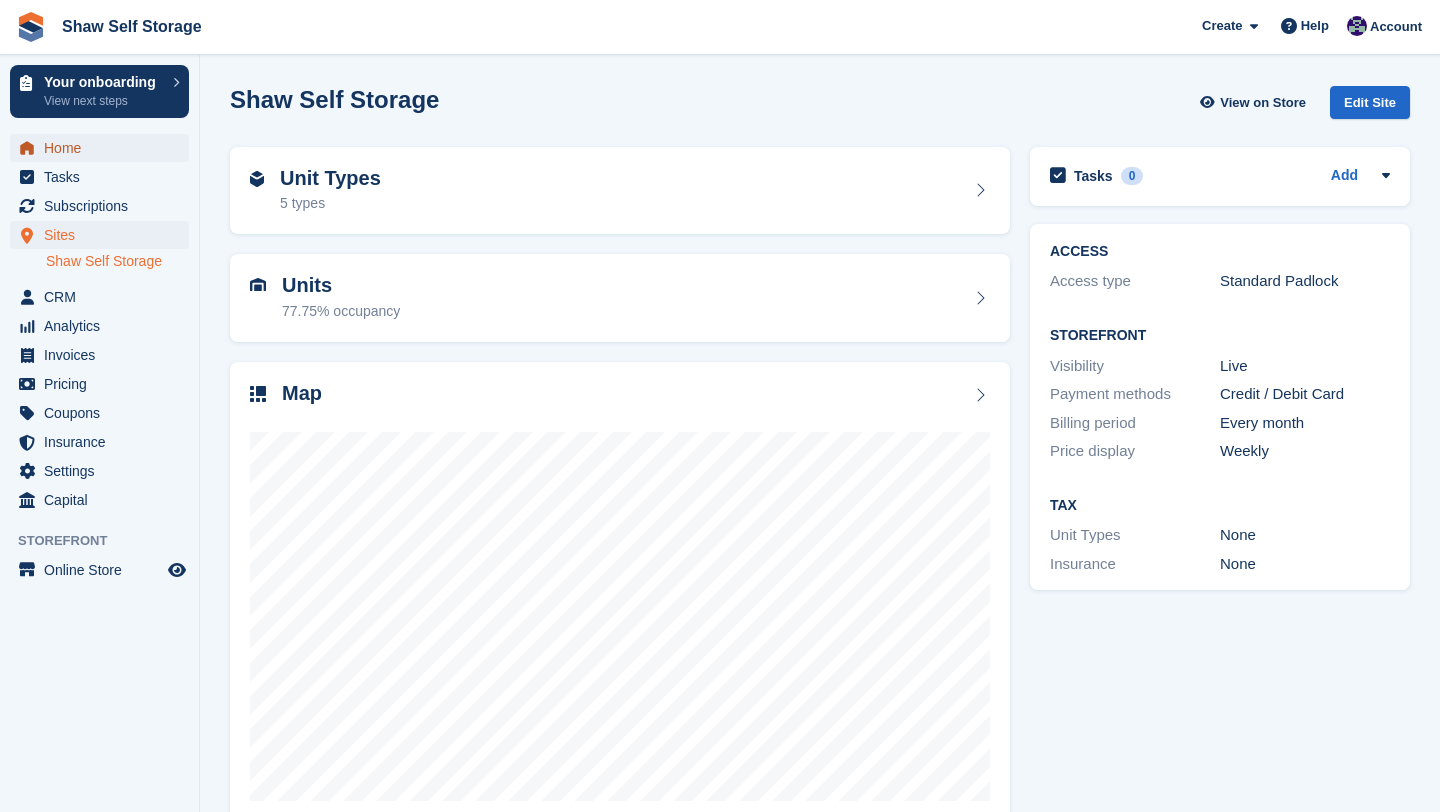 click on "Home" at bounding box center [104, 148] 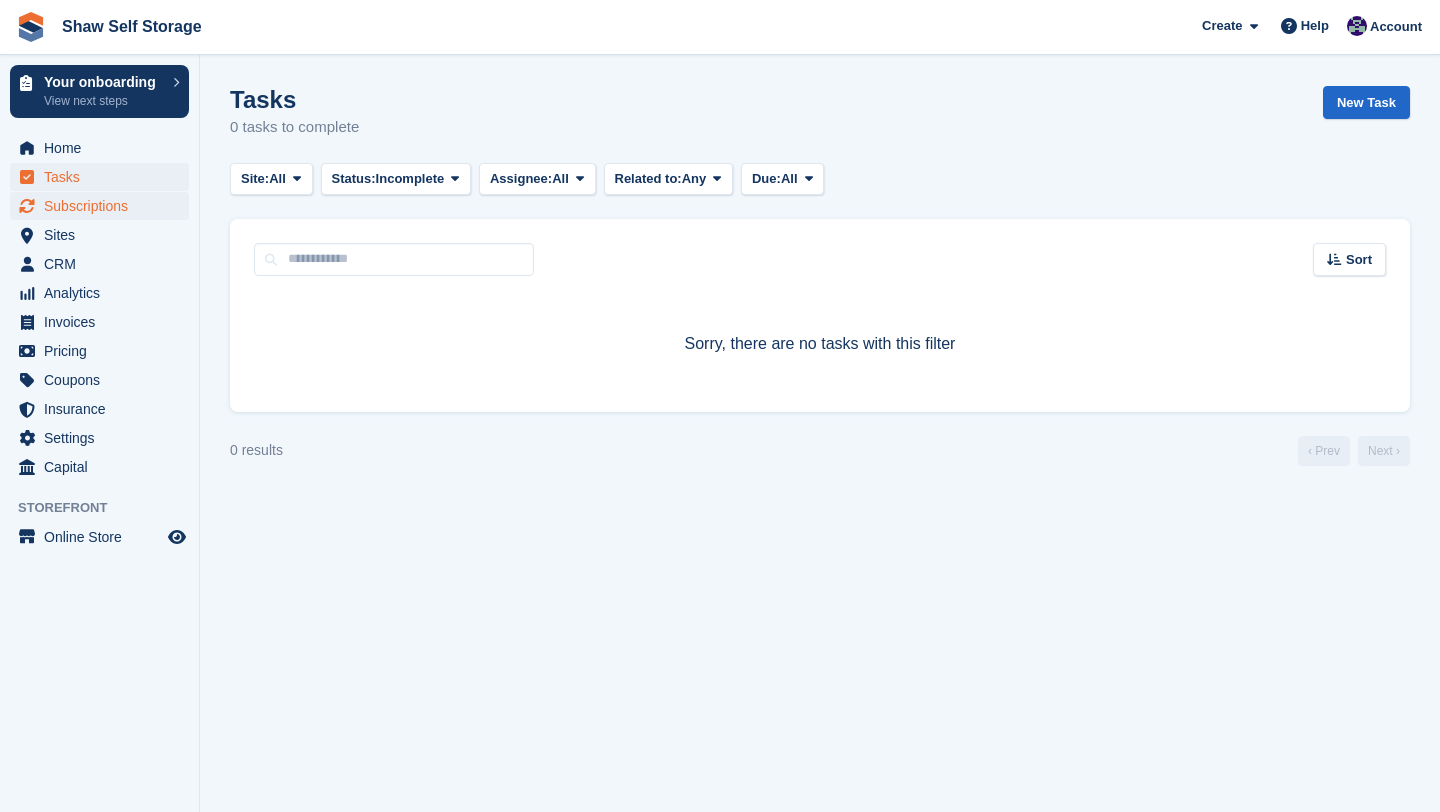 scroll, scrollTop: 0, scrollLeft: 0, axis: both 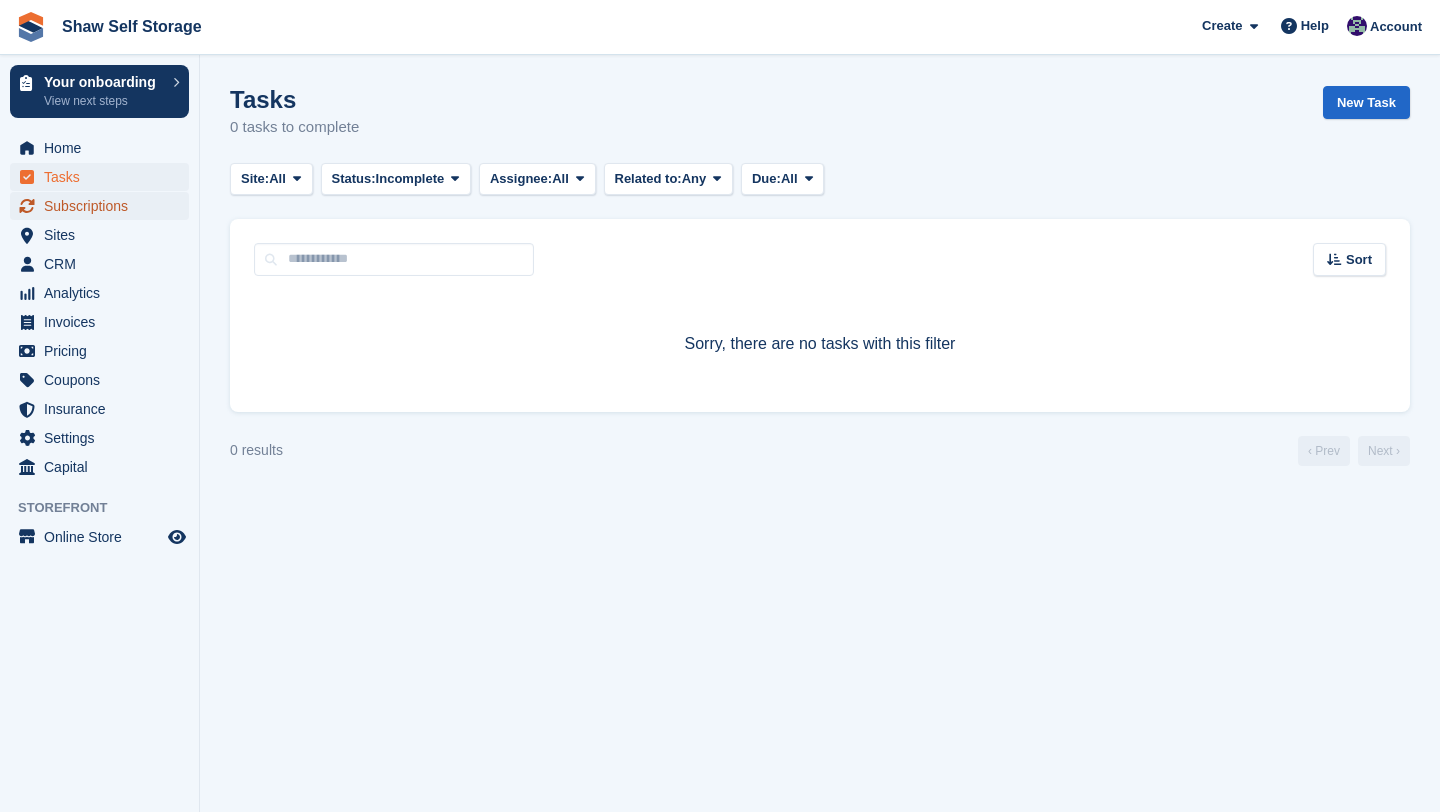 click on "Subscriptions" at bounding box center [104, 206] 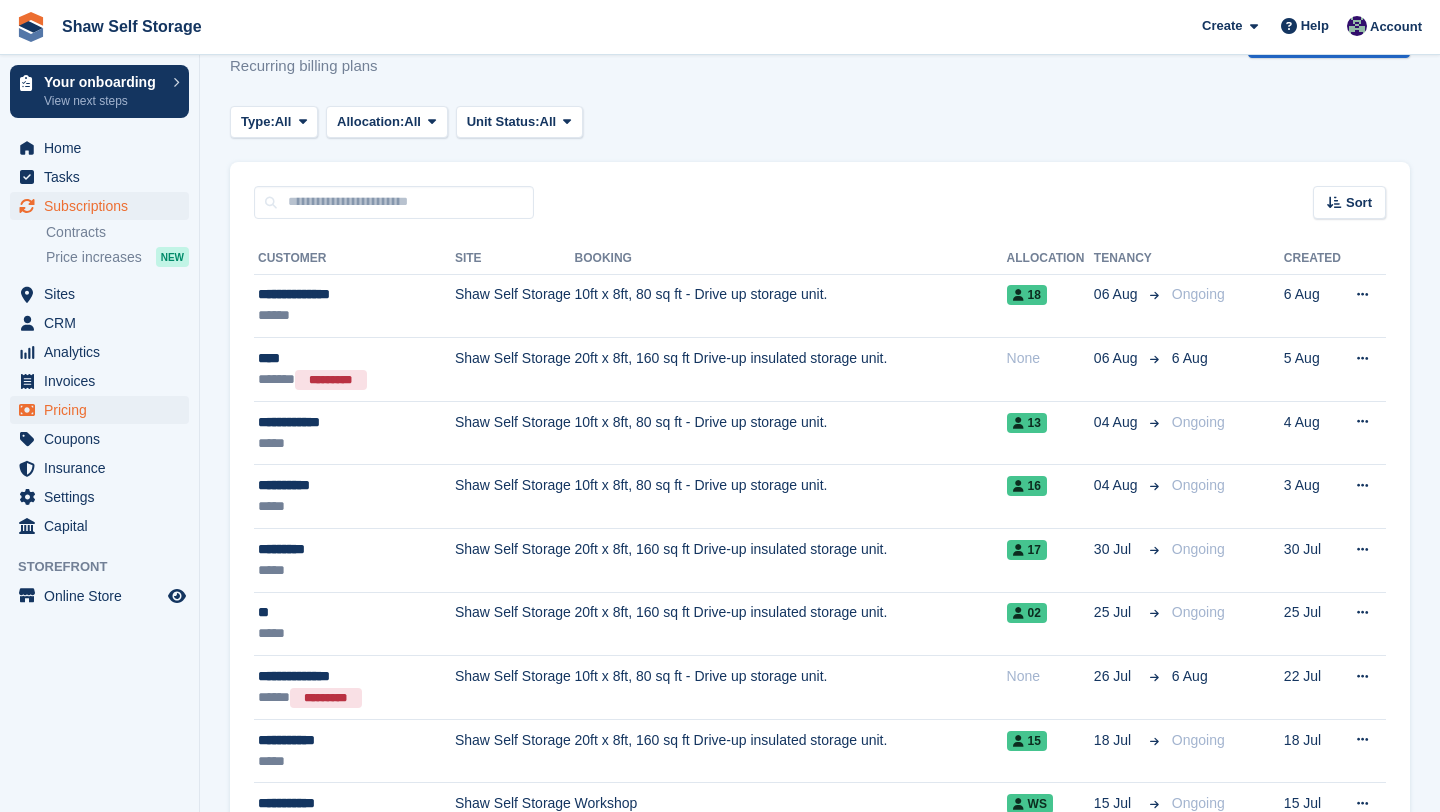 scroll, scrollTop: 65, scrollLeft: 0, axis: vertical 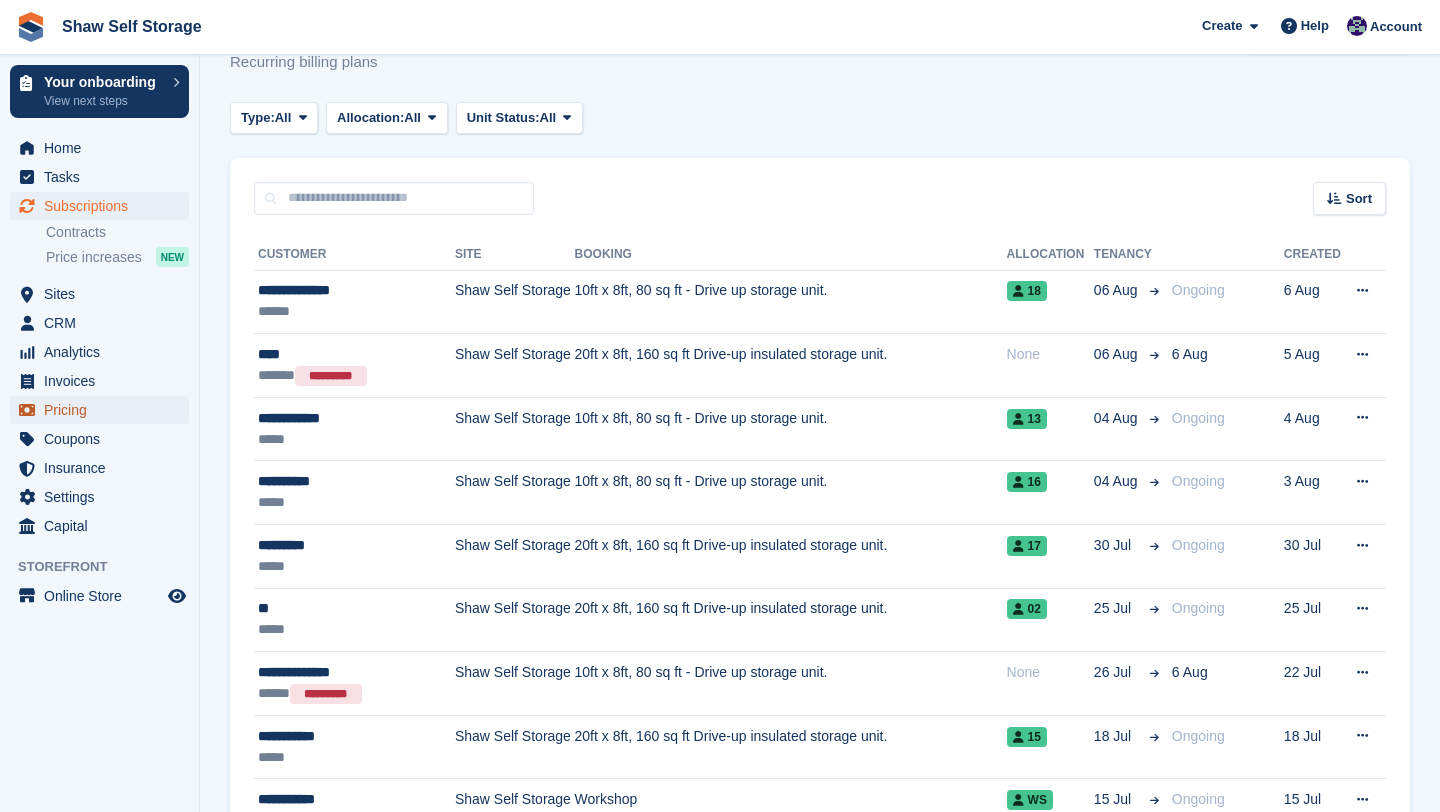 click on "Pricing" at bounding box center [104, 410] 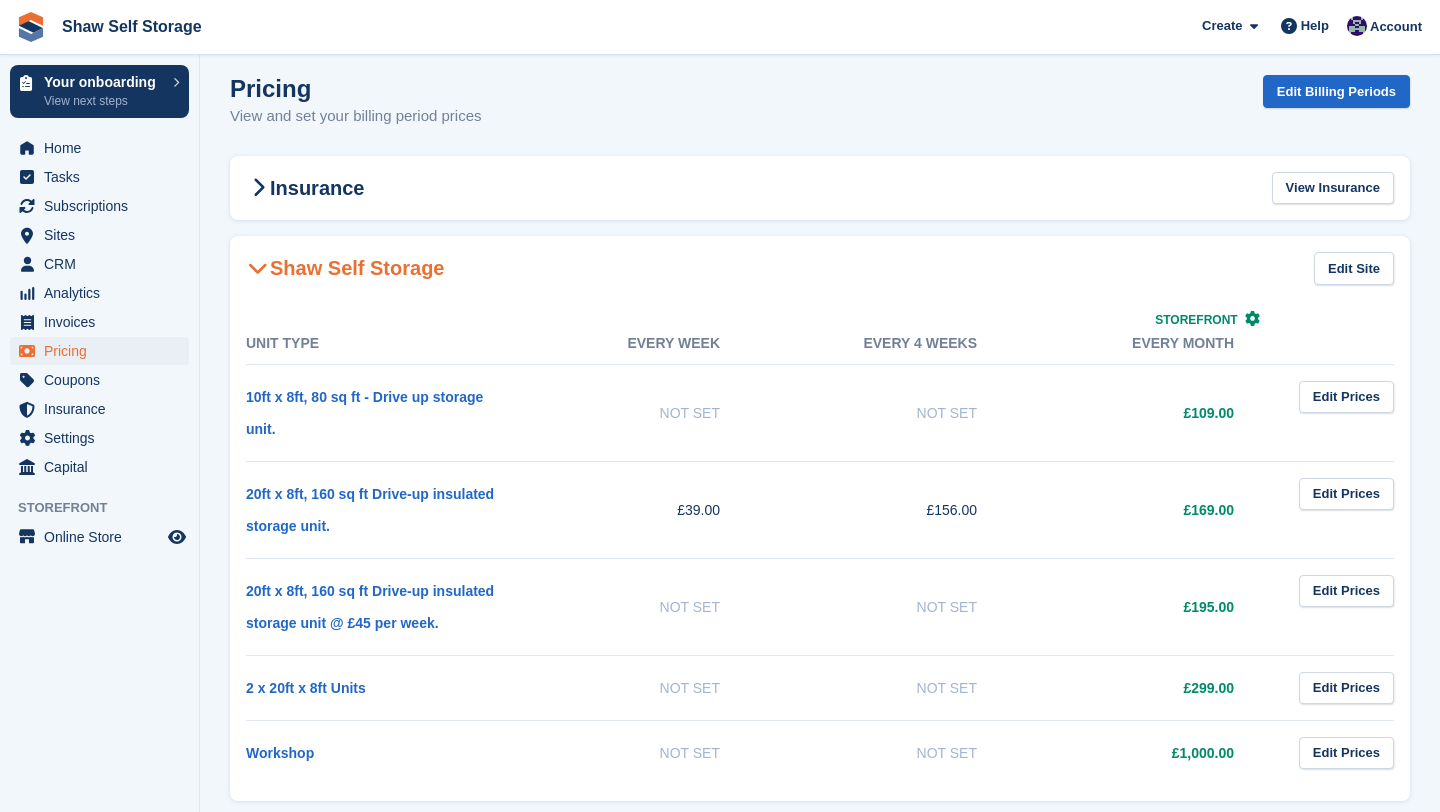 scroll, scrollTop: 19, scrollLeft: 0, axis: vertical 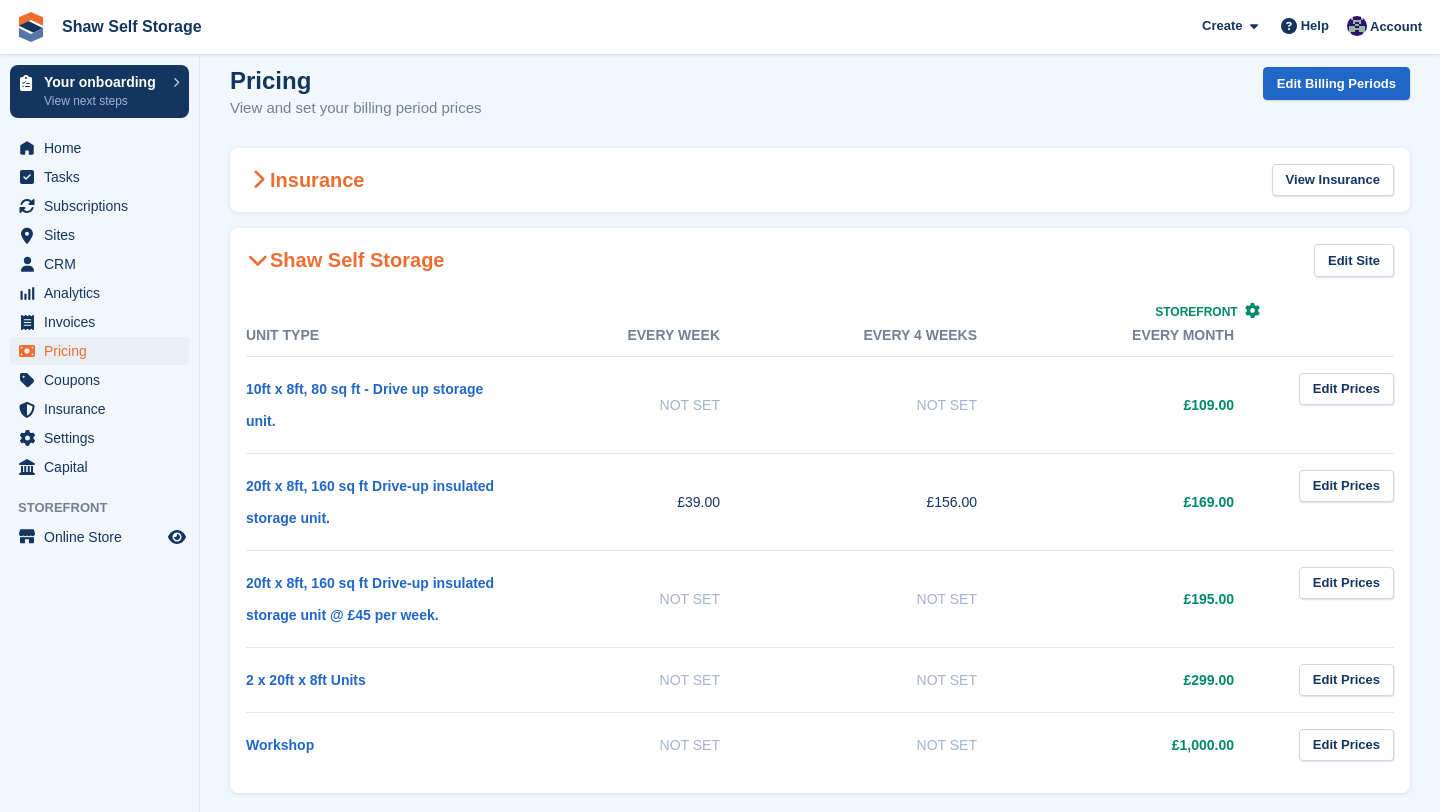 click on "Insurance" at bounding box center (305, 180) 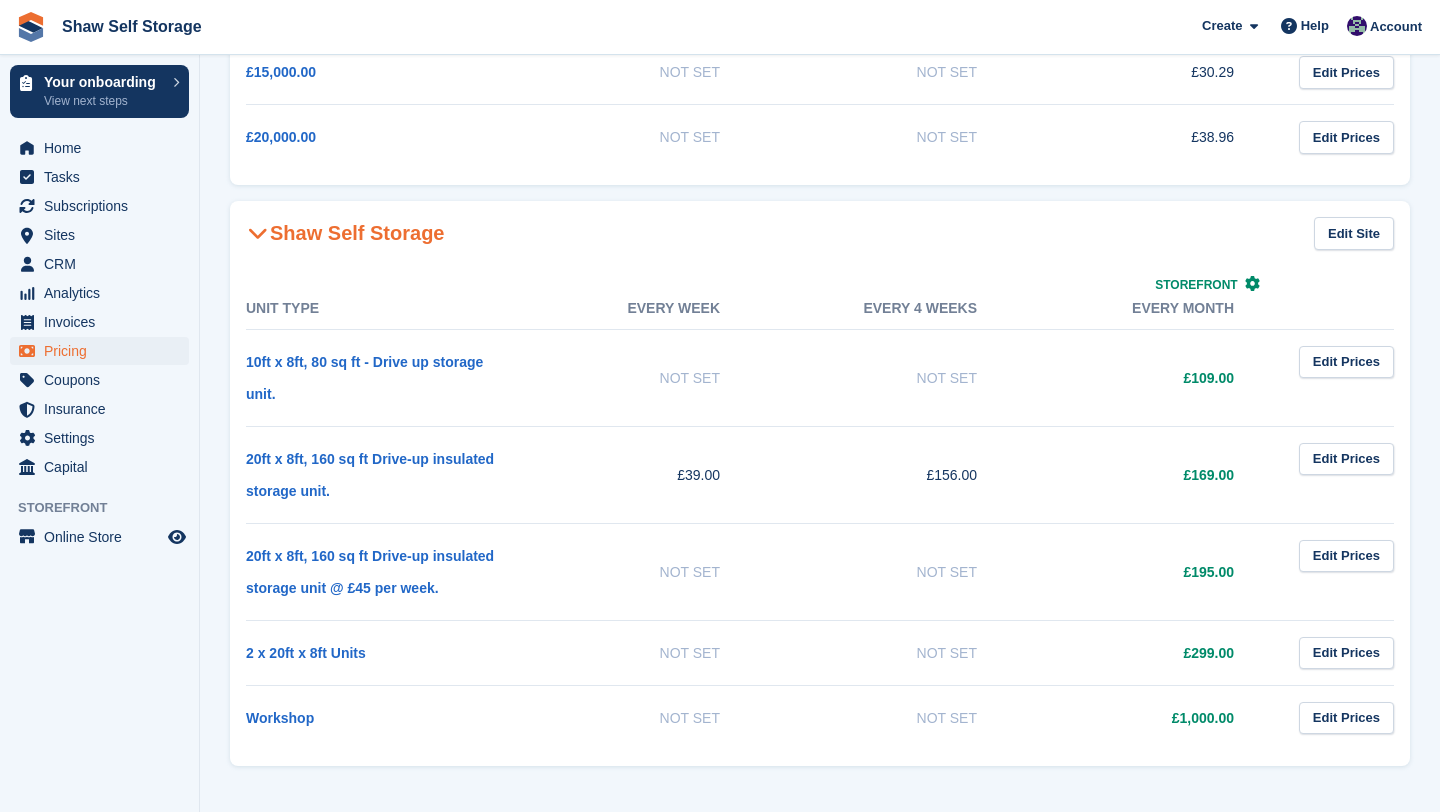 scroll, scrollTop: 546, scrollLeft: 0, axis: vertical 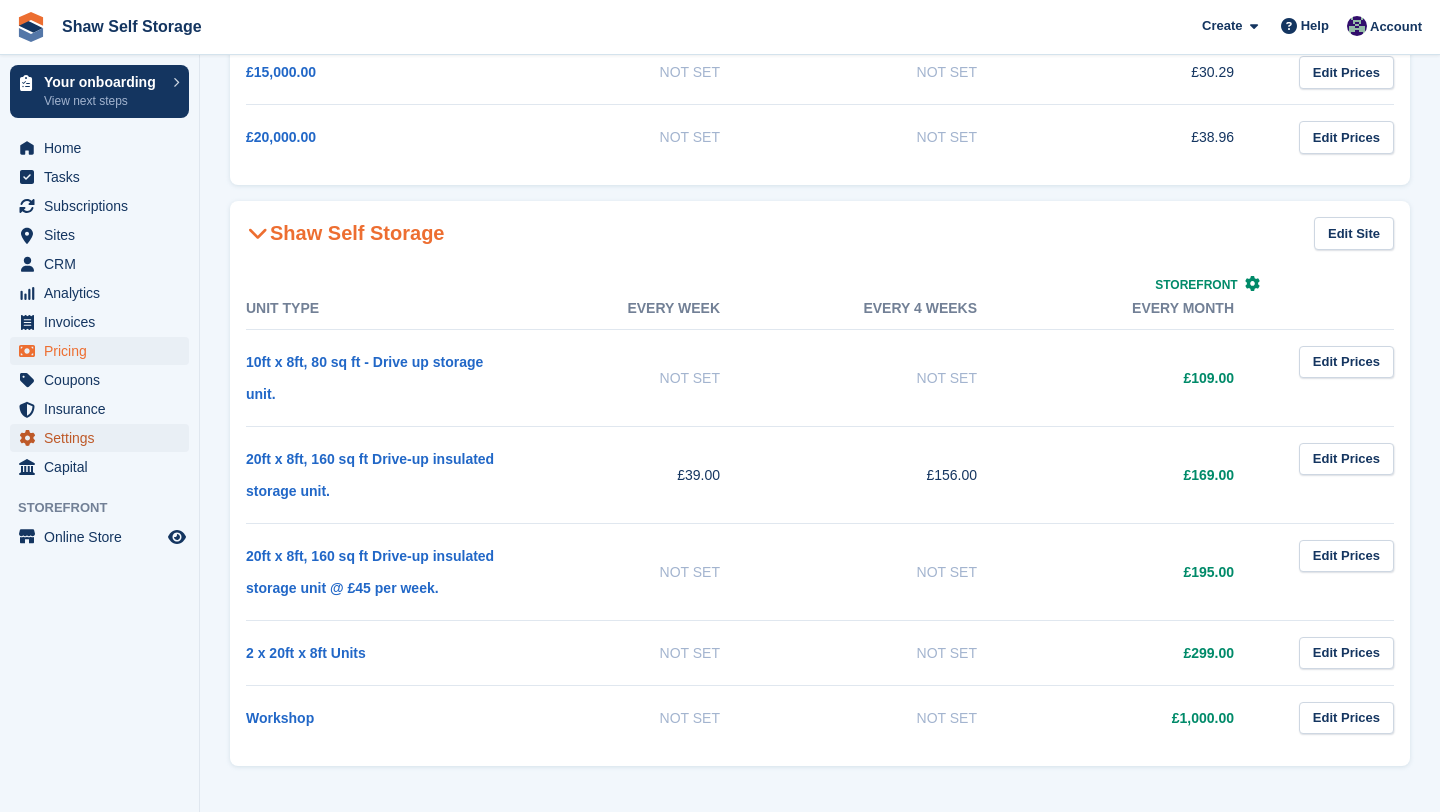 click on "Settings" at bounding box center (104, 438) 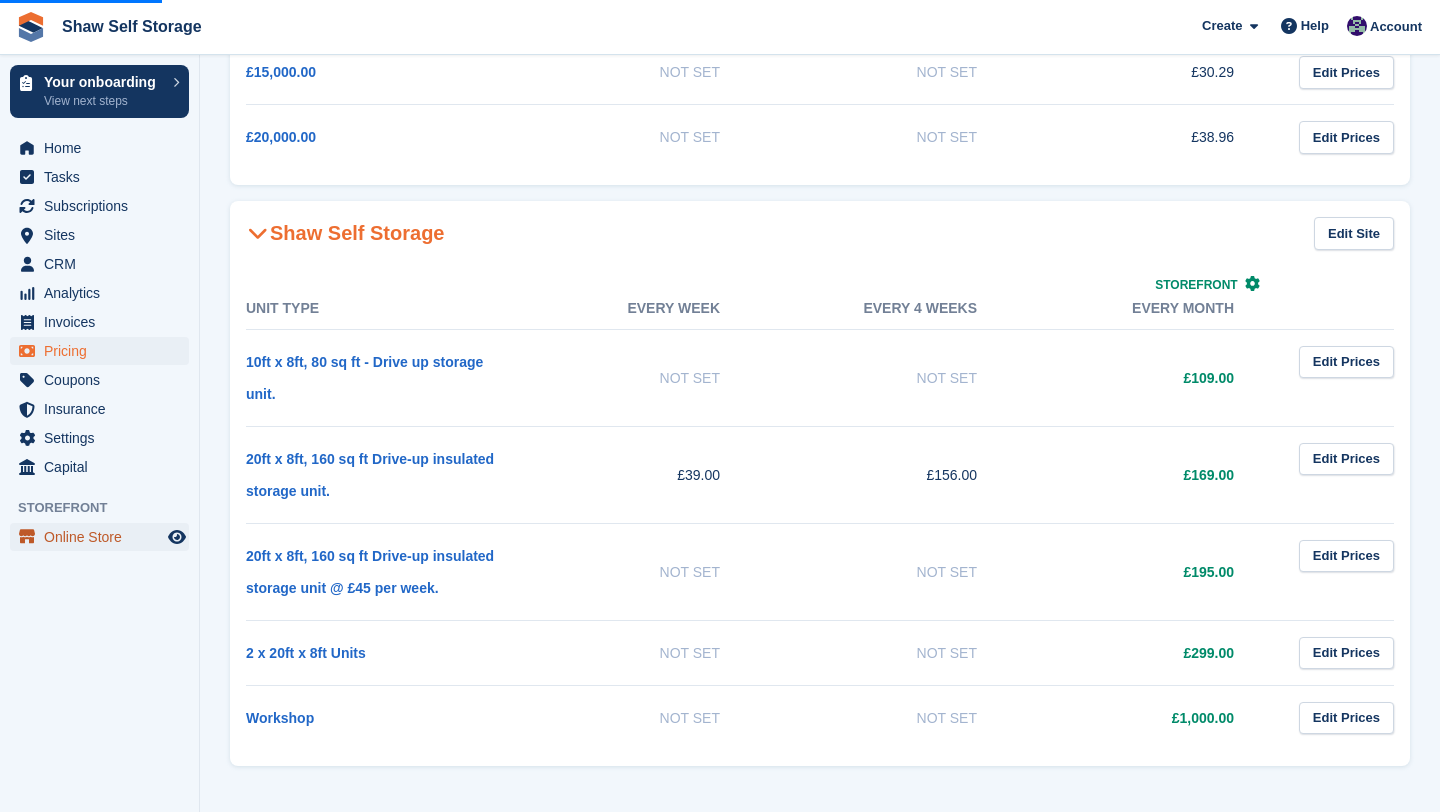 click on "Online Store" at bounding box center (104, 537) 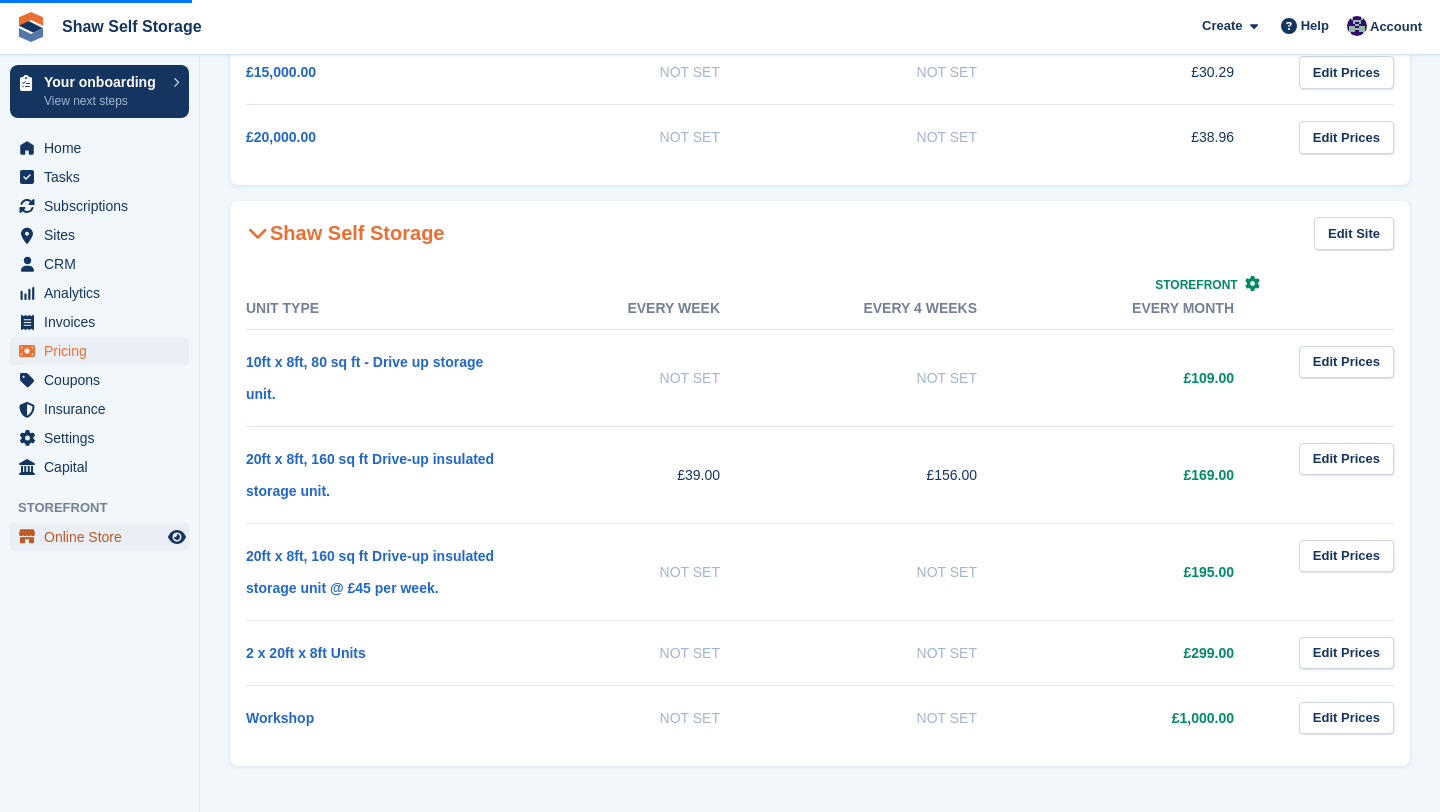 click on "Online Store" at bounding box center [104, 537] 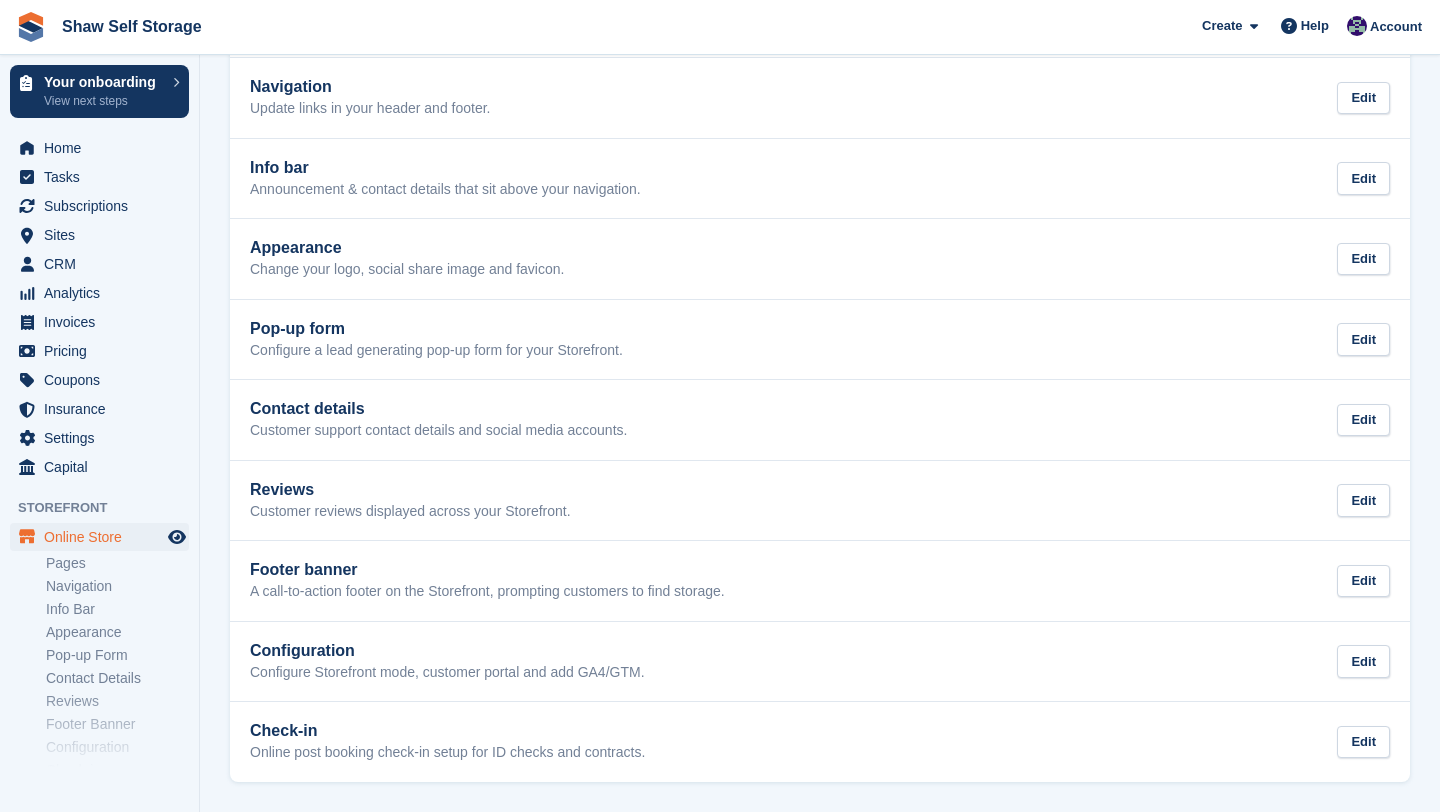 scroll, scrollTop: 0, scrollLeft: 0, axis: both 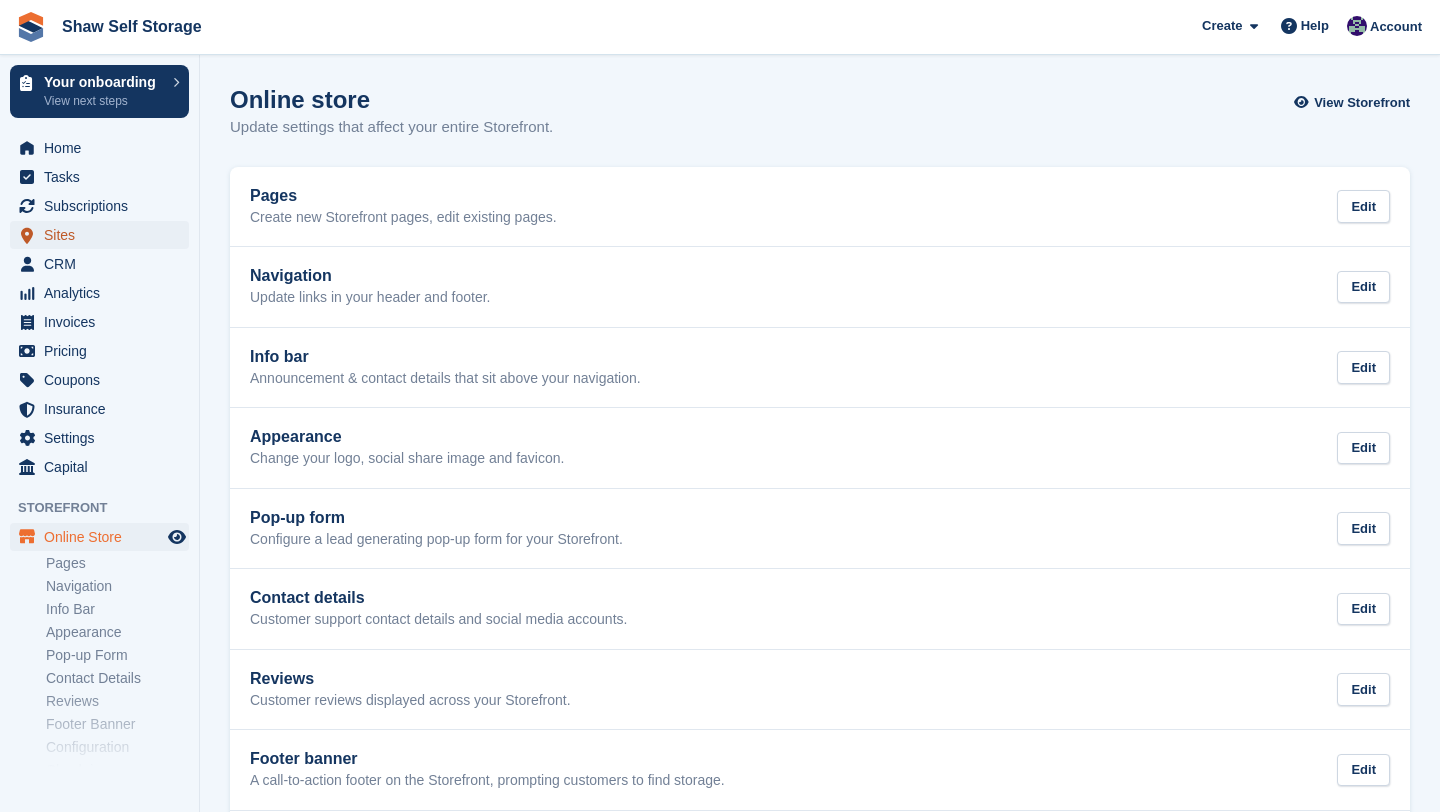 click on "Sites" at bounding box center (104, 235) 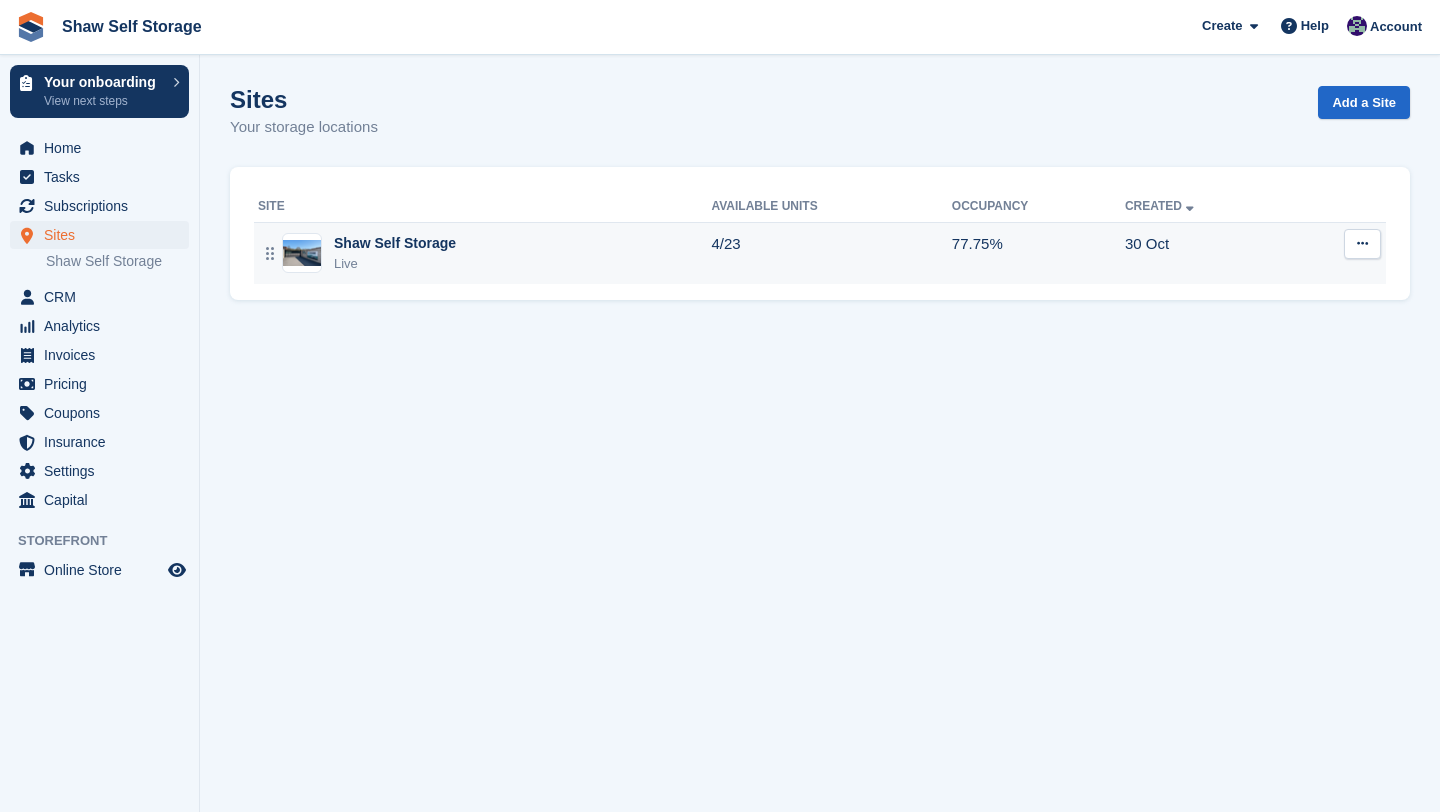 click on "Shaw Self Storage" at bounding box center (395, 243) 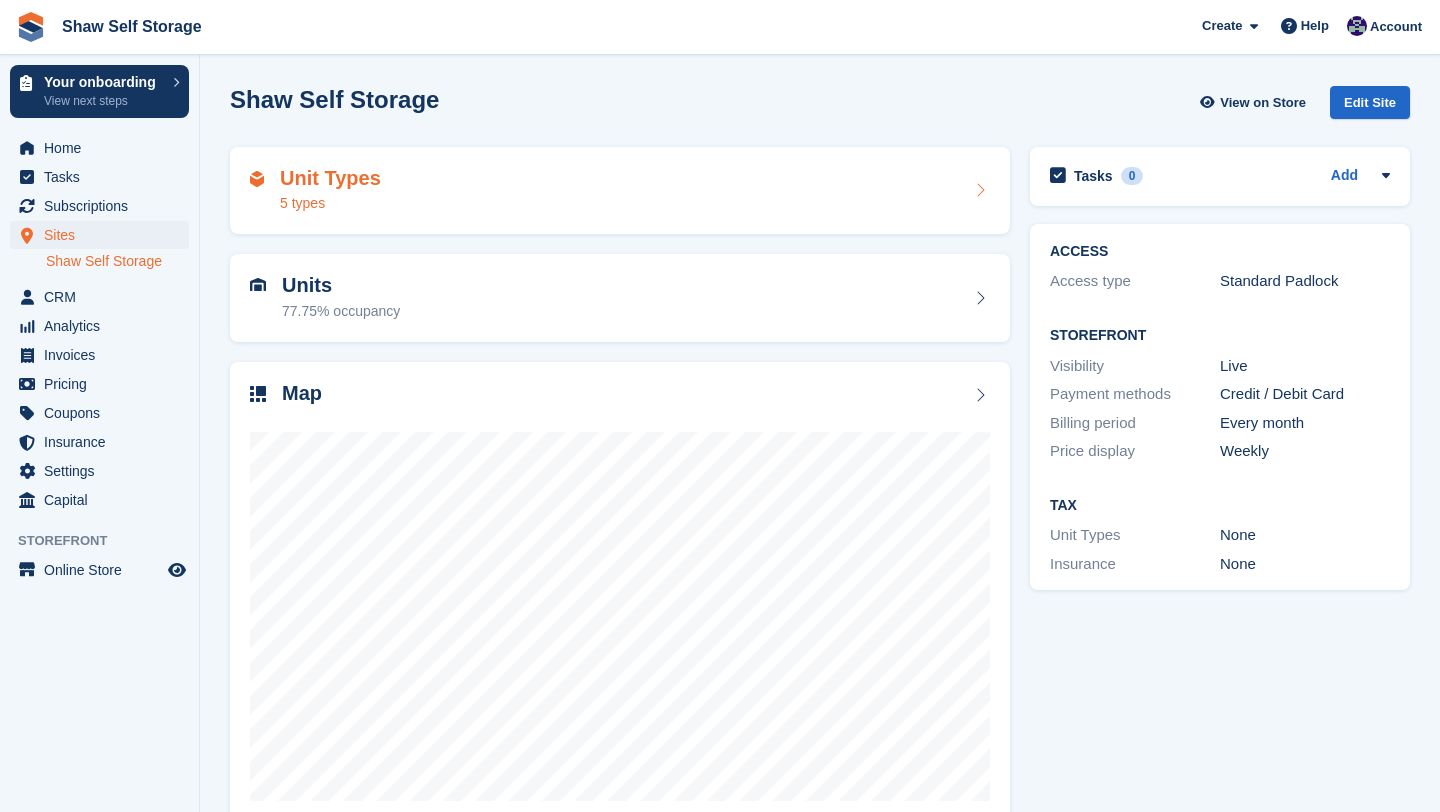 scroll, scrollTop: 41, scrollLeft: 0, axis: vertical 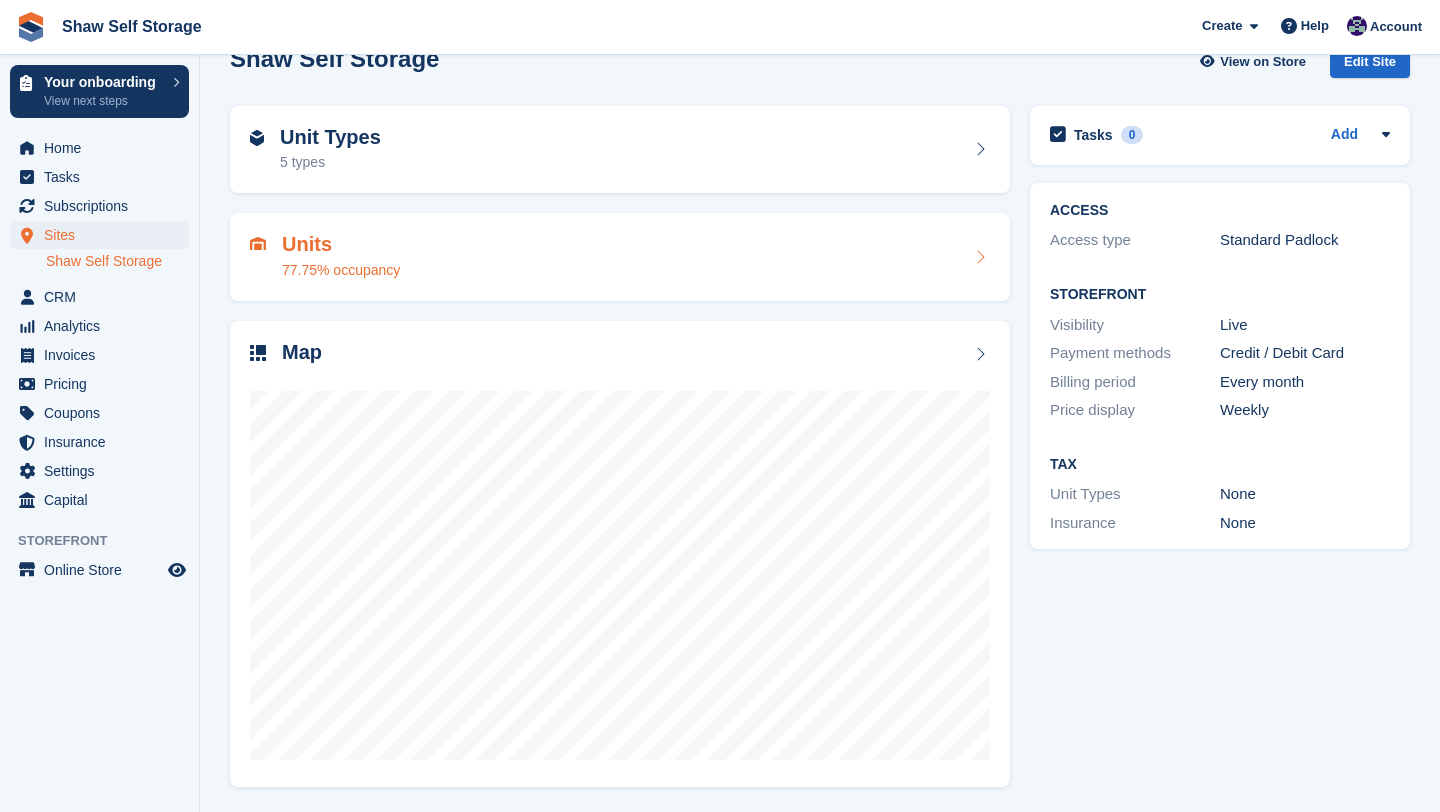 click at bounding box center [980, 257] 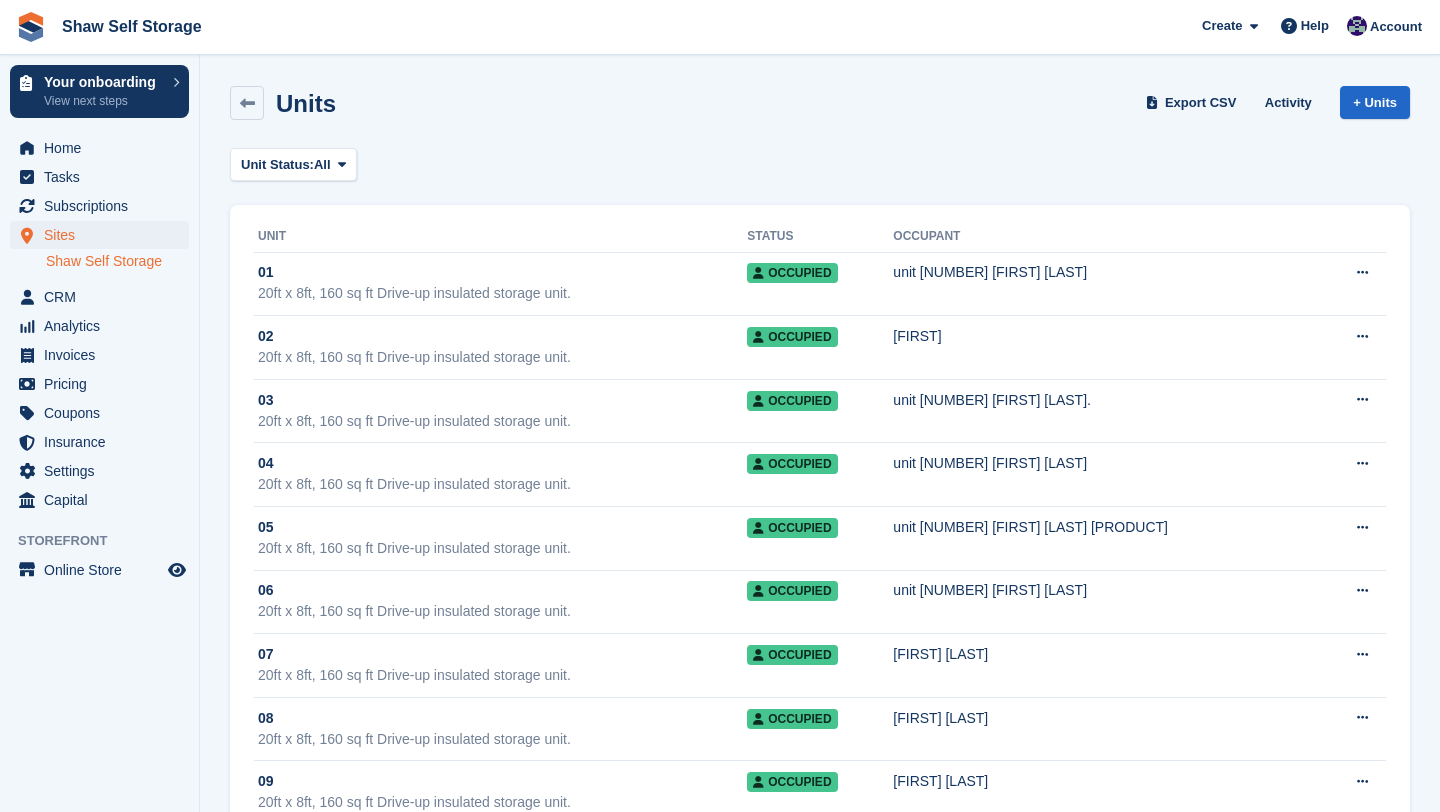 scroll, scrollTop: 0, scrollLeft: 0, axis: both 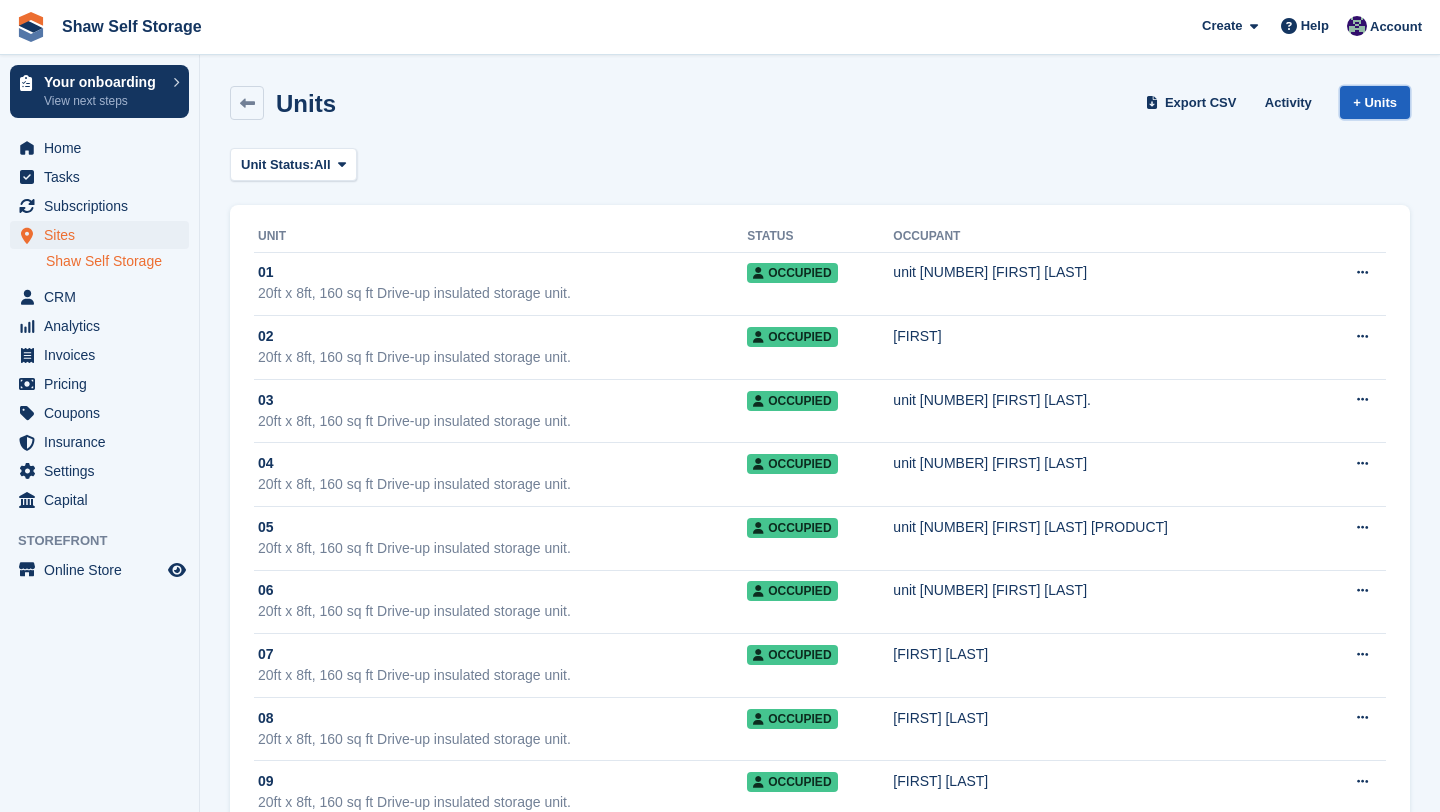 click on "+ Units" at bounding box center [1375, 102] 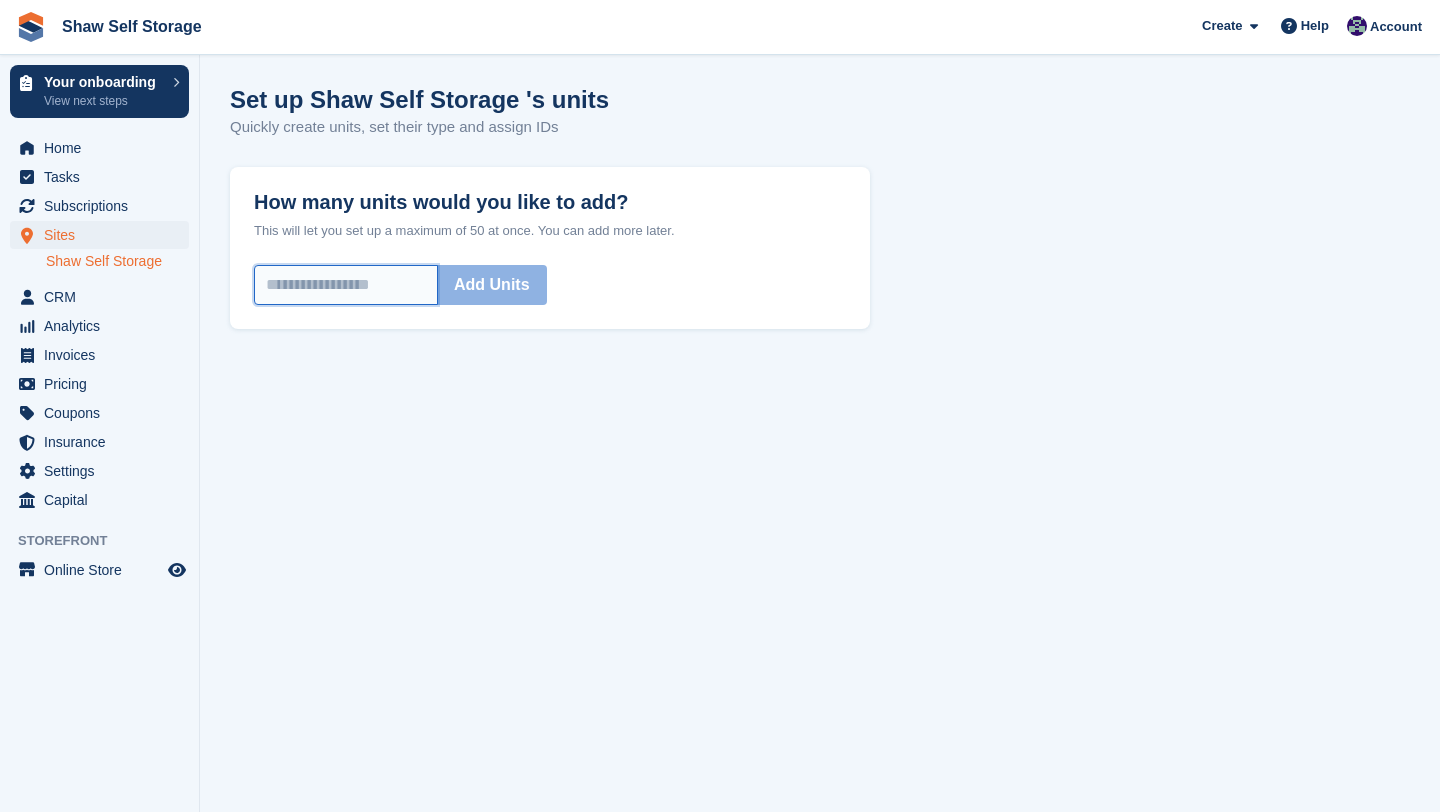 click on "How many units would you like to add?" at bounding box center (346, 285) 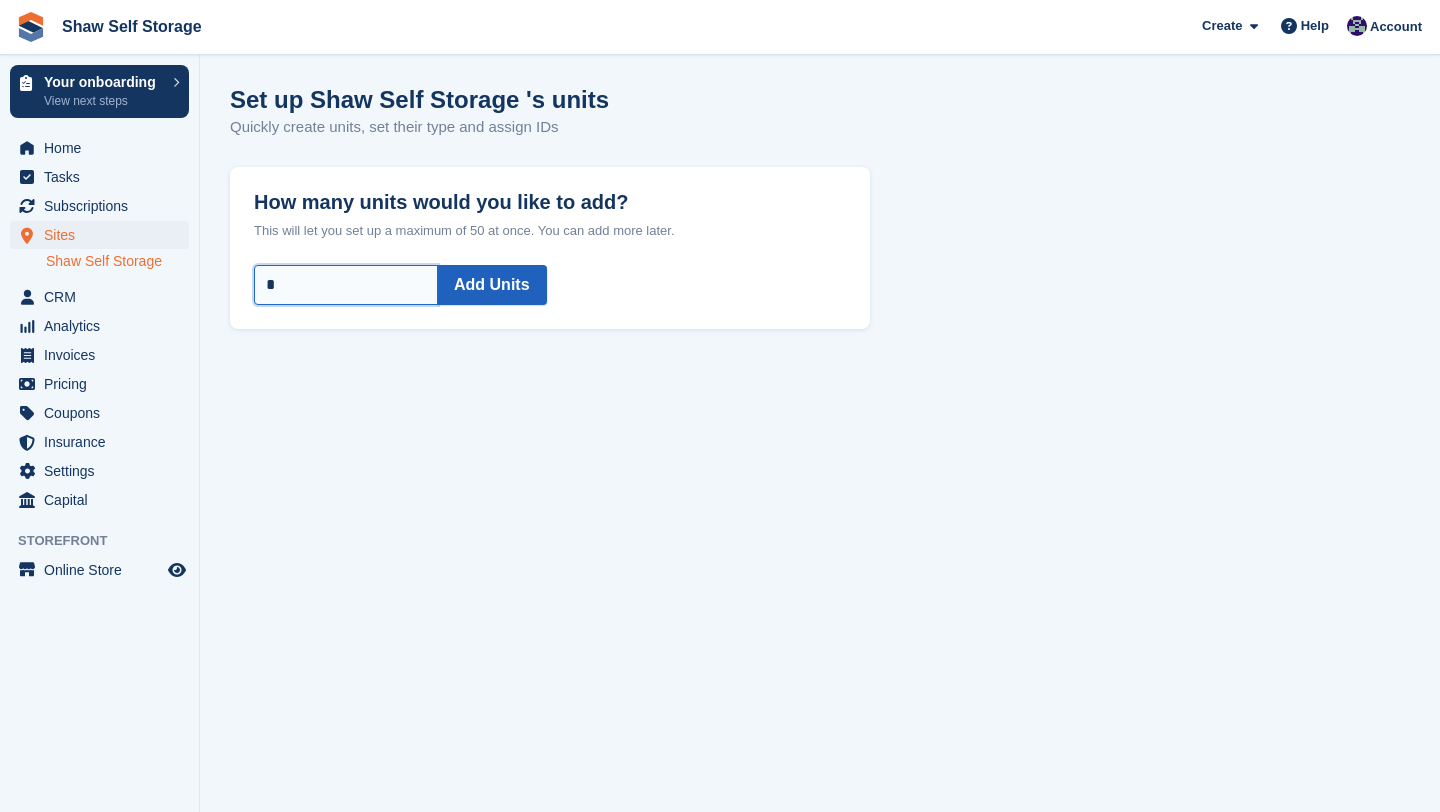 type on "*" 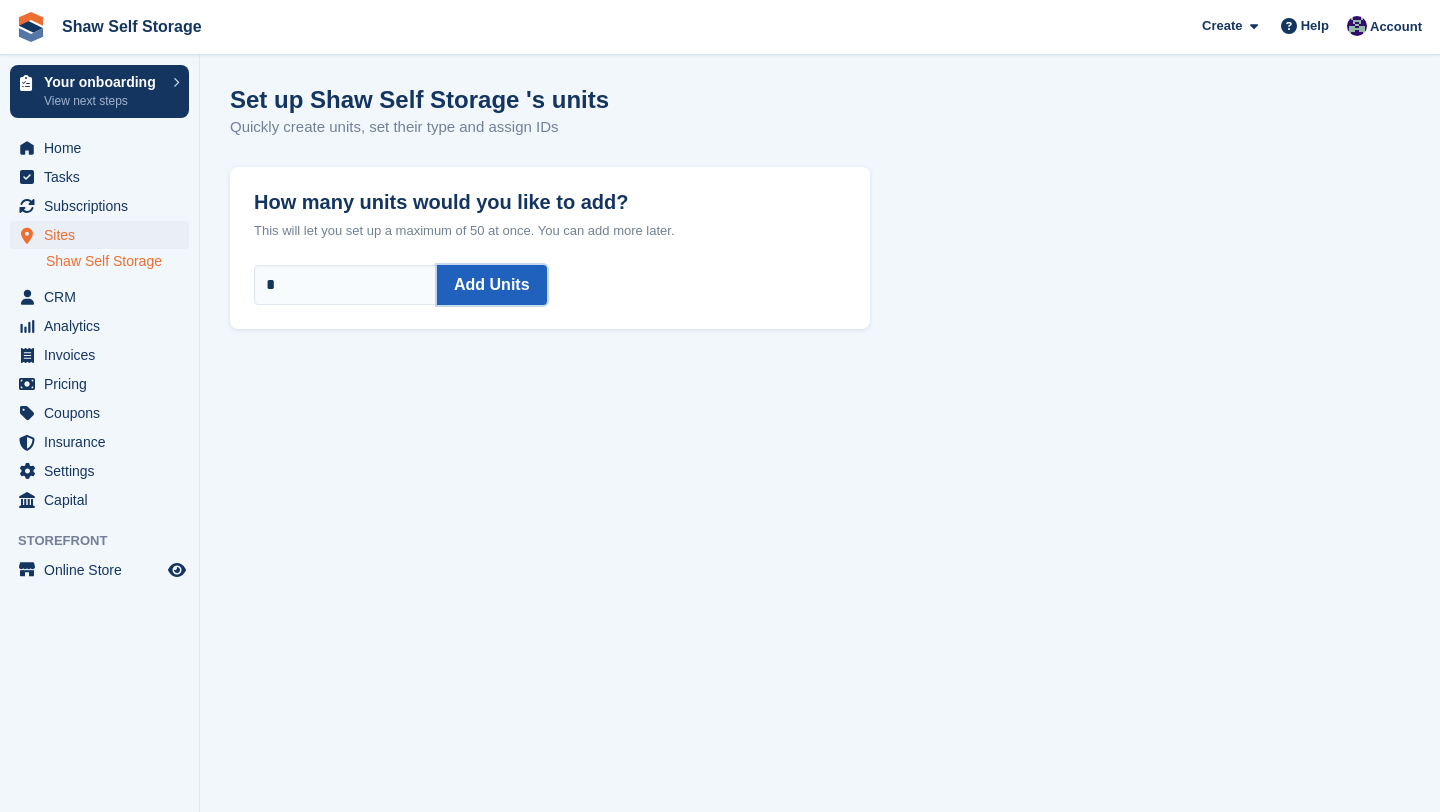 click on "Add Units" at bounding box center [492, 285] 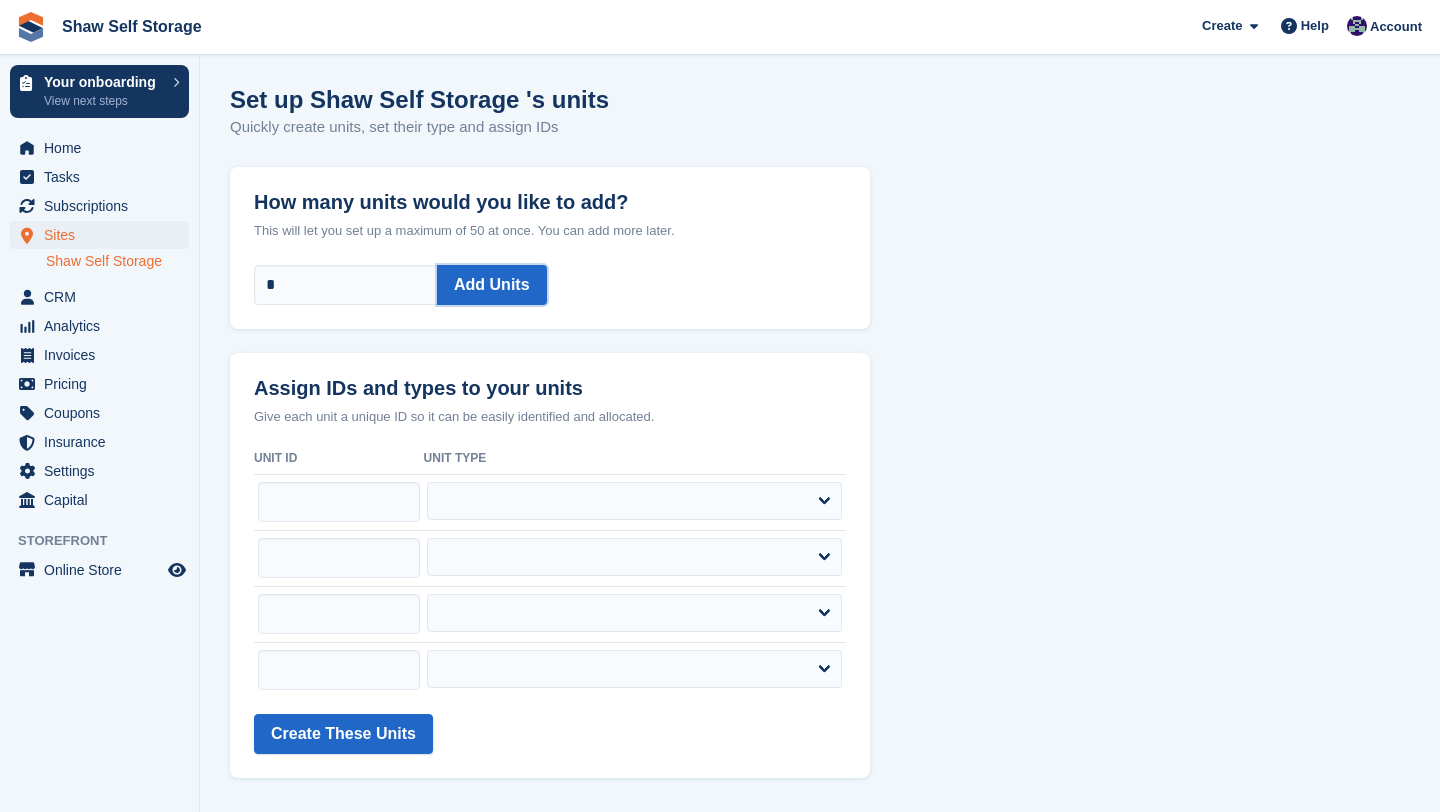 scroll, scrollTop: 19, scrollLeft: 0, axis: vertical 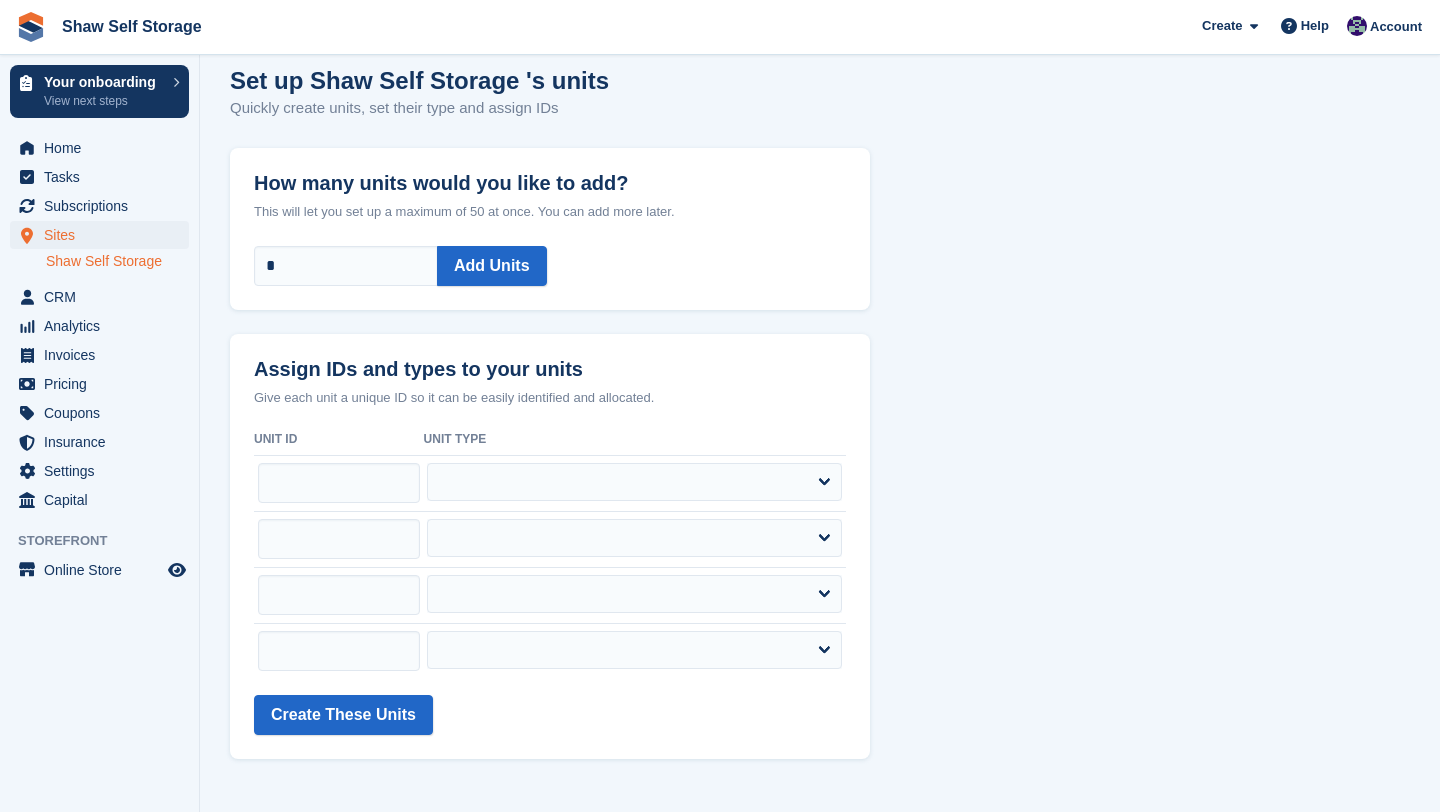 click on "**********" at bounding box center (635, 483) 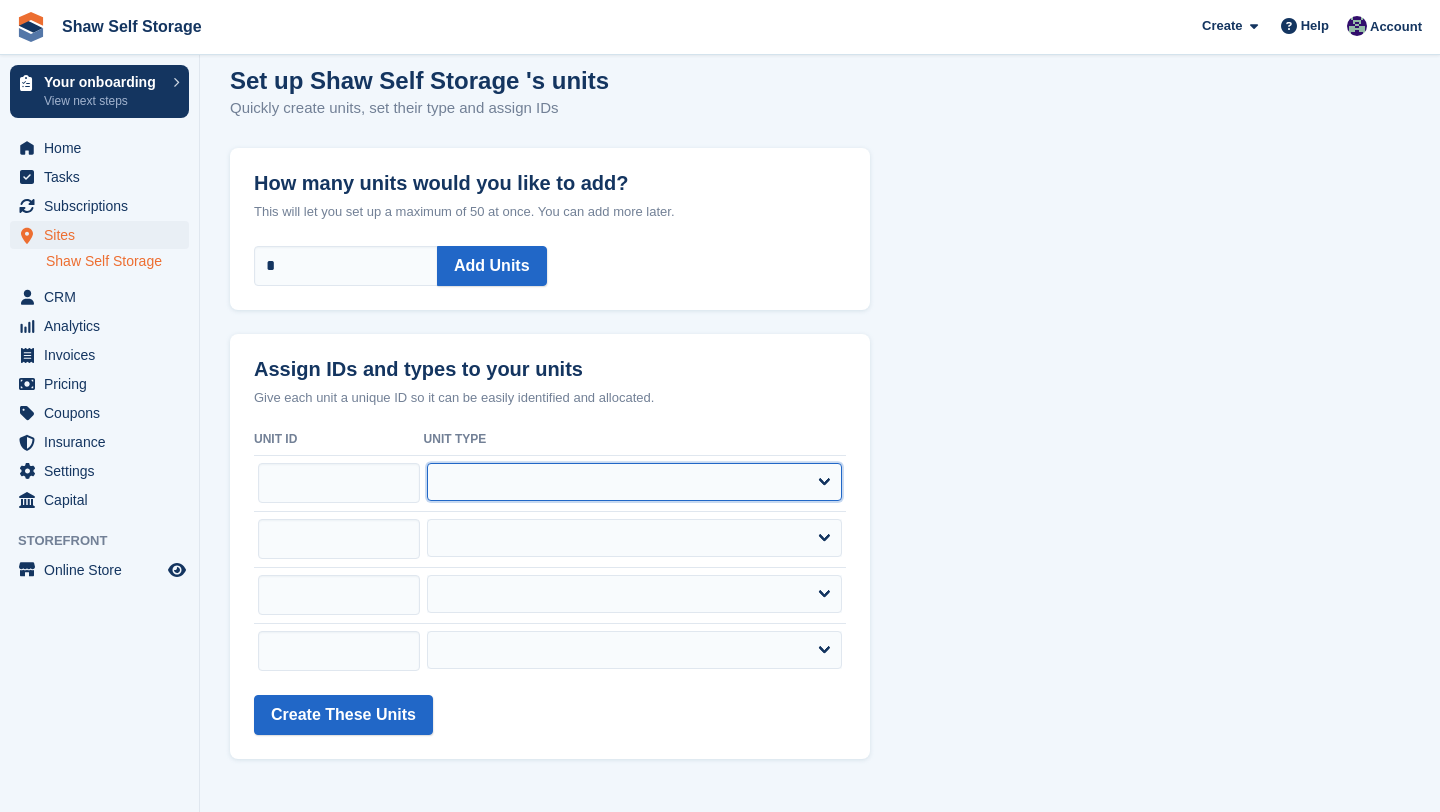 click on "**********" at bounding box center [634, 482] 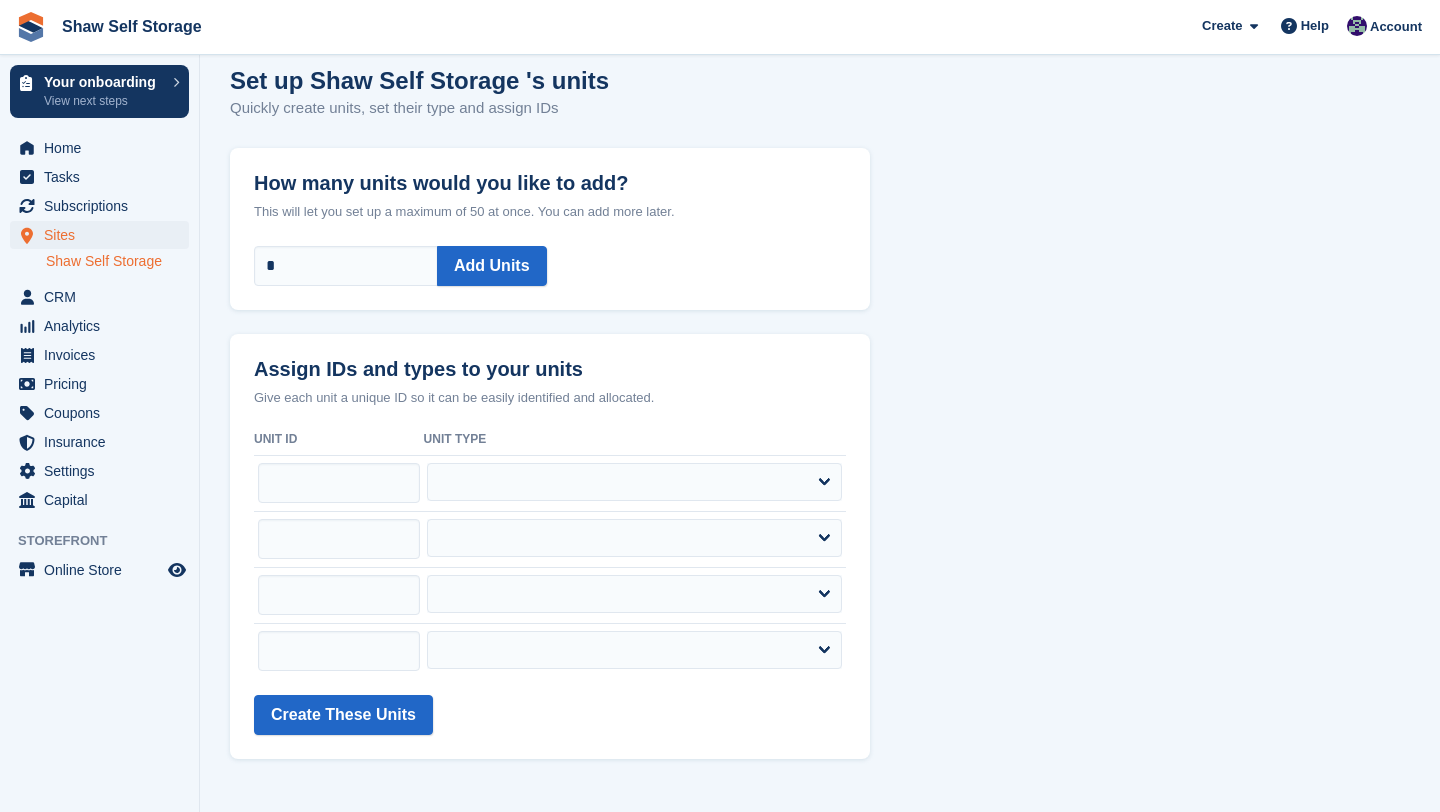 click on "Shaw Self Storage" at bounding box center [117, 261] 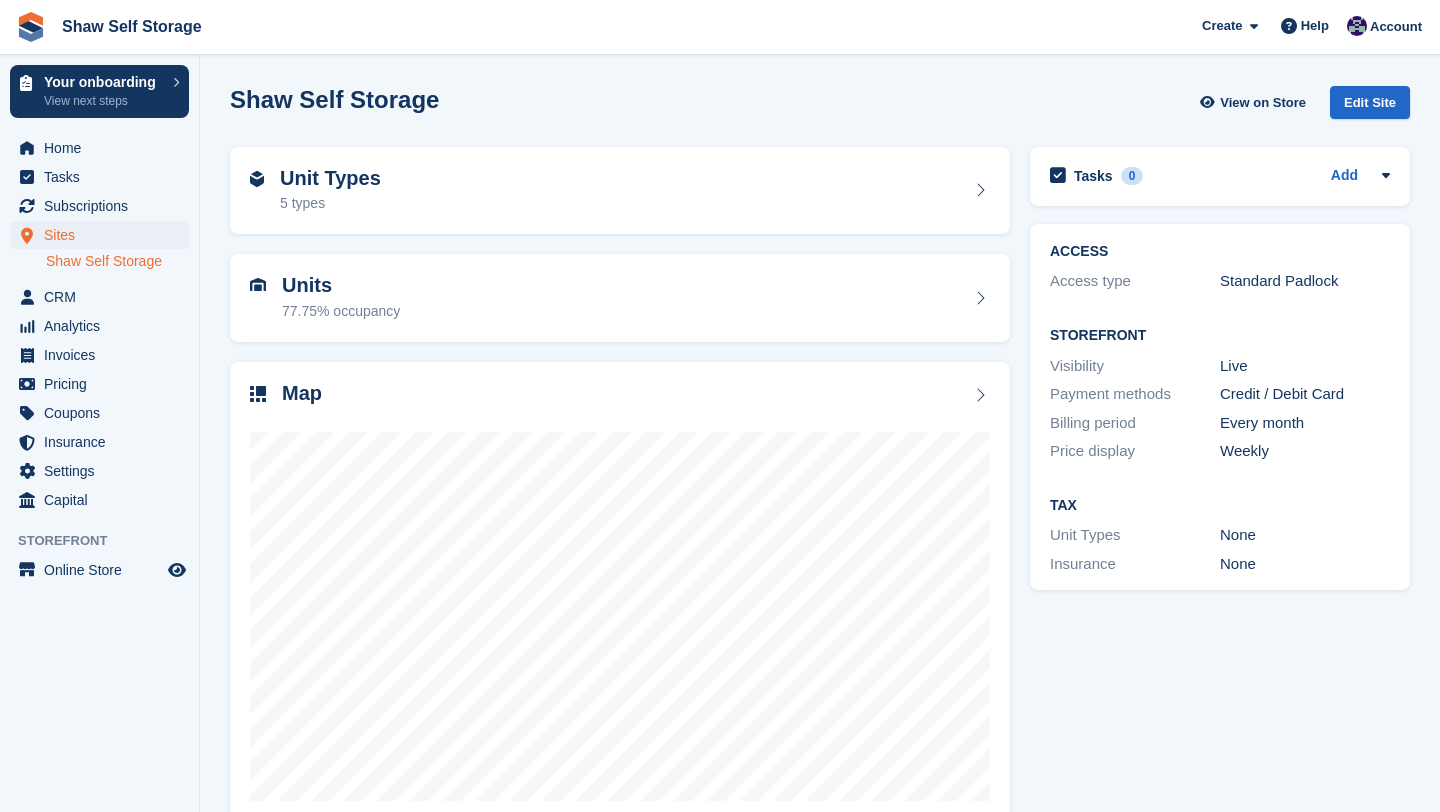 scroll, scrollTop: 0, scrollLeft: 0, axis: both 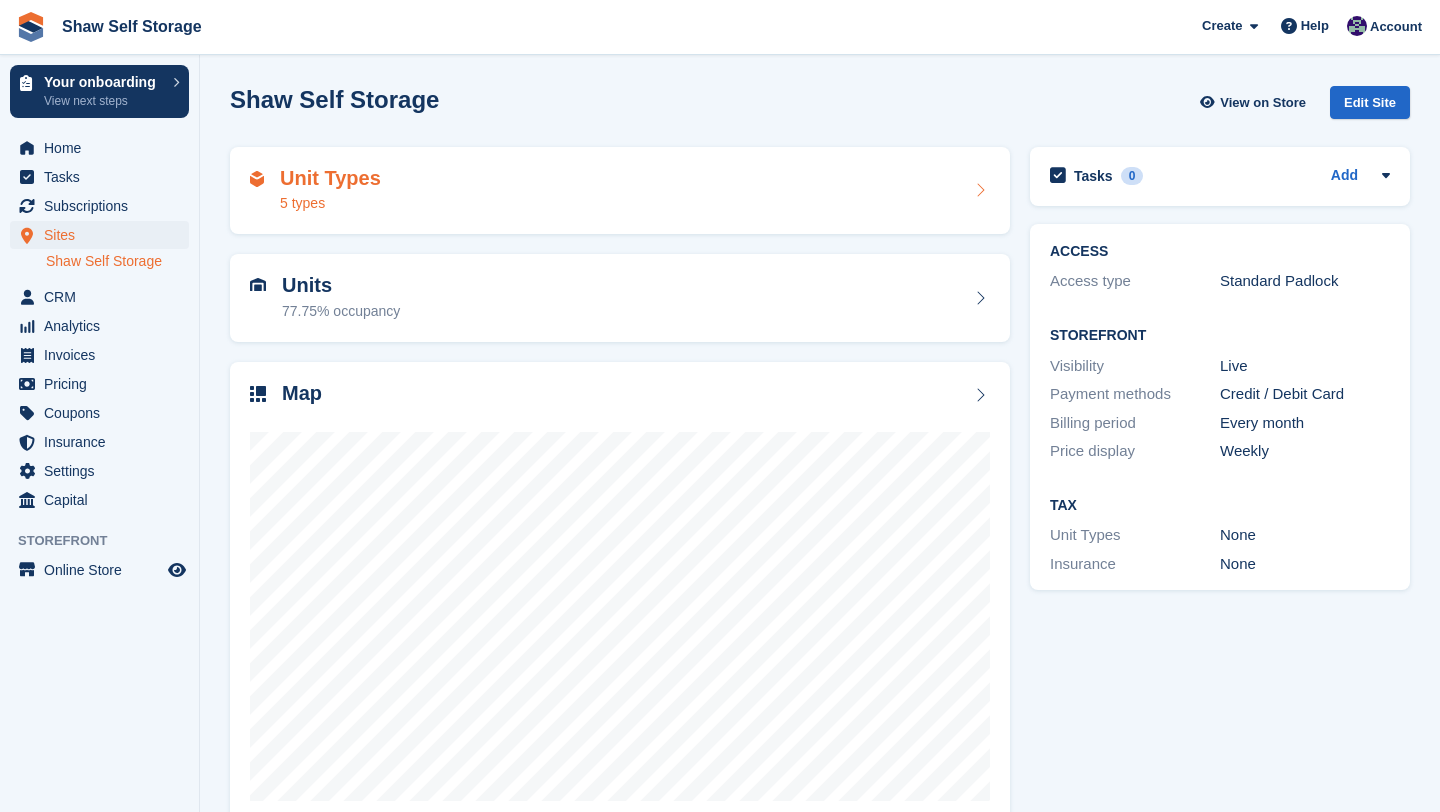 click on "Unit Types
5 types" at bounding box center (620, 191) 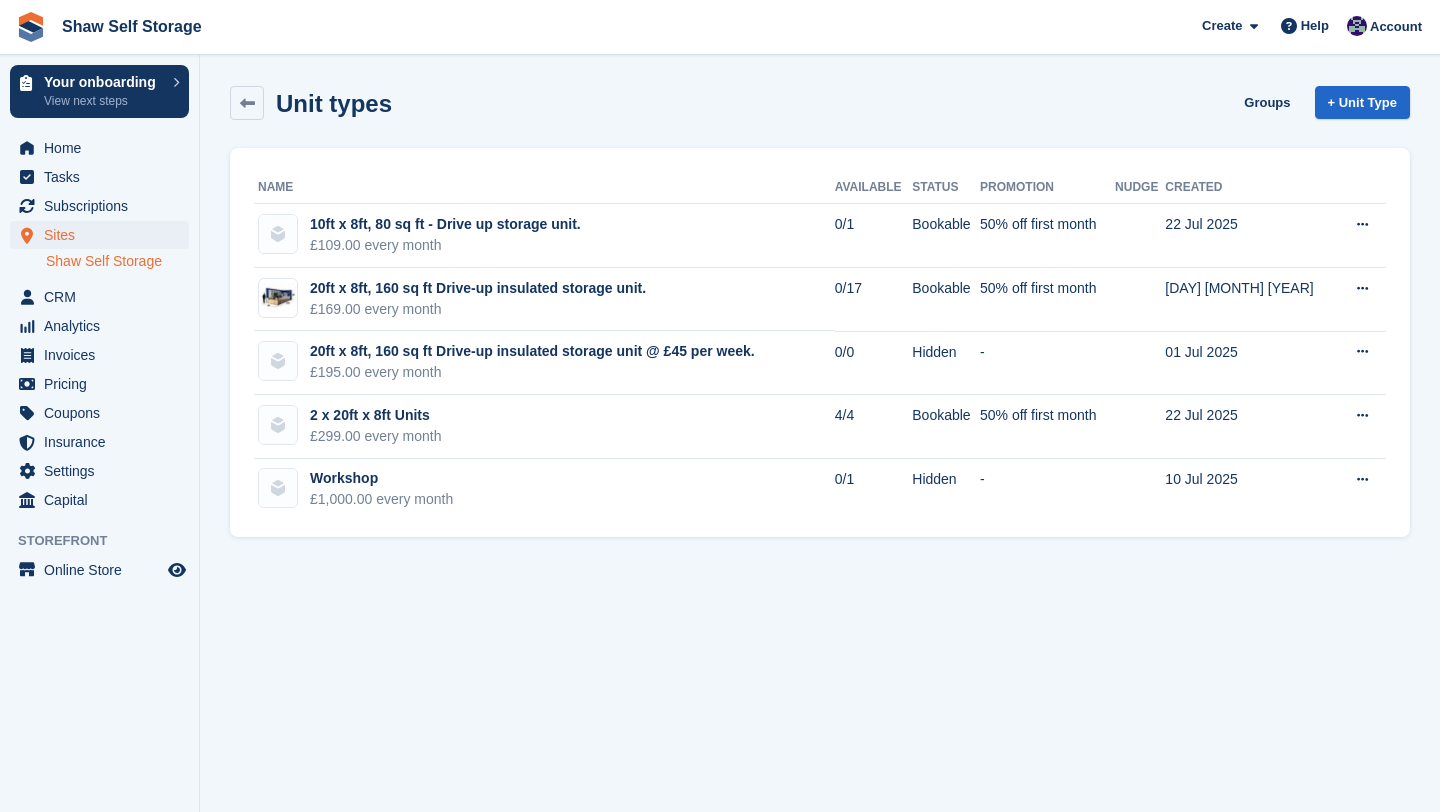 scroll, scrollTop: 0, scrollLeft: 0, axis: both 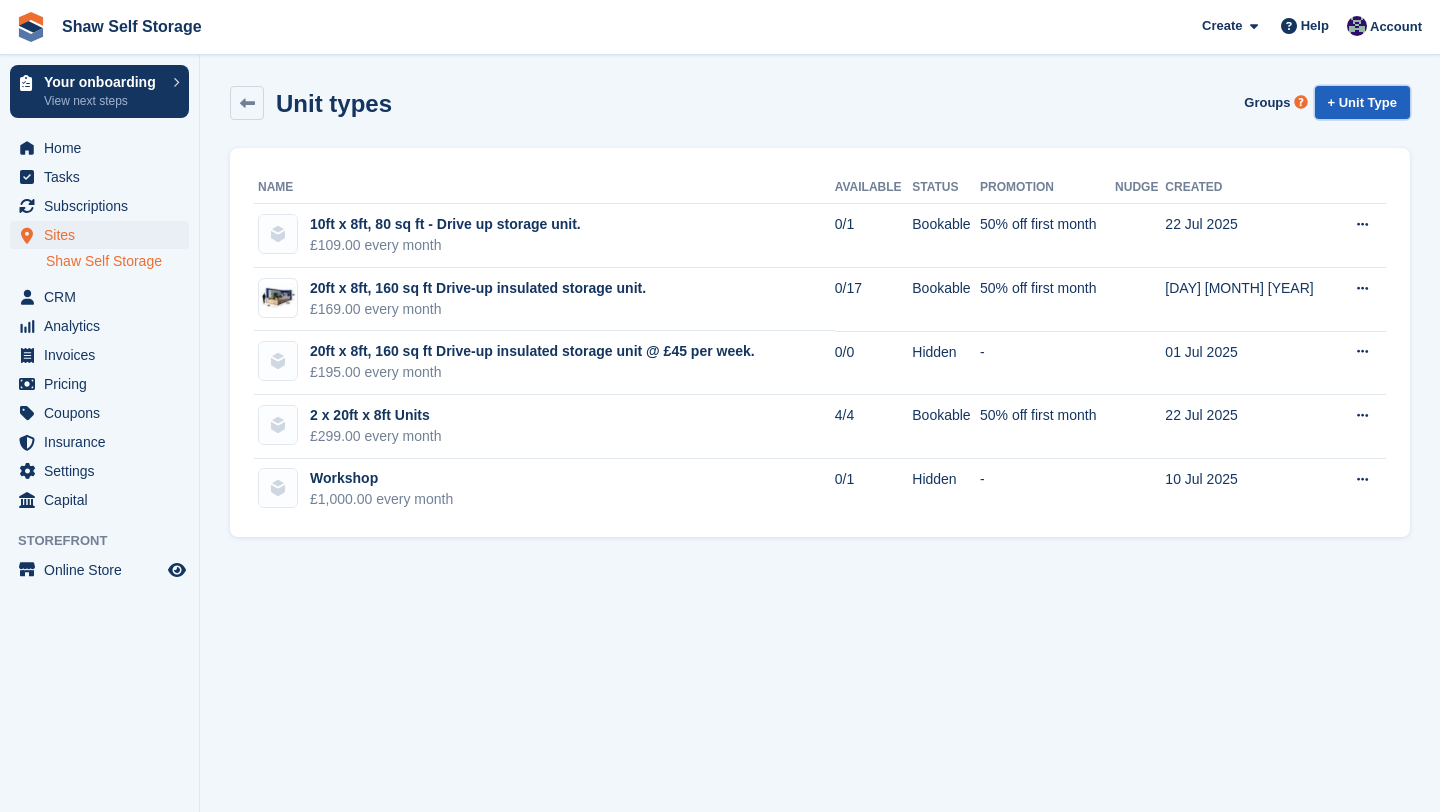 click on "+ Unit Type" at bounding box center (1362, 102) 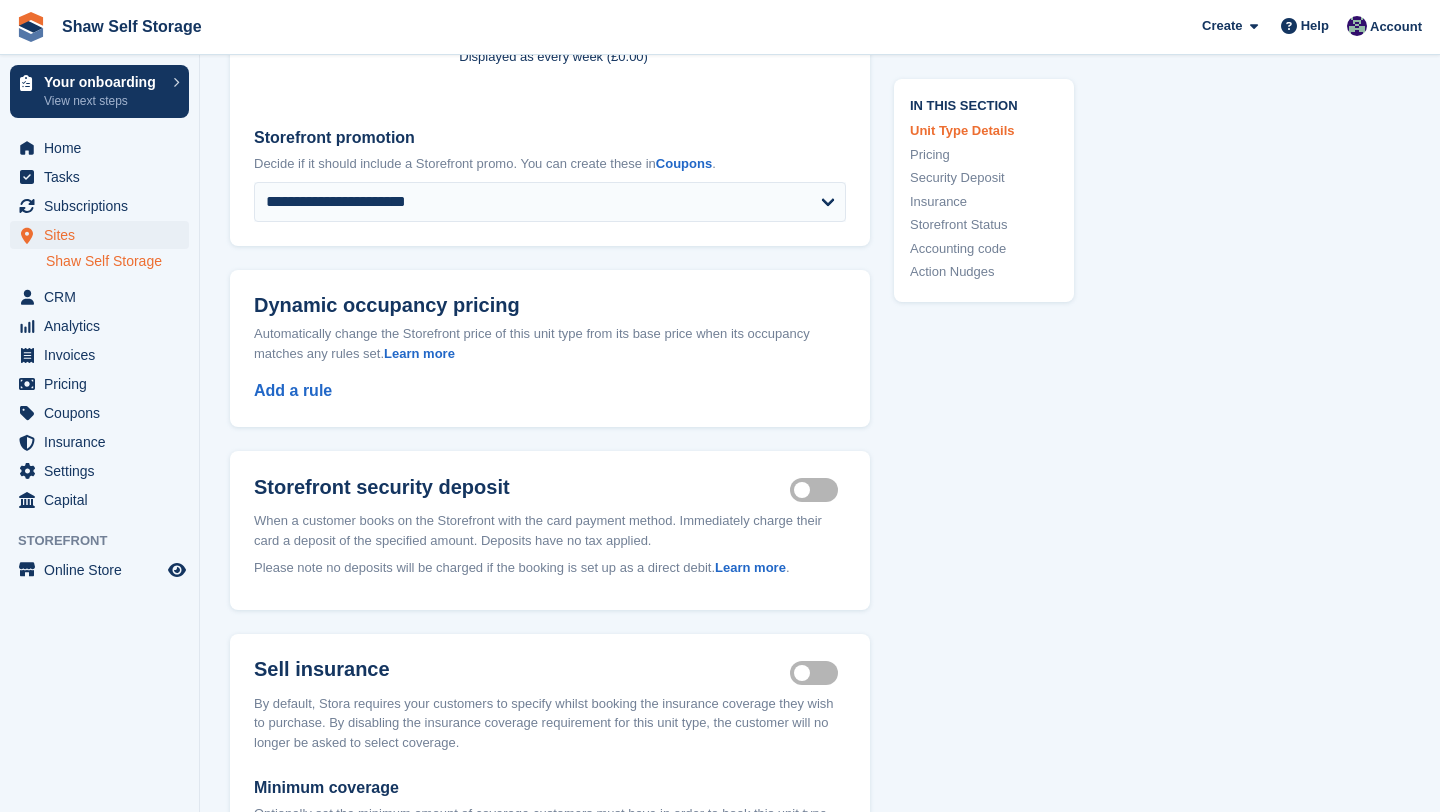 scroll, scrollTop: 0, scrollLeft: 0, axis: both 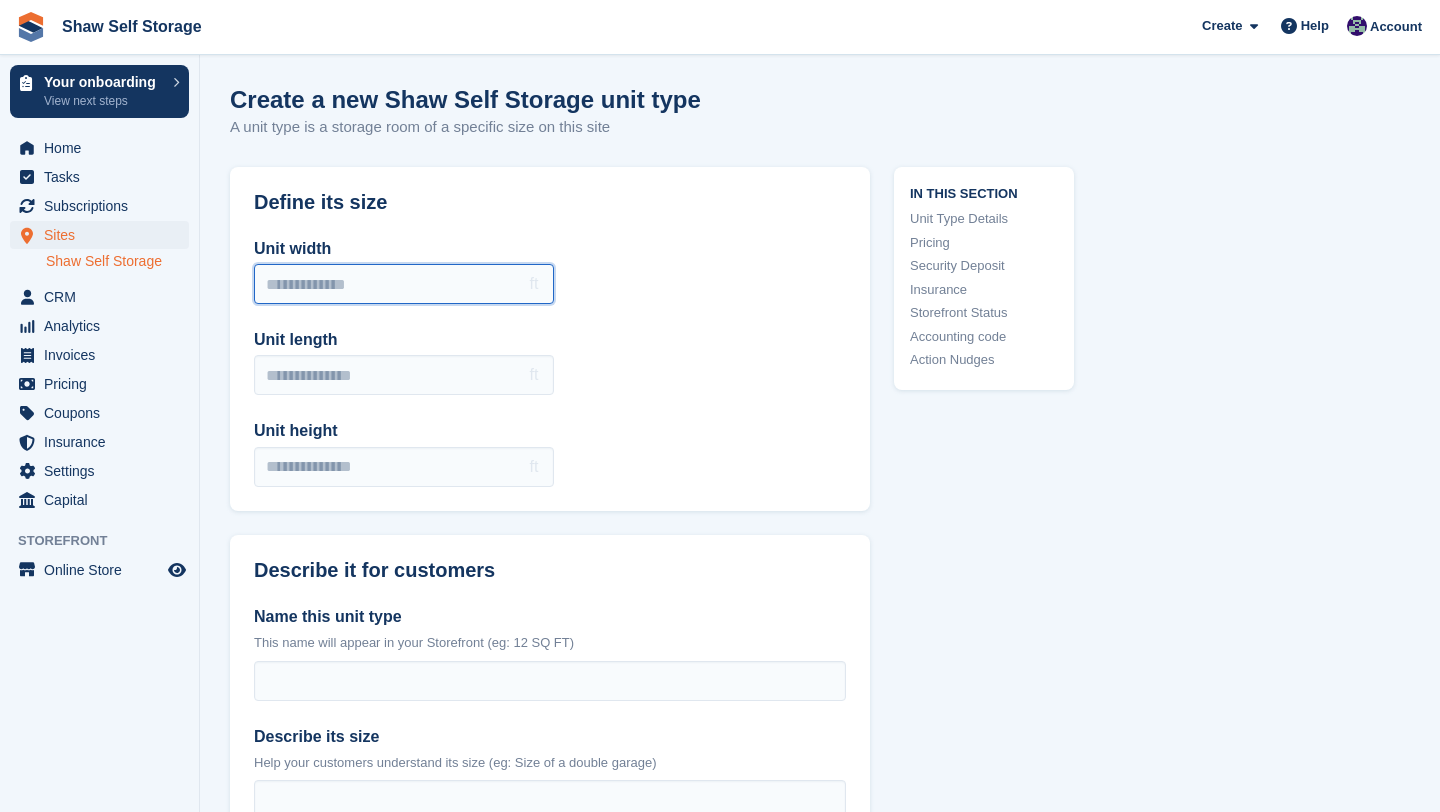 click on "Unit width" at bounding box center (404, 284) 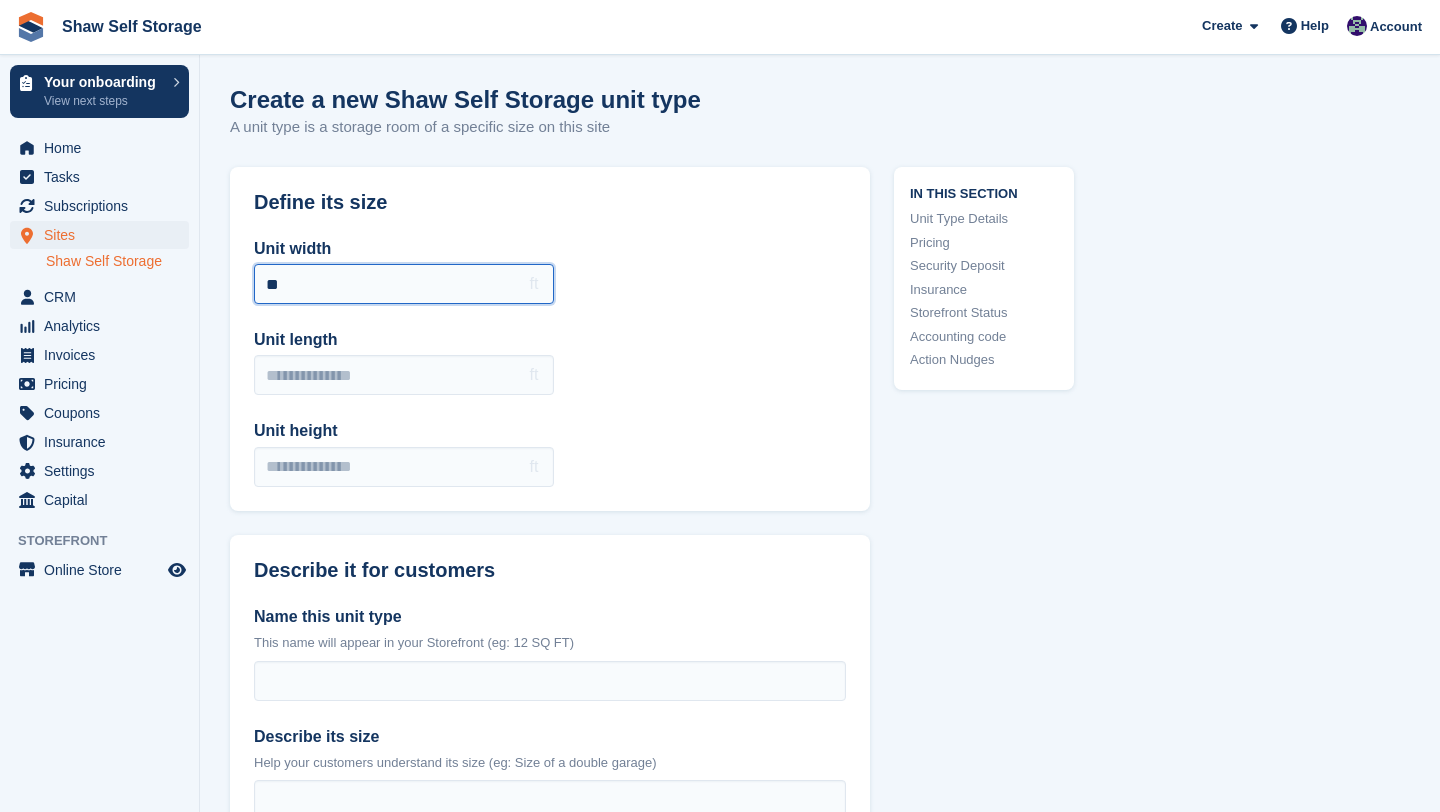 type on "**" 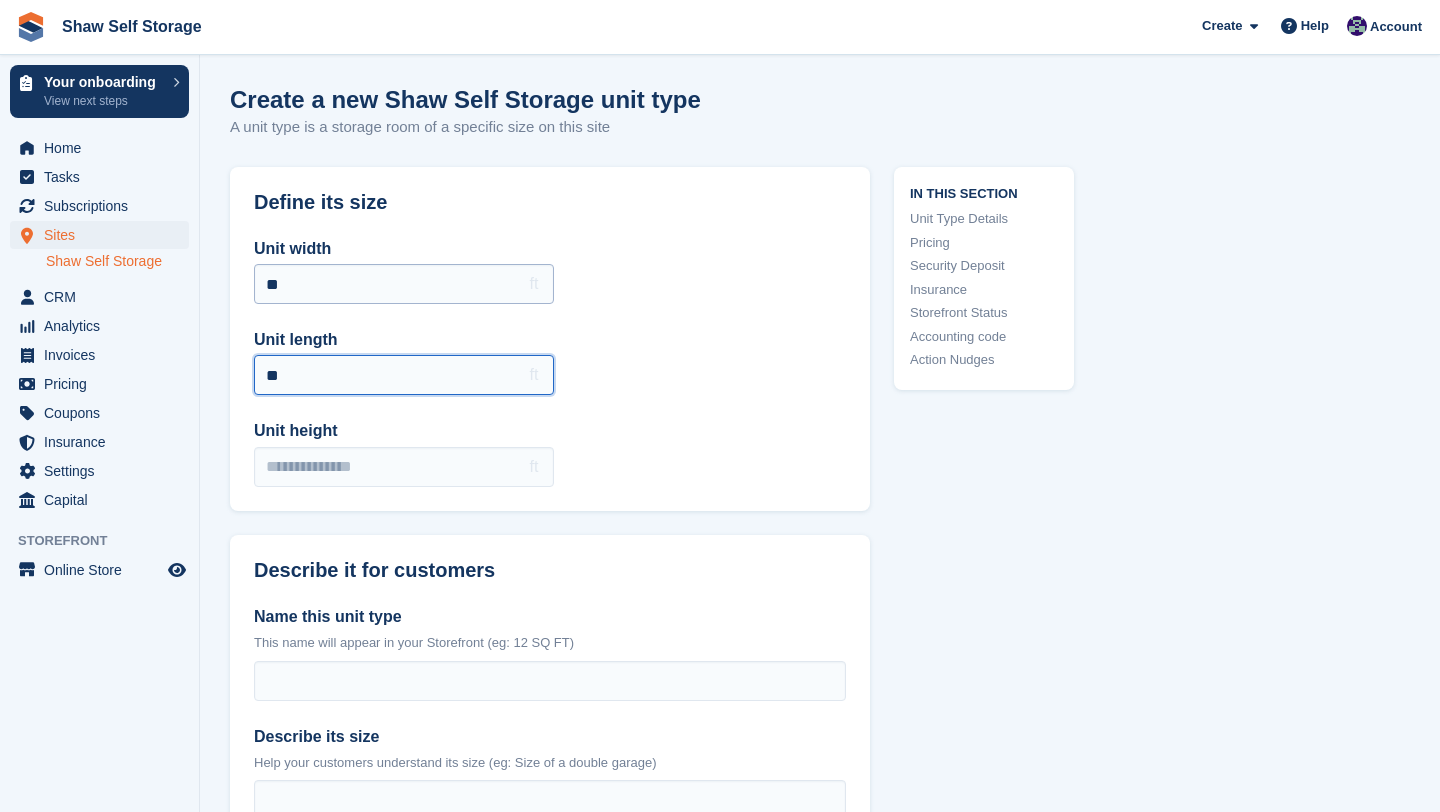 type on "**" 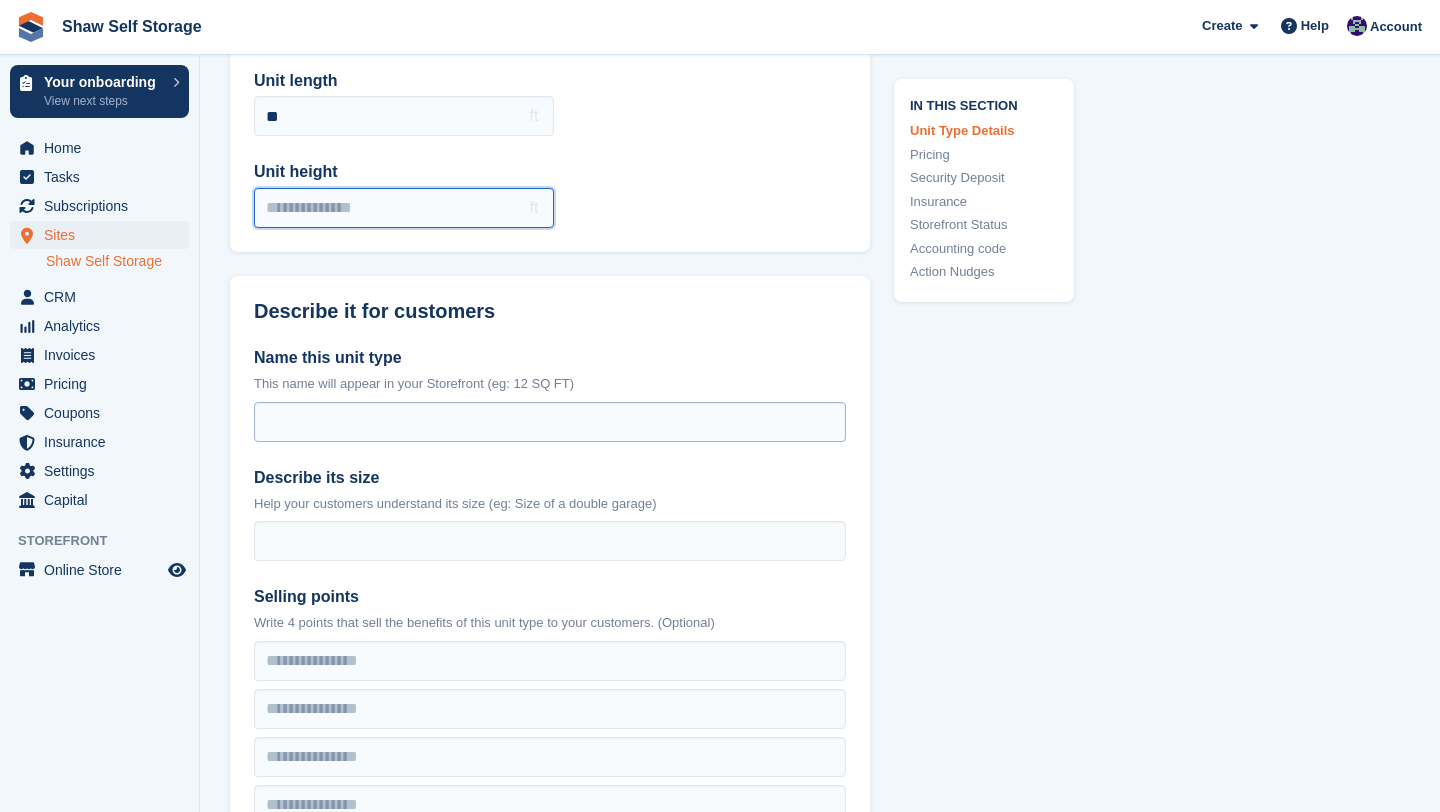 scroll, scrollTop: 279, scrollLeft: 0, axis: vertical 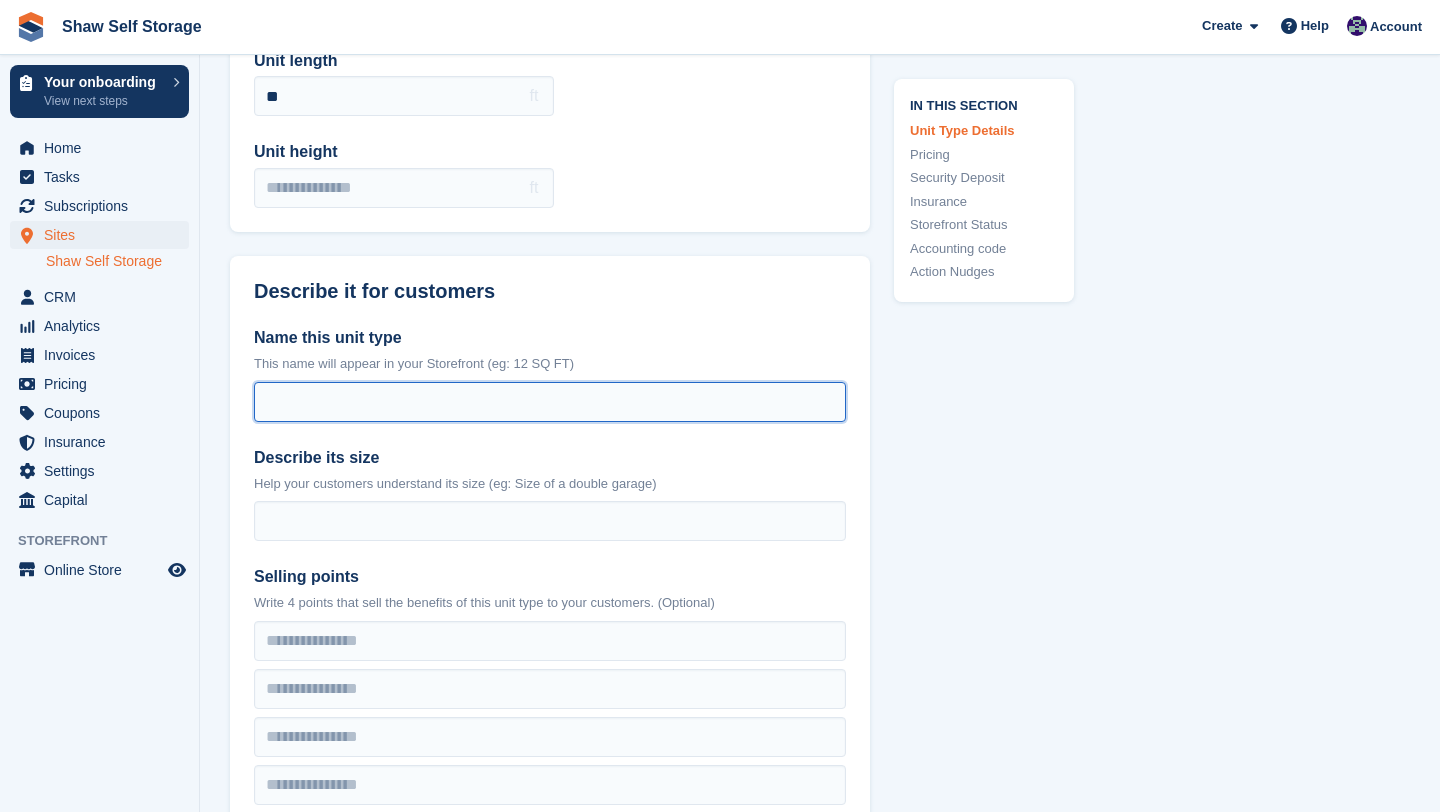 click on "Name this unit type" at bounding box center (550, 402) 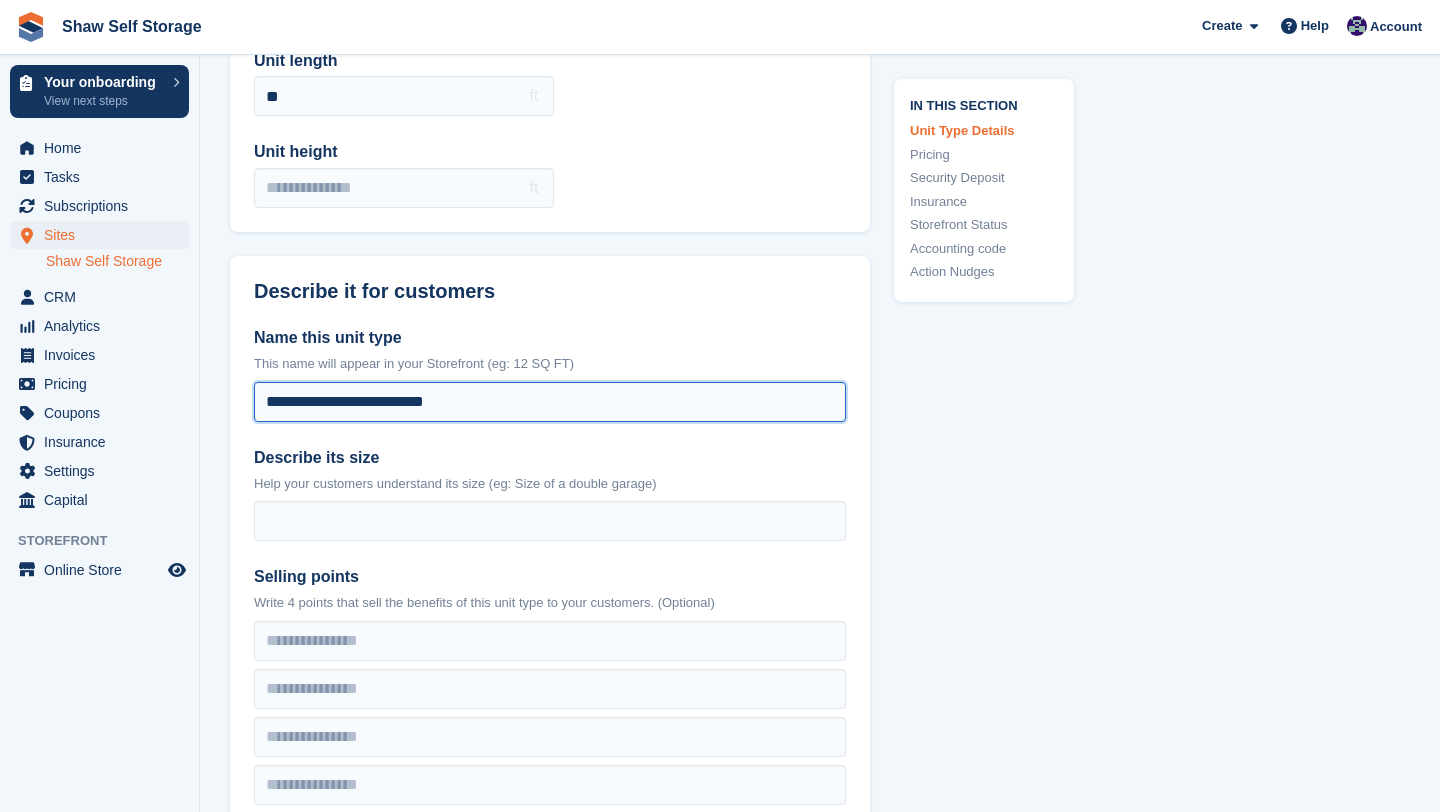click on "**********" at bounding box center [550, 402] 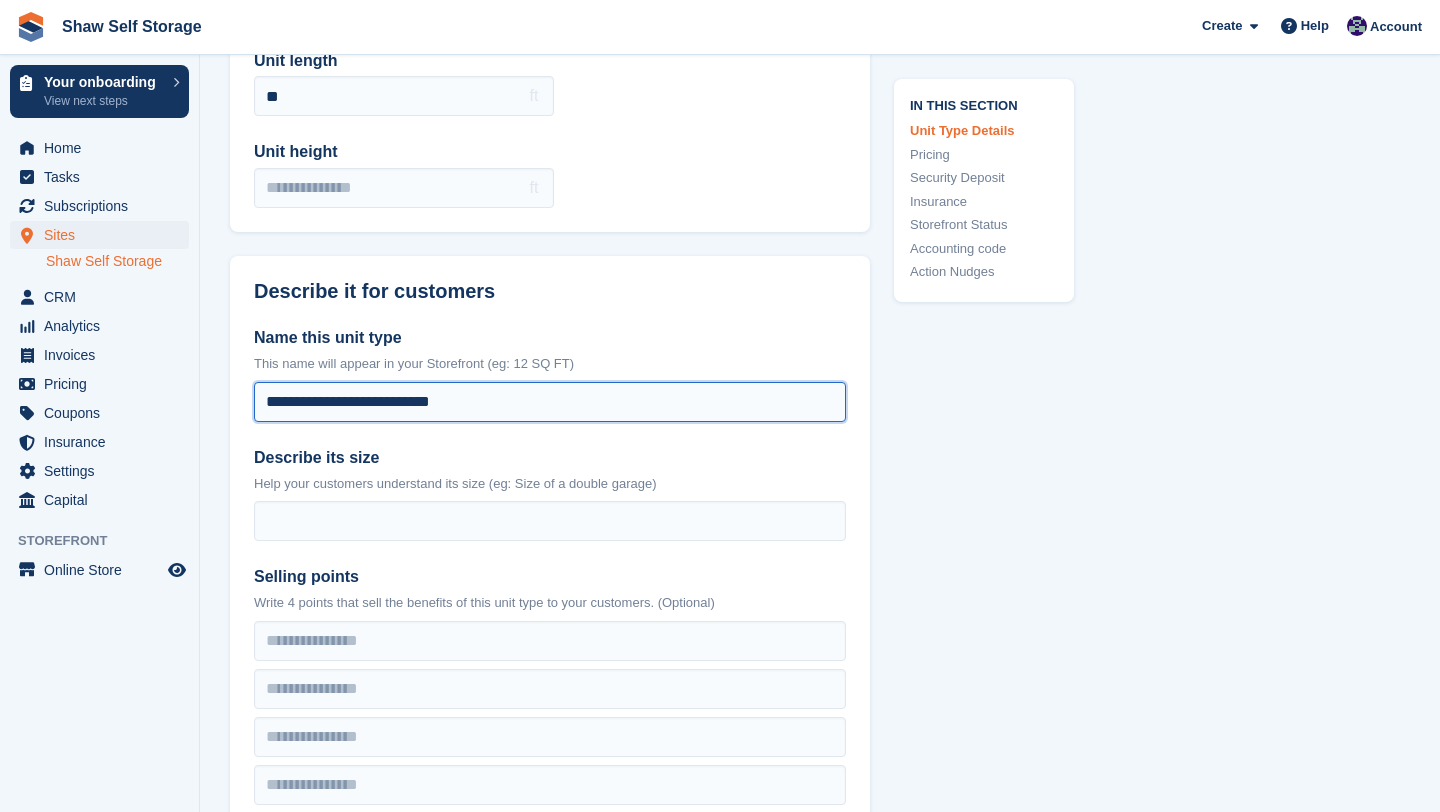 click on "**********" at bounding box center (550, 402) 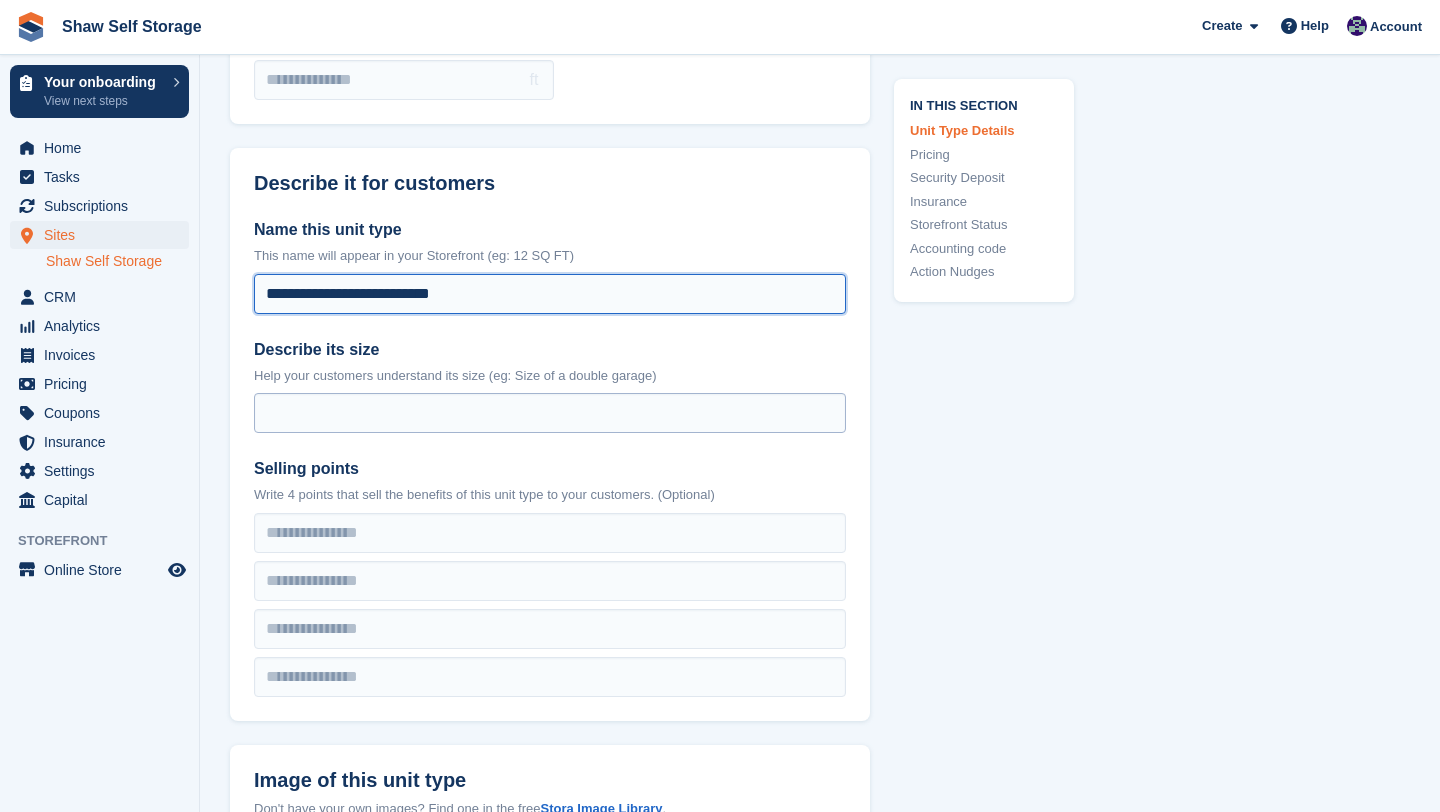 type on "**********" 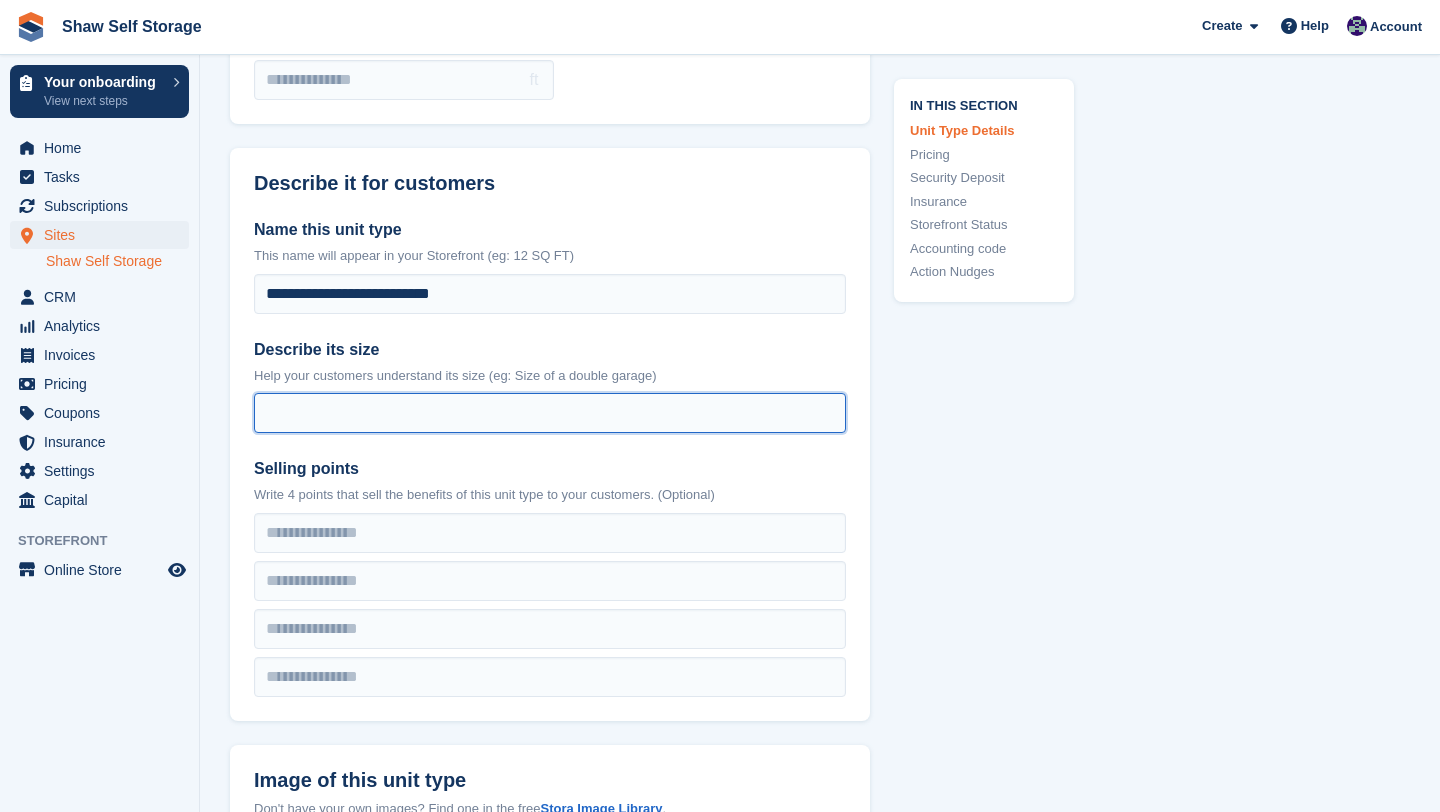 click on "Describe its size" at bounding box center [550, 413] 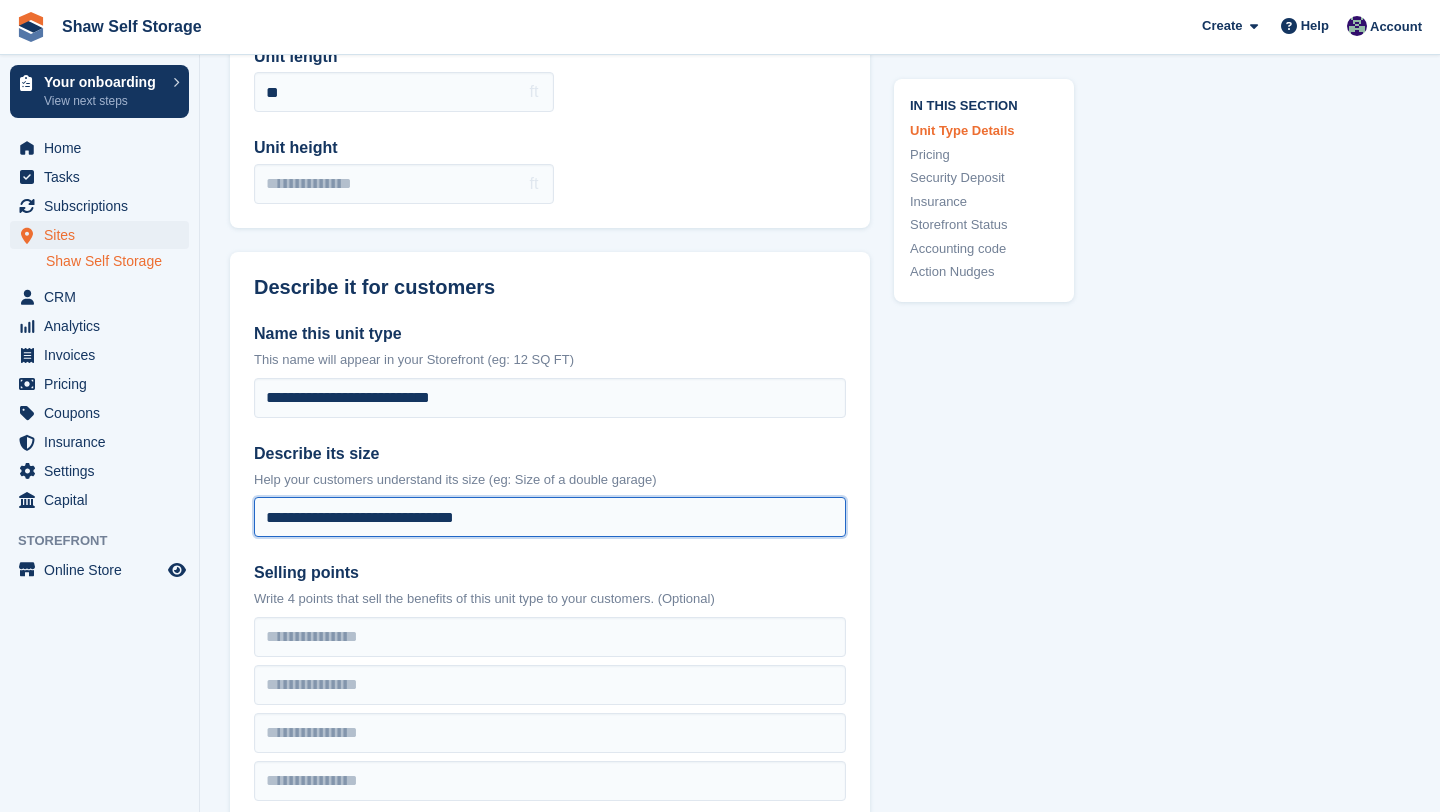 scroll, scrollTop: 293, scrollLeft: 0, axis: vertical 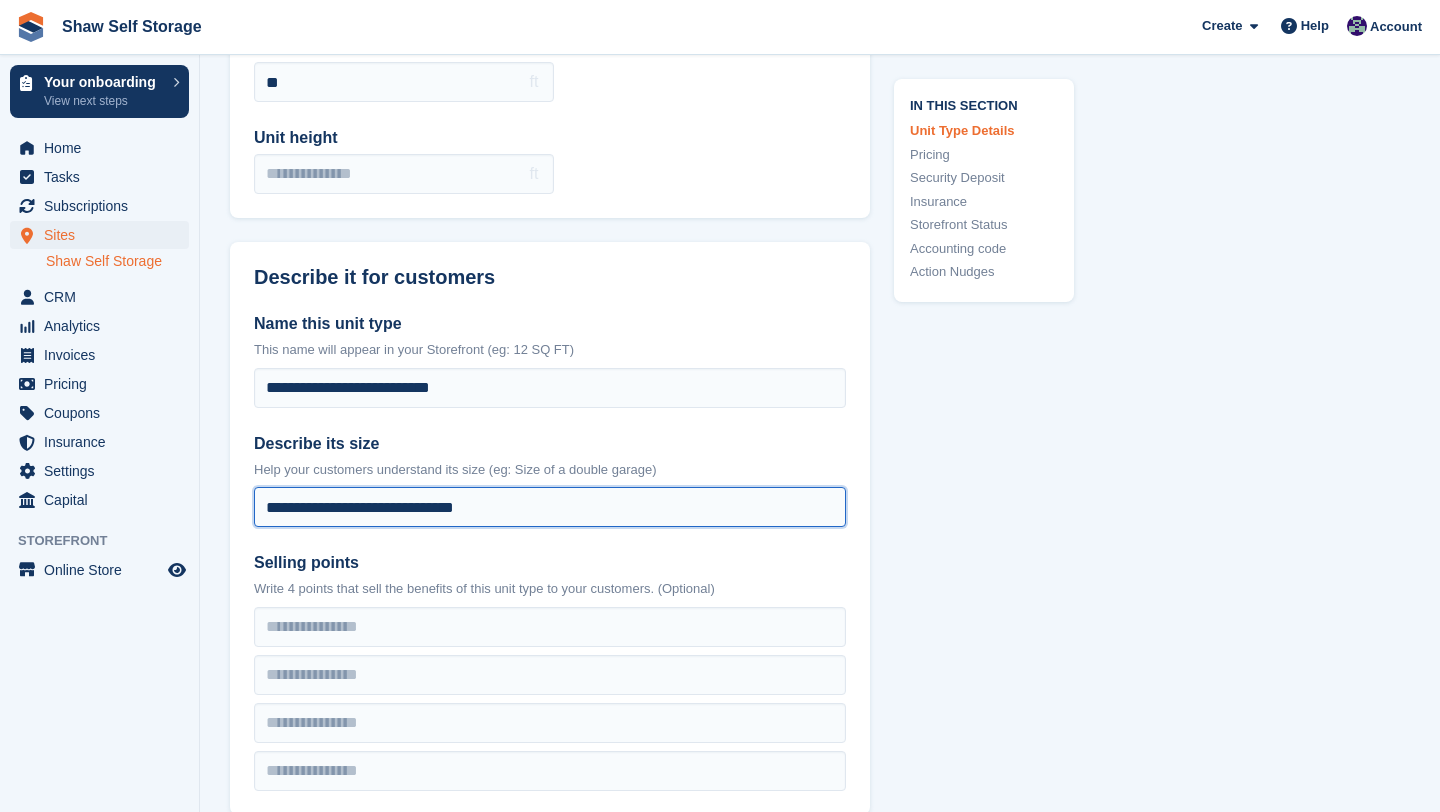 click on "**********" at bounding box center [550, 507] 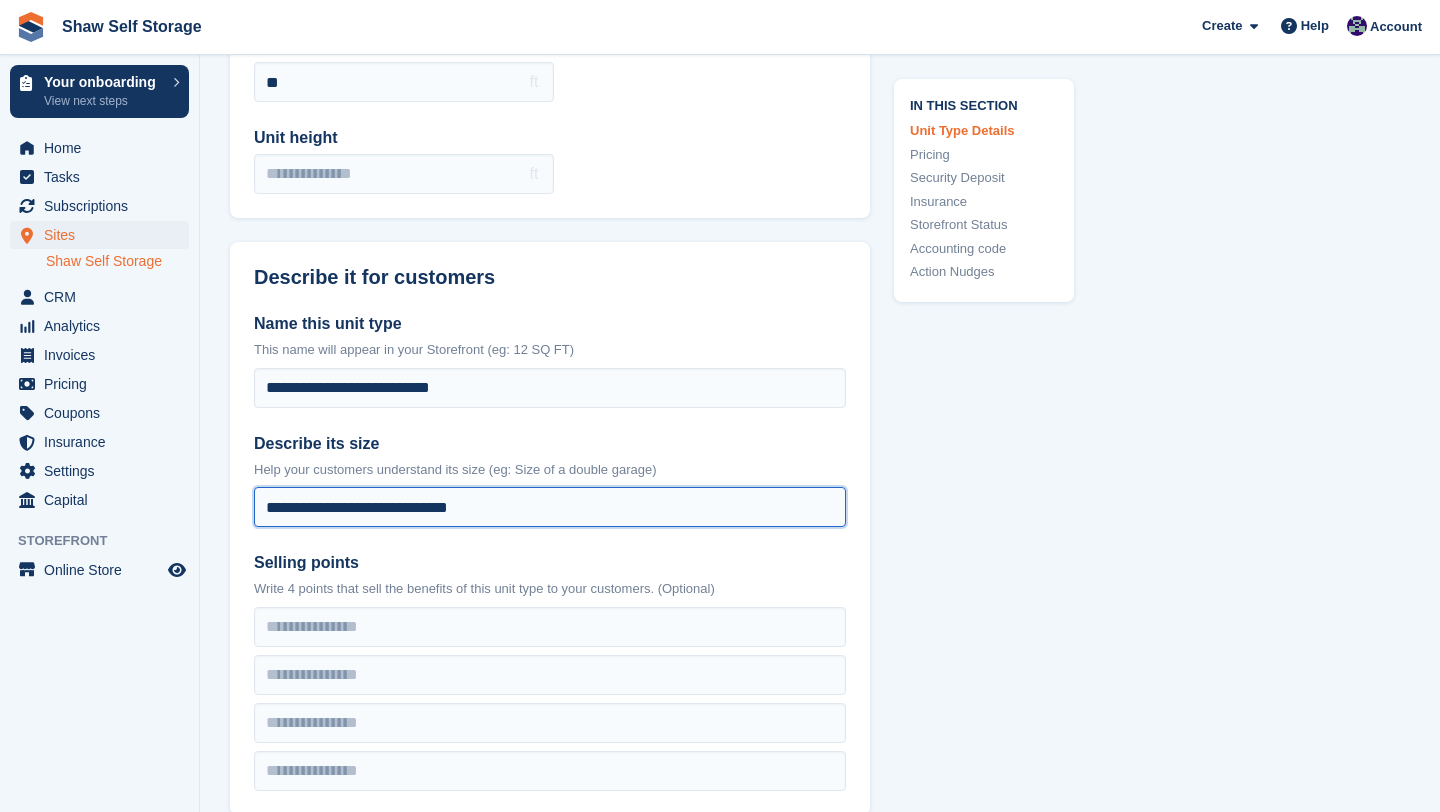 click on "**********" at bounding box center [550, 507] 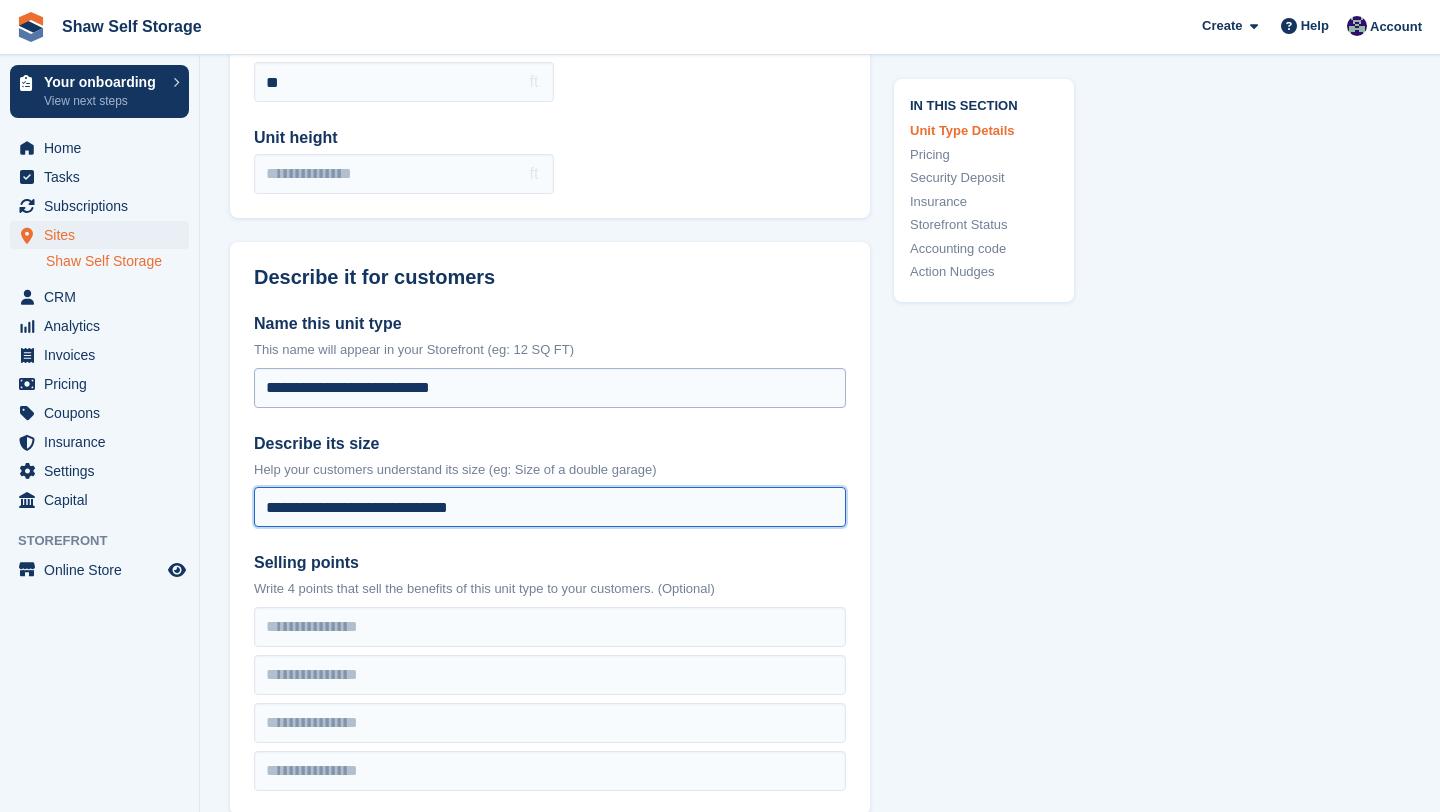 type on "**********" 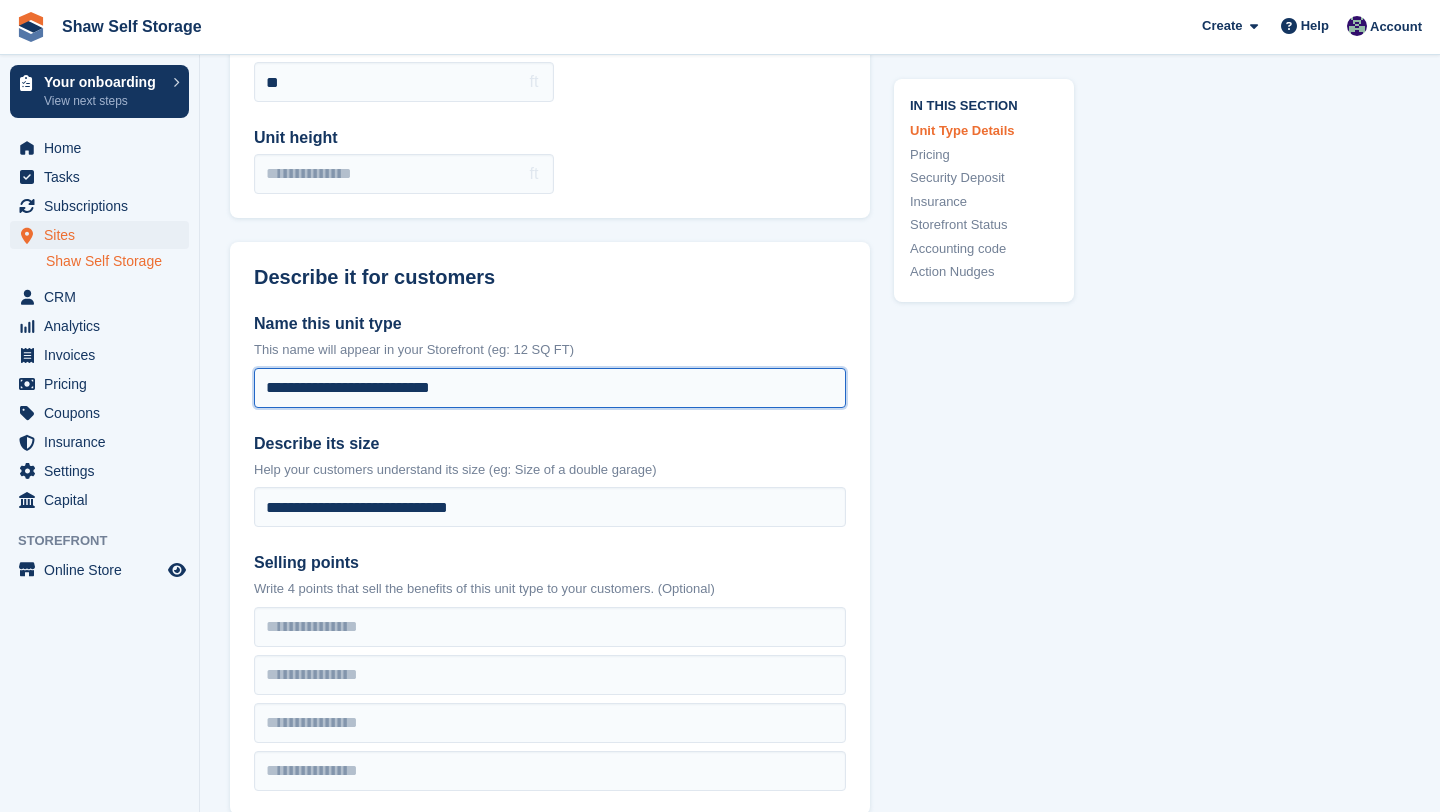 click on "**********" at bounding box center [550, 388] 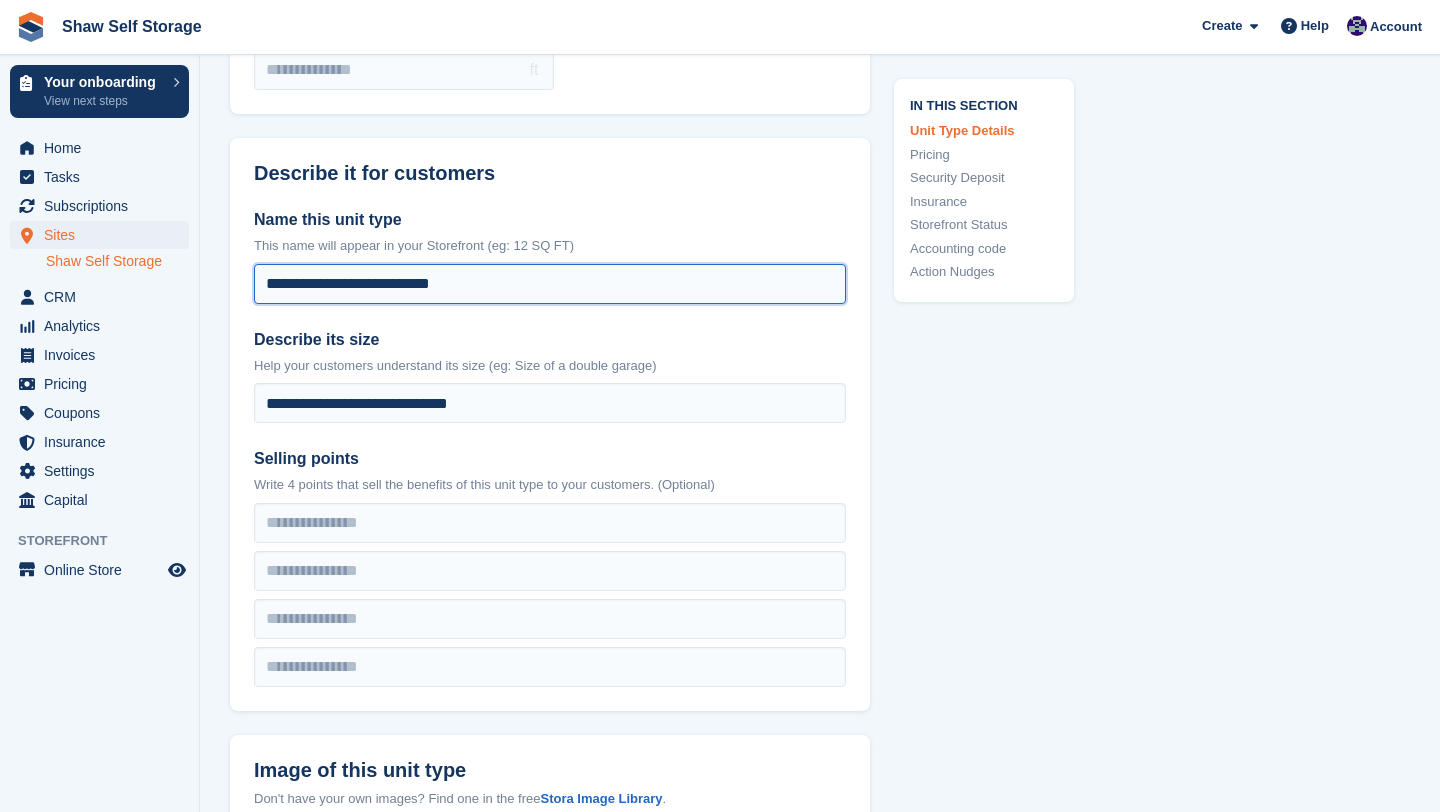 scroll, scrollTop: 416, scrollLeft: 0, axis: vertical 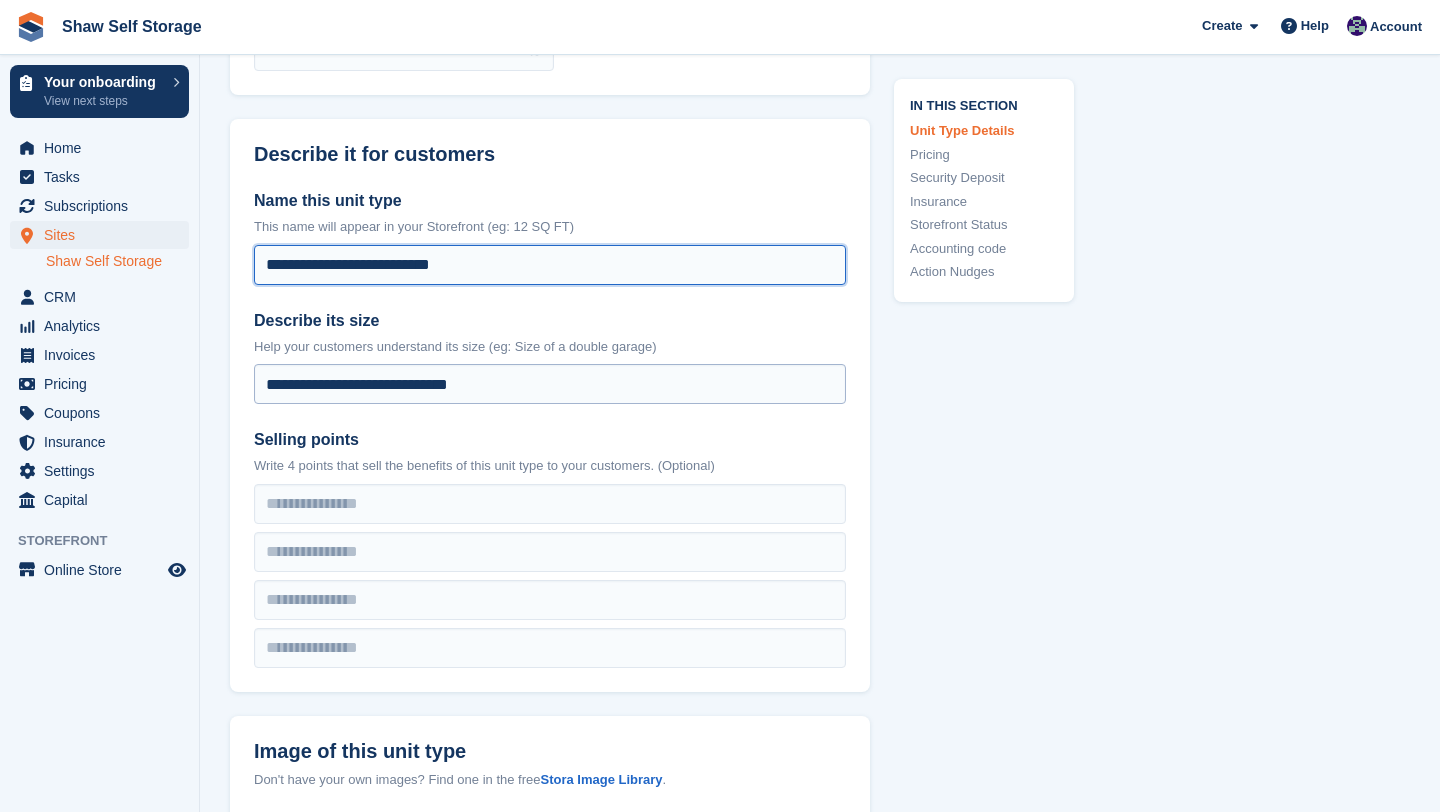 type on "**********" 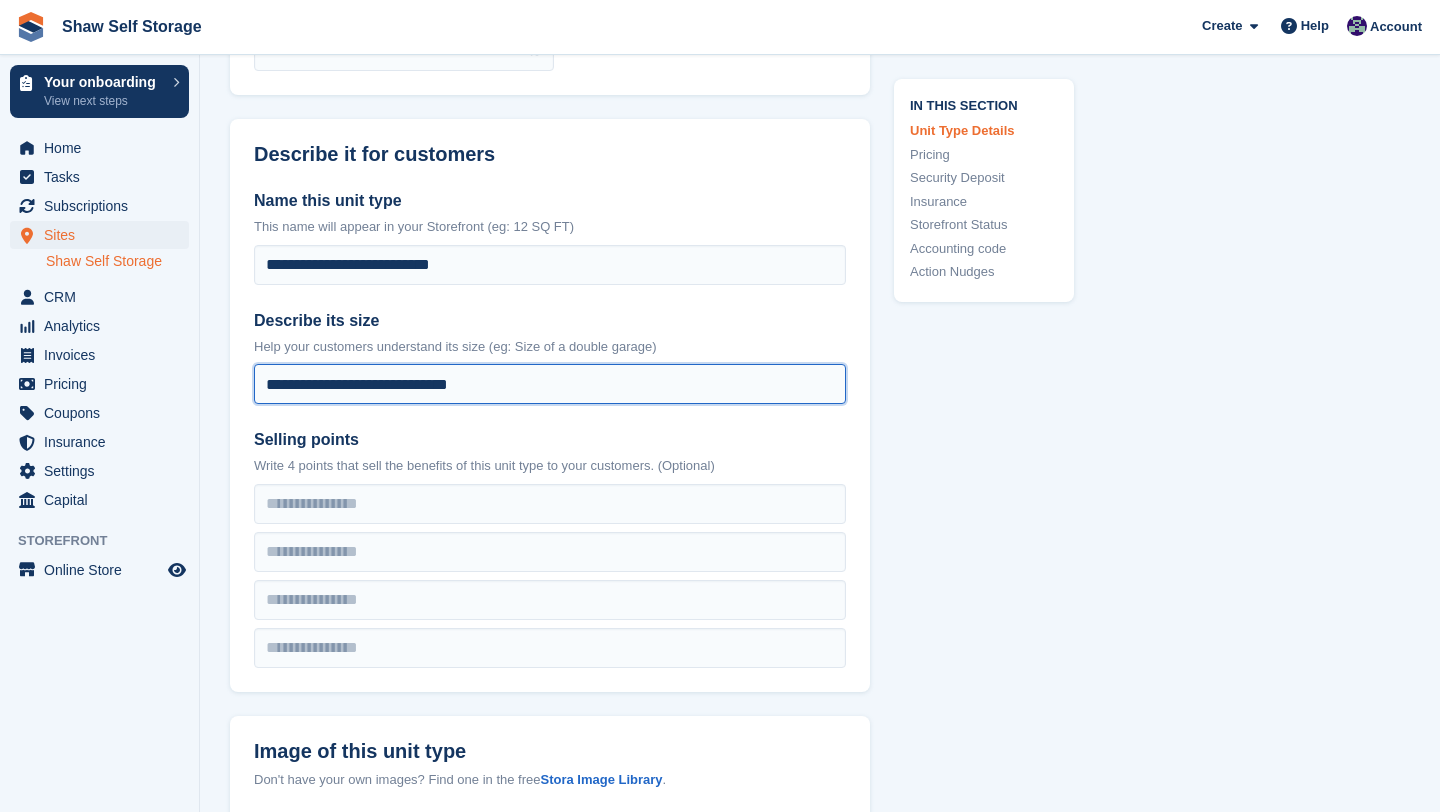 click on "**********" at bounding box center [550, 384] 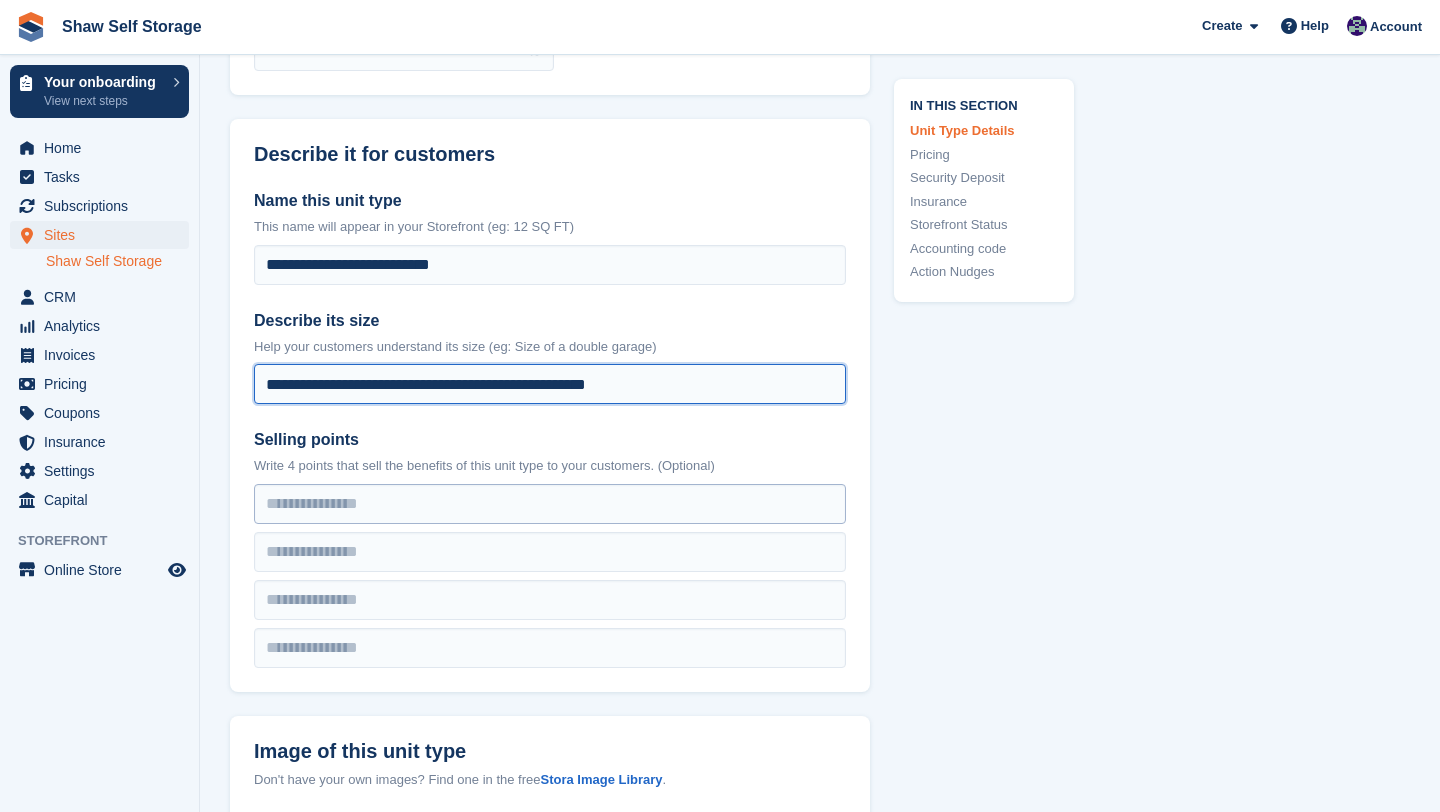 type on "**********" 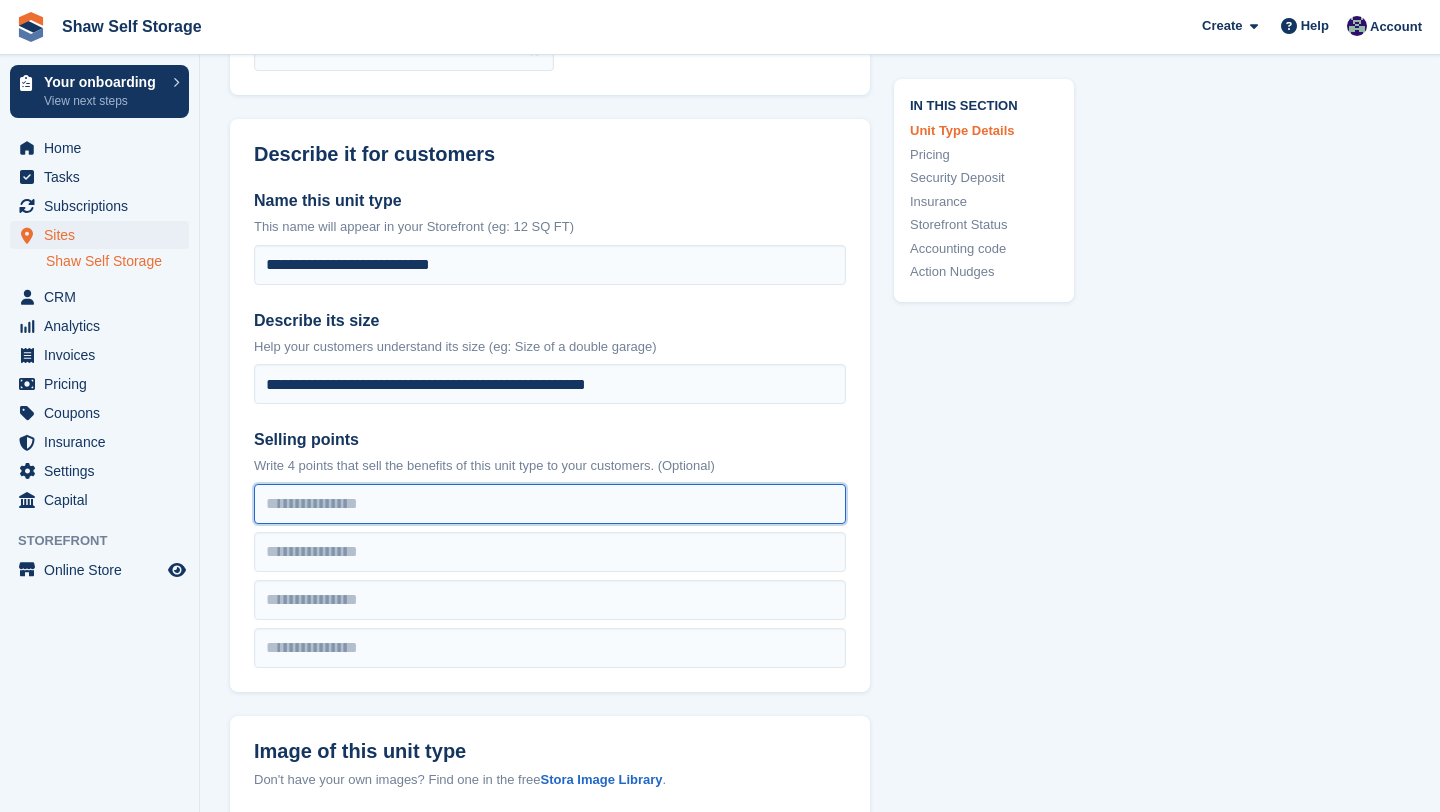 click at bounding box center (550, 504) 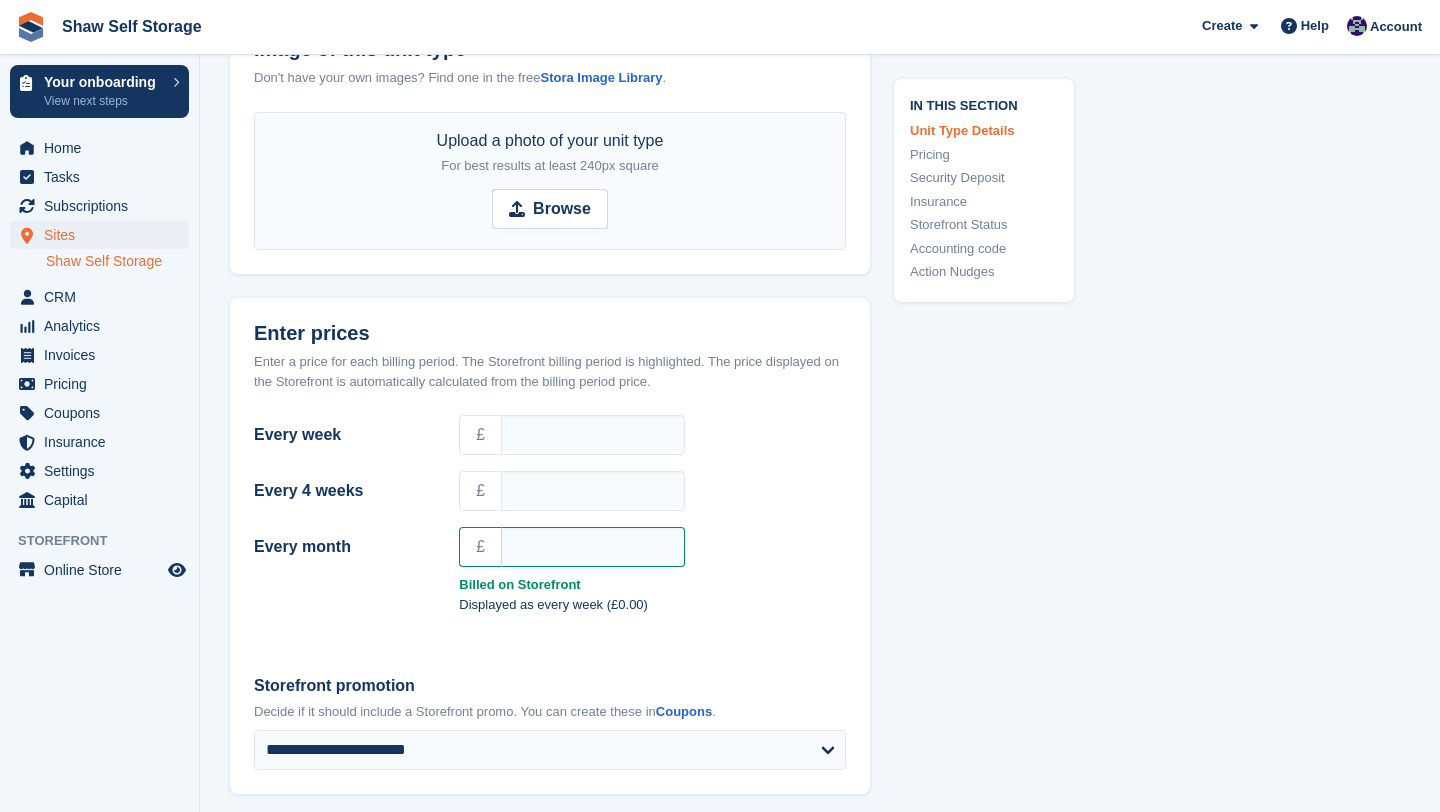 scroll, scrollTop: 1153, scrollLeft: 0, axis: vertical 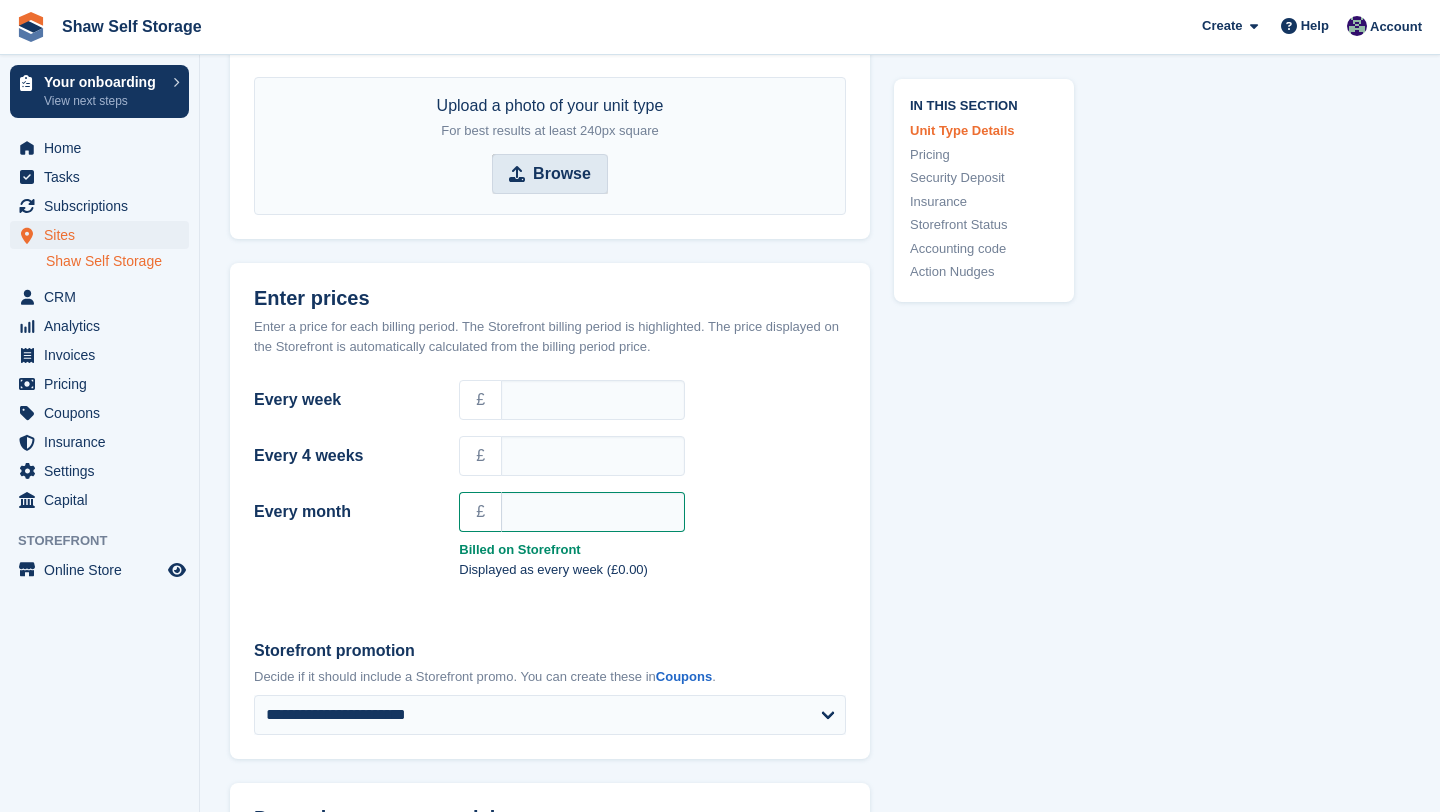 click on "Browse" at bounding box center [550, 174] 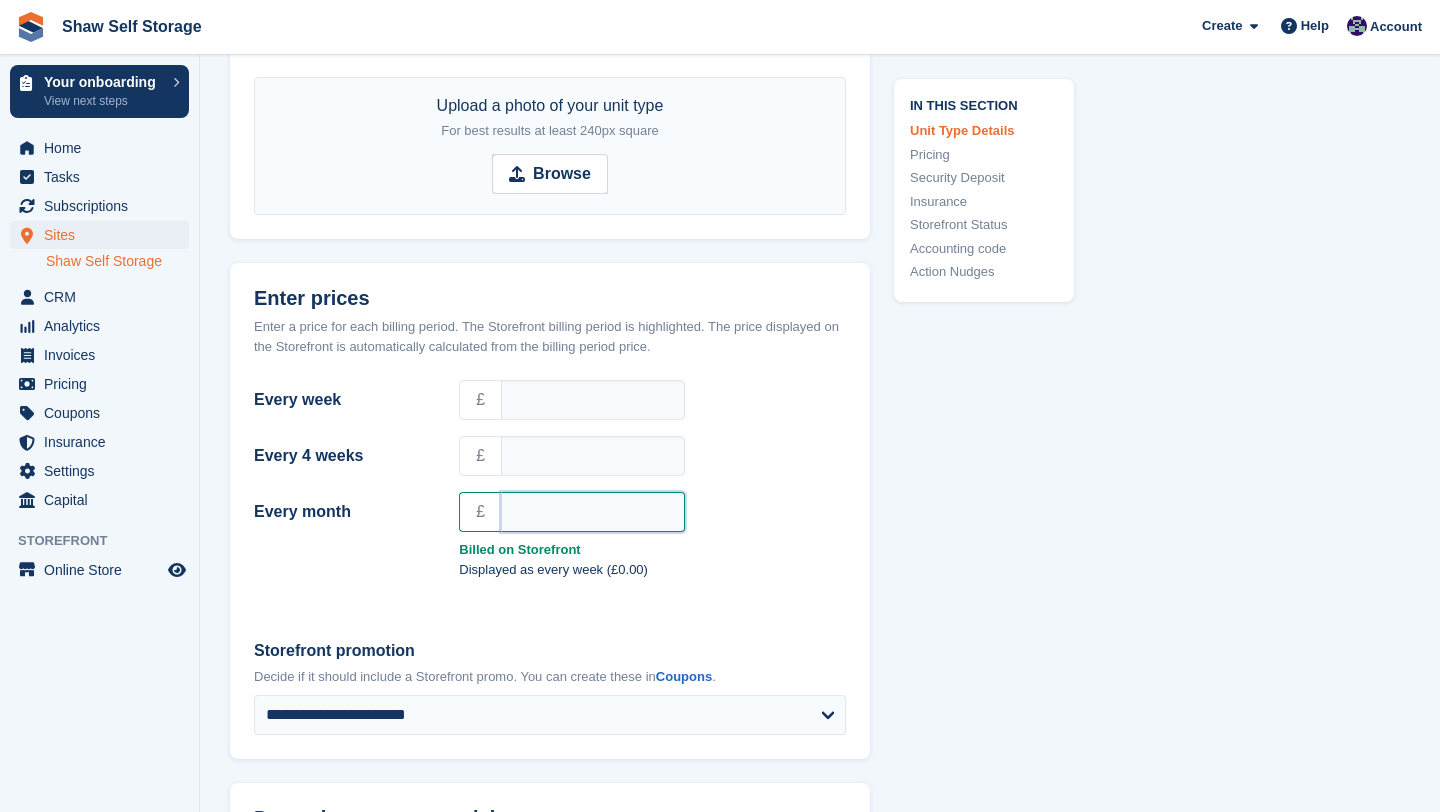 click on "Every month" at bounding box center [593, 512] 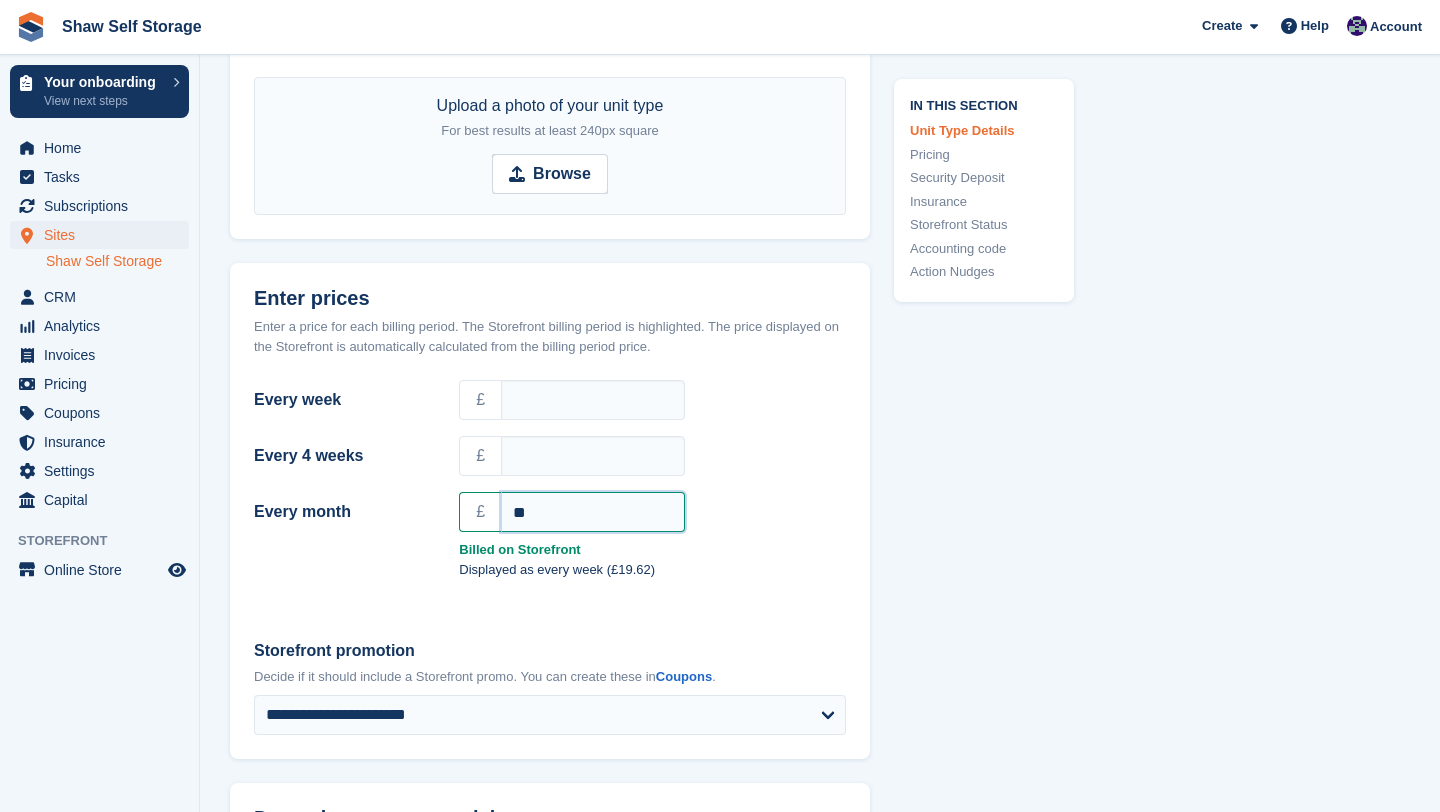 type on "**" 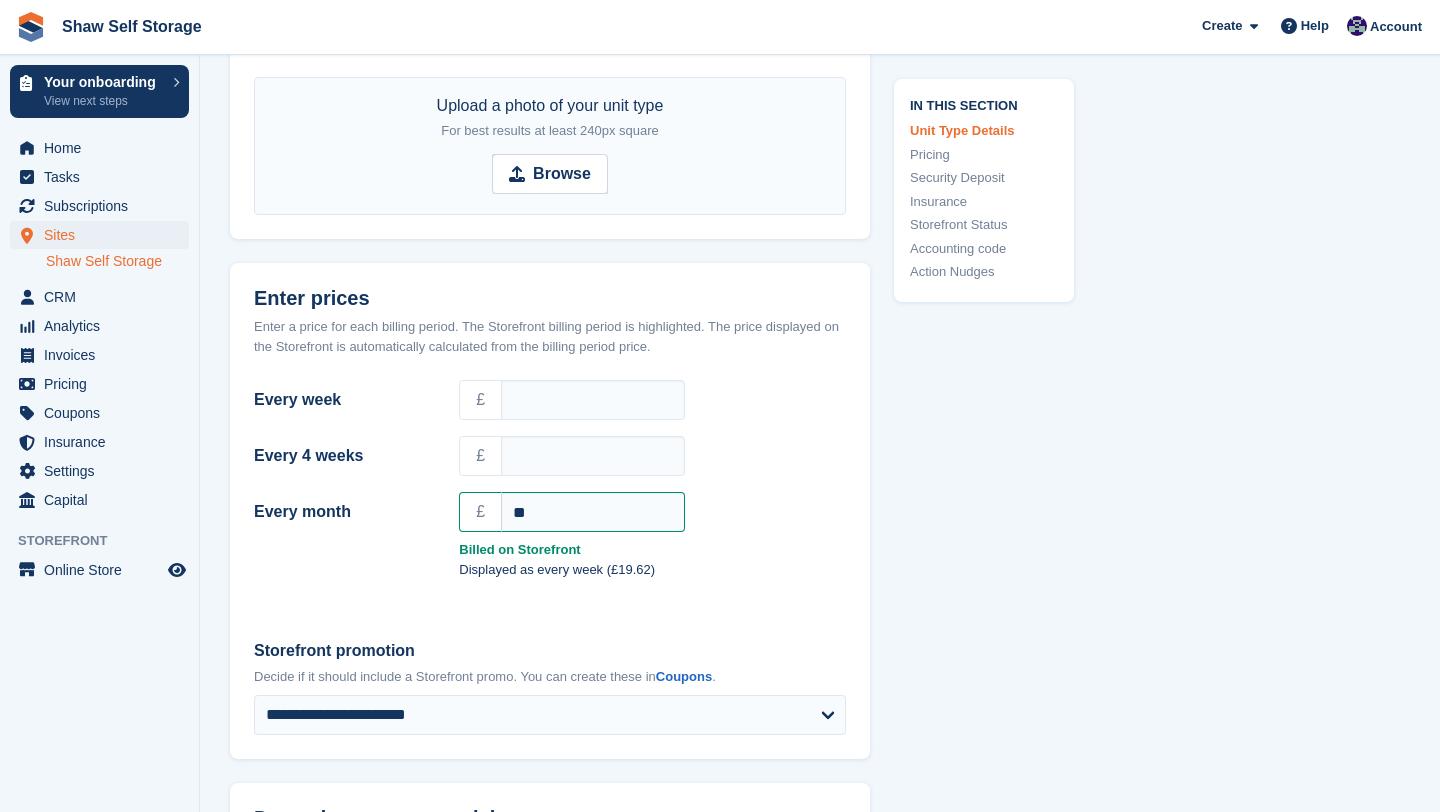 click on "In this section
Unit Type Details
Pricing
Security Deposit
Insurance
Storefront Status
Accounting code
Action Nudges" at bounding box center (972, 970) 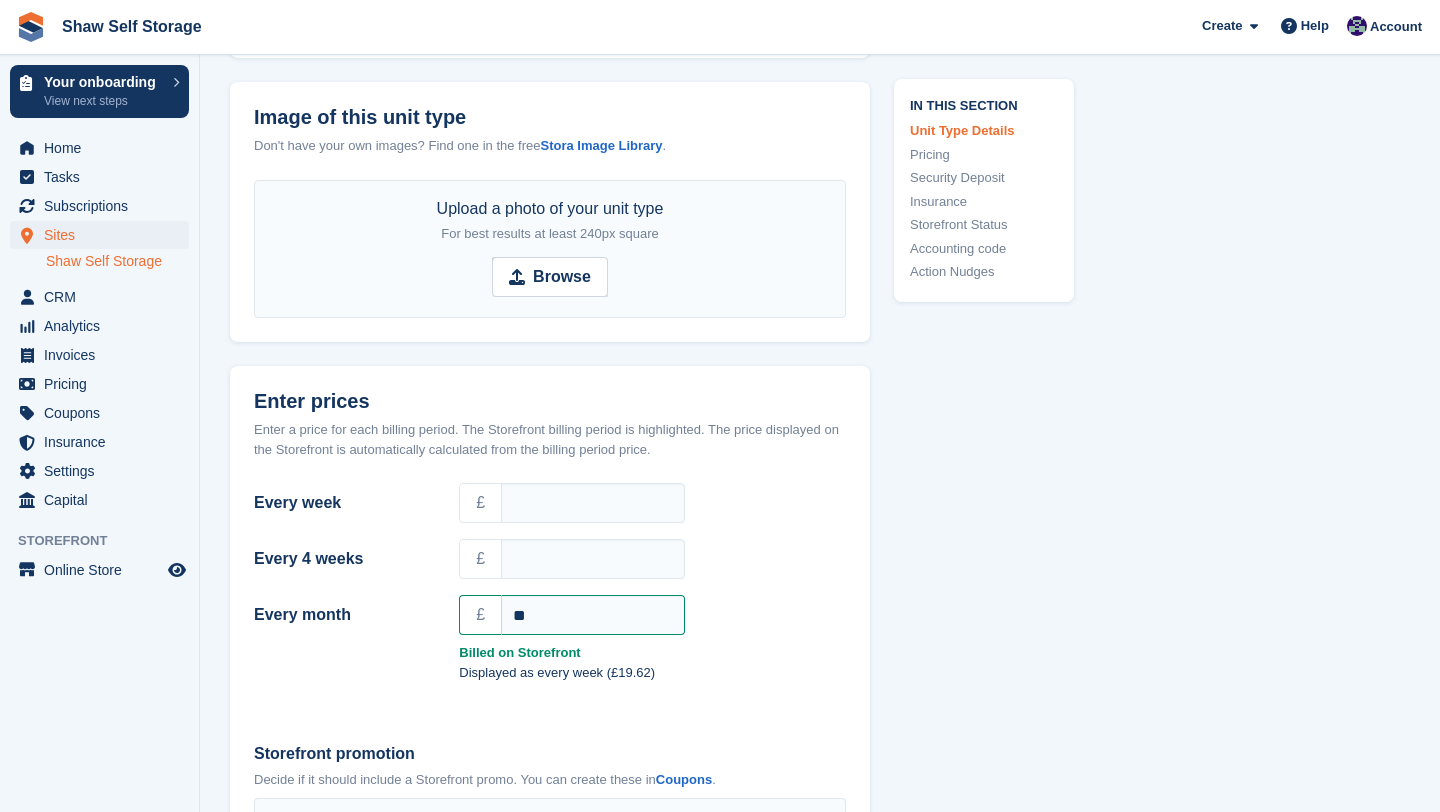 scroll, scrollTop: 1055, scrollLeft: 0, axis: vertical 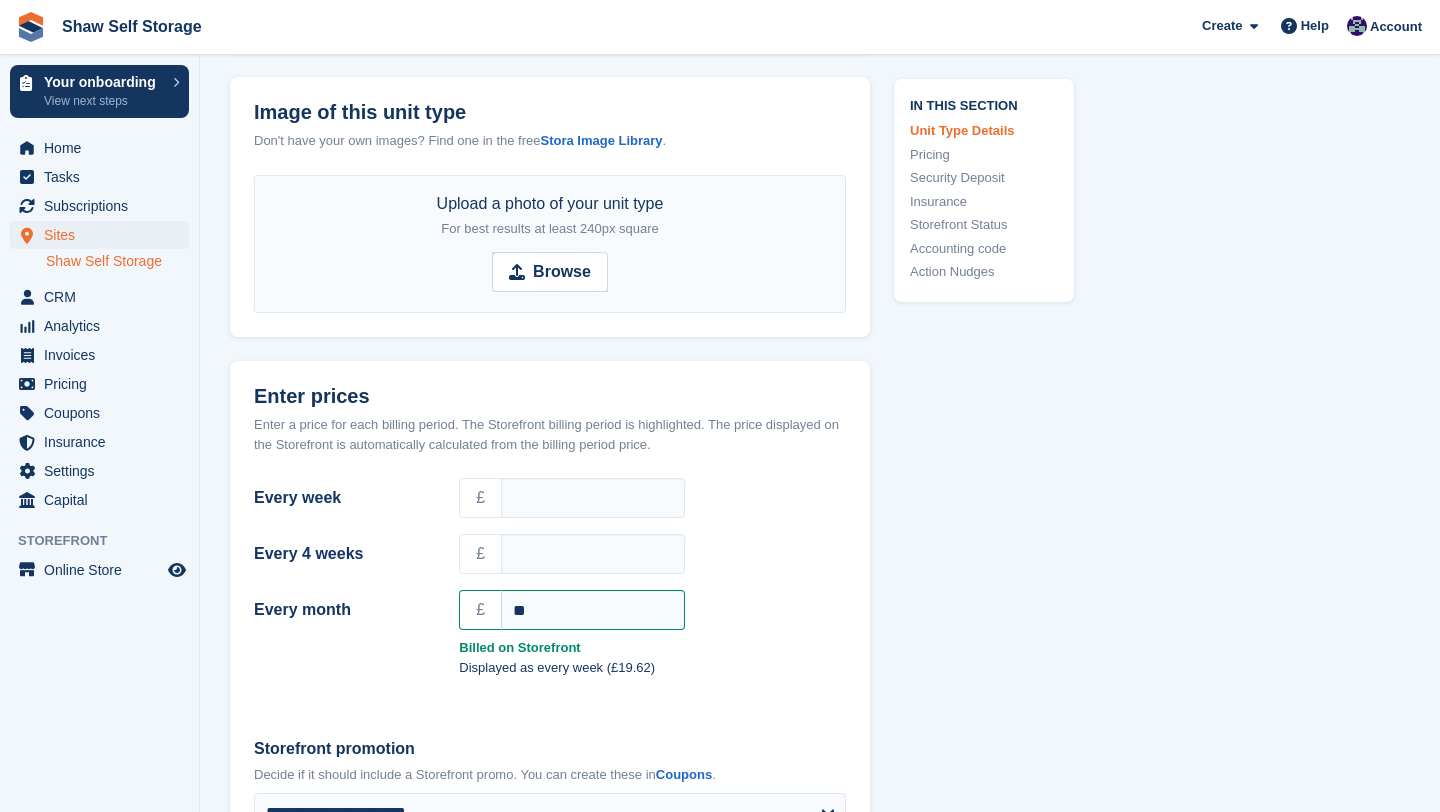 click on "Upload a photo of your unit type
For best results at least 240px square
Browse" at bounding box center [550, 244] 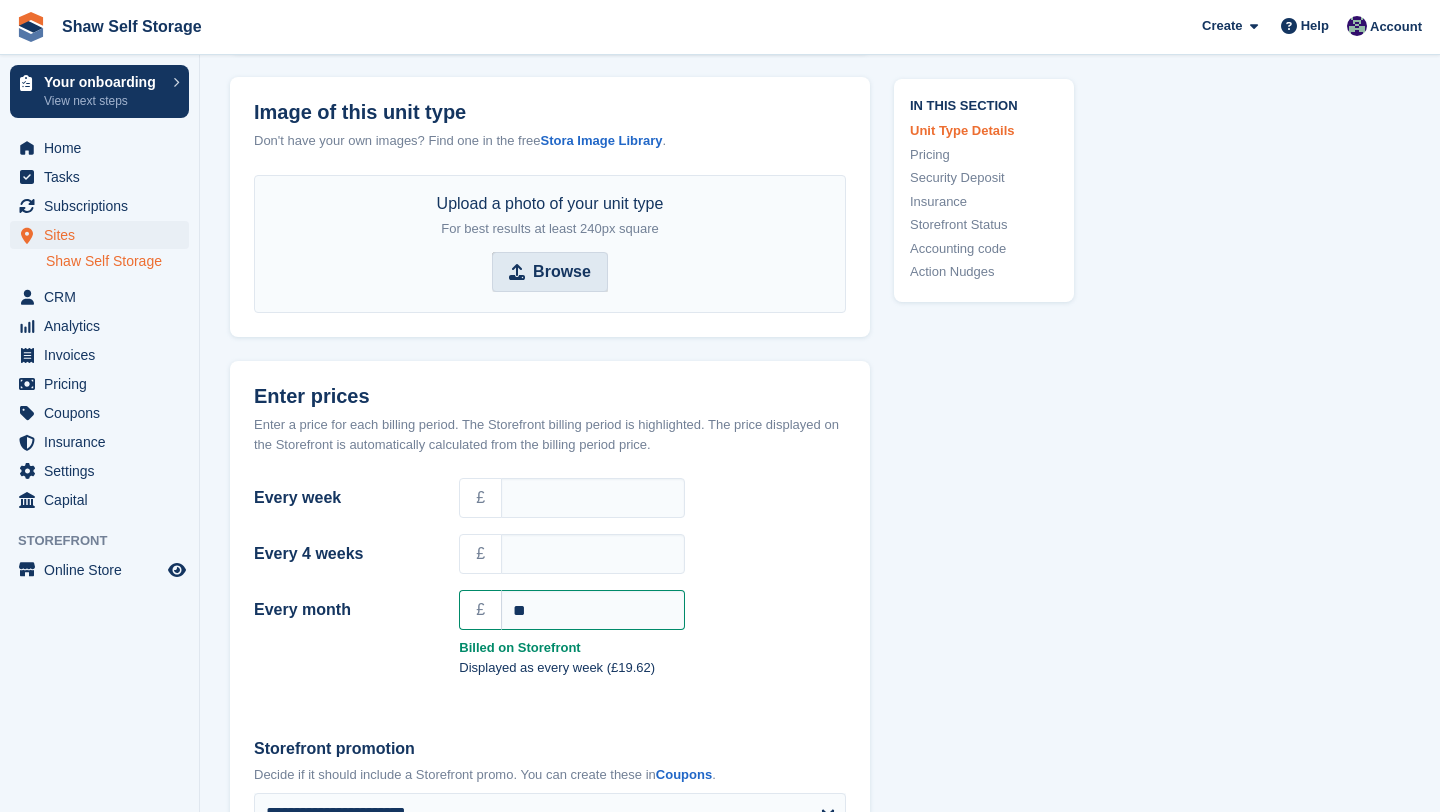 click on "Browse" at bounding box center (562, 272) 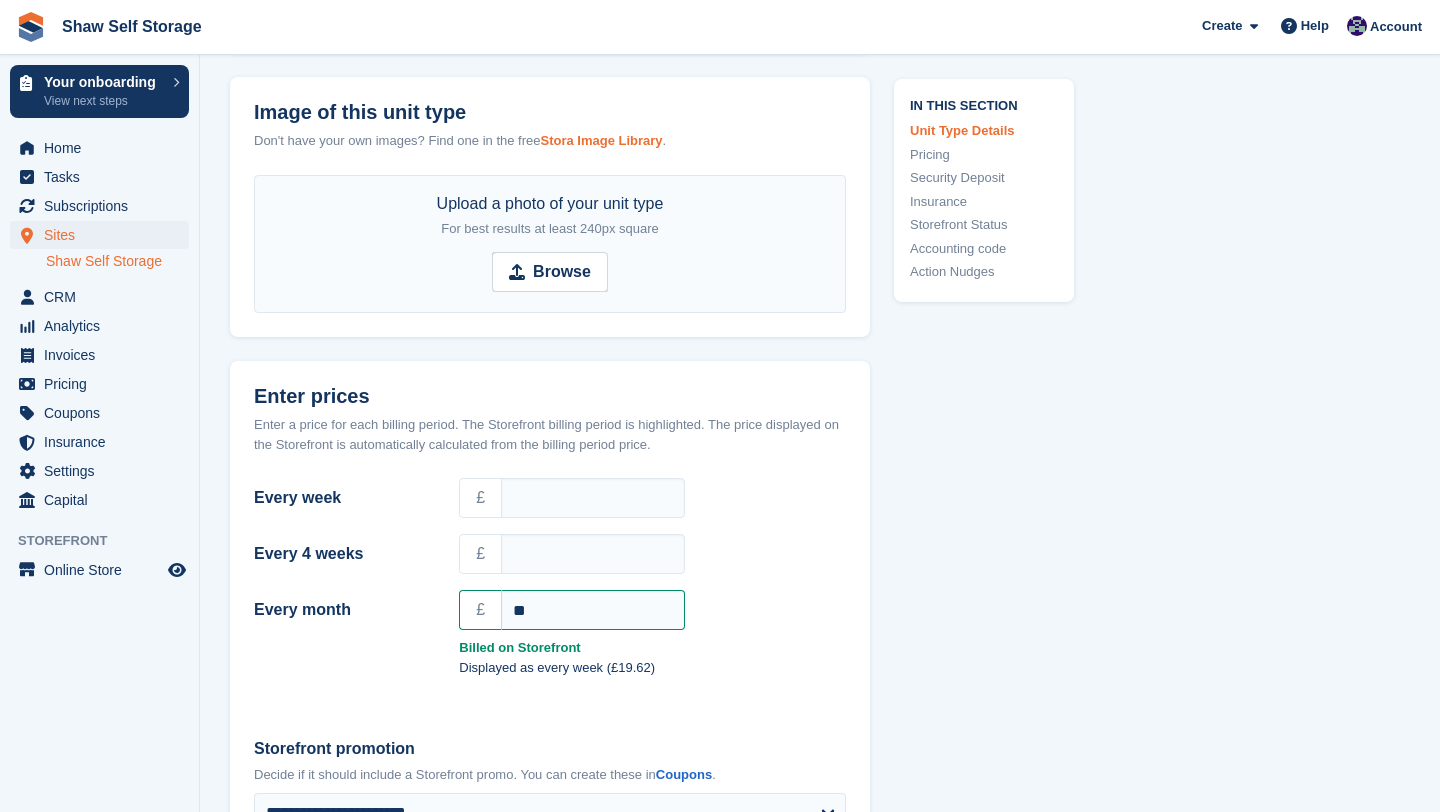click on "Stora Image Library" at bounding box center (601, 140) 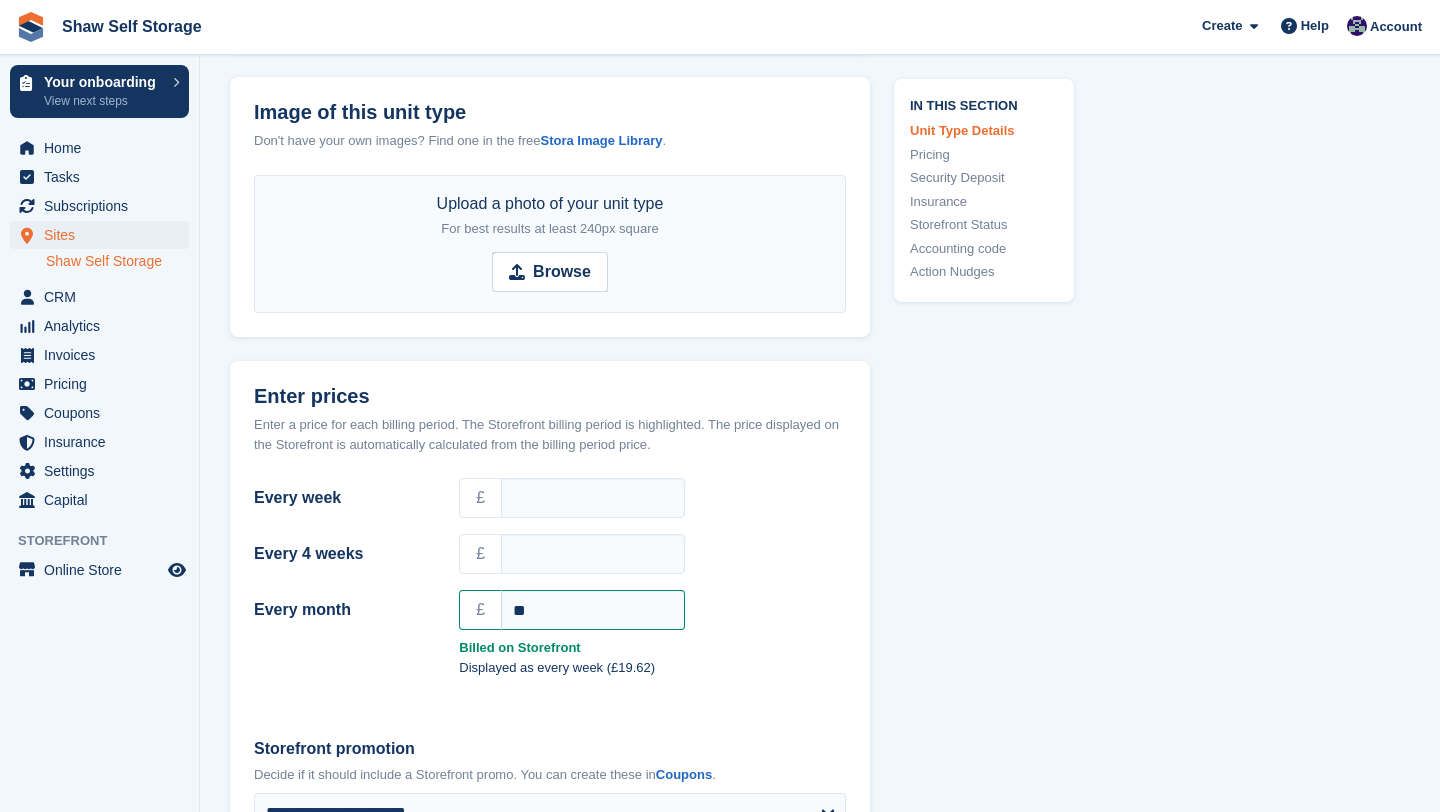 click on "Upload a photo of your unit type
For best results at least 240px square" at bounding box center (550, 216) 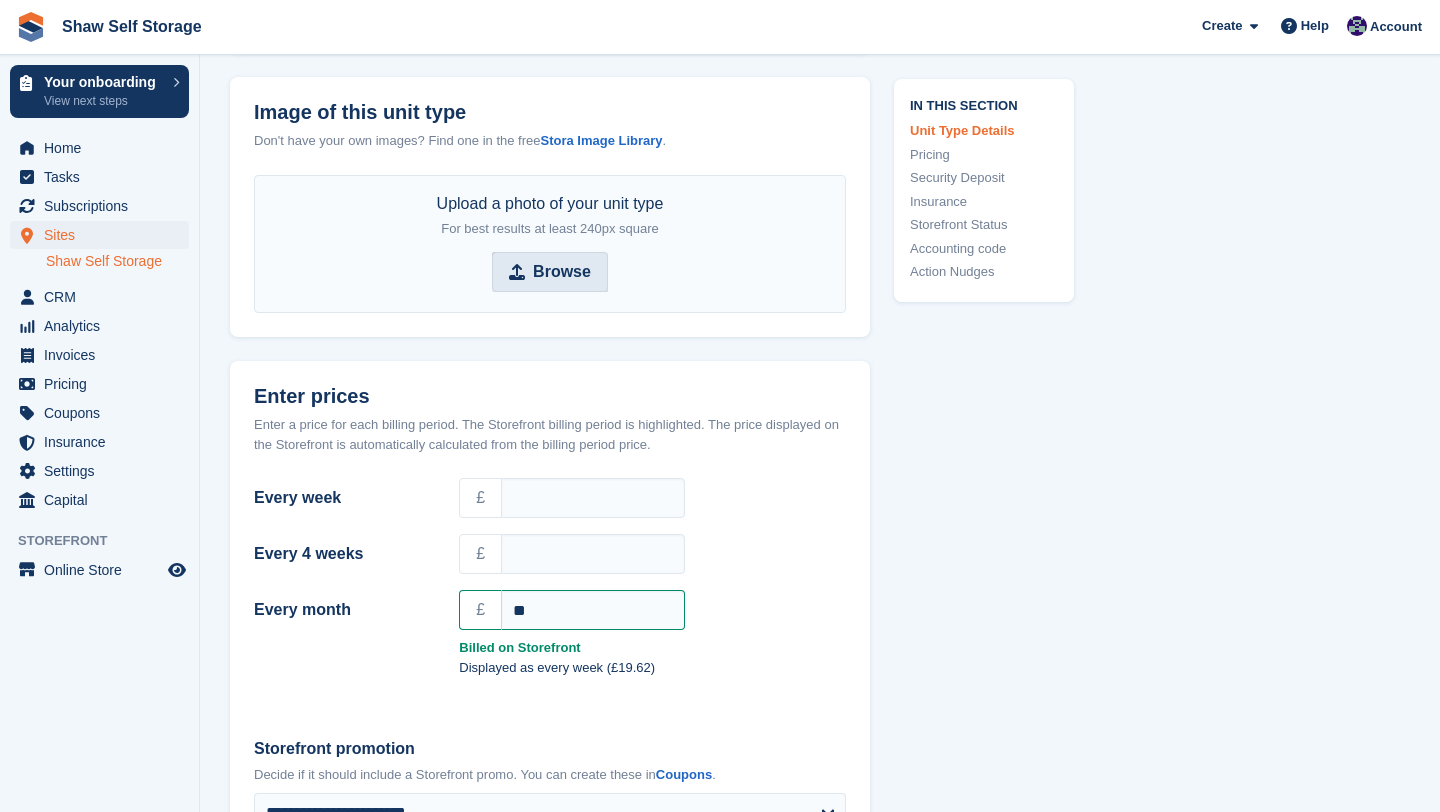 click on "Browse" at bounding box center (562, 272) 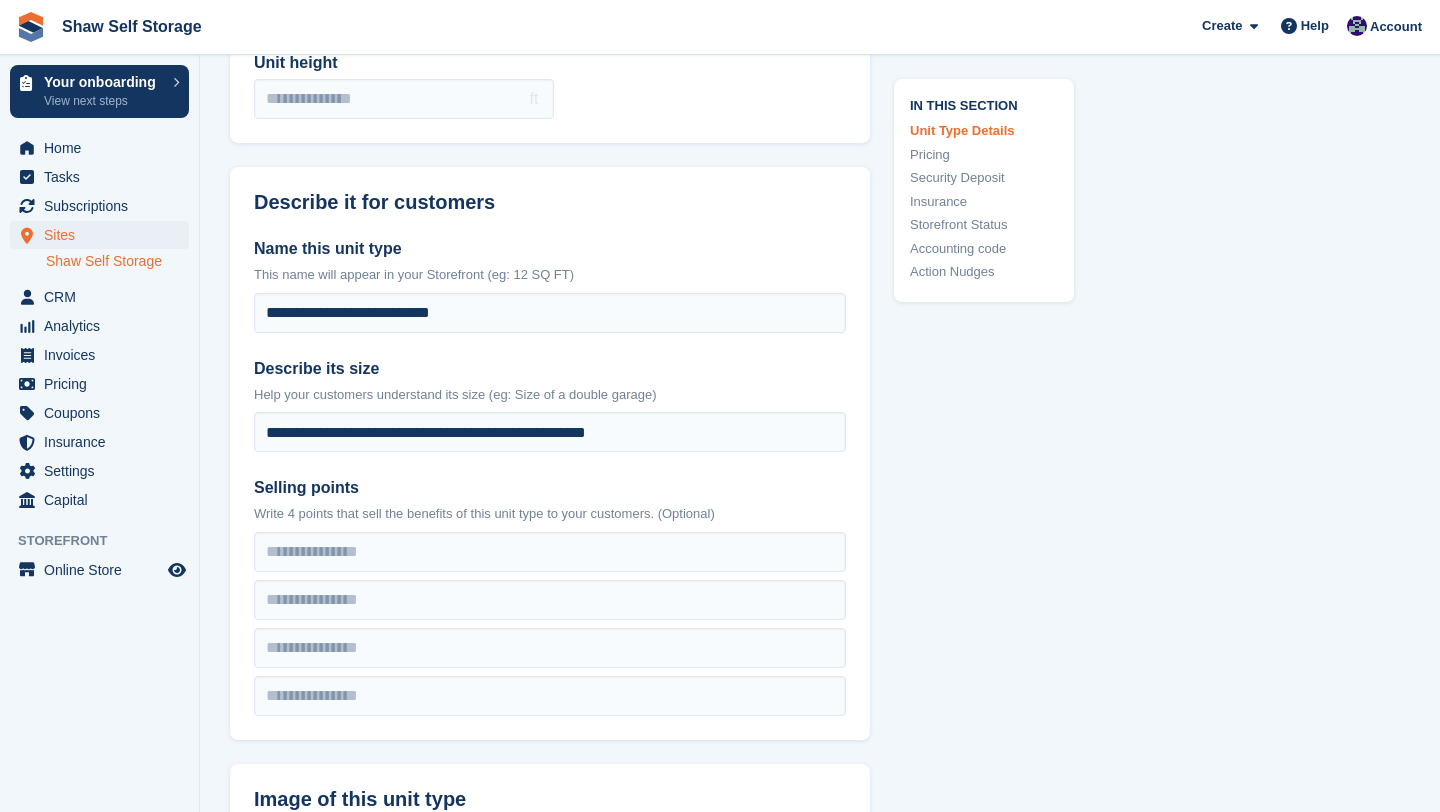 scroll, scrollTop: 388, scrollLeft: 0, axis: vertical 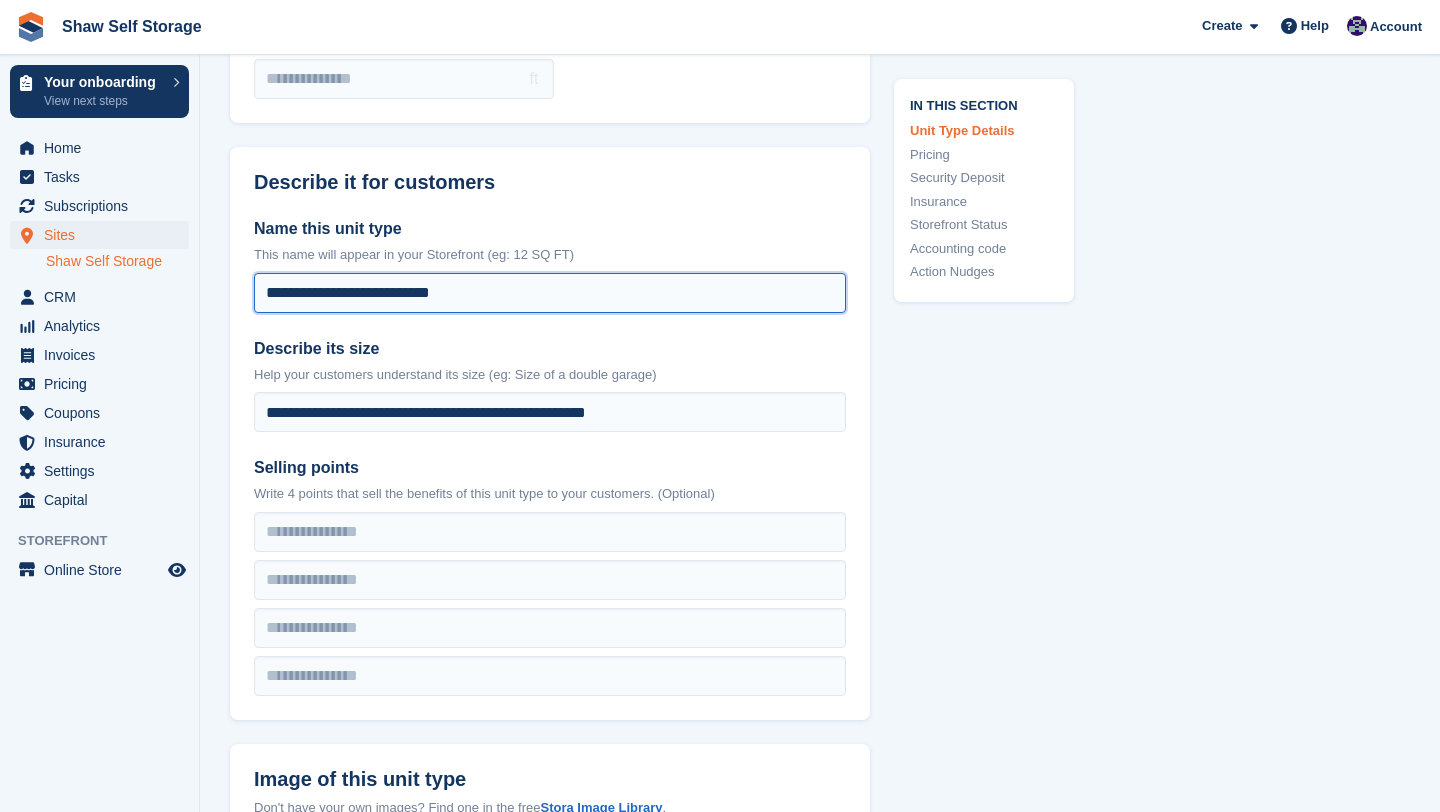 click on "**********" at bounding box center (550, 293) 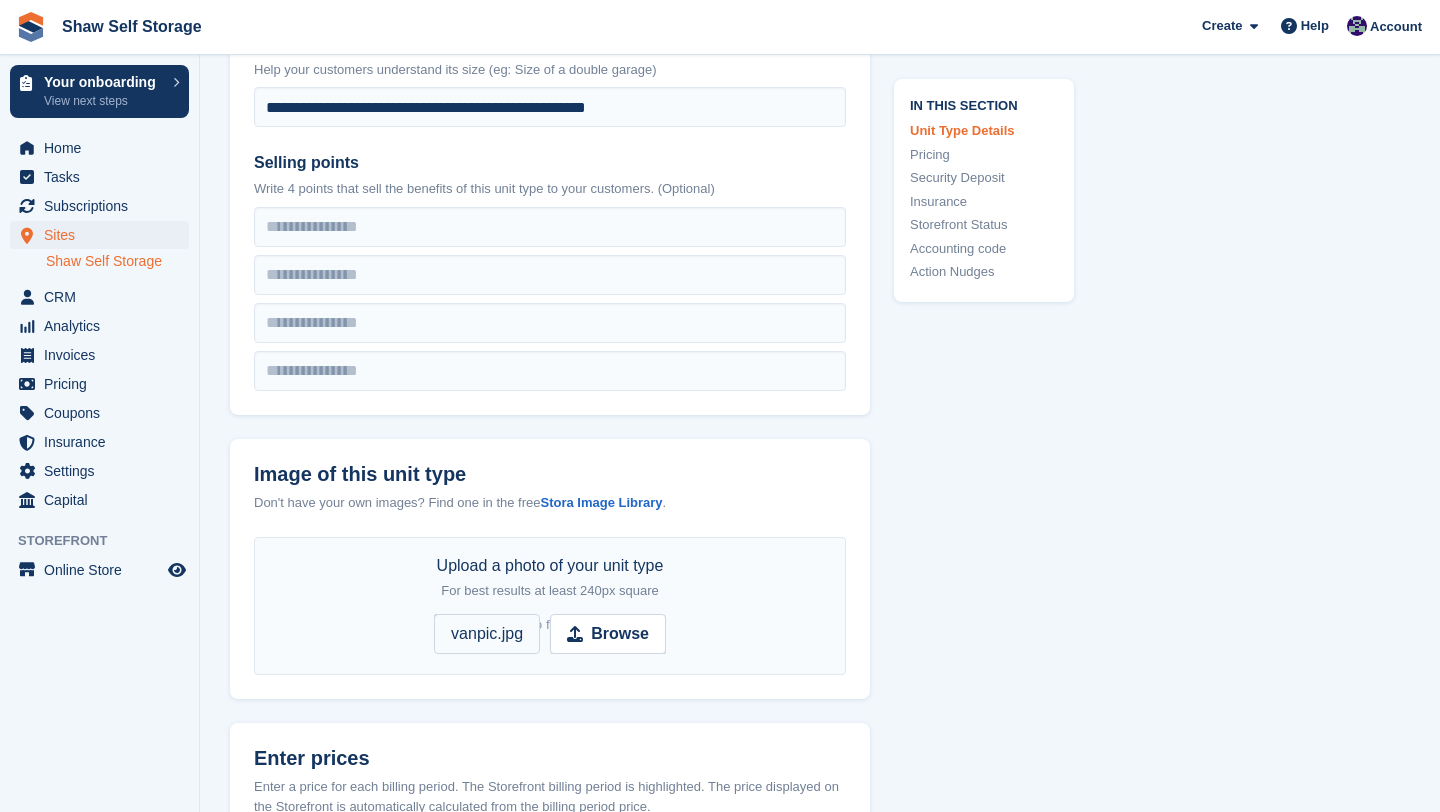 scroll, scrollTop: 703, scrollLeft: 0, axis: vertical 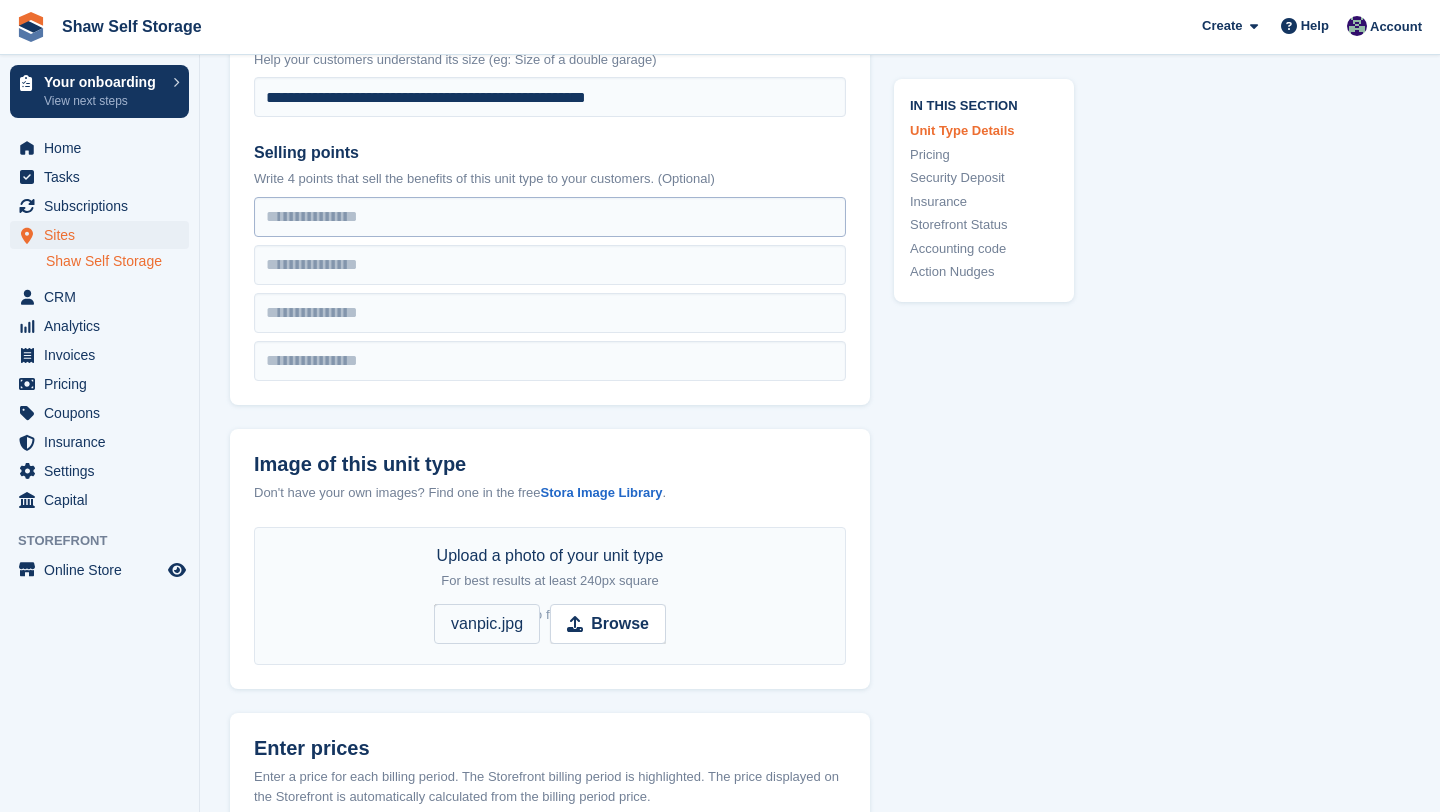 type on "**********" 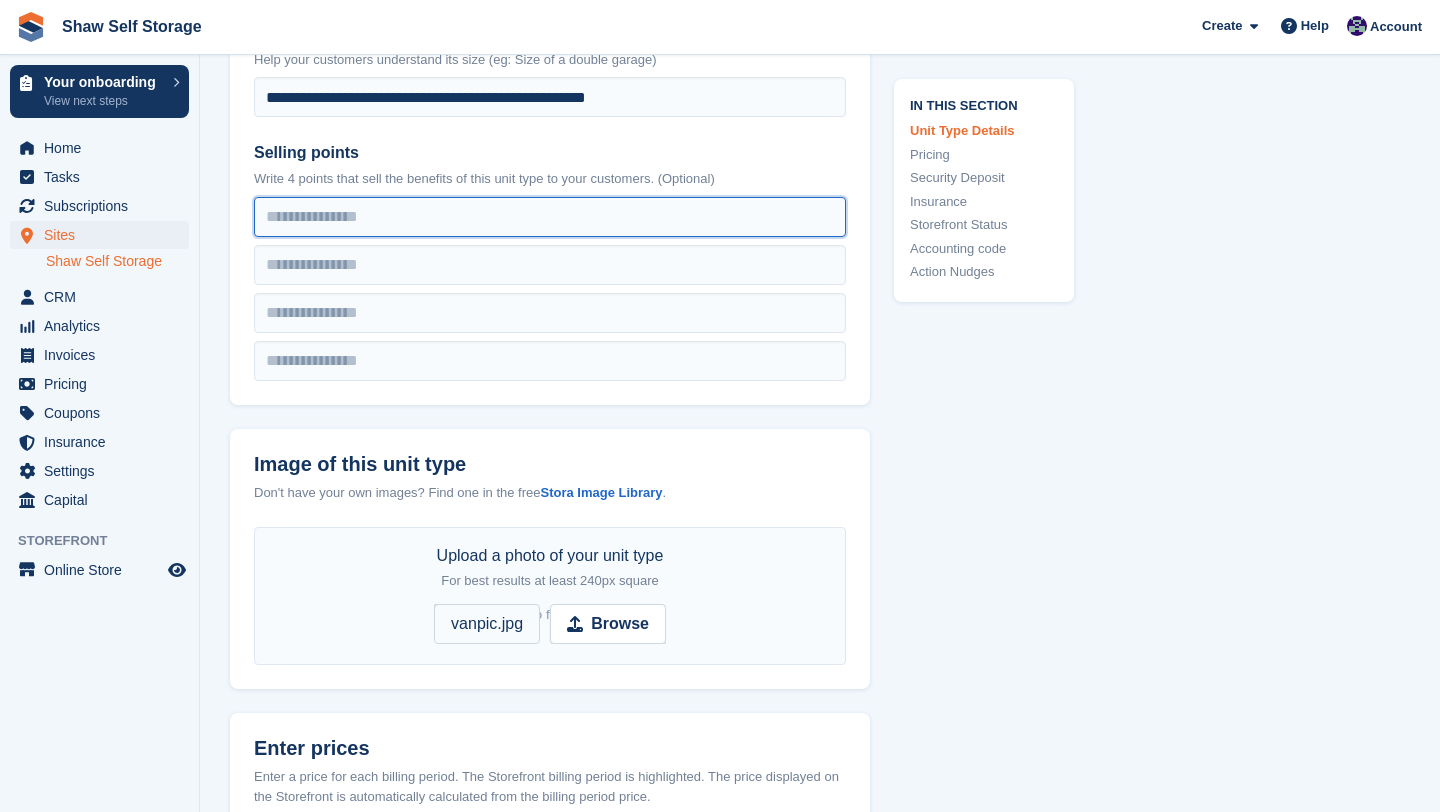 click at bounding box center [550, 217] 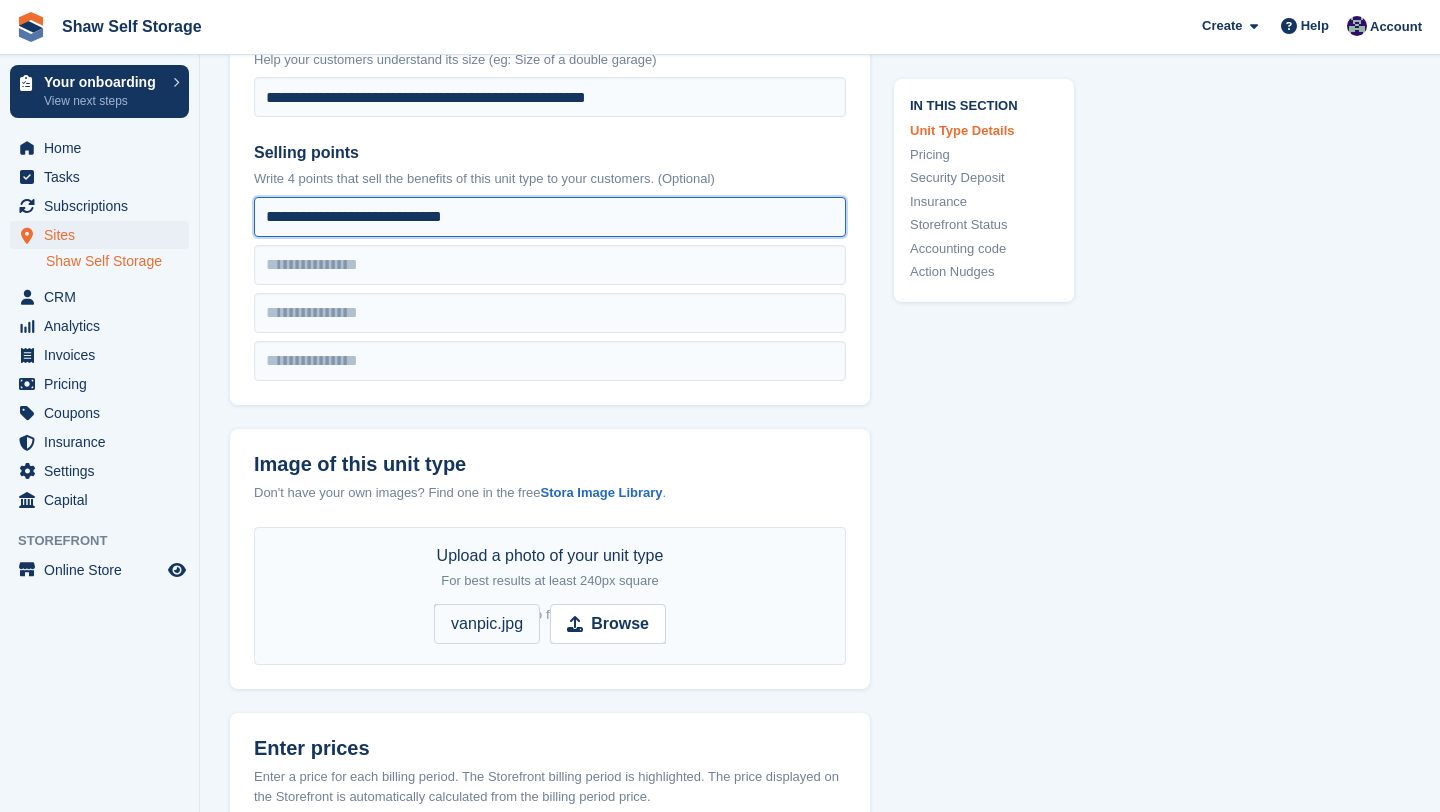 click on "**********" at bounding box center [550, 217] 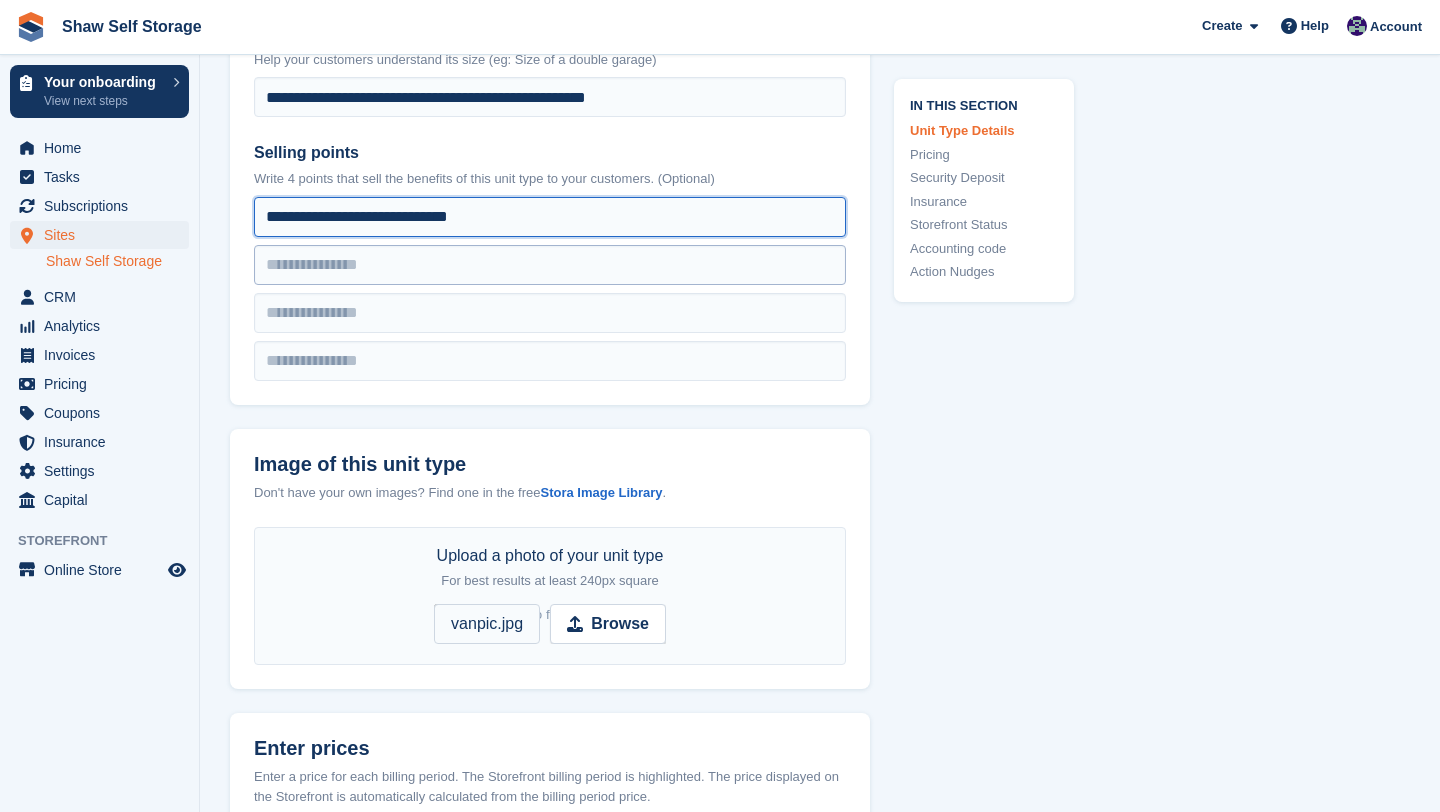 type on "**********" 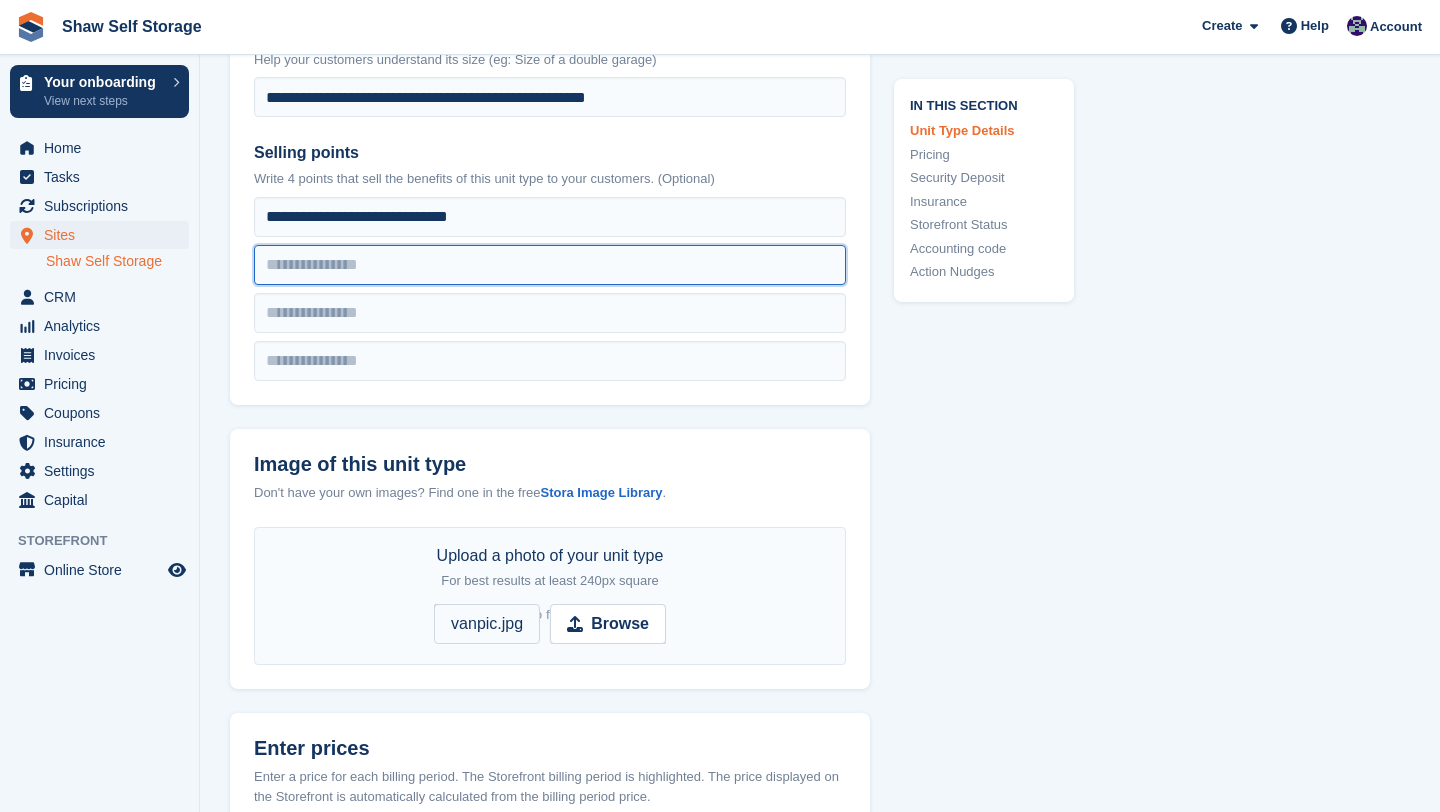 click at bounding box center (550, 217) 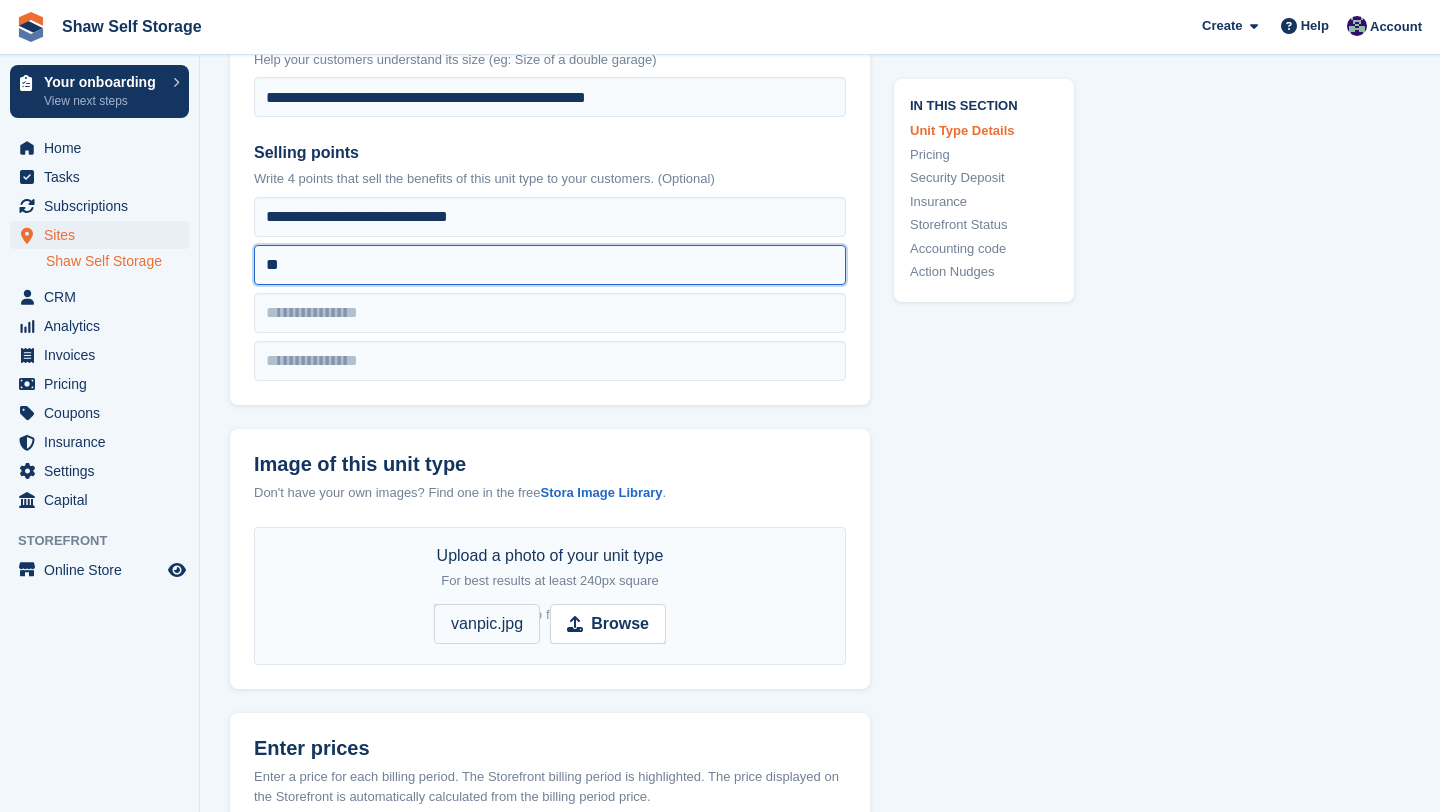 type on "*" 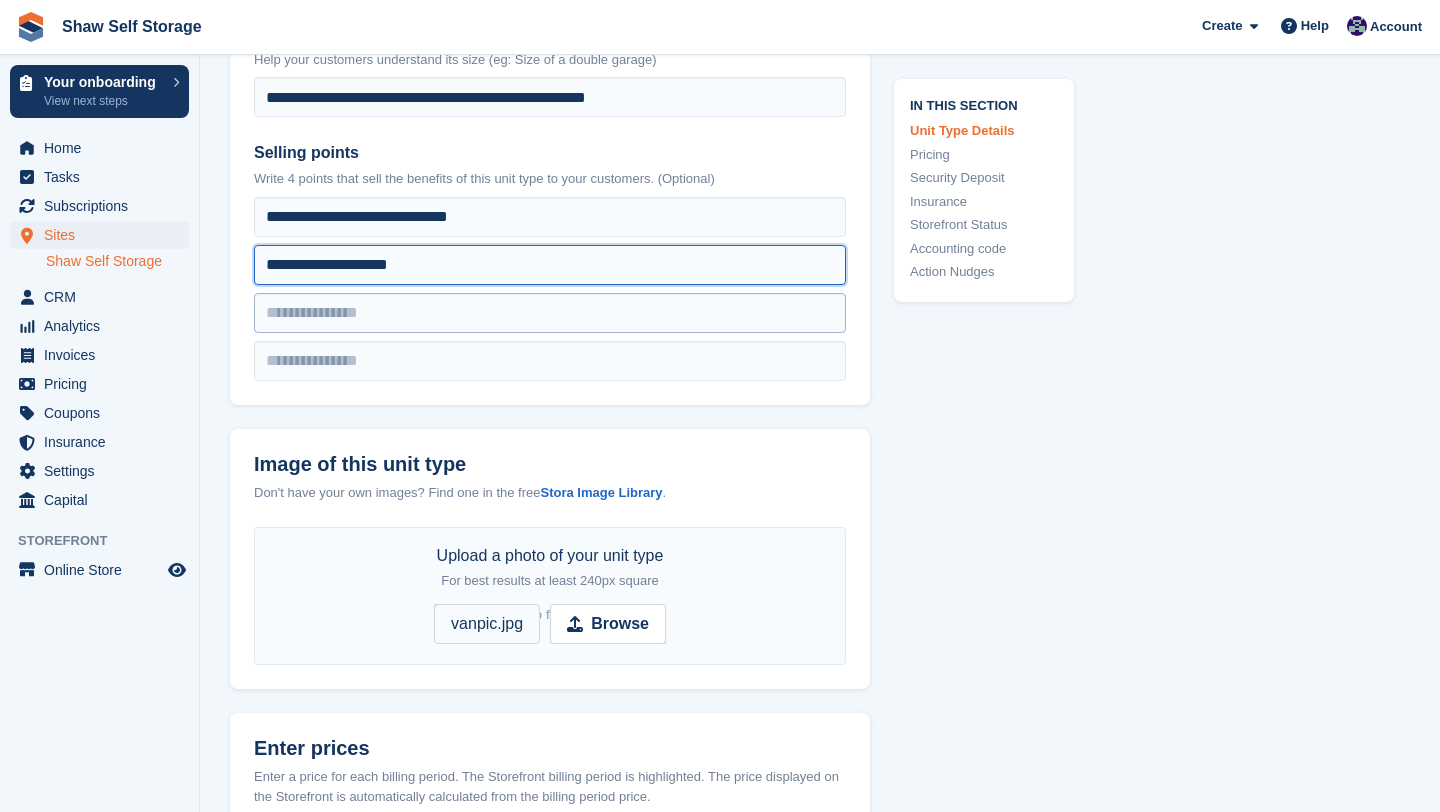 type on "**********" 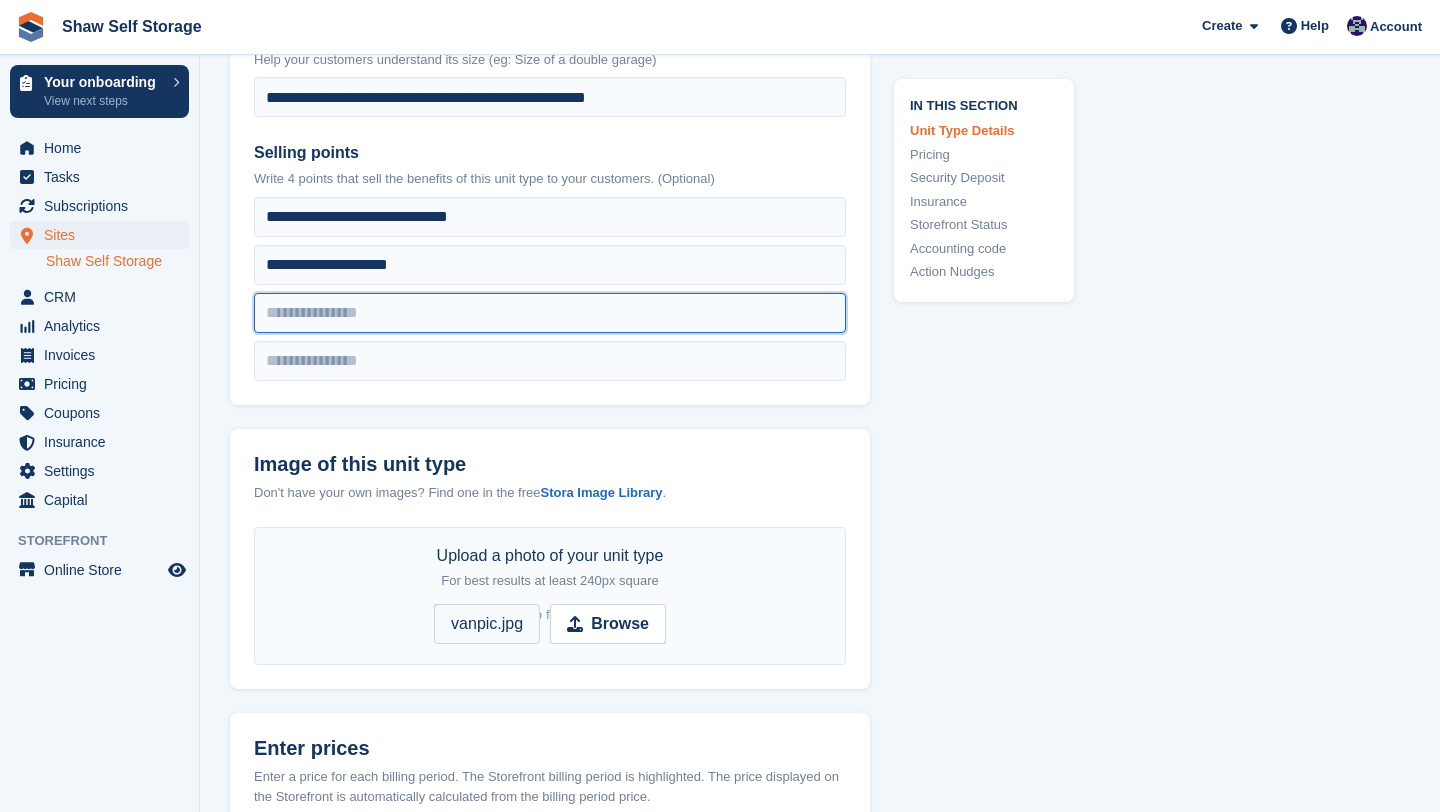 click at bounding box center [550, 217] 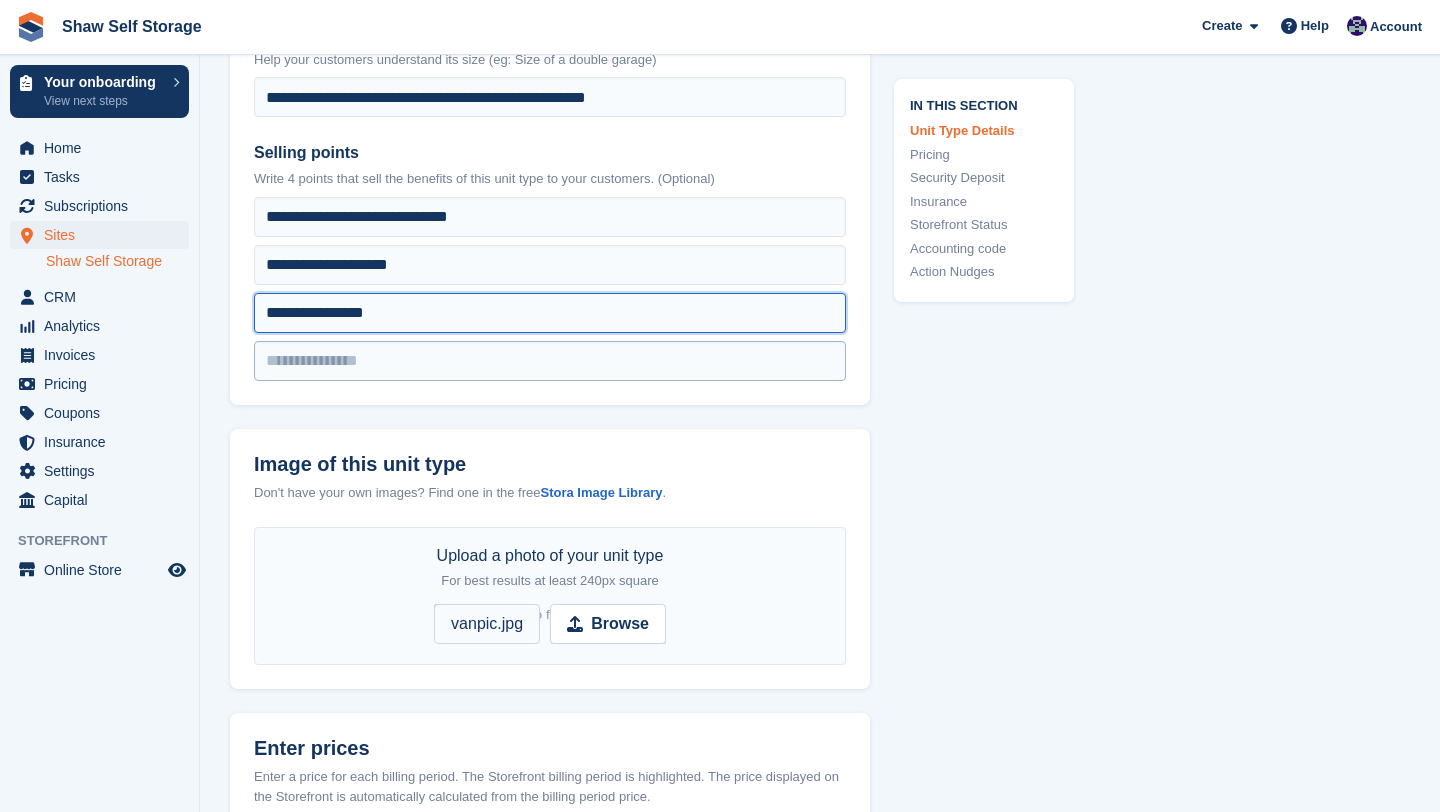 type on "**********" 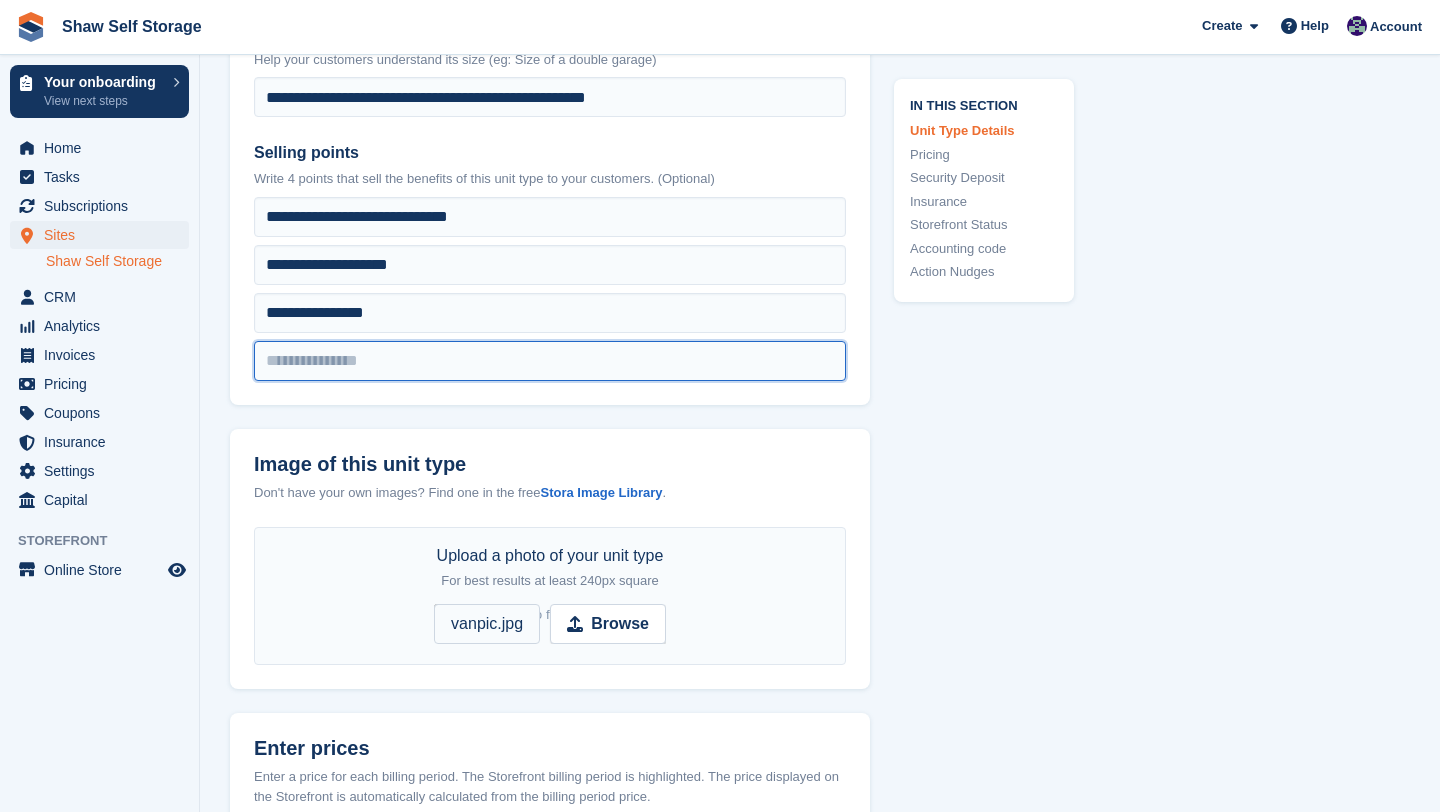 click at bounding box center (550, 217) 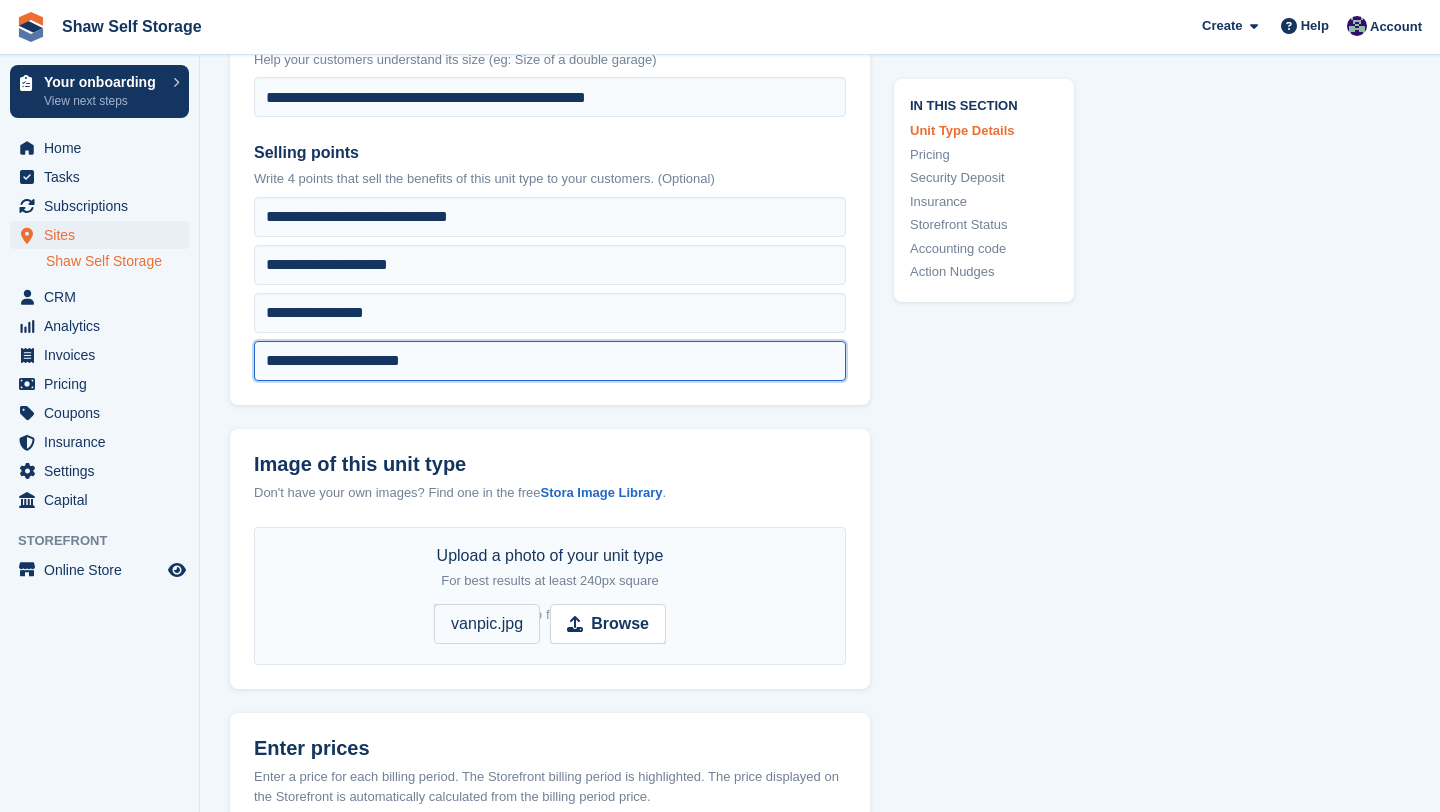 click on "**********" at bounding box center [550, 217] 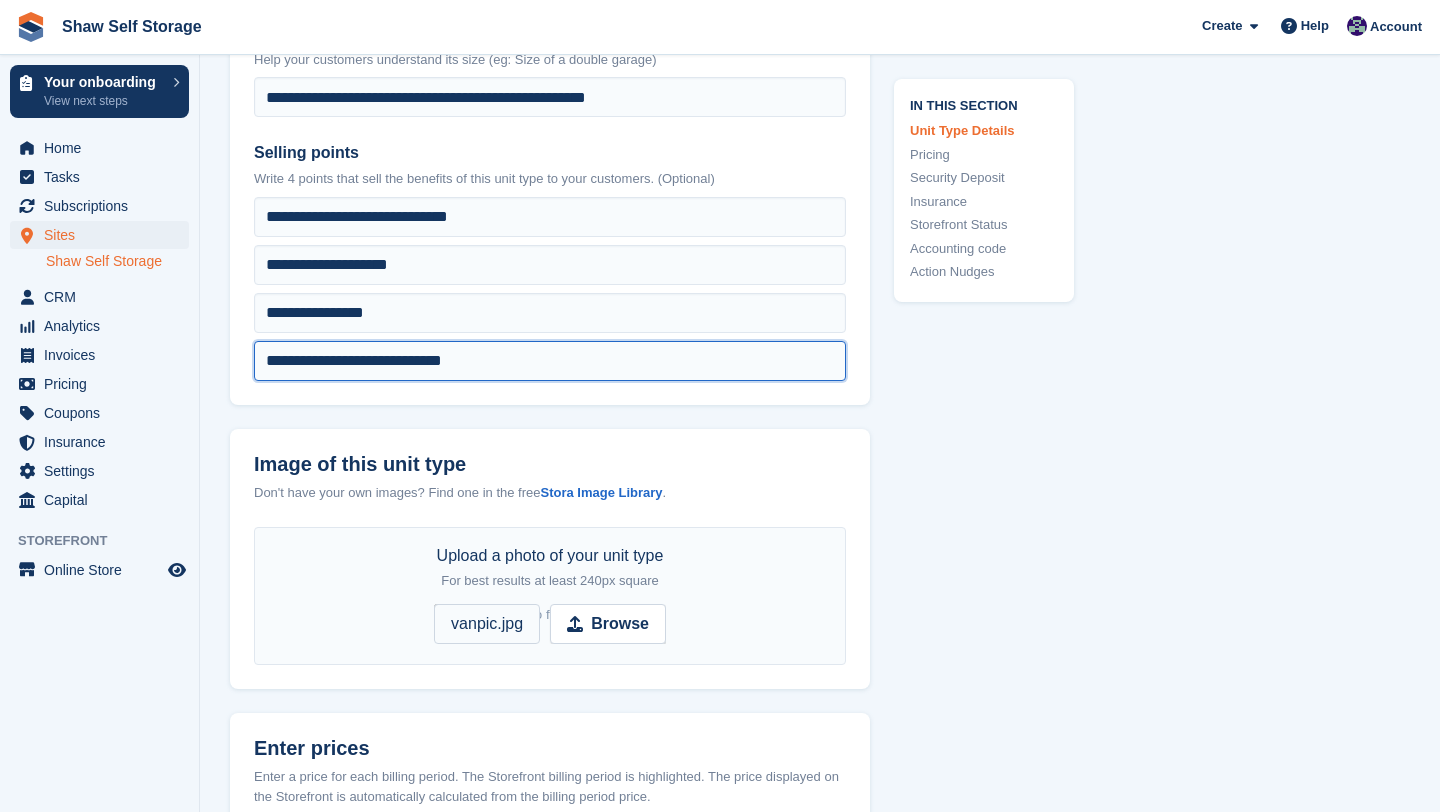 drag, startPoint x: 519, startPoint y: 363, endPoint x: 204, endPoint y: 359, distance: 315.0254 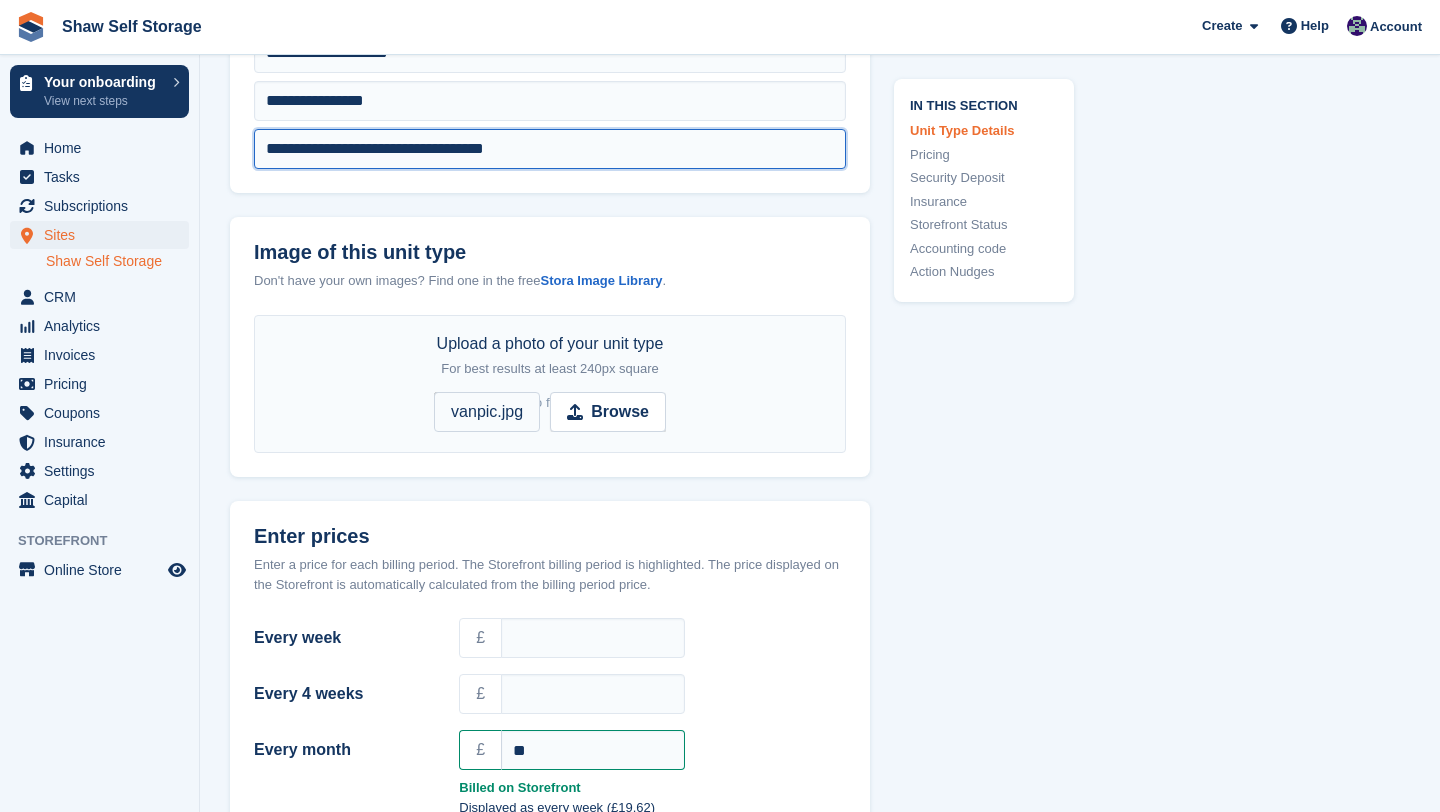 scroll, scrollTop: 932, scrollLeft: 0, axis: vertical 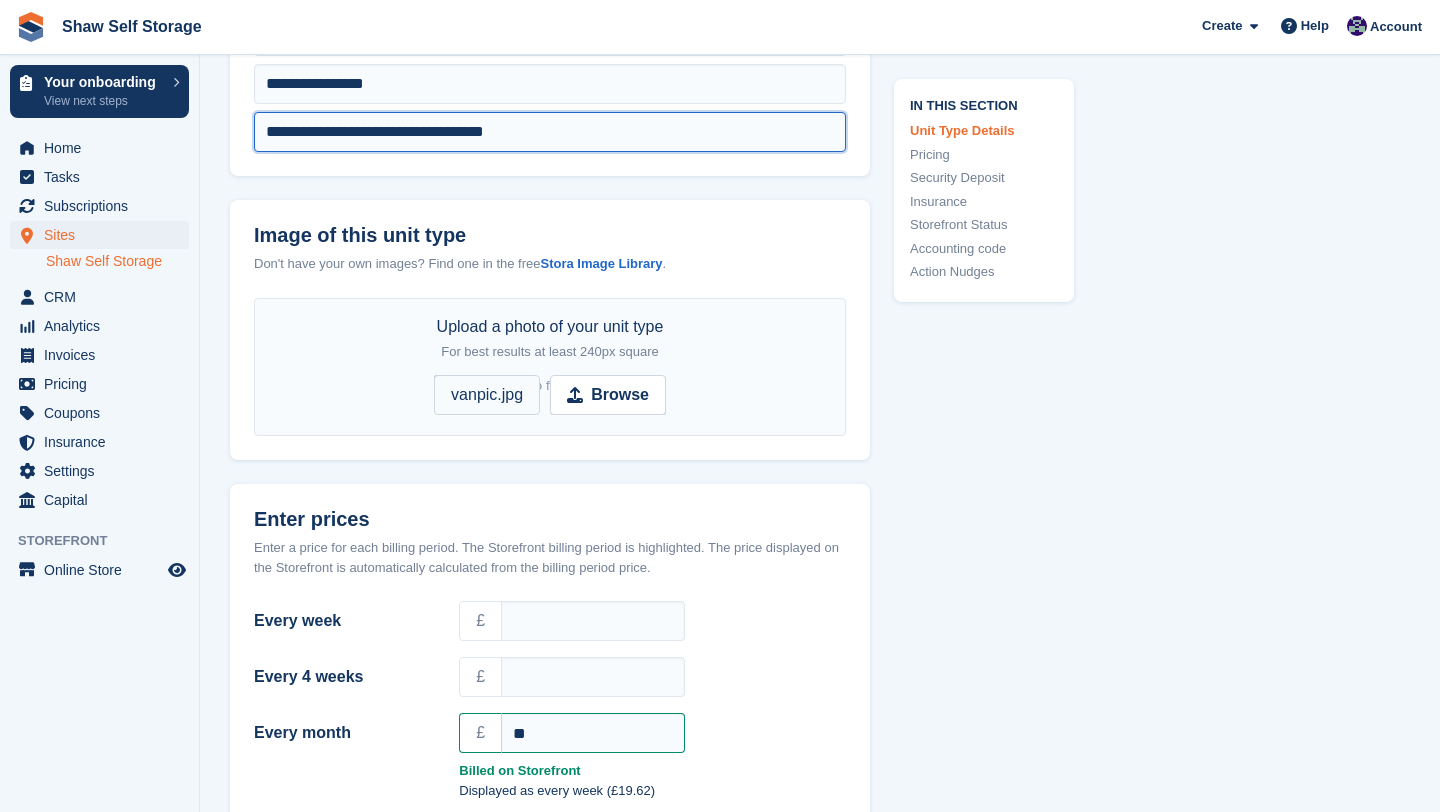 type on "**********" 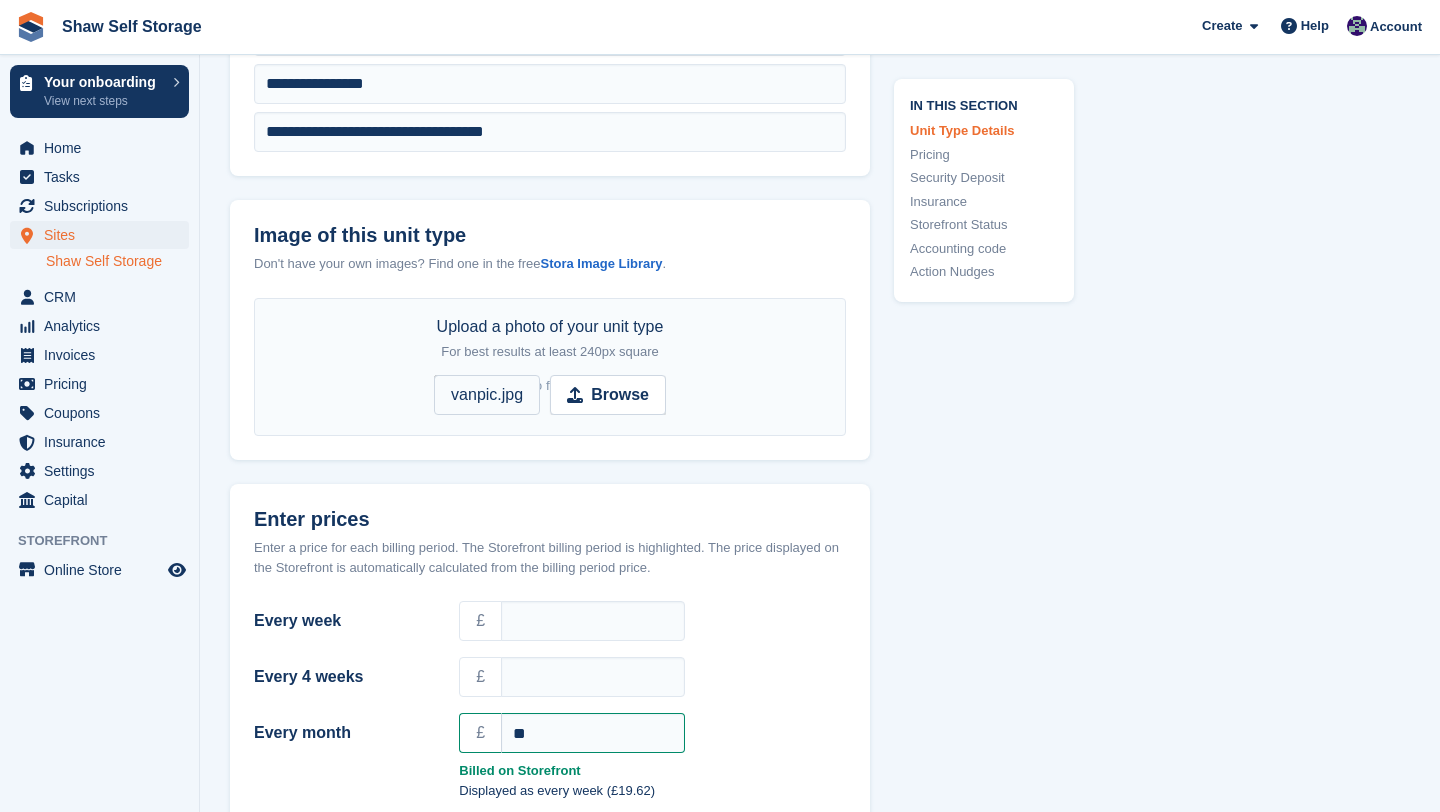 click on "In this section
Unit Type Details
Pricing
Security Deposit
Insurance
Storefront Status
Accounting code
Action Nudges" at bounding box center [972, 1191] 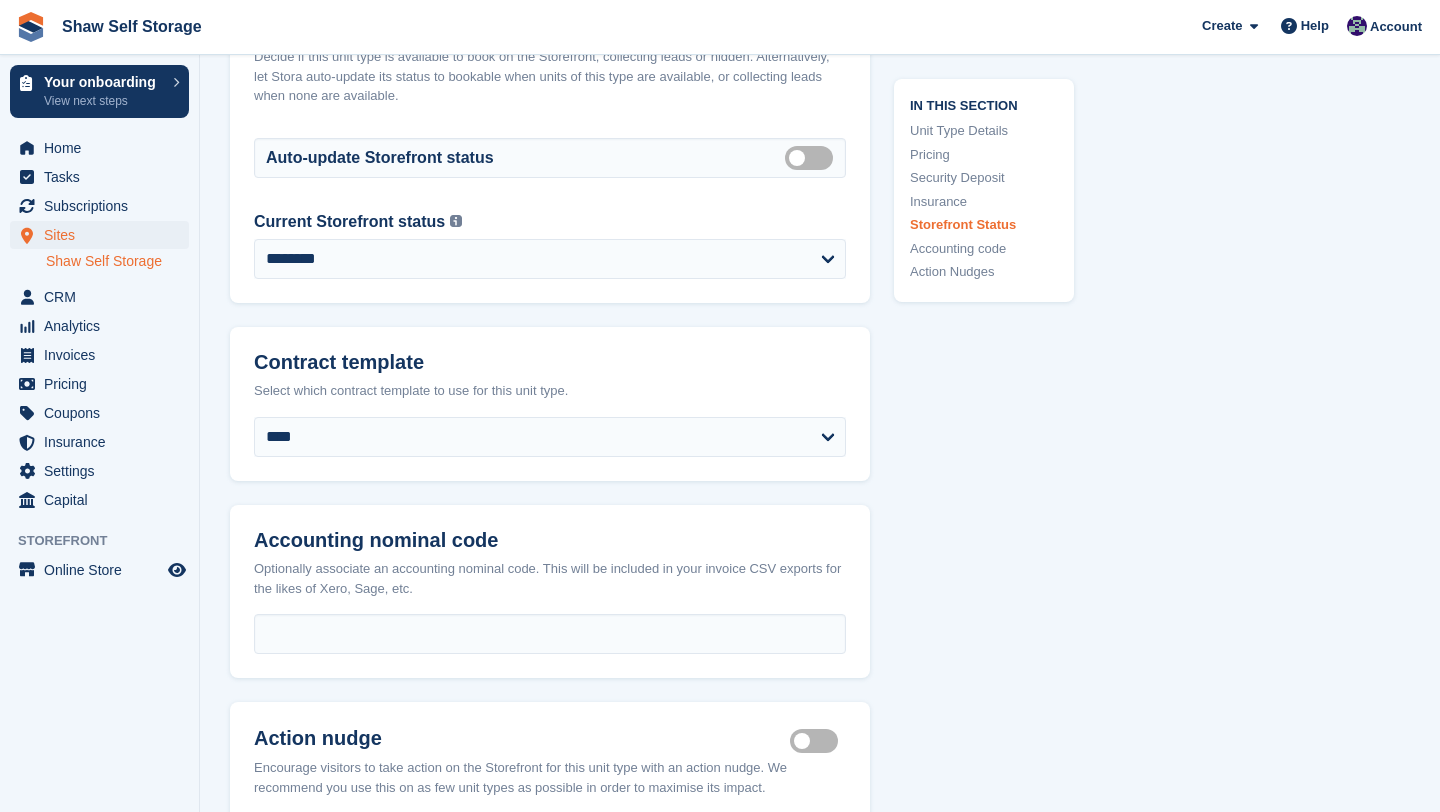 scroll, scrollTop: 2775, scrollLeft: 0, axis: vertical 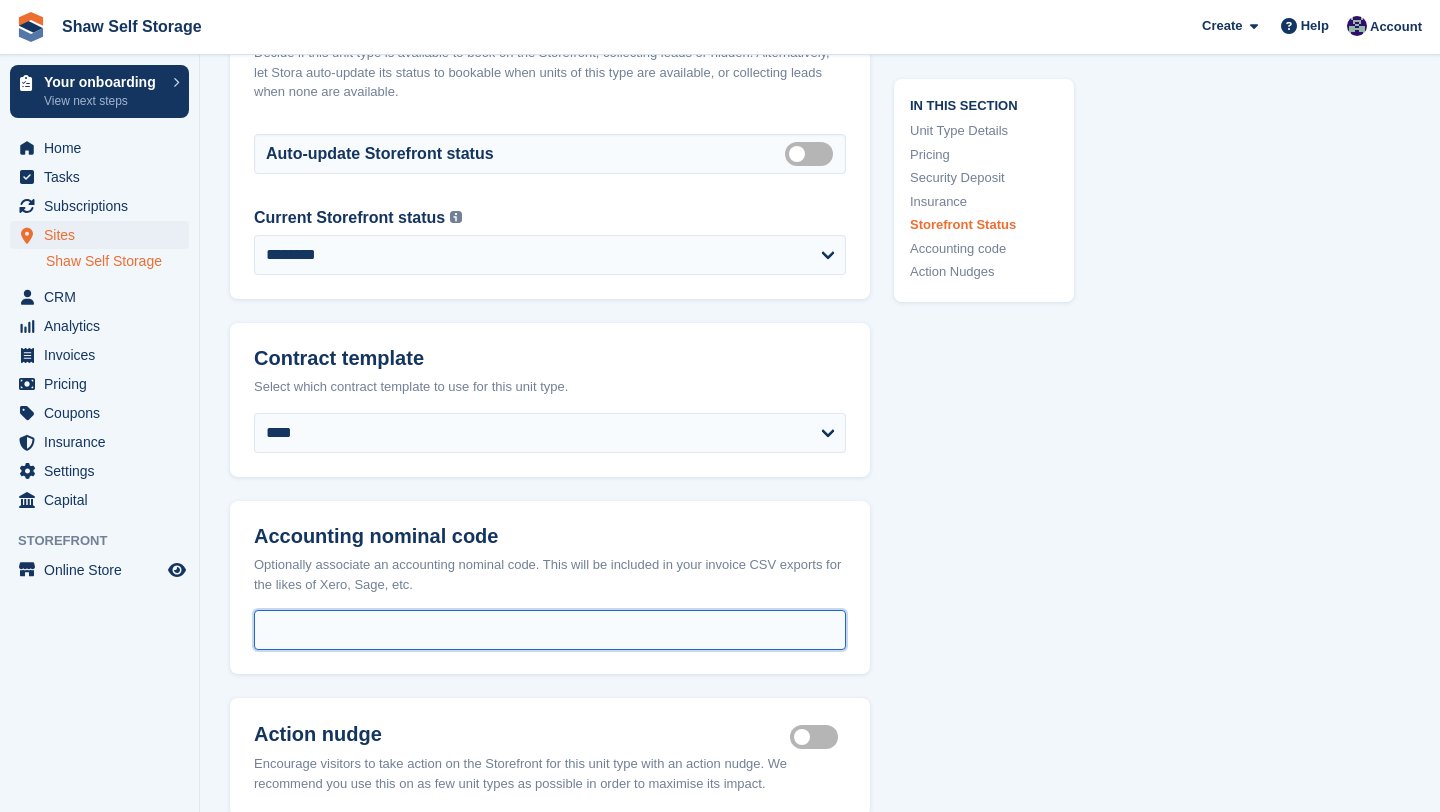 click at bounding box center [550, 630] 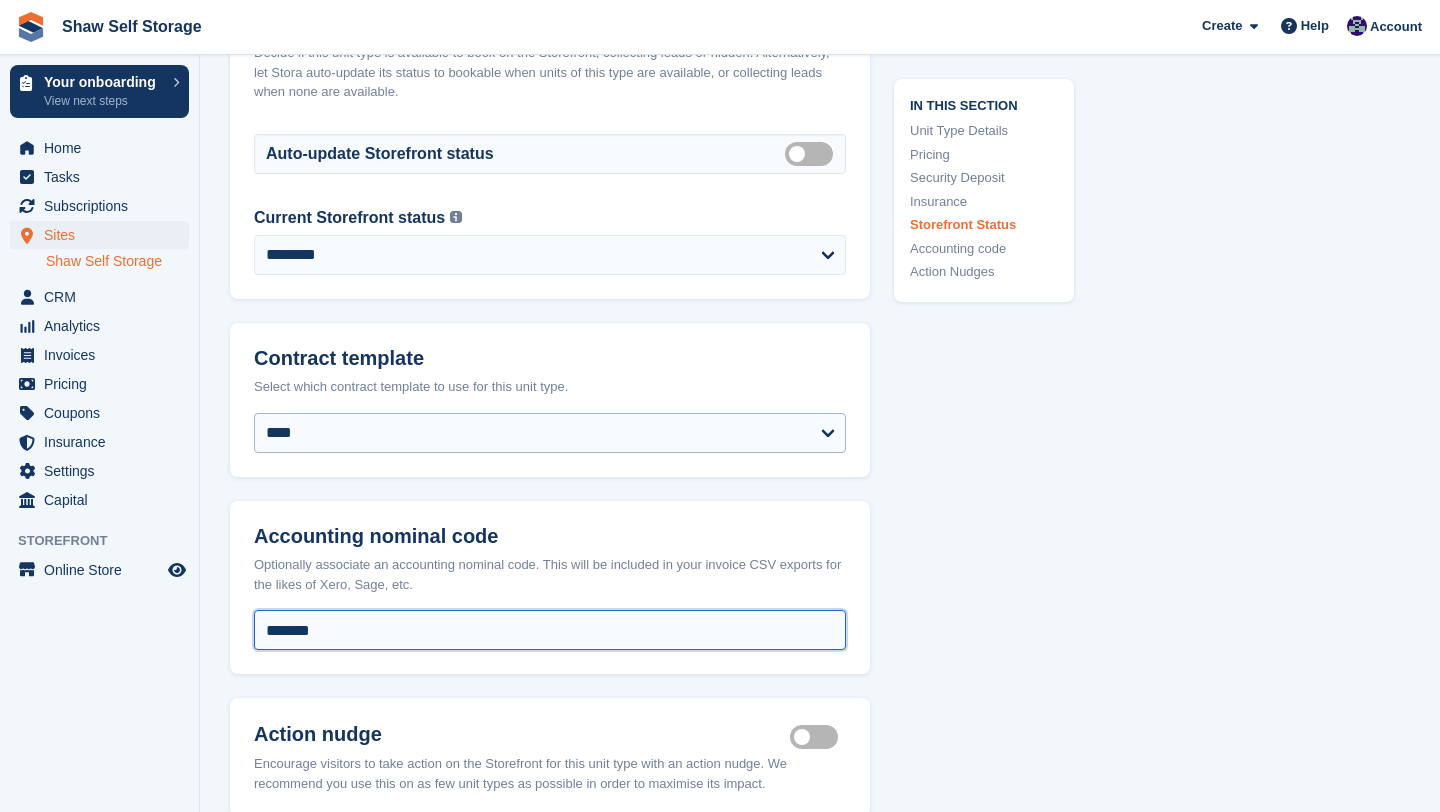 type on "*******" 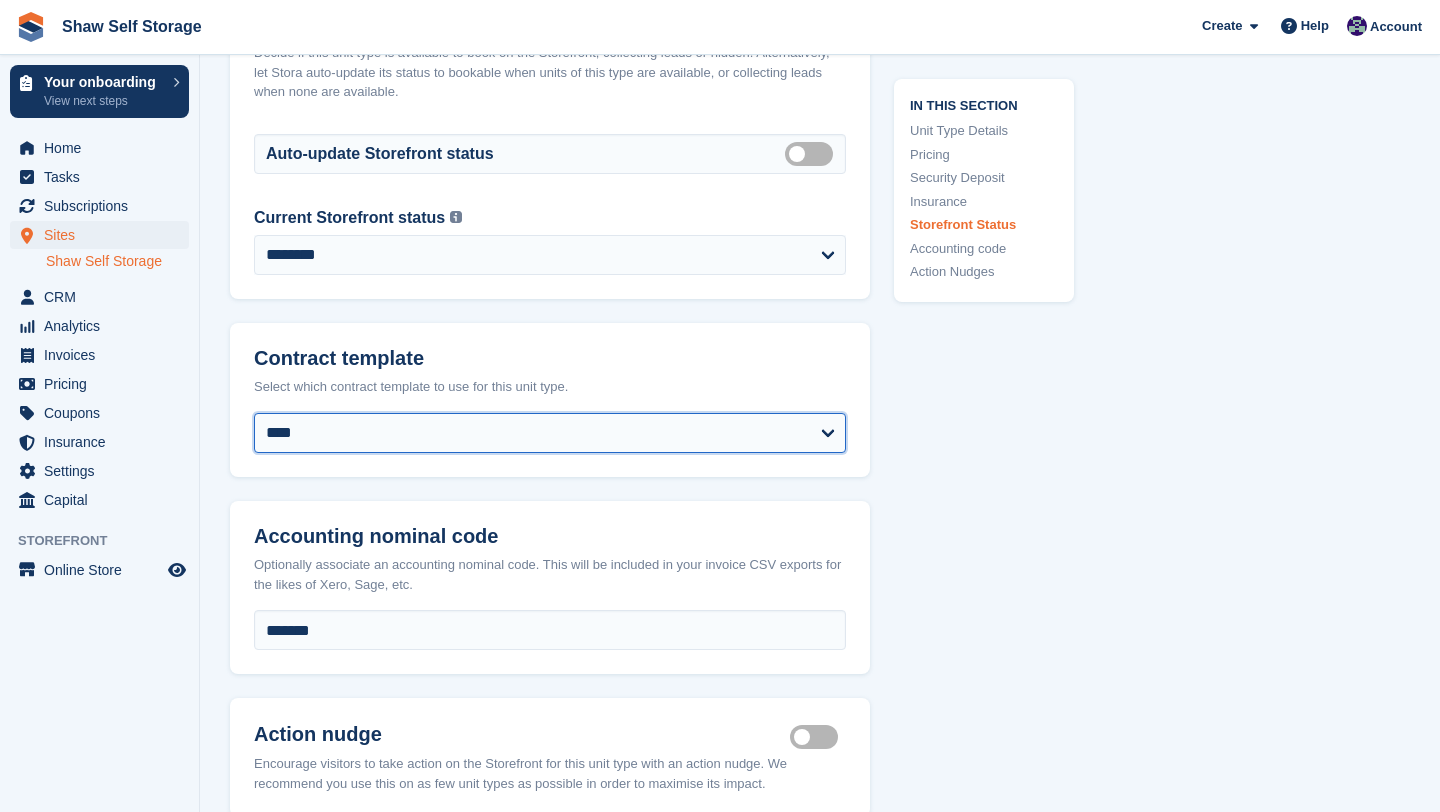 click on "**********" at bounding box center (550, 433) 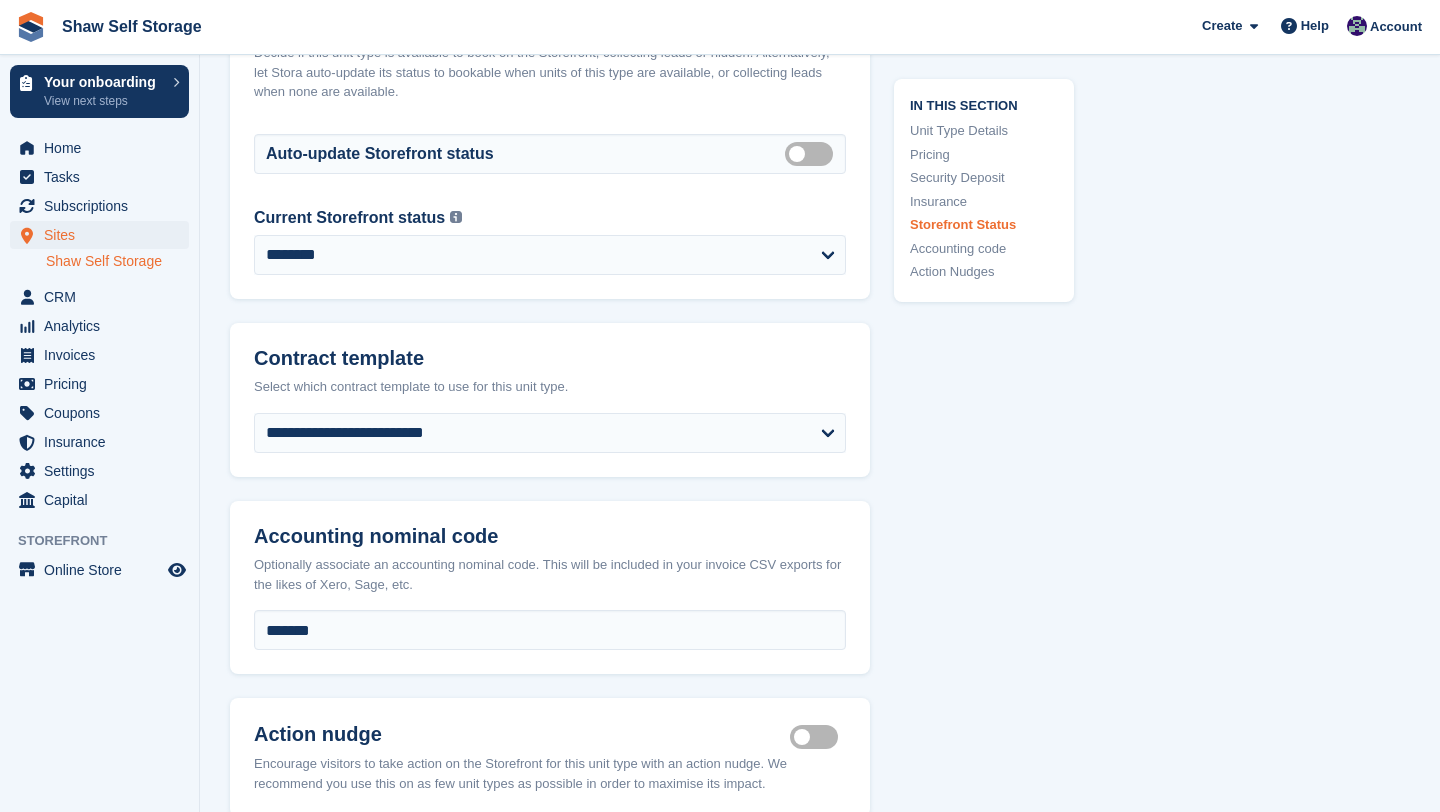 click on "Contract template" at bounding box center (550, 358) 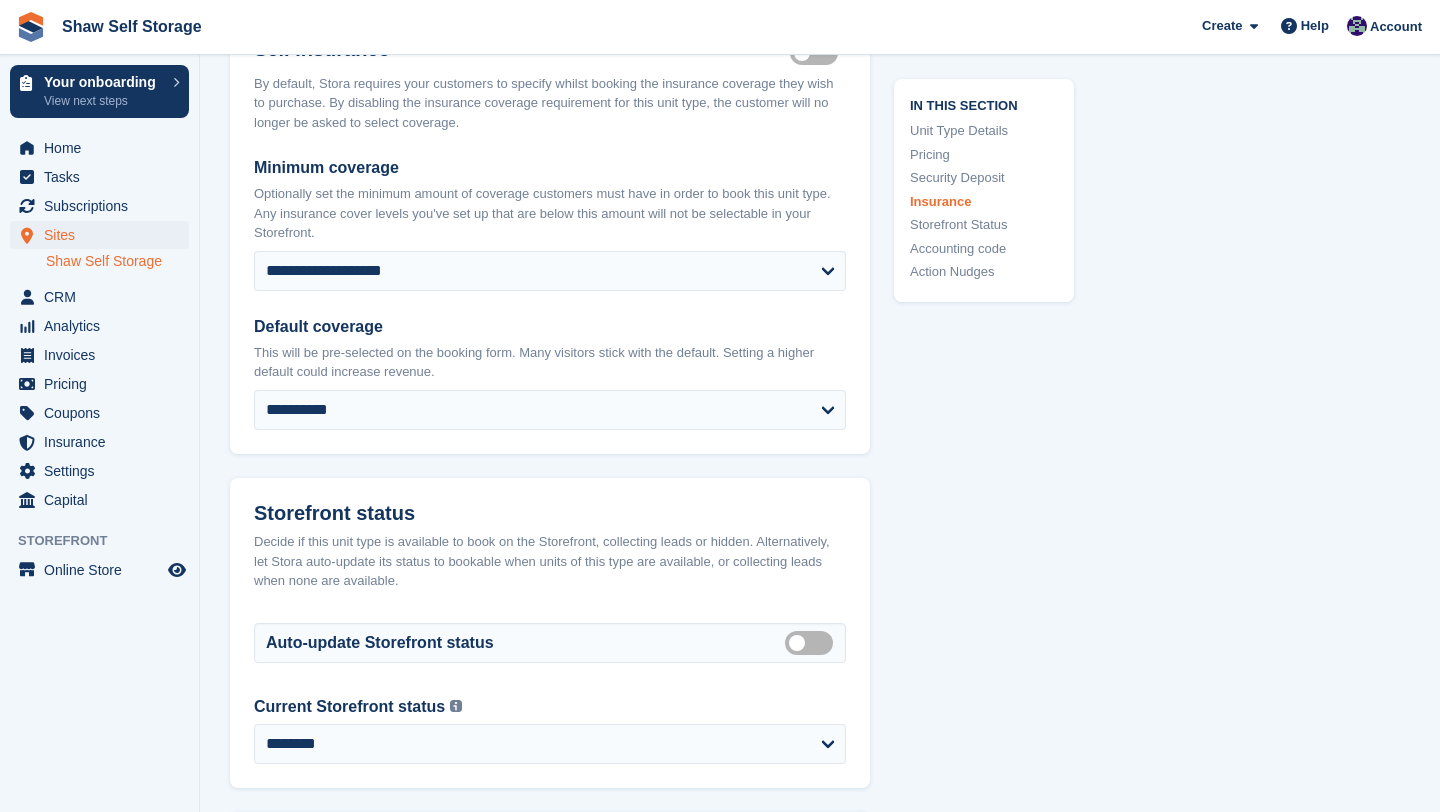 scroll, scrollTop: 2280, scrollLeft: 0, axis: vertical 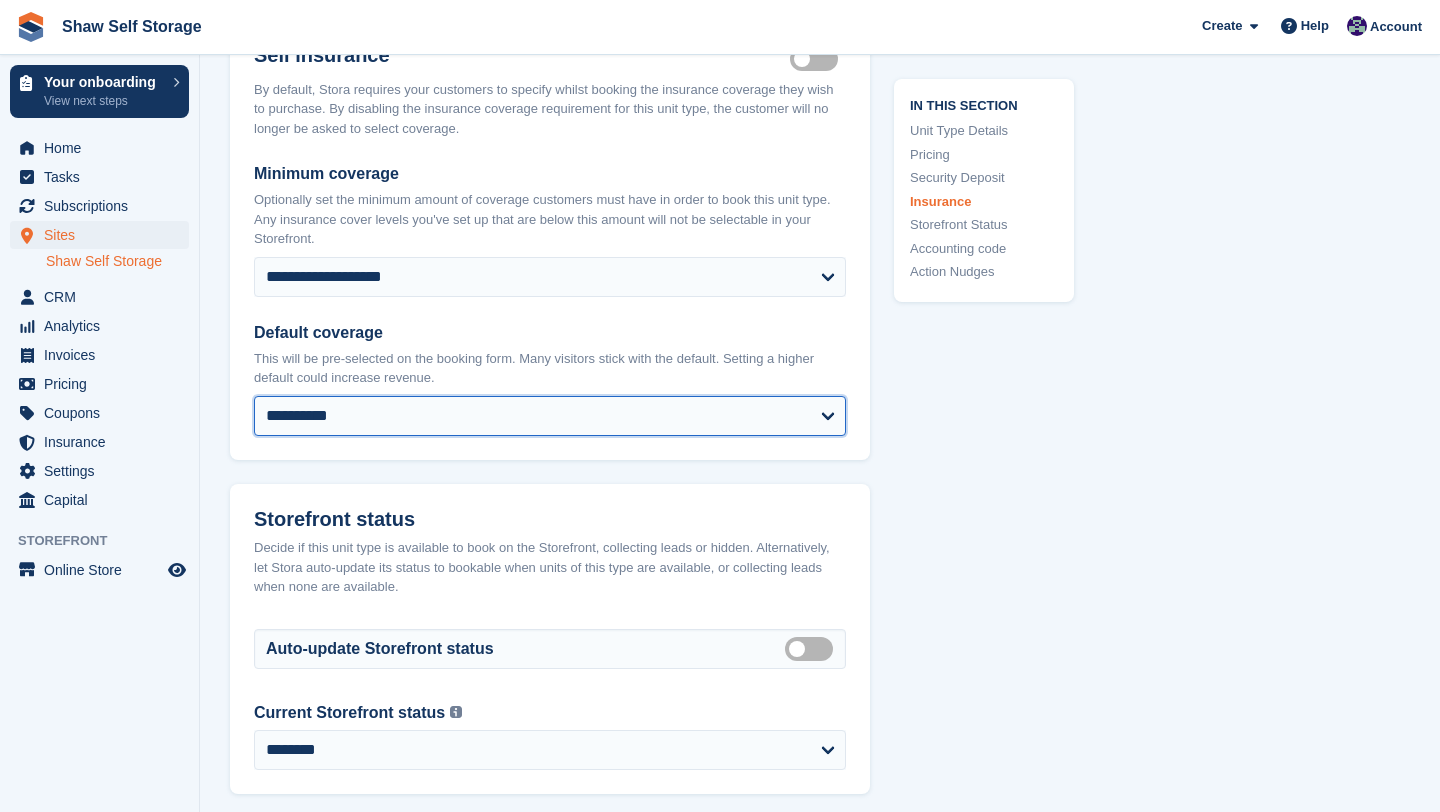 click on "**********" at bounding box center [550, 416] 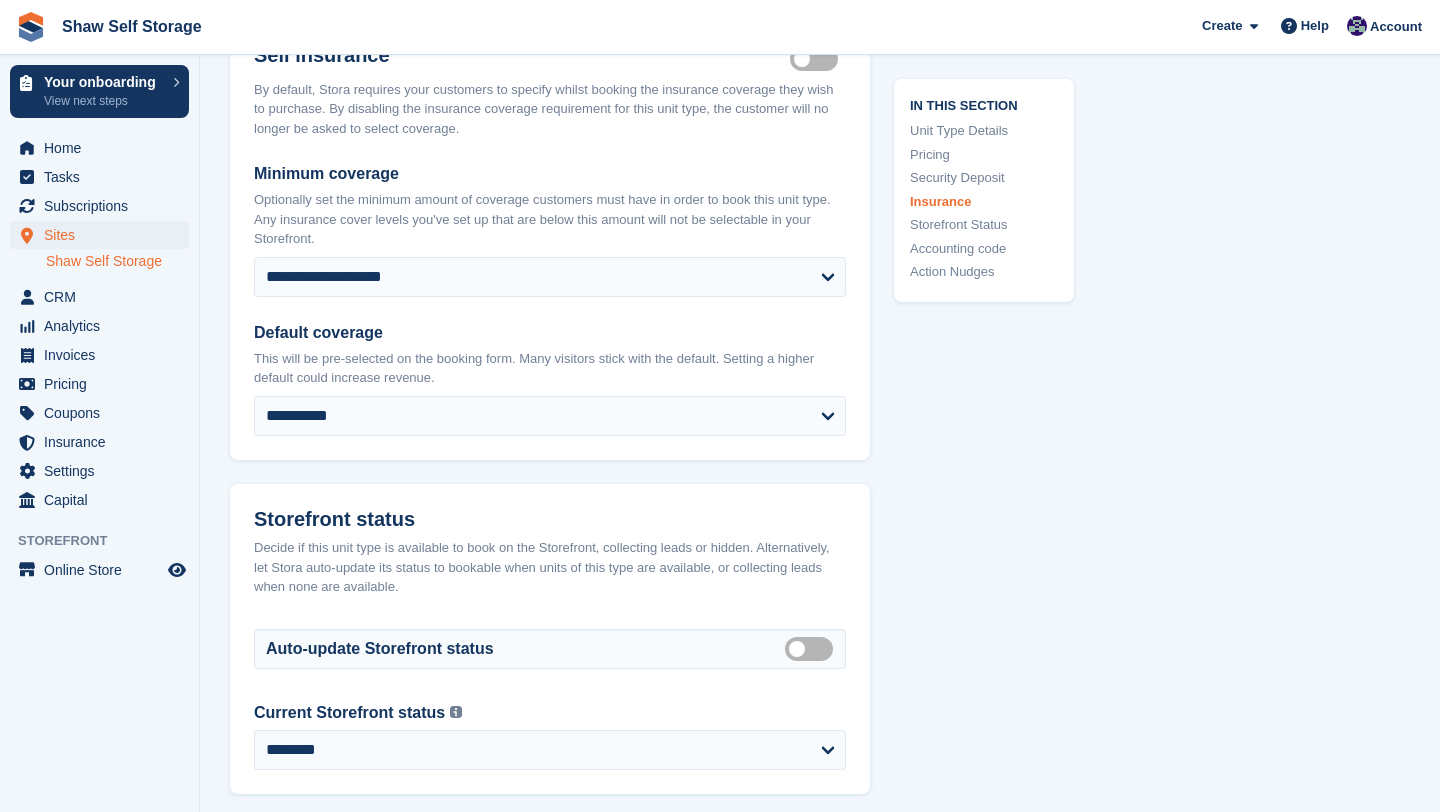 click on "Default coverage" at bounding box center [550, 333] 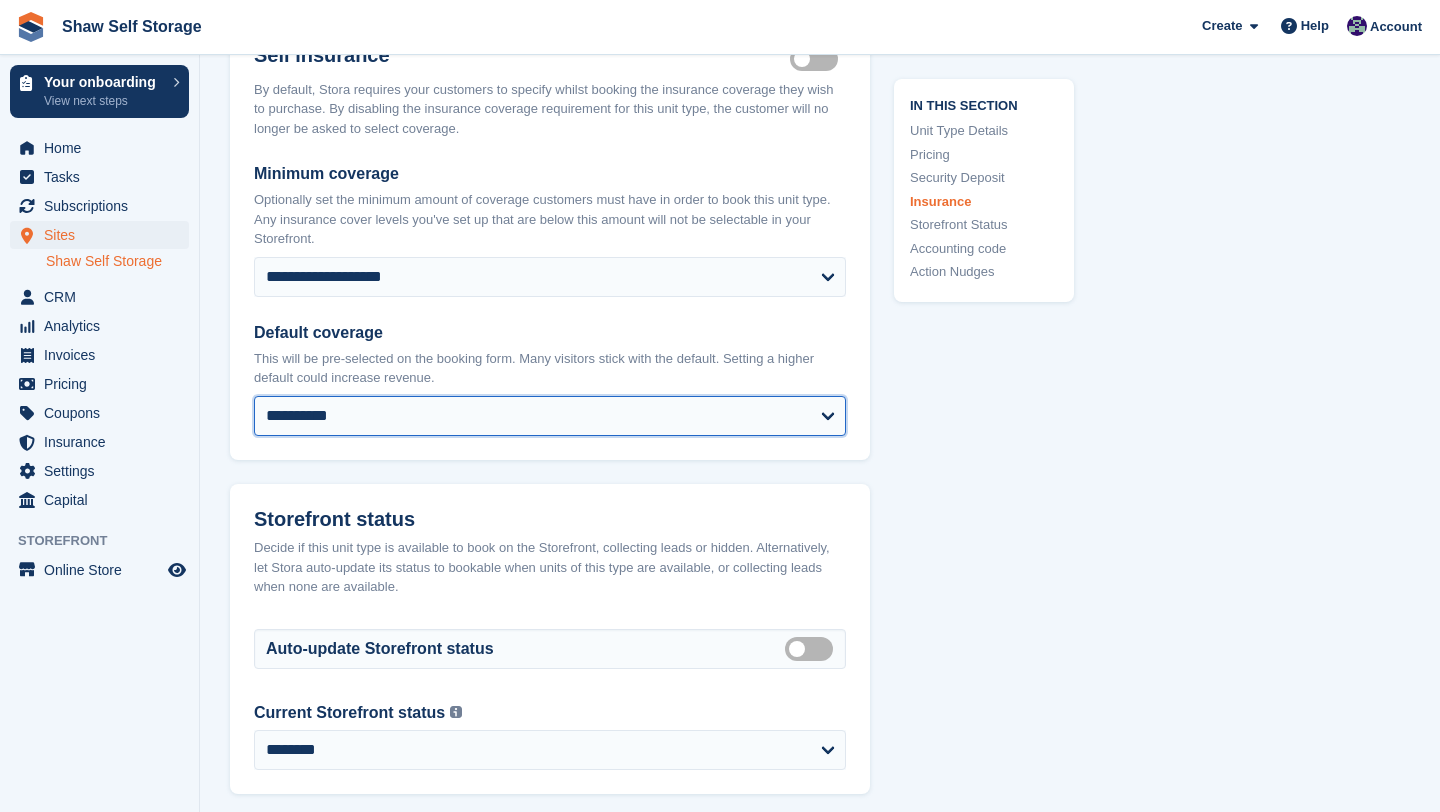 click on "**********" at bounding box center [550, 416] 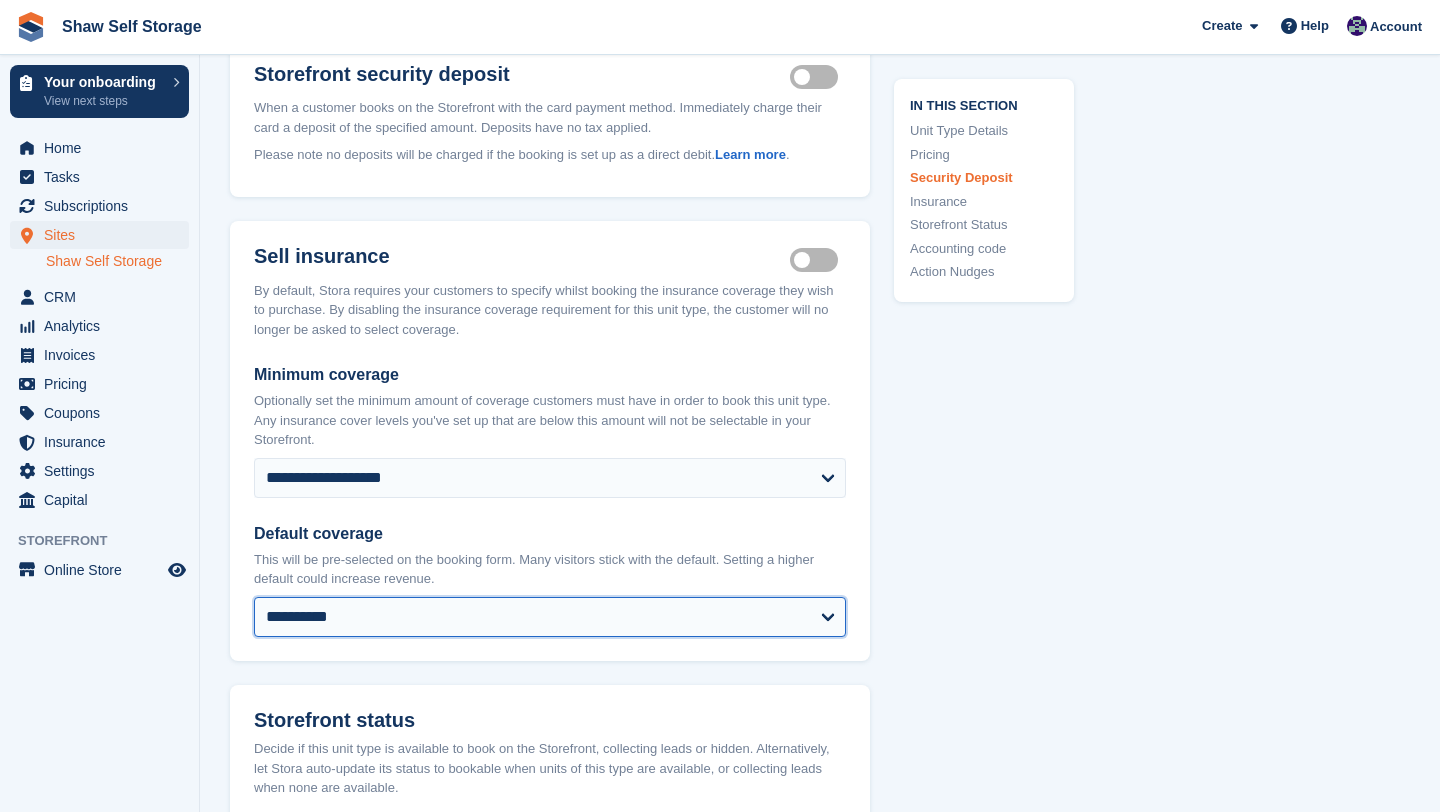 scroll, scrollTop: 2072, scrollLeft: 0, axis: vertical 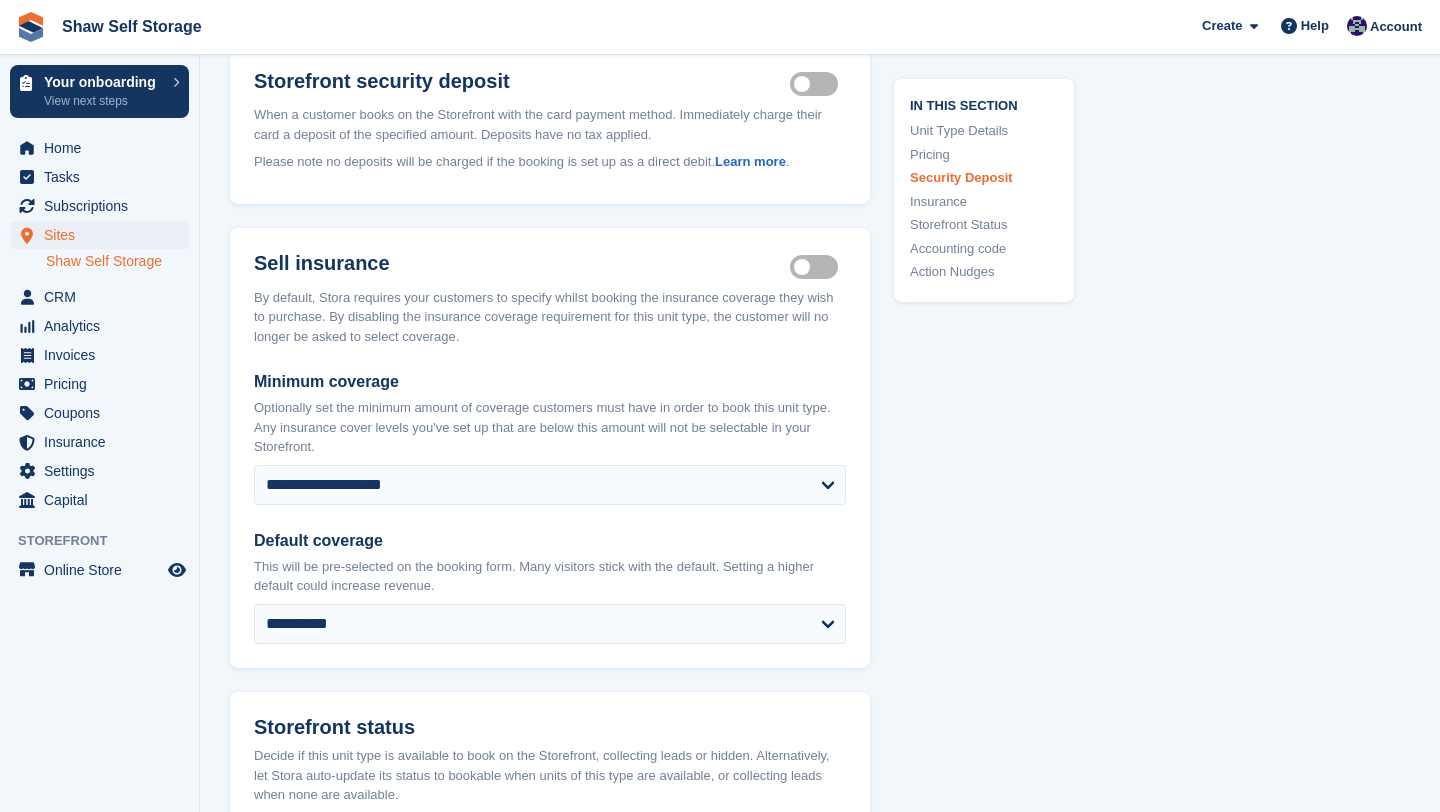 click on "Insurance coverage required" at bounding box center (818, 266) 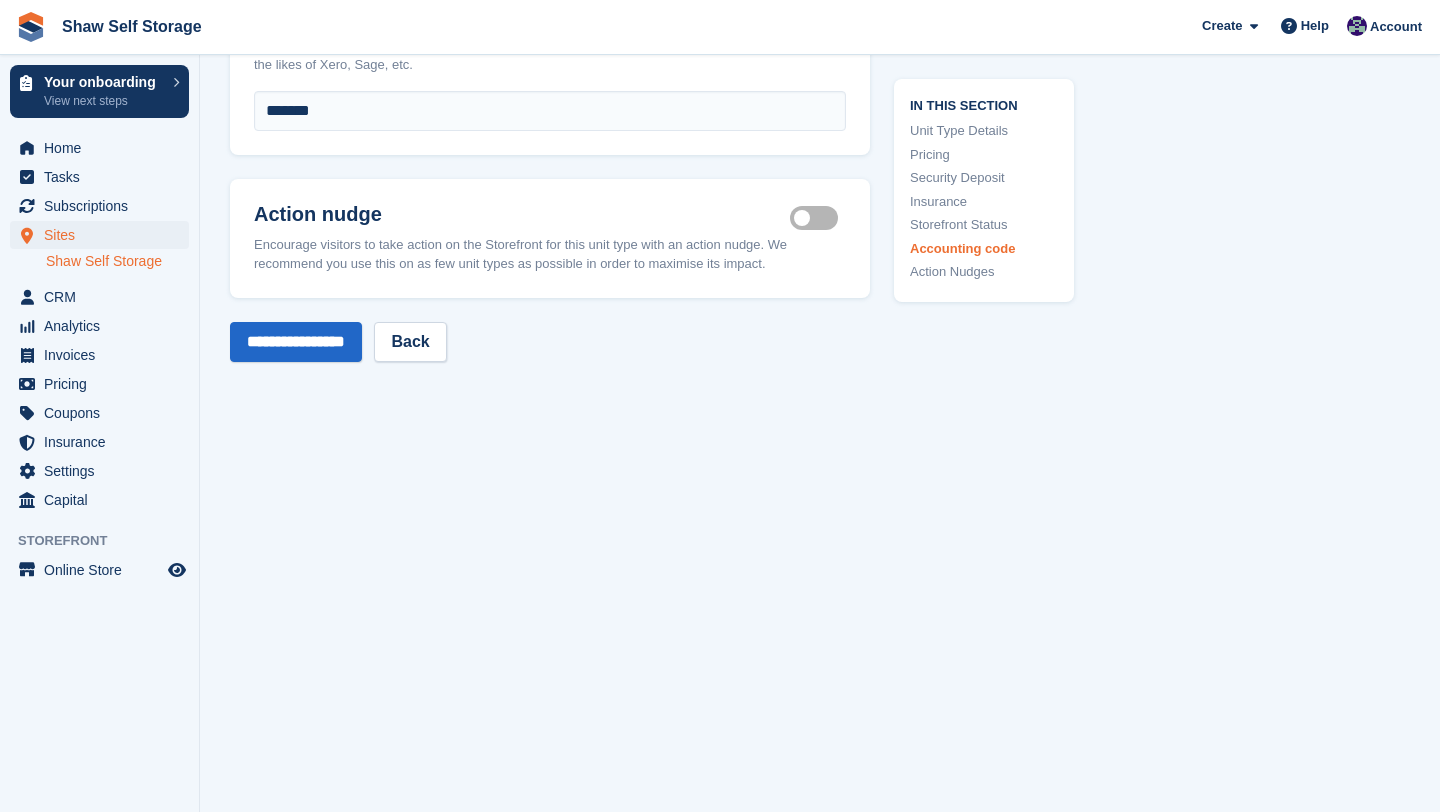 scroll, scrollTop: 2998, scrollLeft: 0, axis: vertical 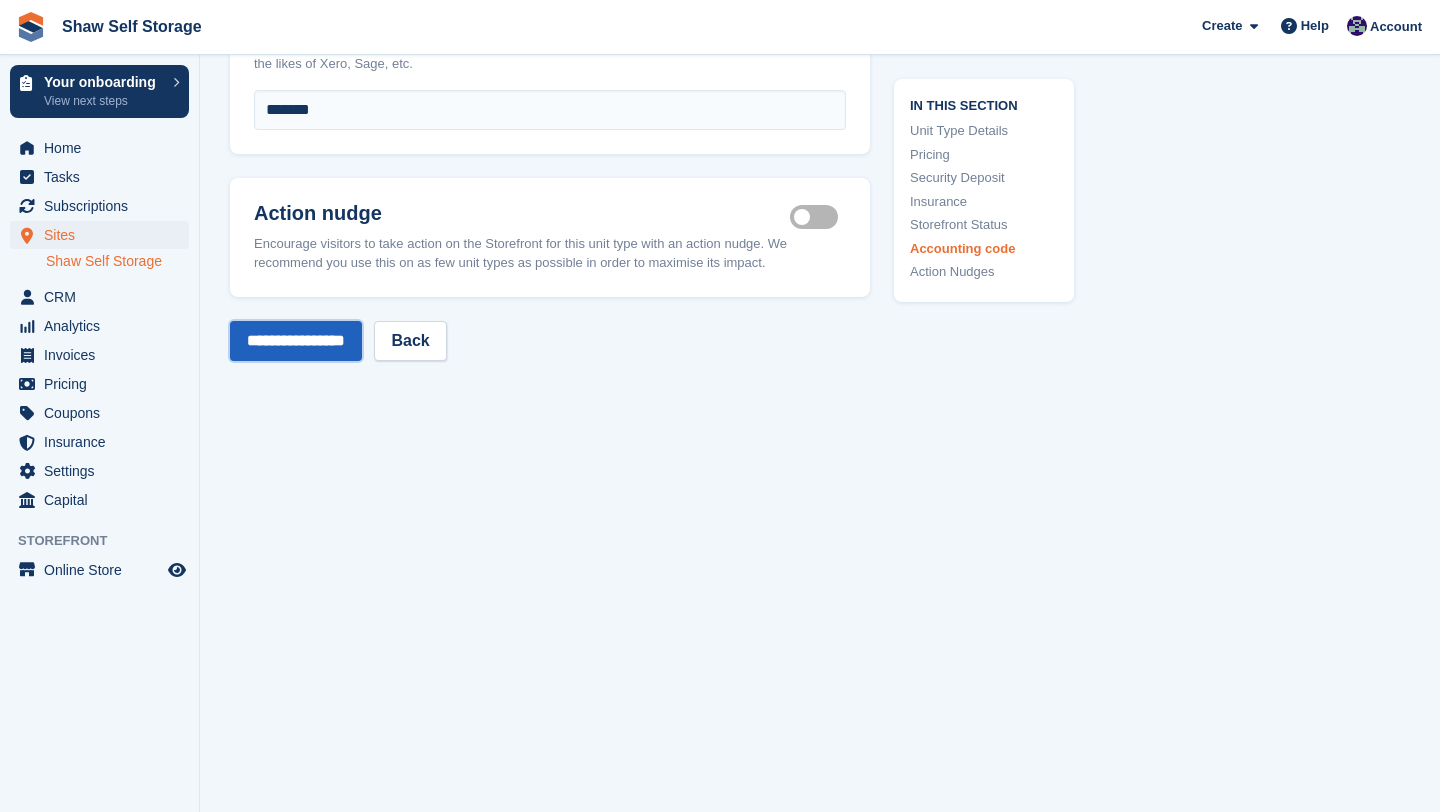 click on "**********" at bounding box center (296, 341) 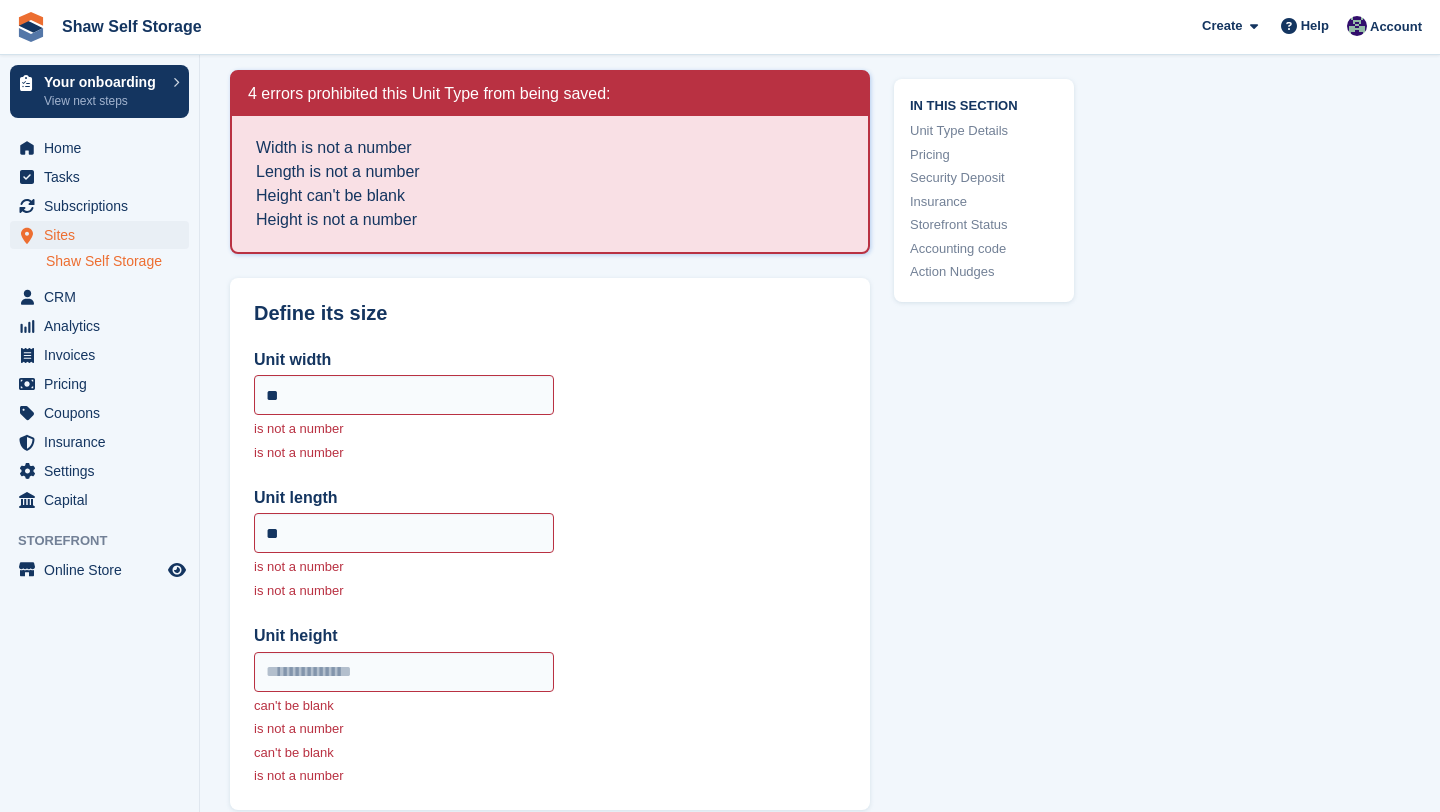 scroll, scrollTop: 23, scrollLeft: 0, axis: vertical 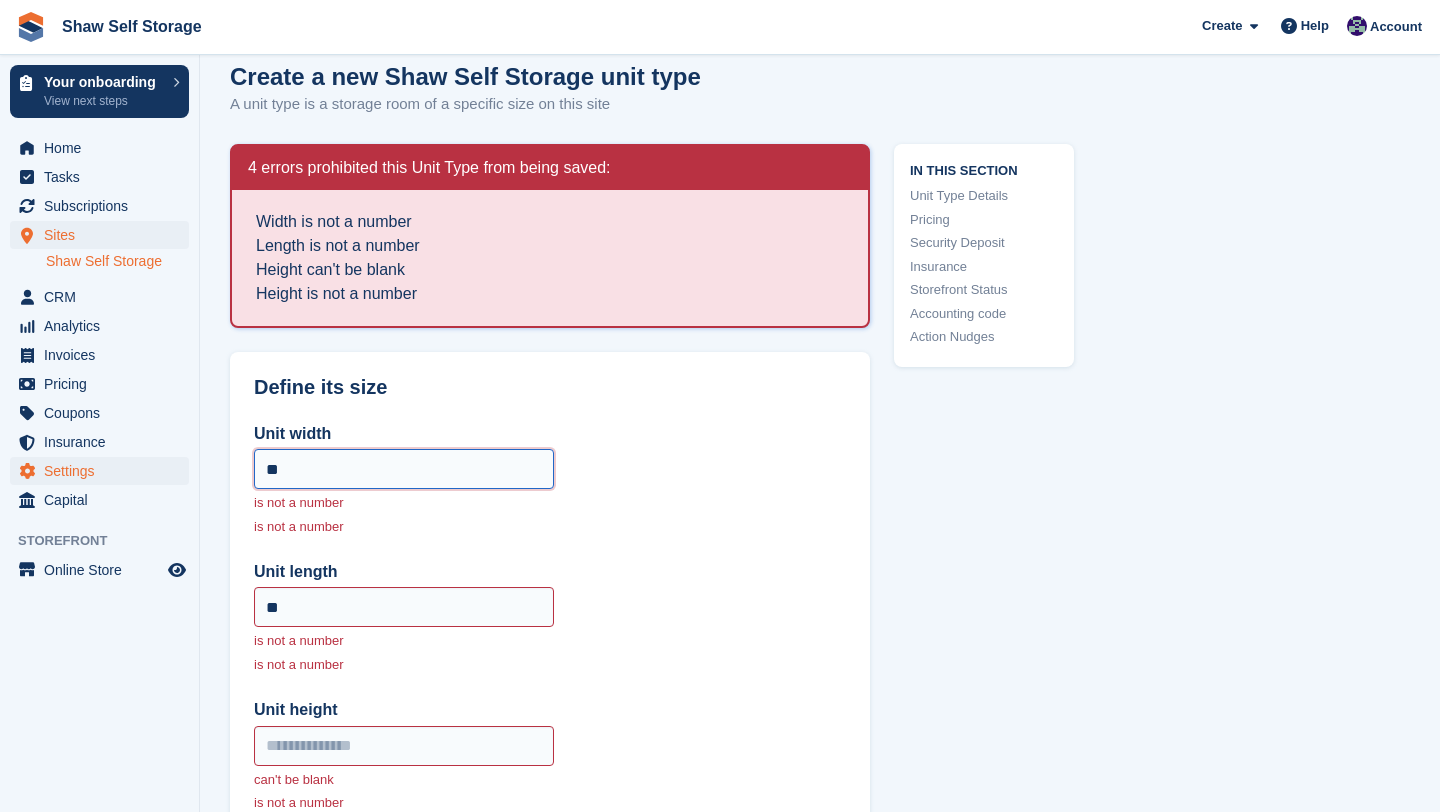drag, startPoint x: 320, startPoint y: 466, endPoint x: 101, endPoint y: 463, distance: 219.02055 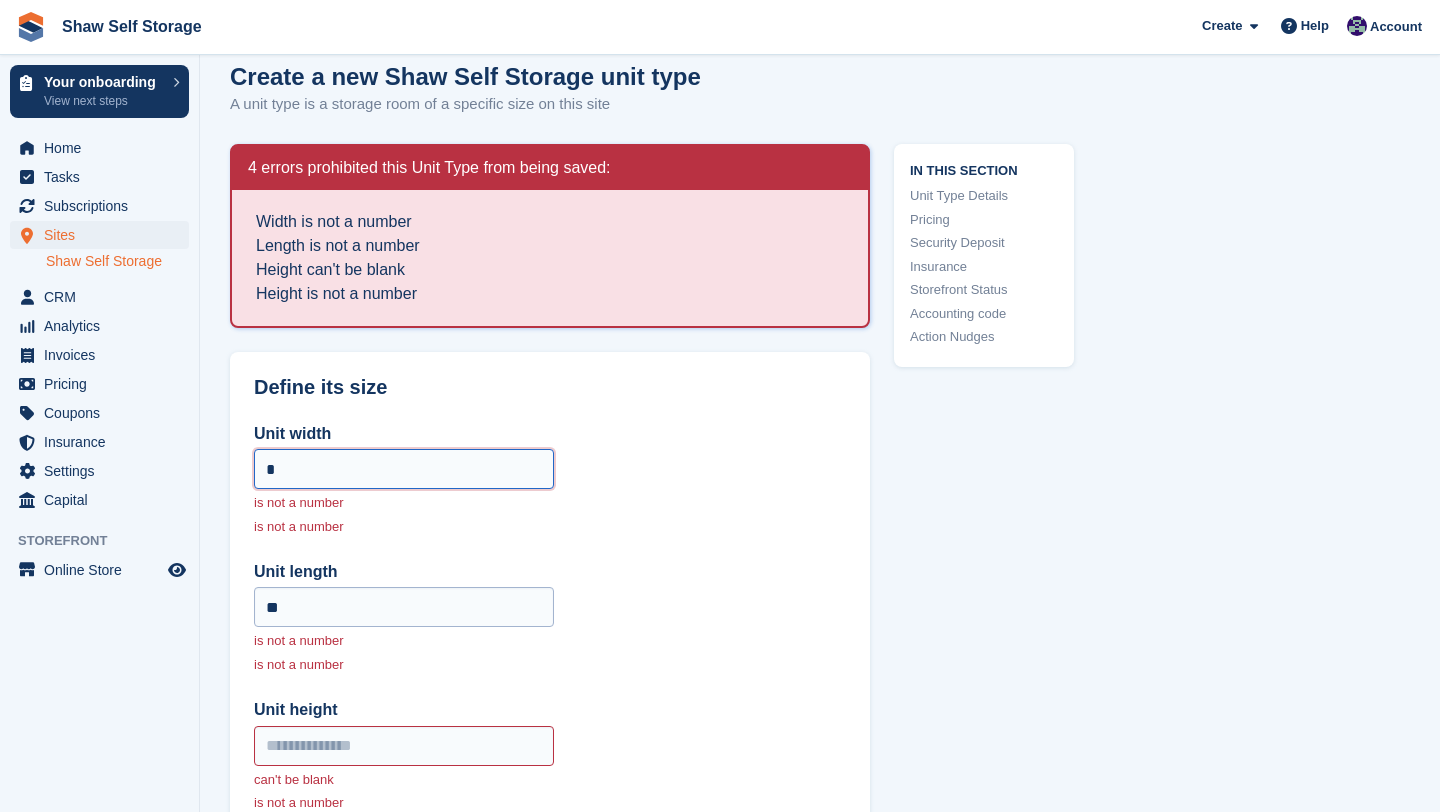 type on "*" 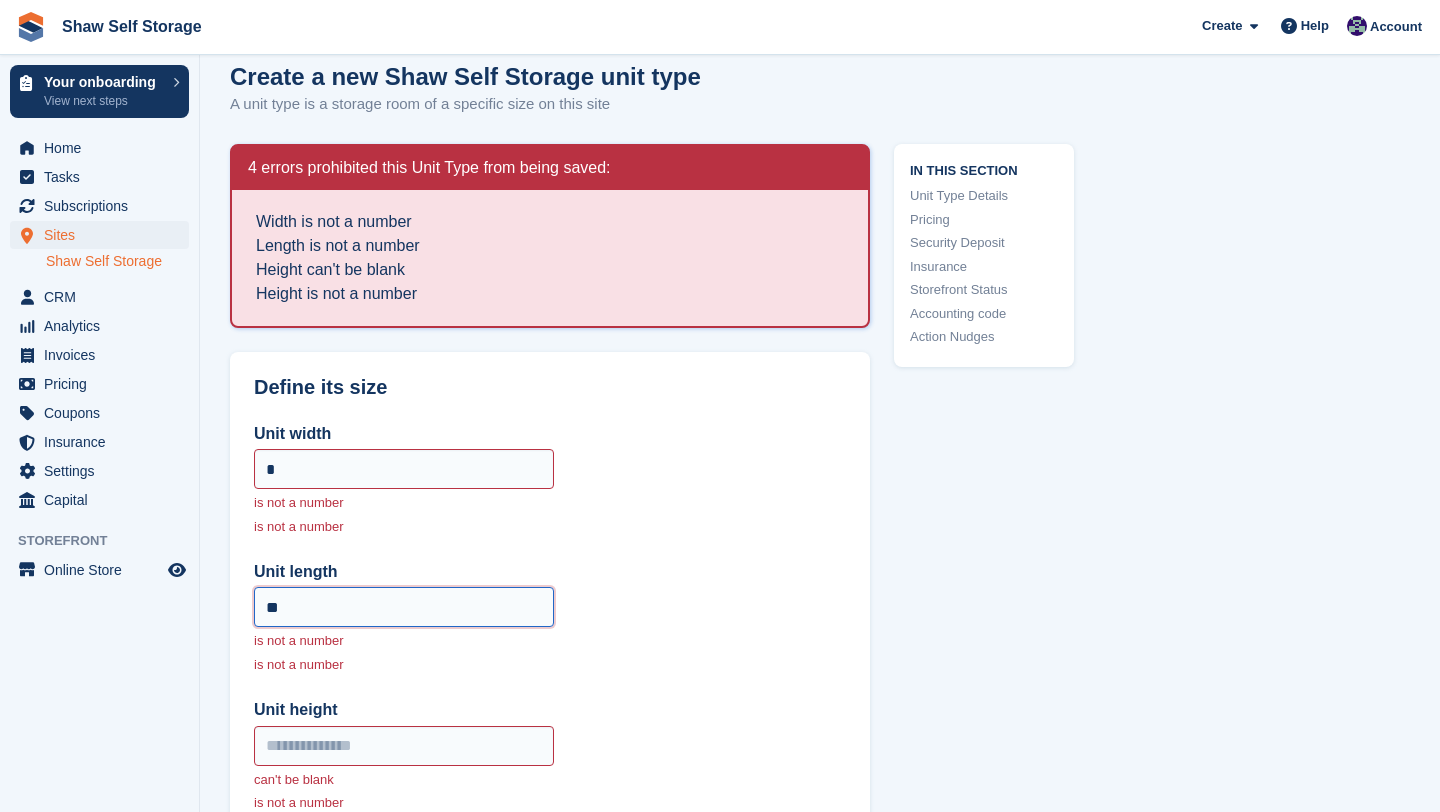 click on "**" at bounding box center [404, 607] 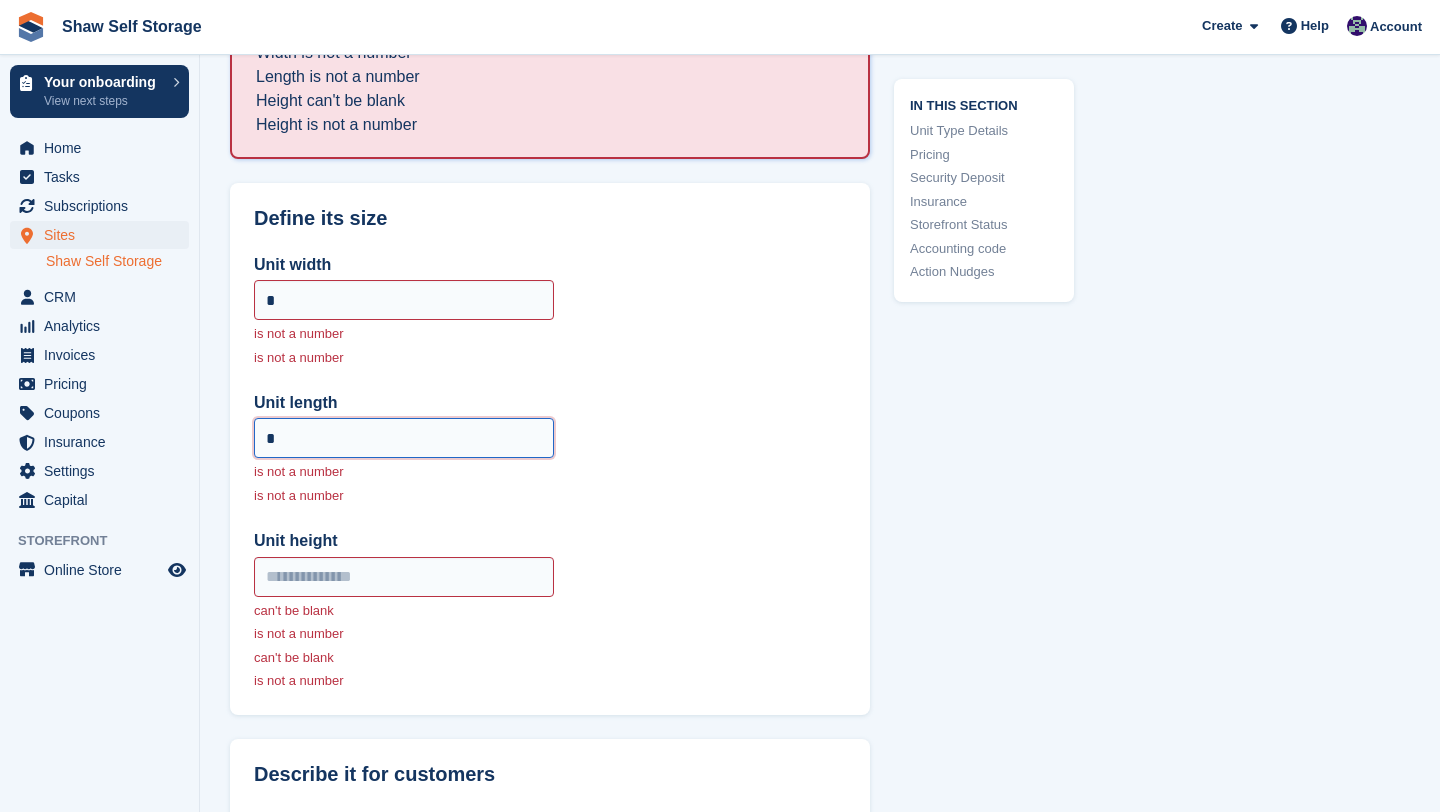 scroll, scrollTop: 247, scrollLeft: 0, axis: vertical 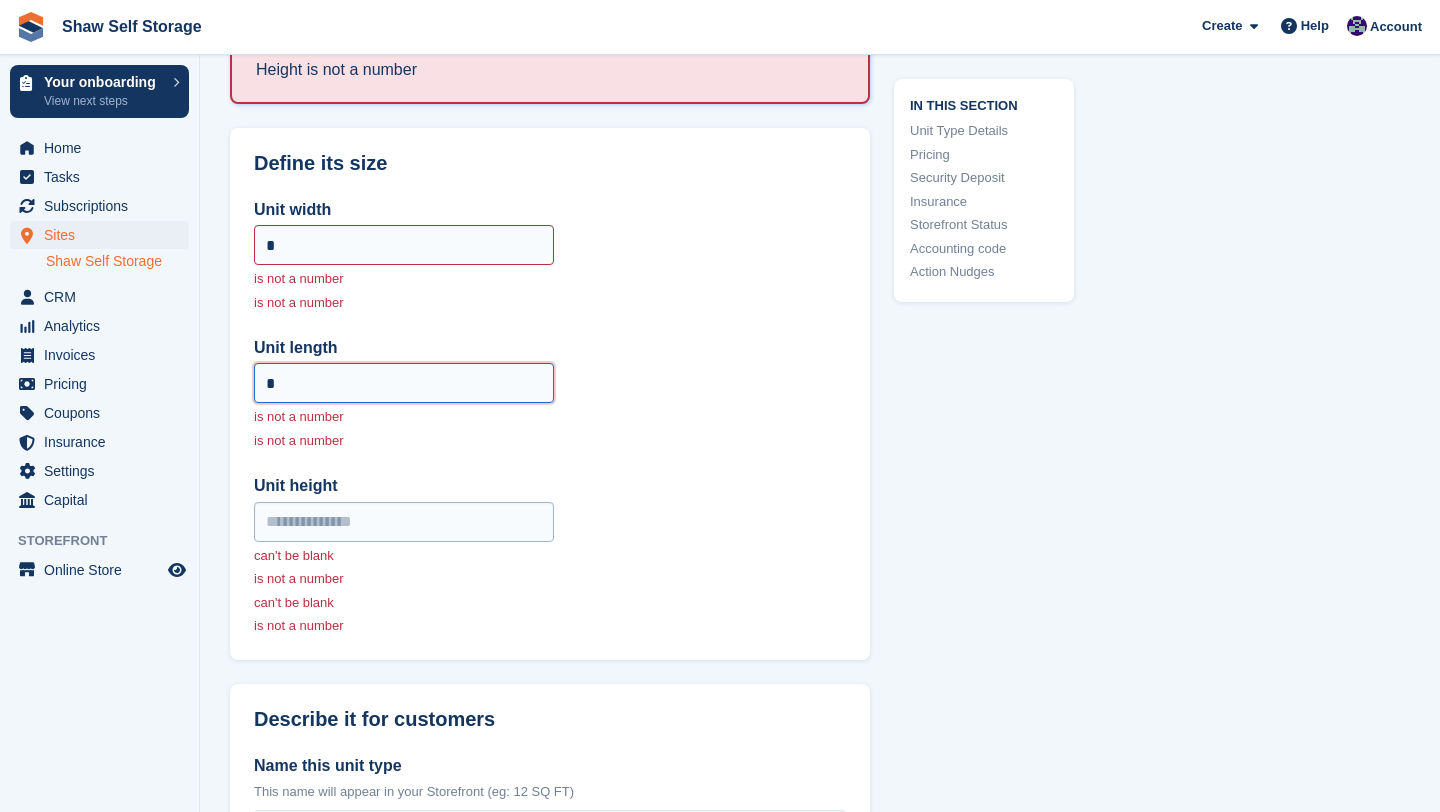 type on "*" 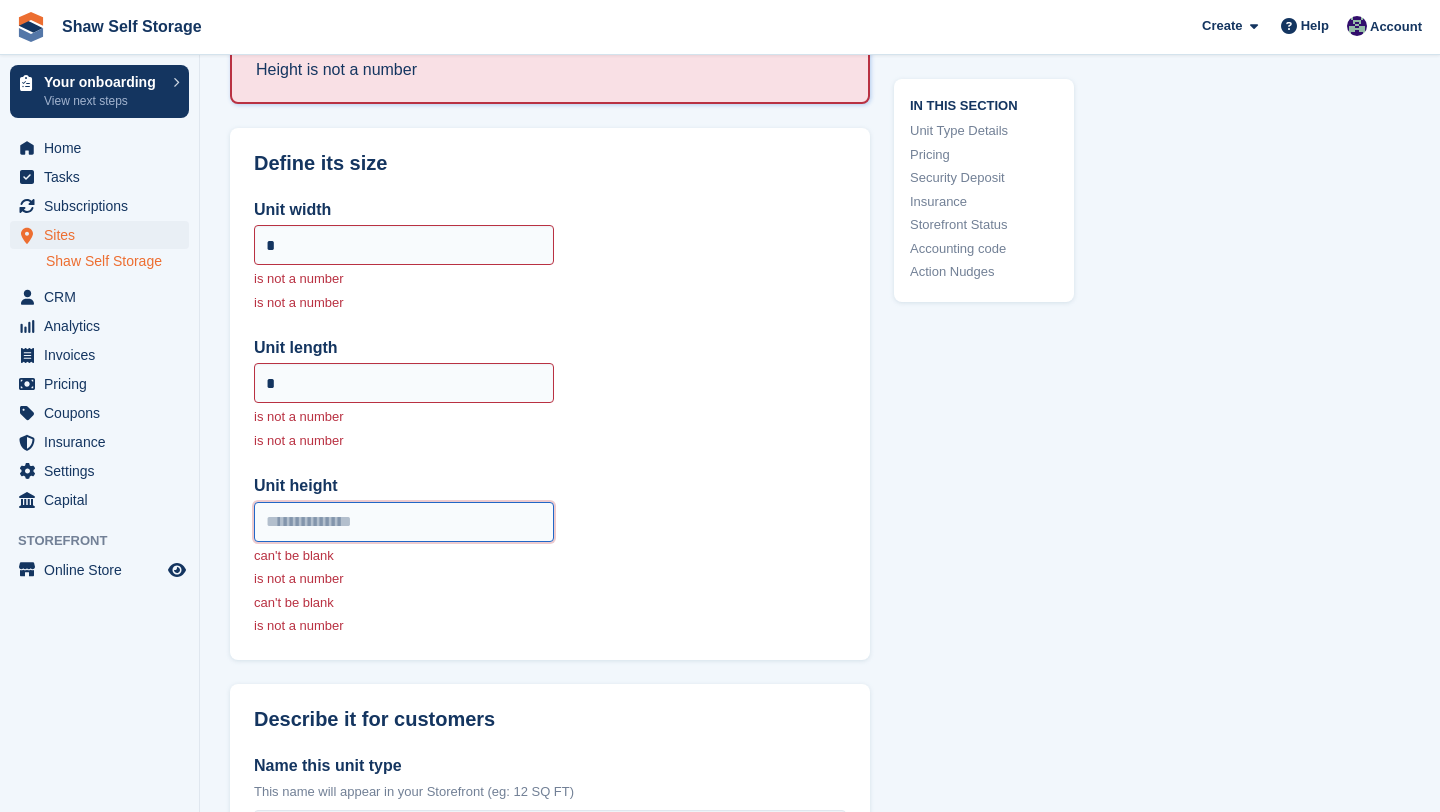 click on "Unit height" at bounding box center (404, 522) 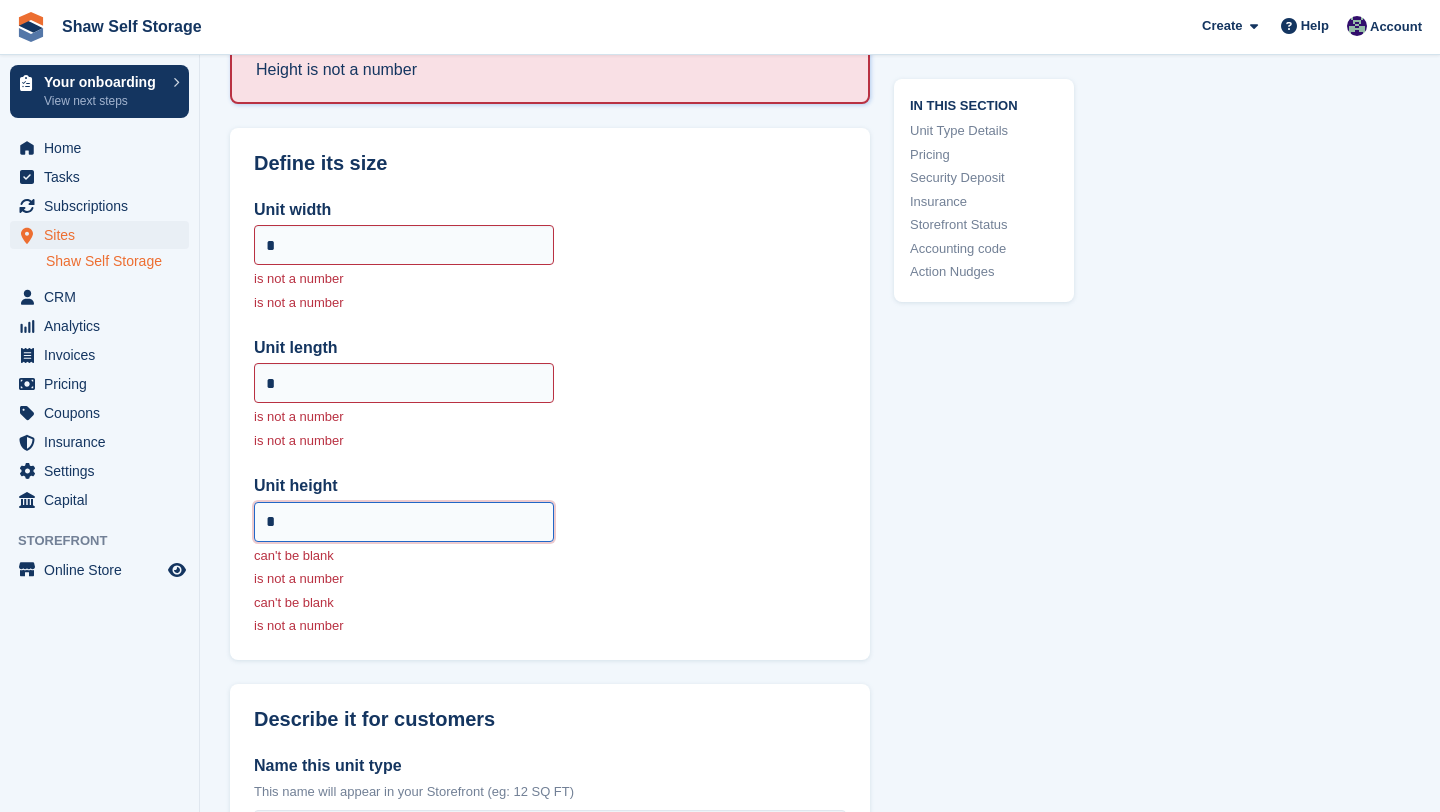 type on "*" 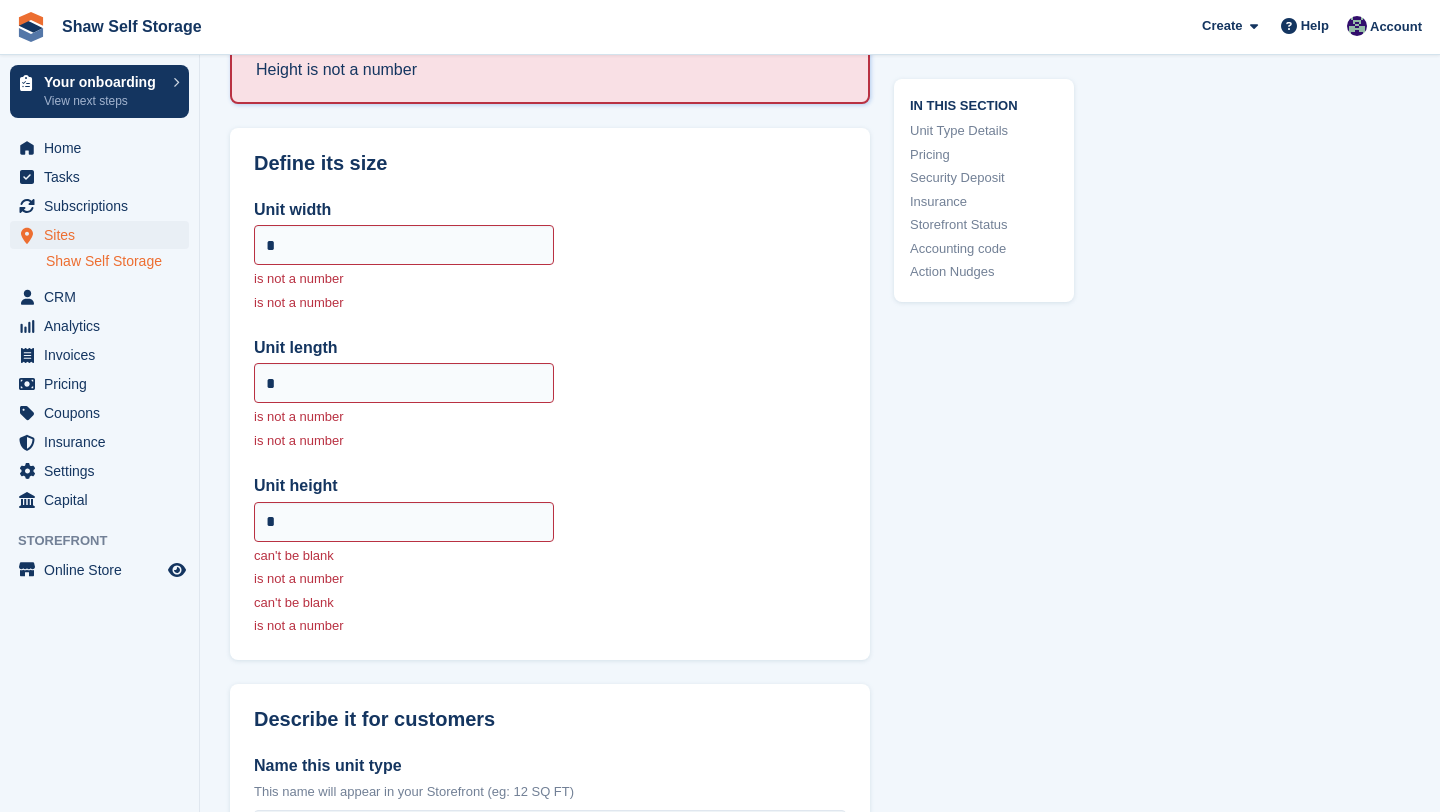 click on "Unit width
* is not a number is not a number
Unit length
* is not a number is not a number
Unit height
* can't be blank is not a number can't be blank is not a number" at bounding box center (550, 417) 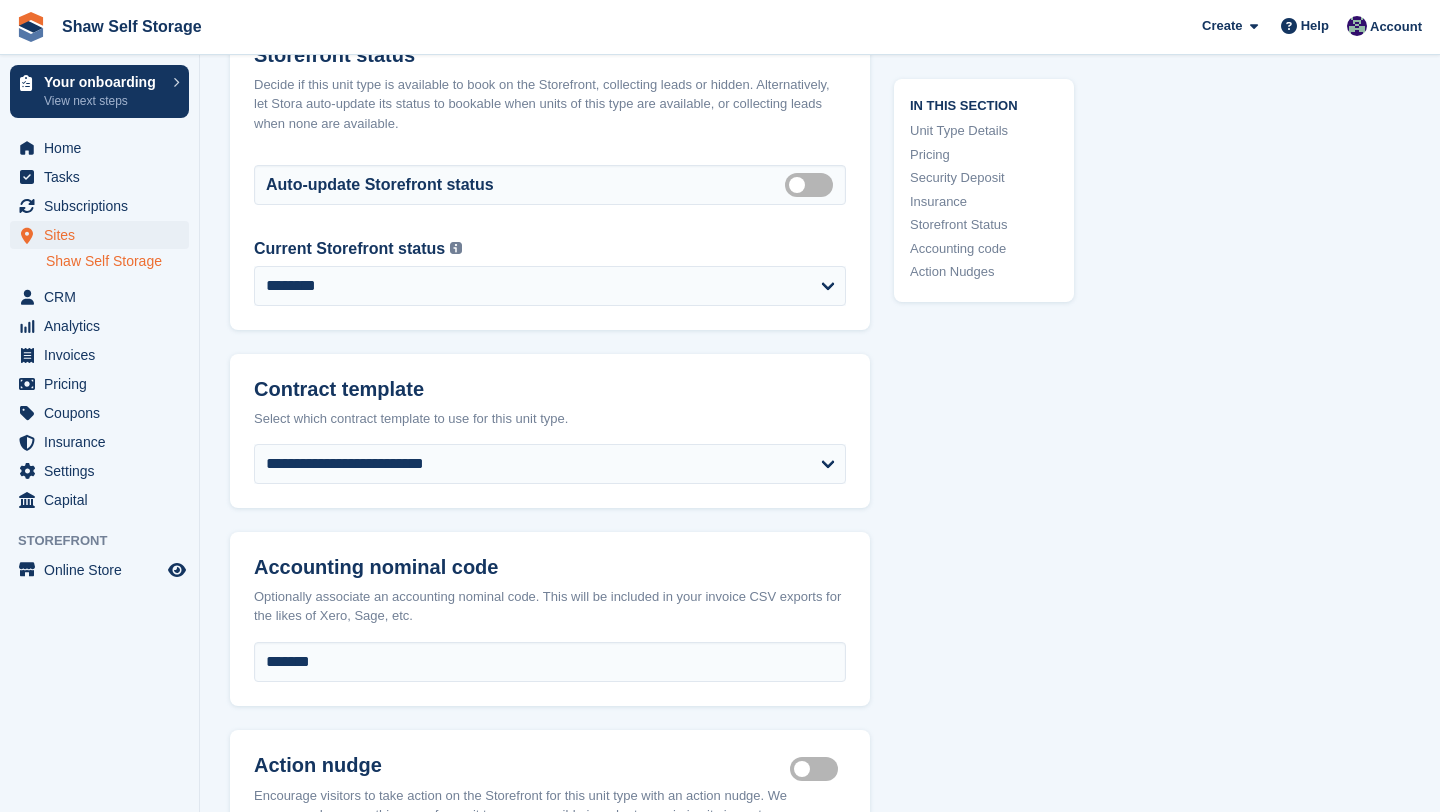 scroll, scrollTop: 2749, scrollLeft: 0, axis: vertical 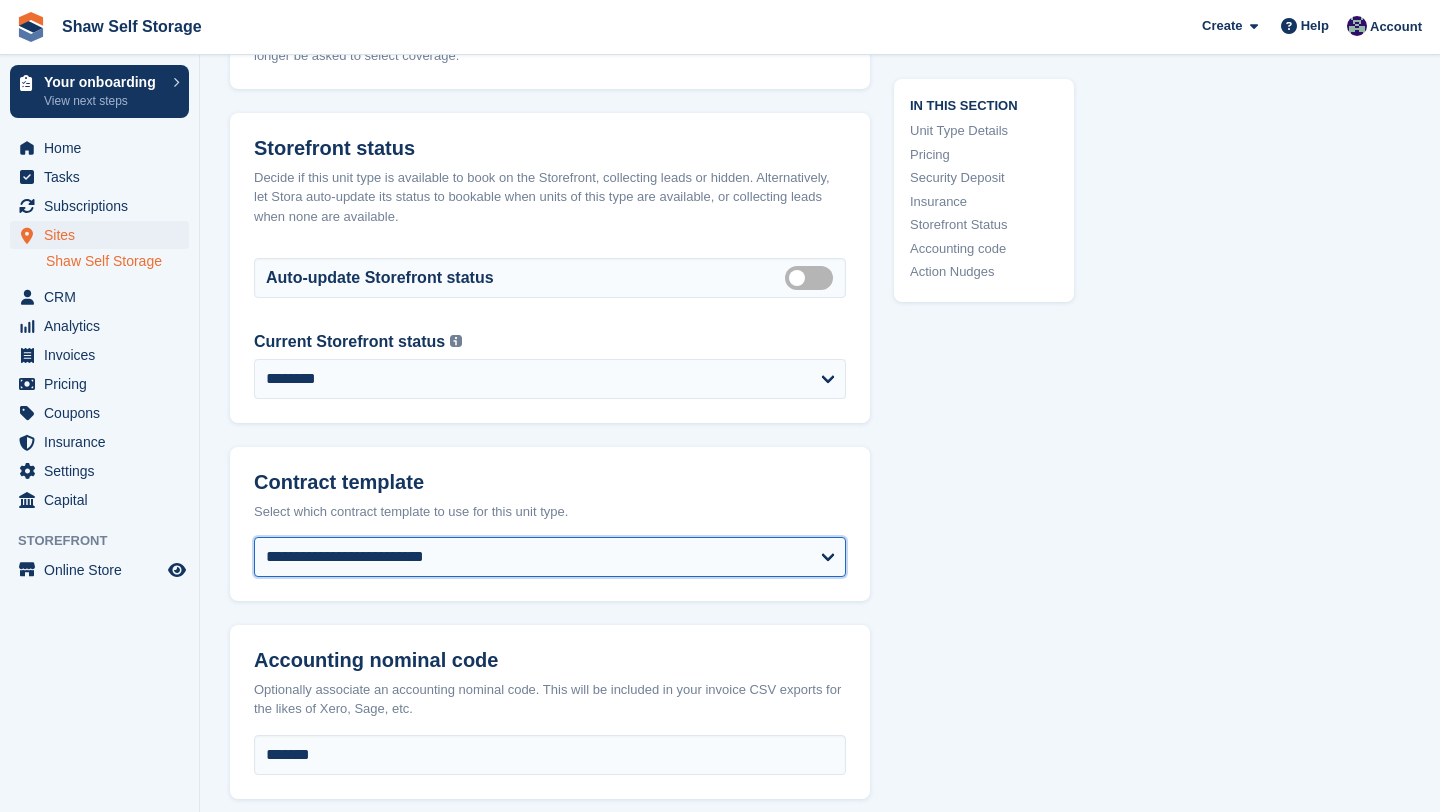click on "**********" at bounding box center [550, 557] 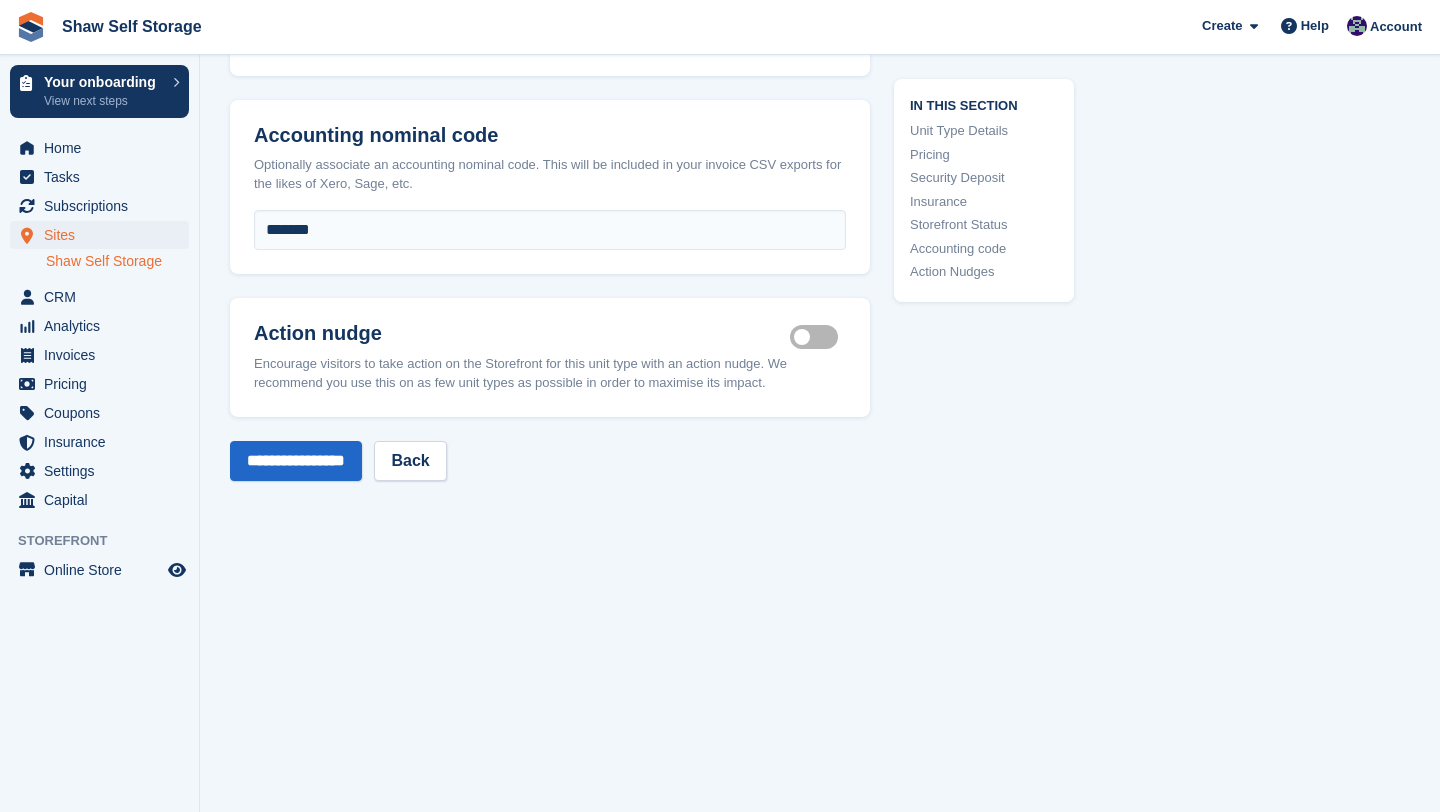 scroll, scrollTop: 3329, scrollLeft: 0, axis: vertical 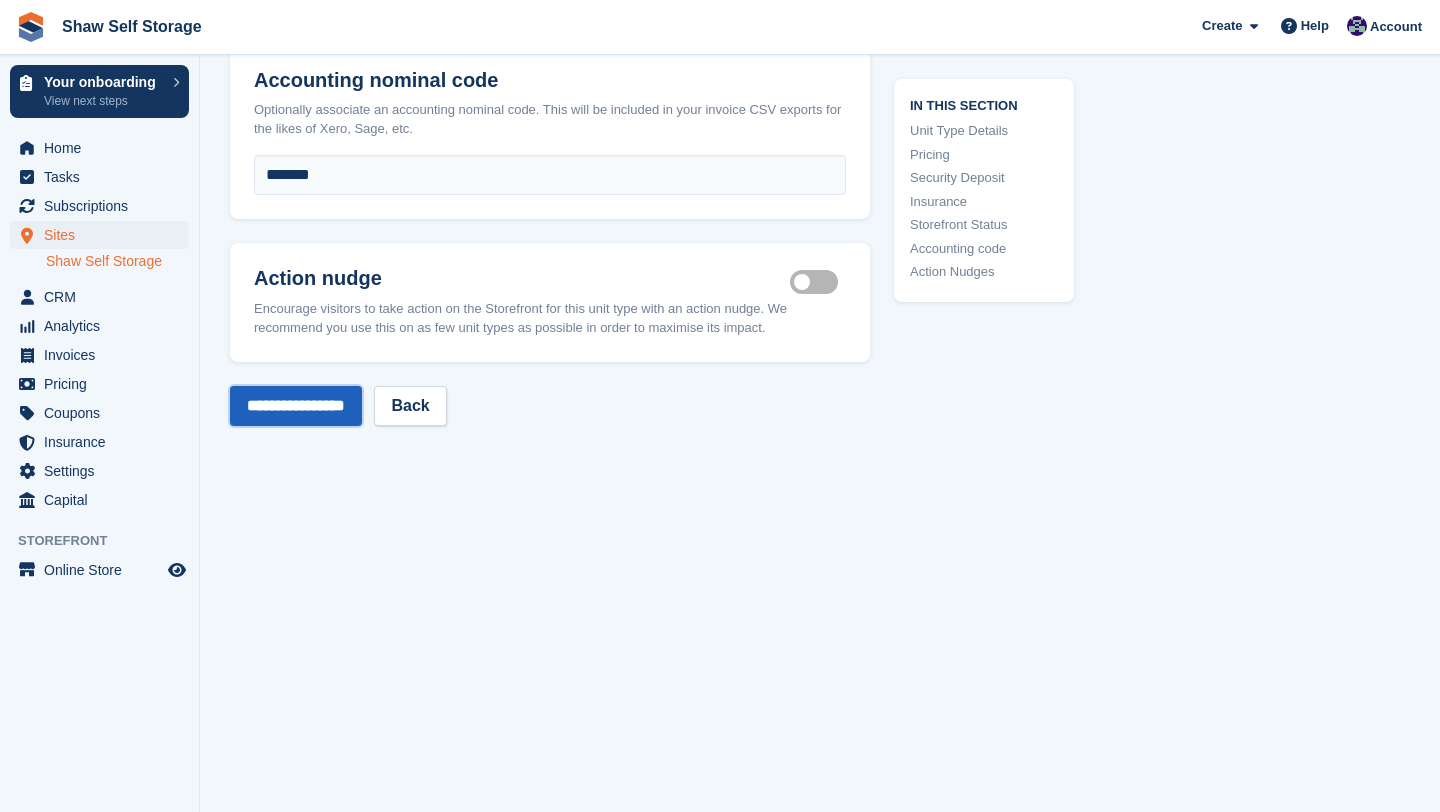 click on "**********" at bounding box center [296, 406] 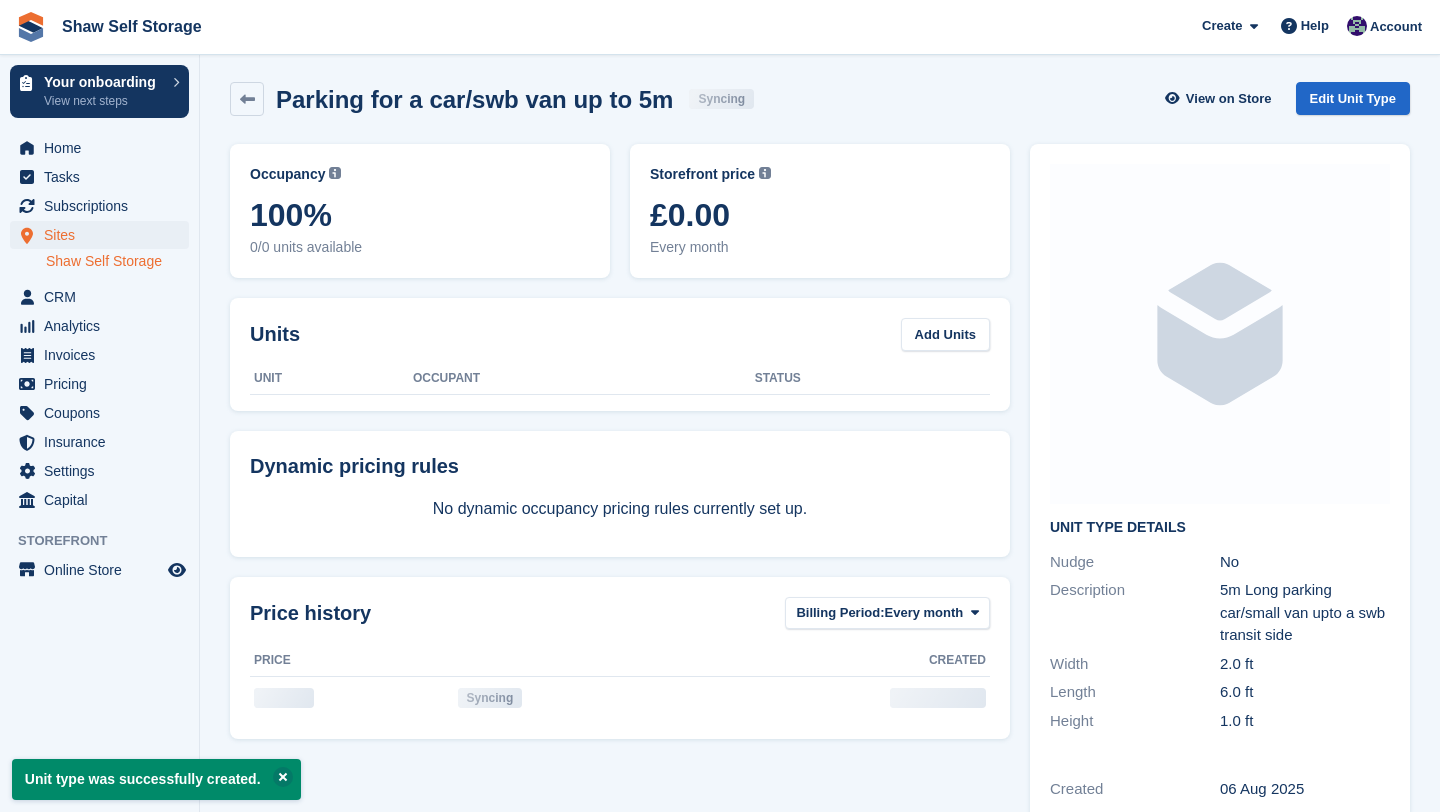 scroll, scrollTop: 0, scrollLeft: 0, axis: both 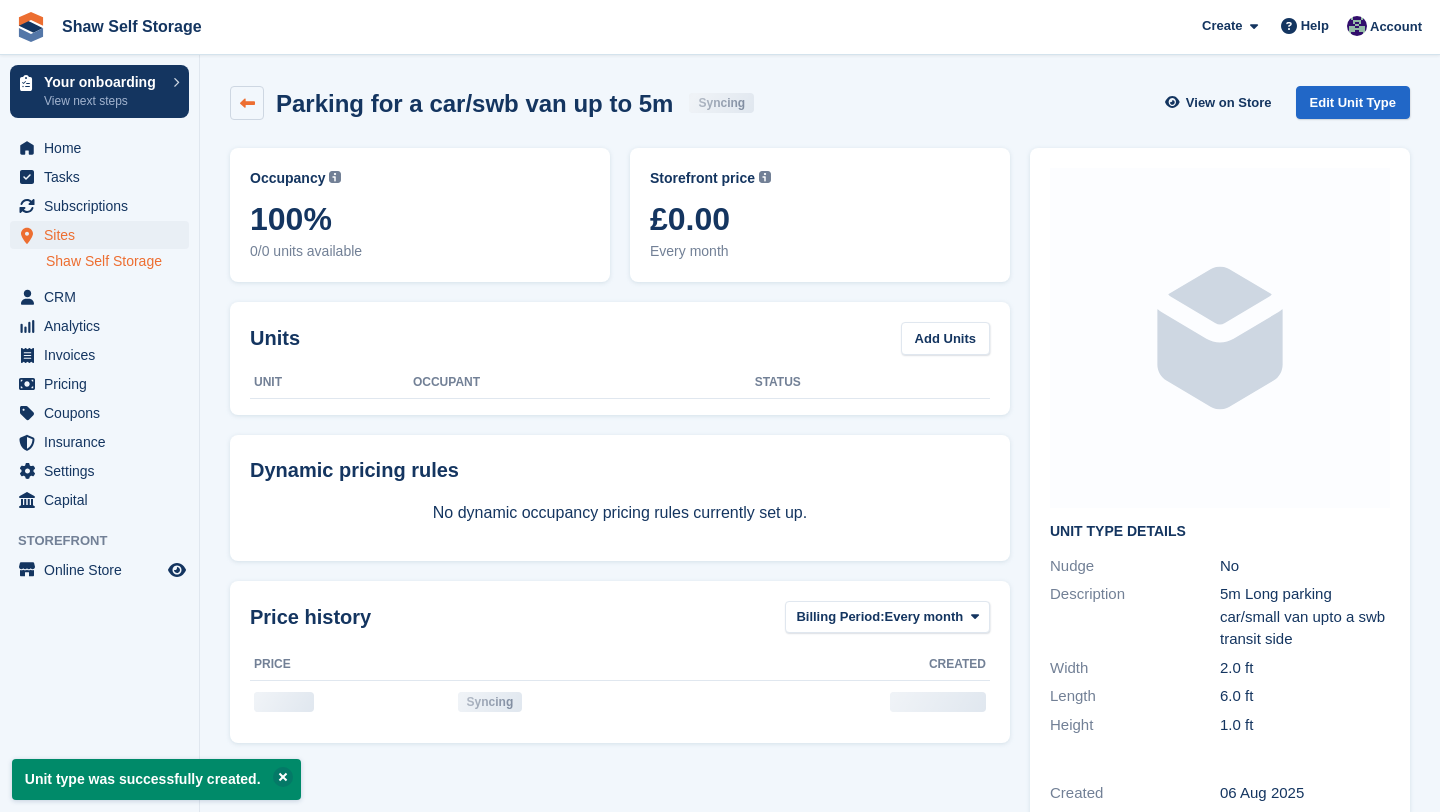 click at bounding box center (247, 103) 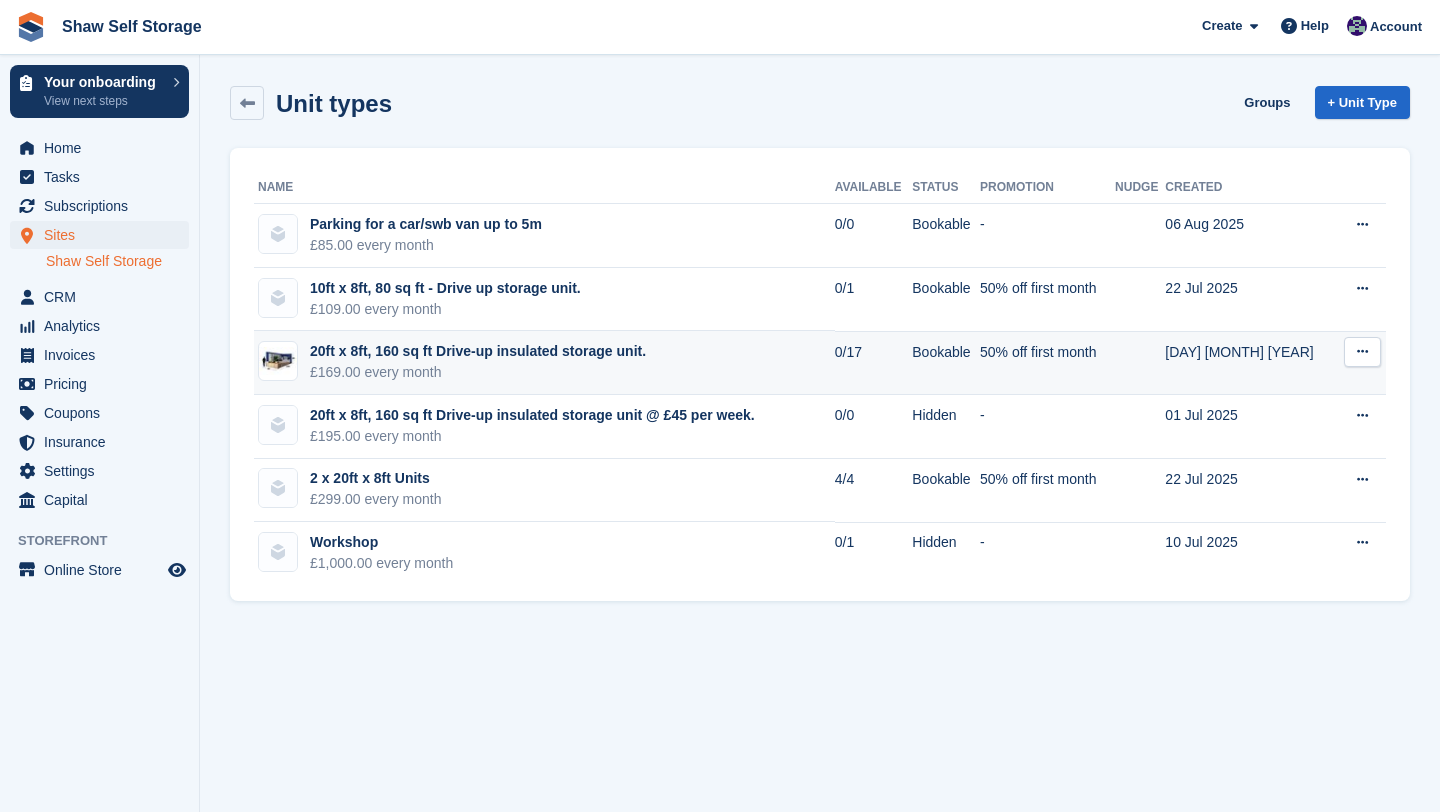 click on "£169.00 every month" at bounding box center [478, 372] 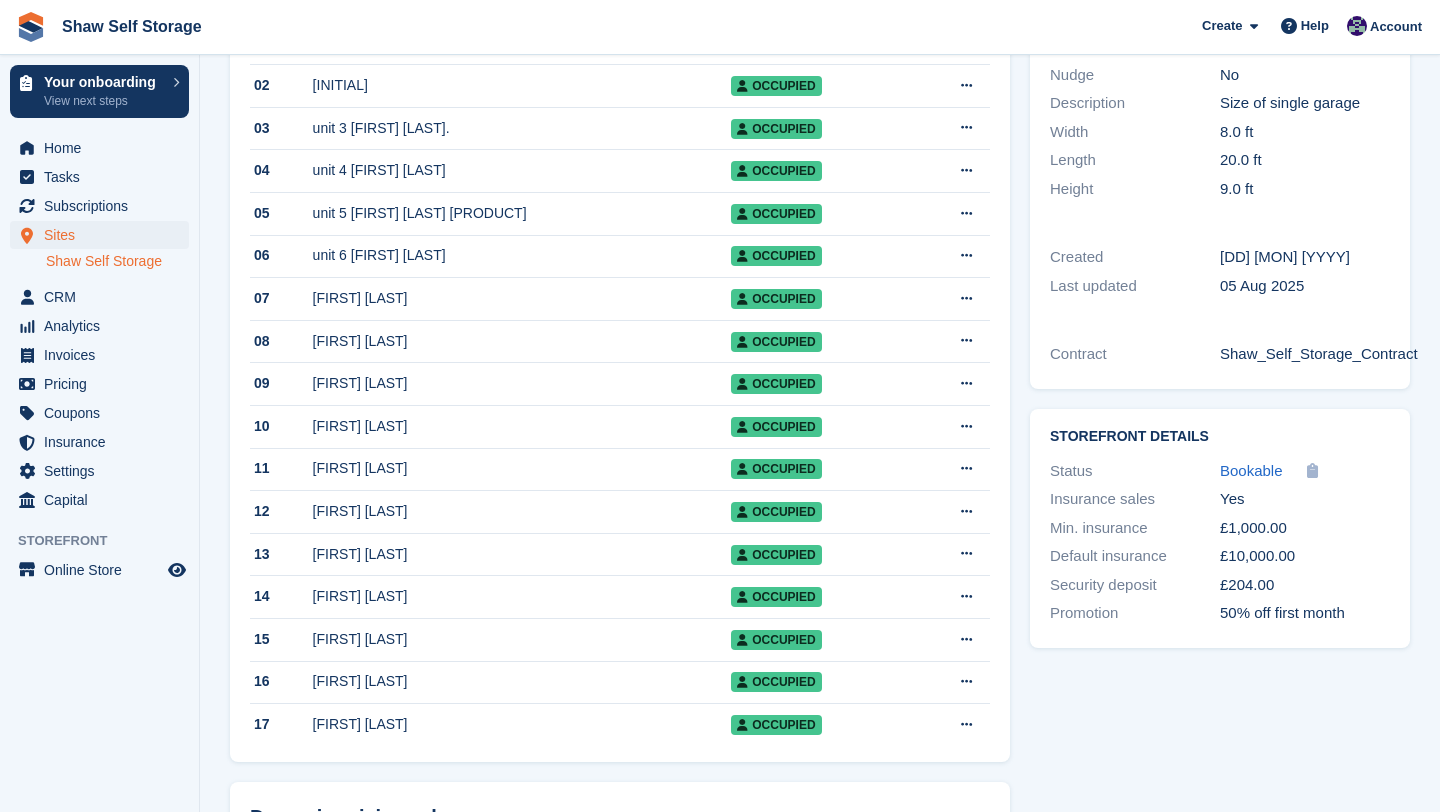 scroll, scrollTop: 0, scrollLeft: 0, axis: both 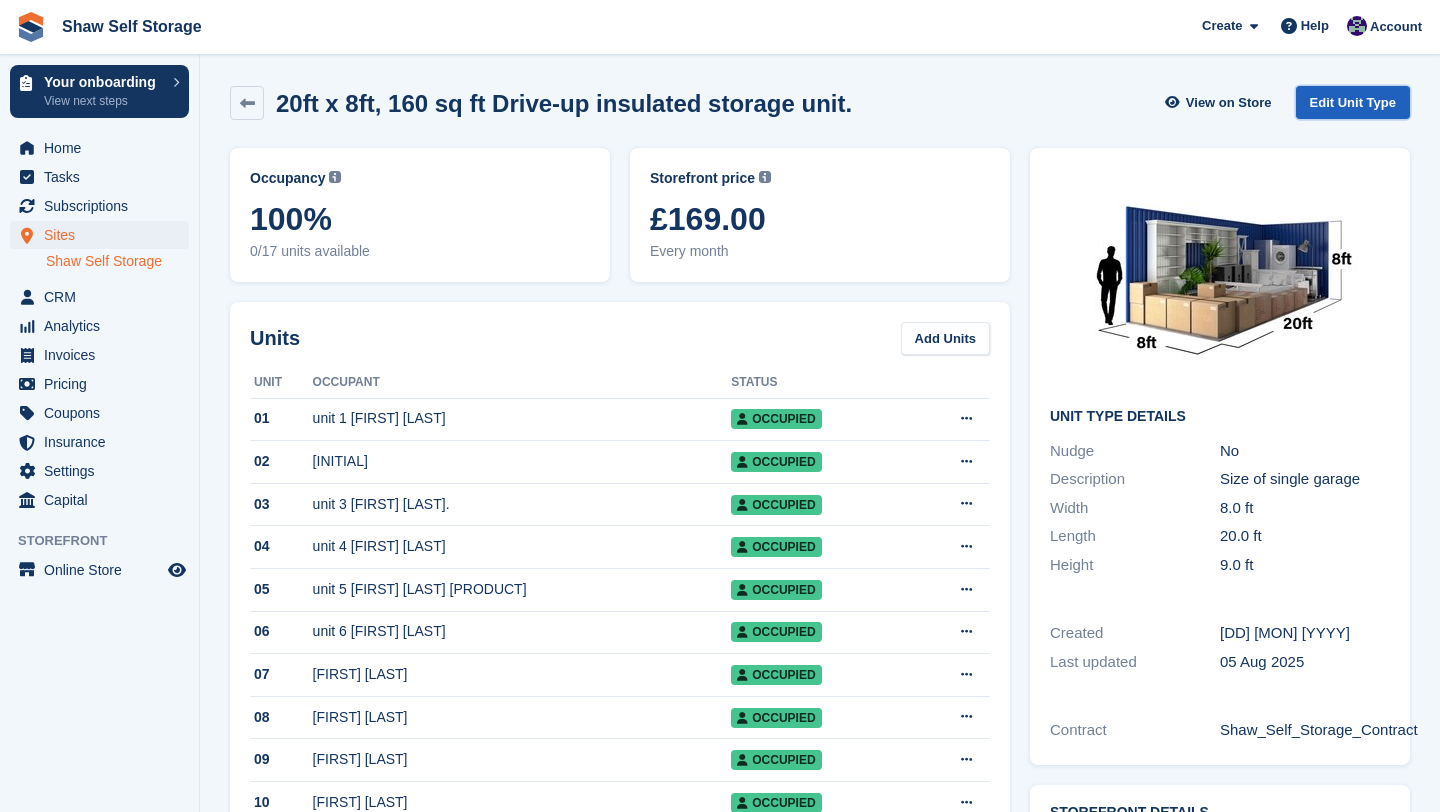 click on "Edit Unit Type" at bounding box center [1353, 102] 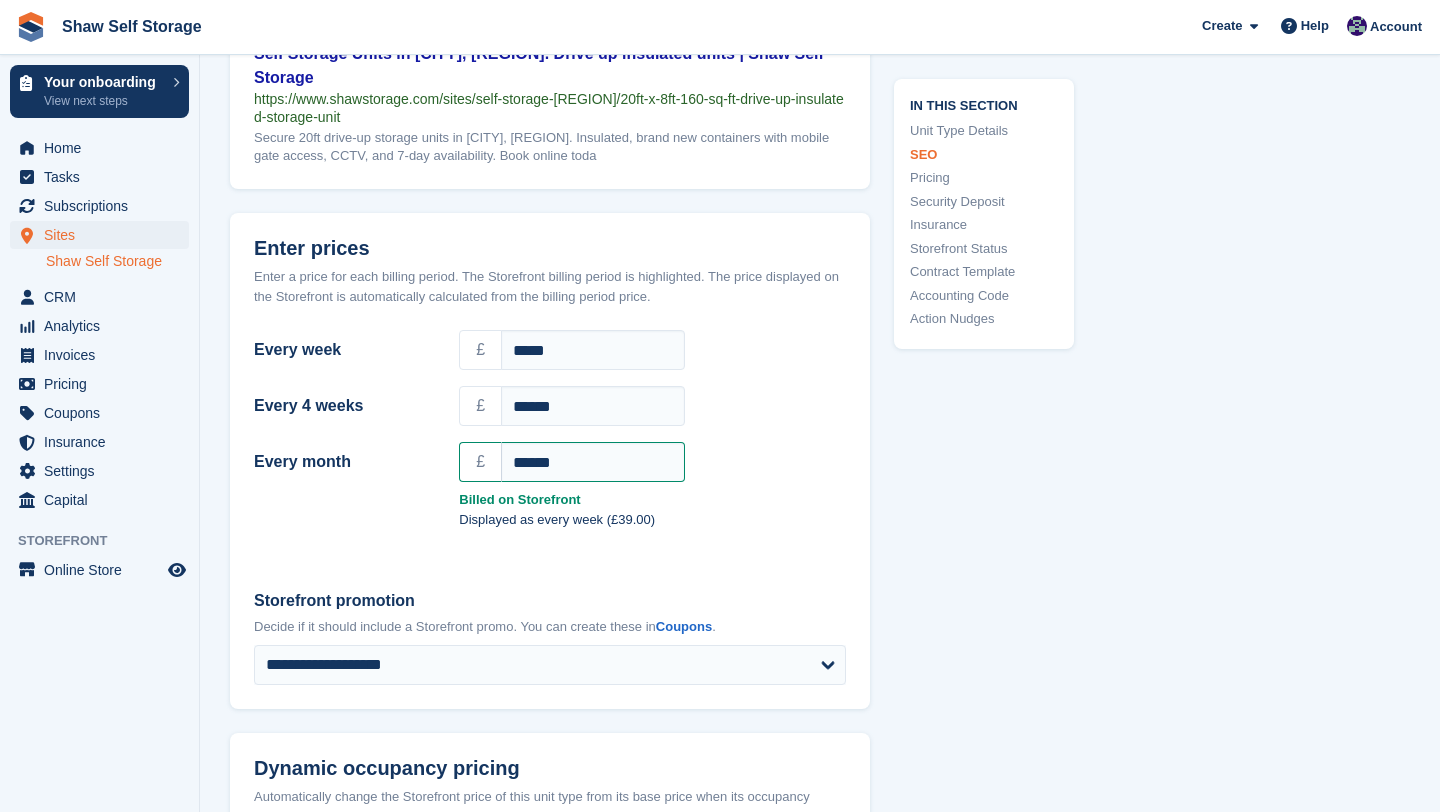 scroll, scrollTop: 1655, scrollLeft: 0, axis: vertical 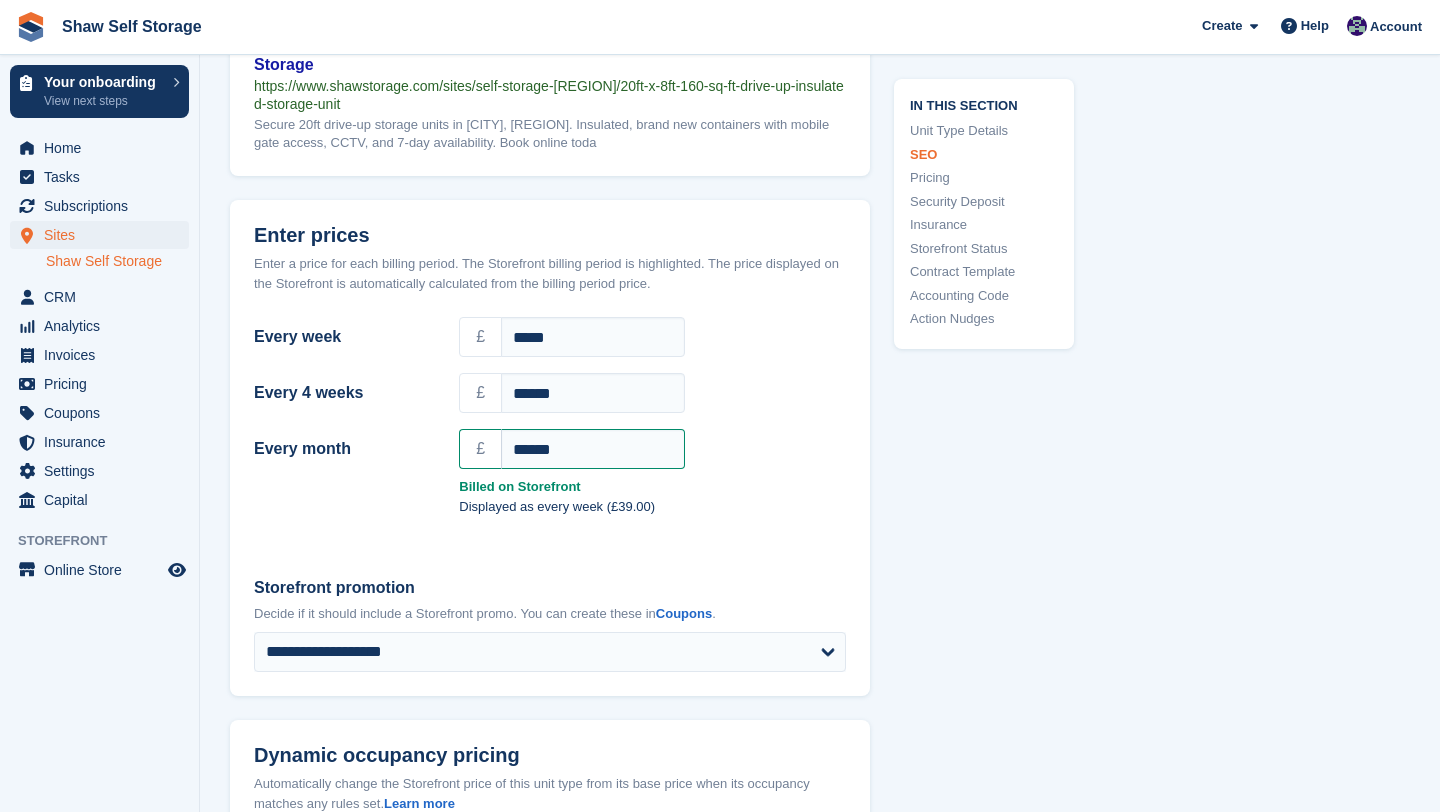 click on "£
******" at bounding box center (652, 393) 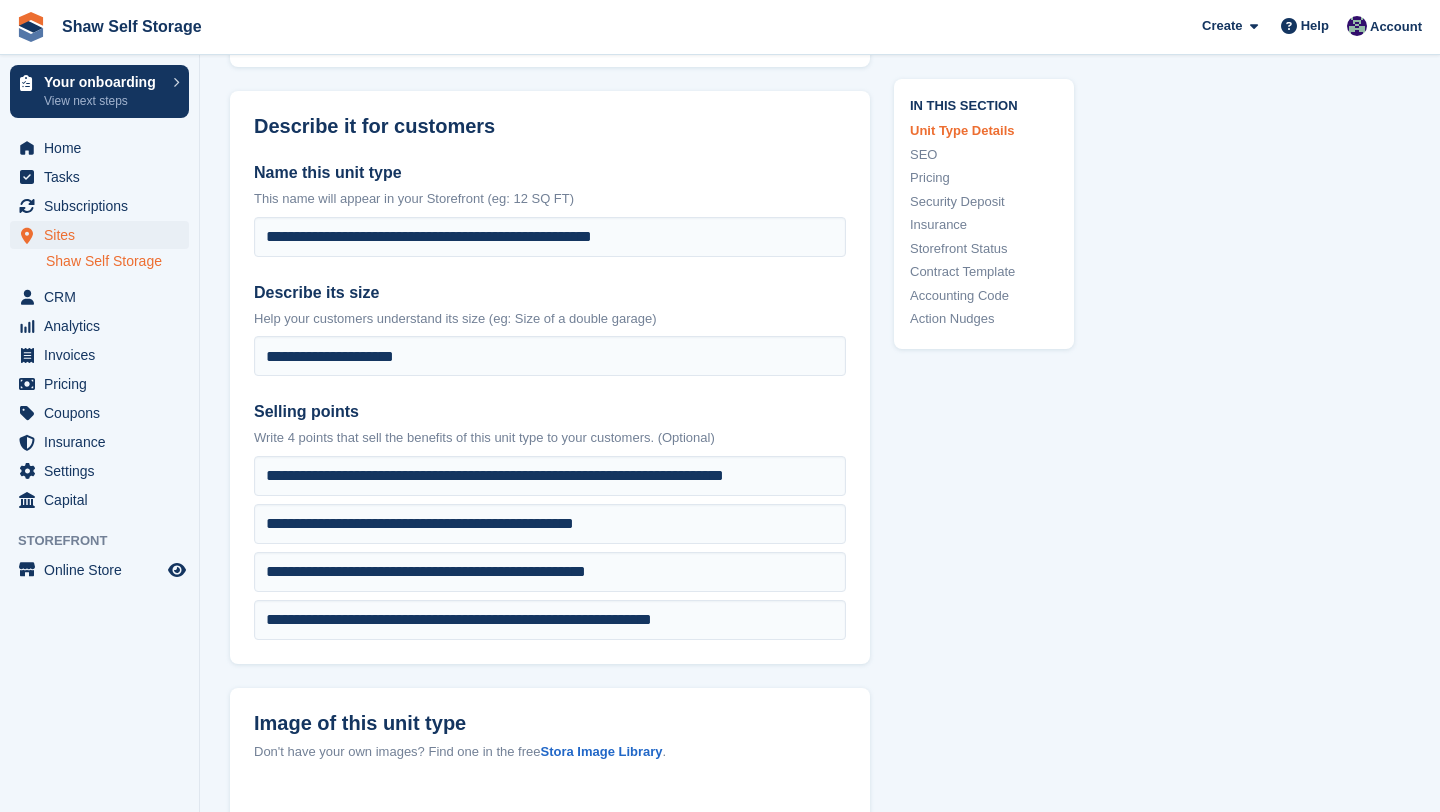scroll, scrollTop: 0, scrollLeft: 0, axis: both 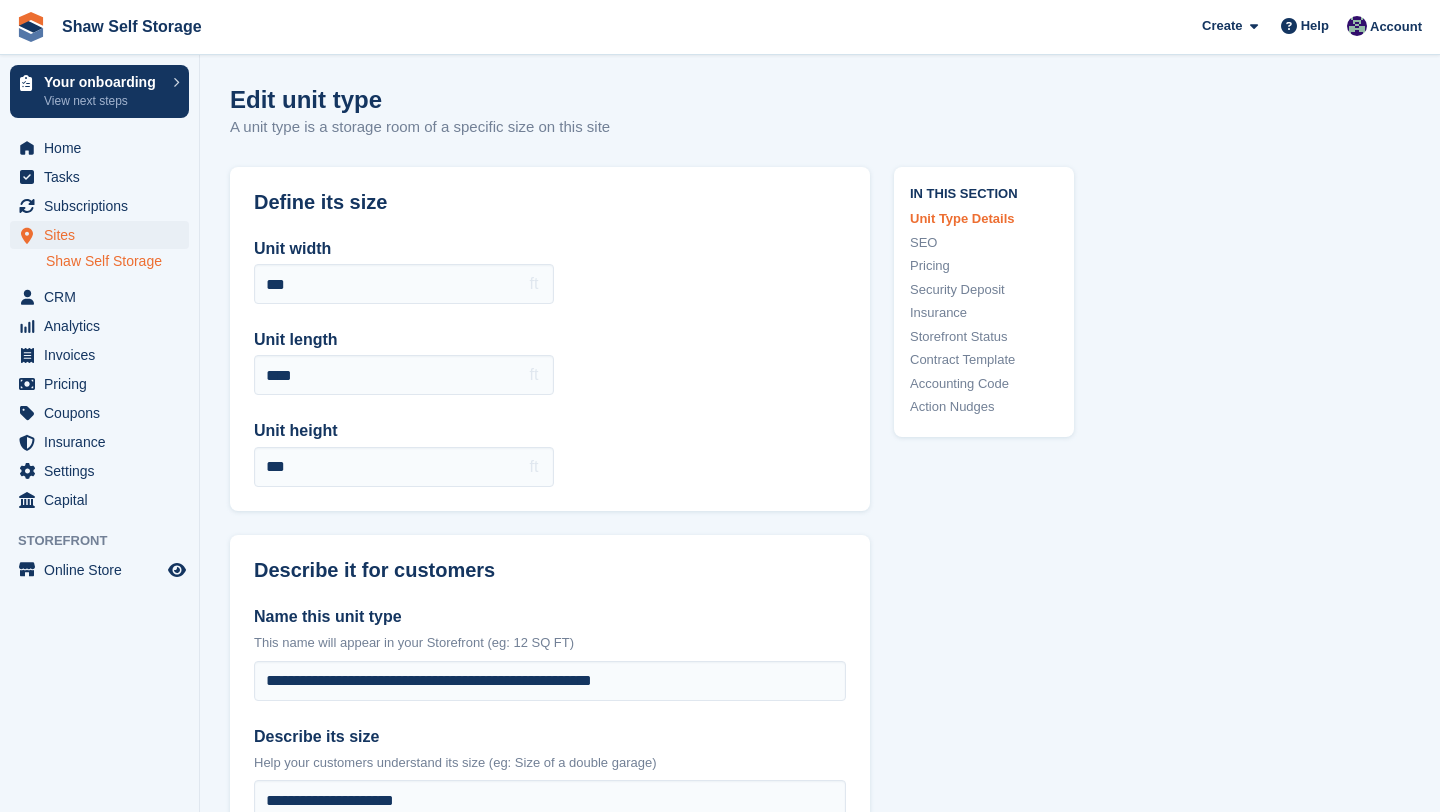 click on "Shaw Self Storage" at bounding box center (117, 261) 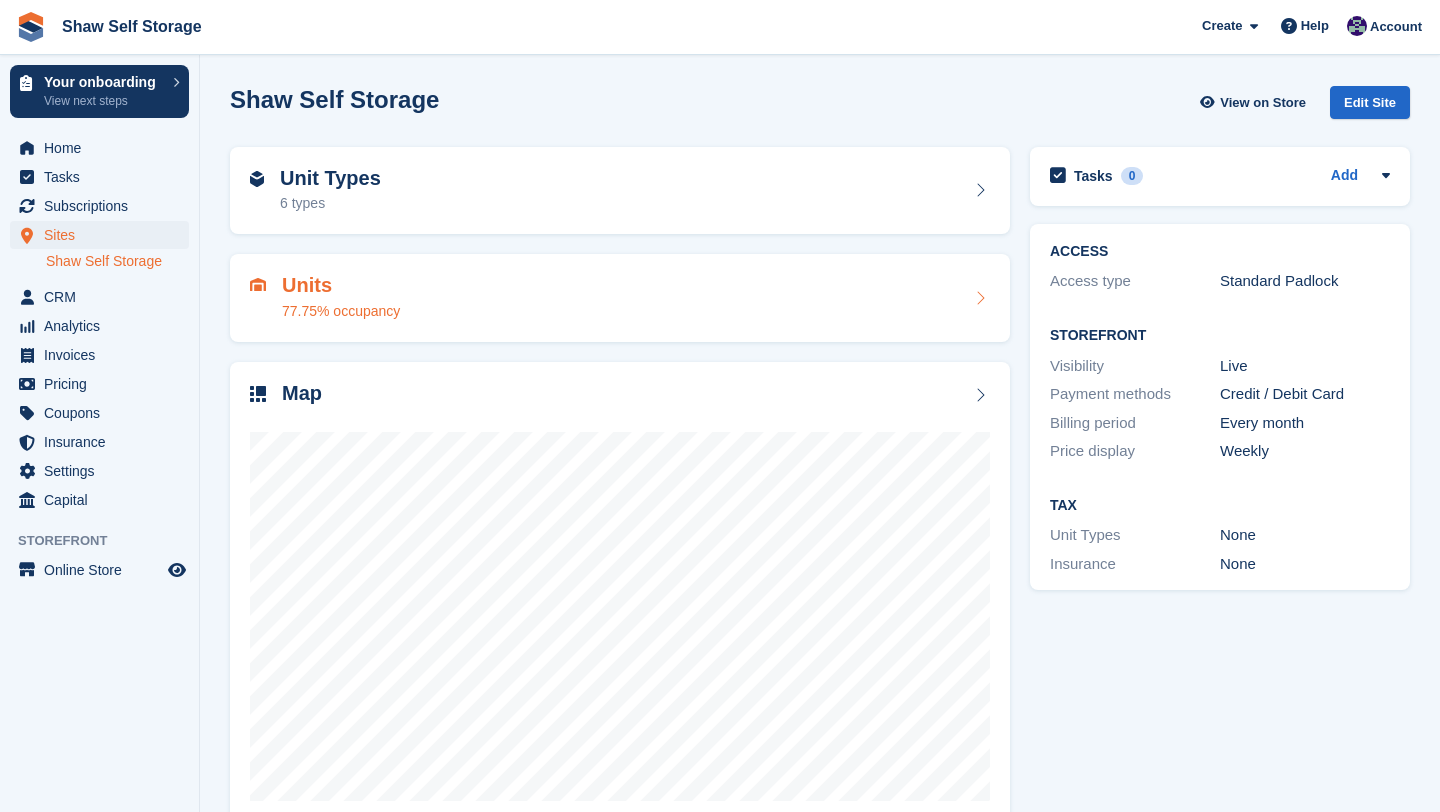scroll, scrollTop: 0, scrollLeft: 0, axis: both 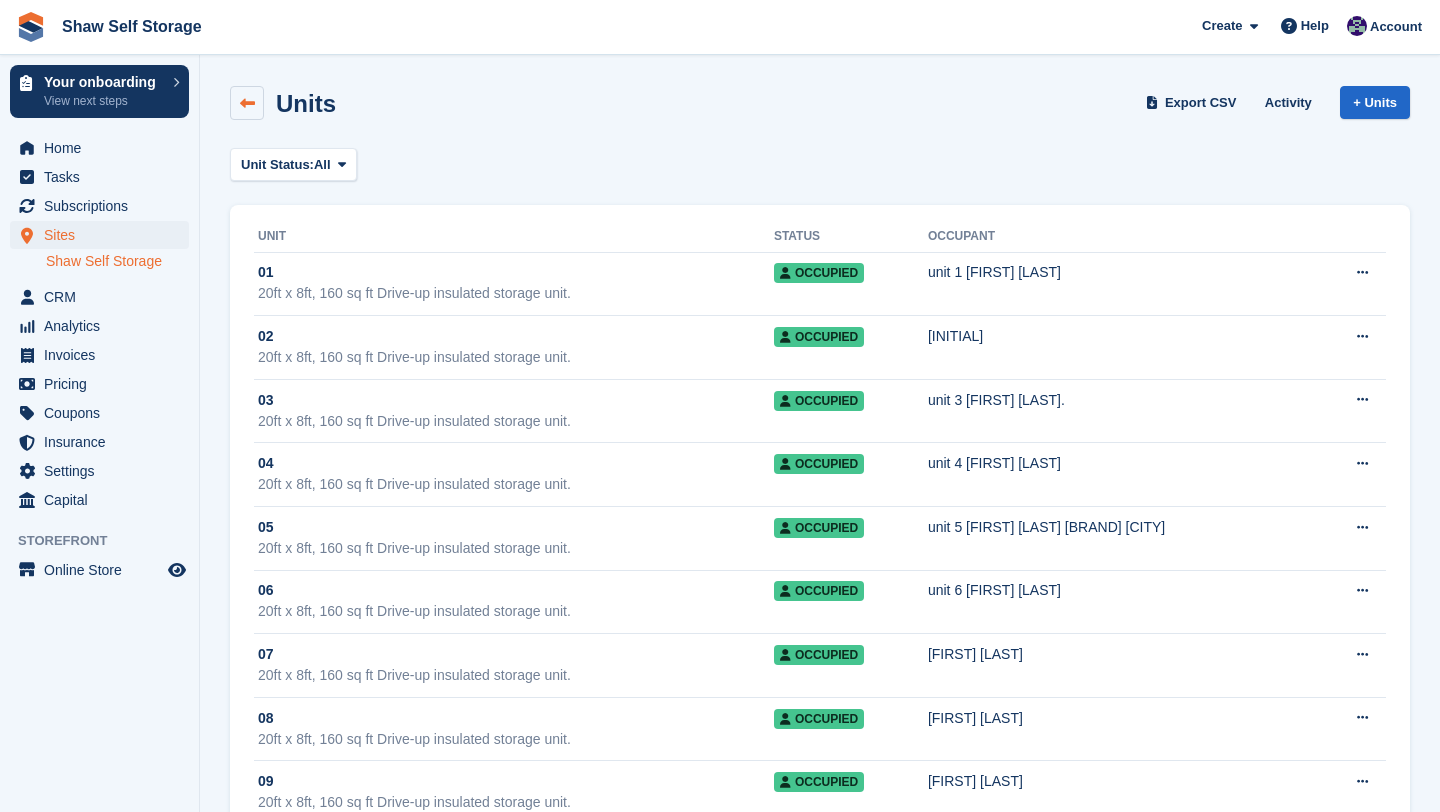 click at bounding box center [247, 103] 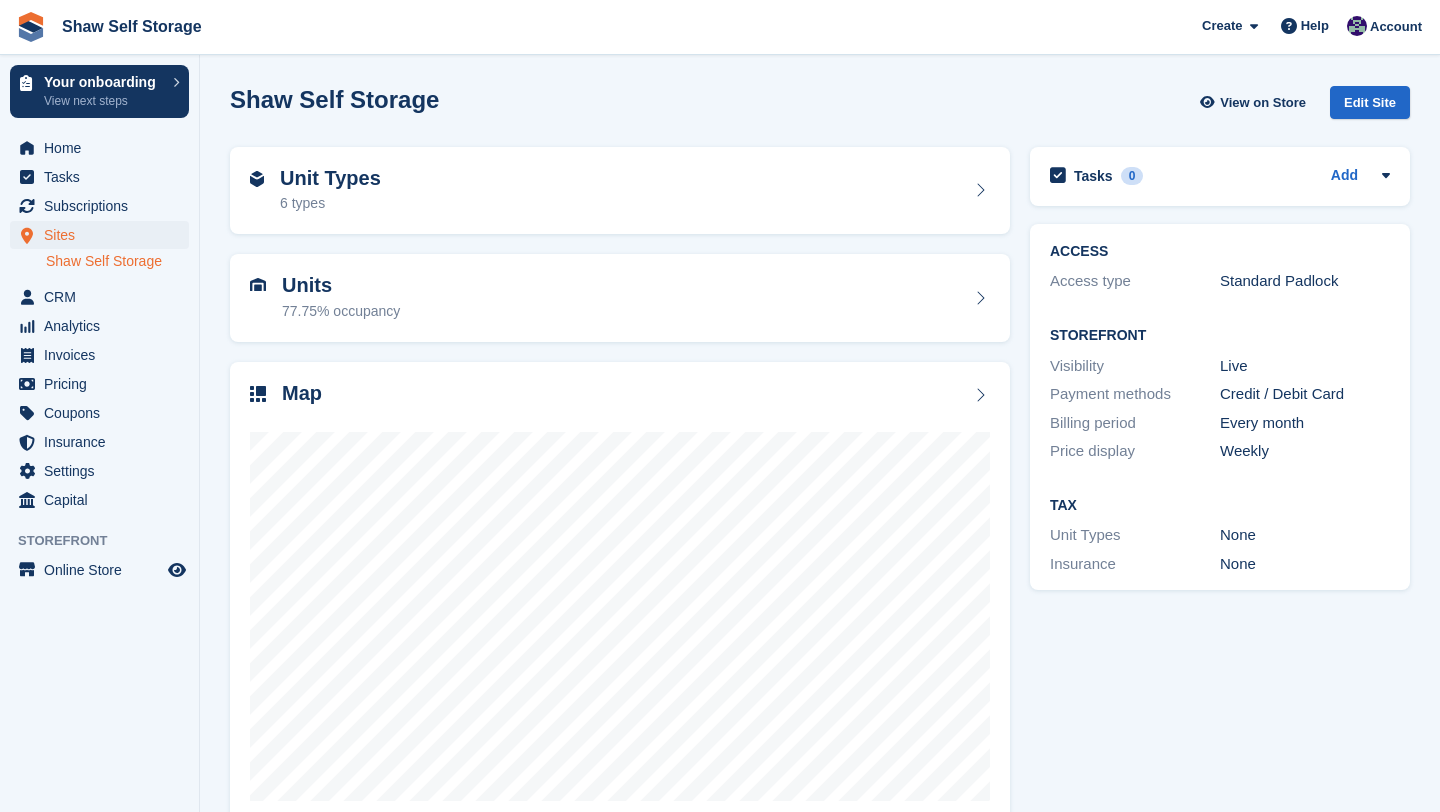 click on "6 types" at bounding box center (330, 203) 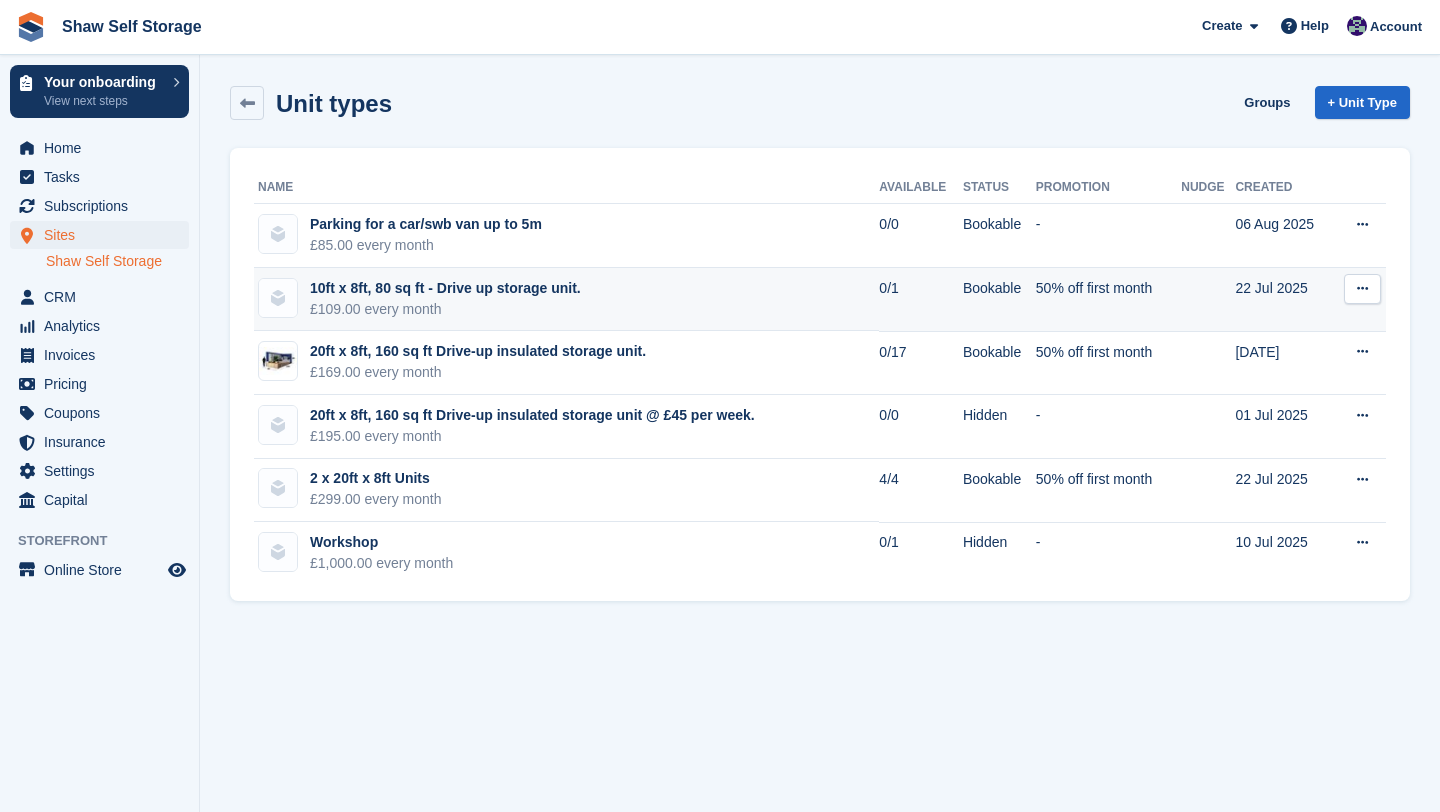 scroll, scrollTop: 0, scrollLeft: 0, axis: both 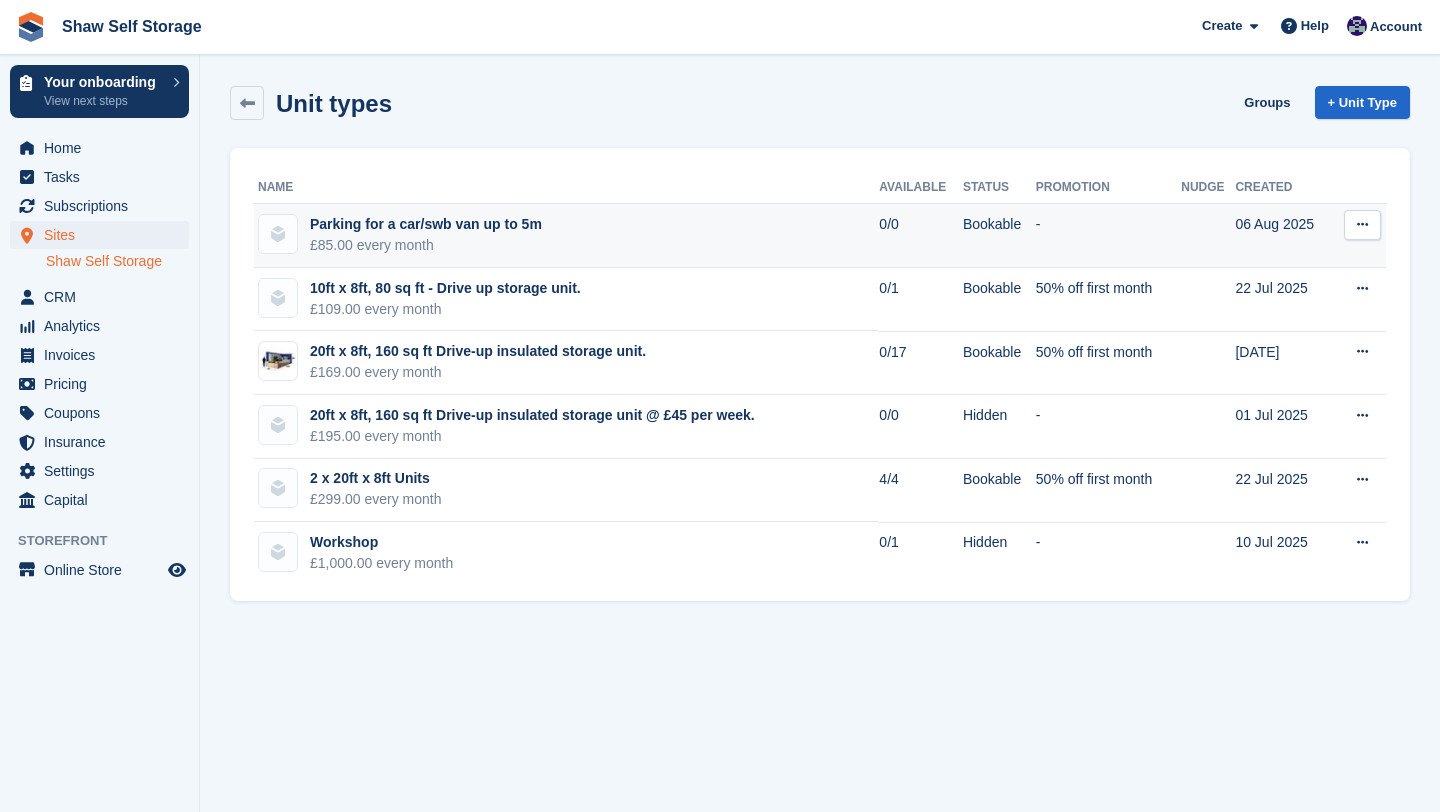 click on "£85.00 every month" at bounding box center (426, 245) 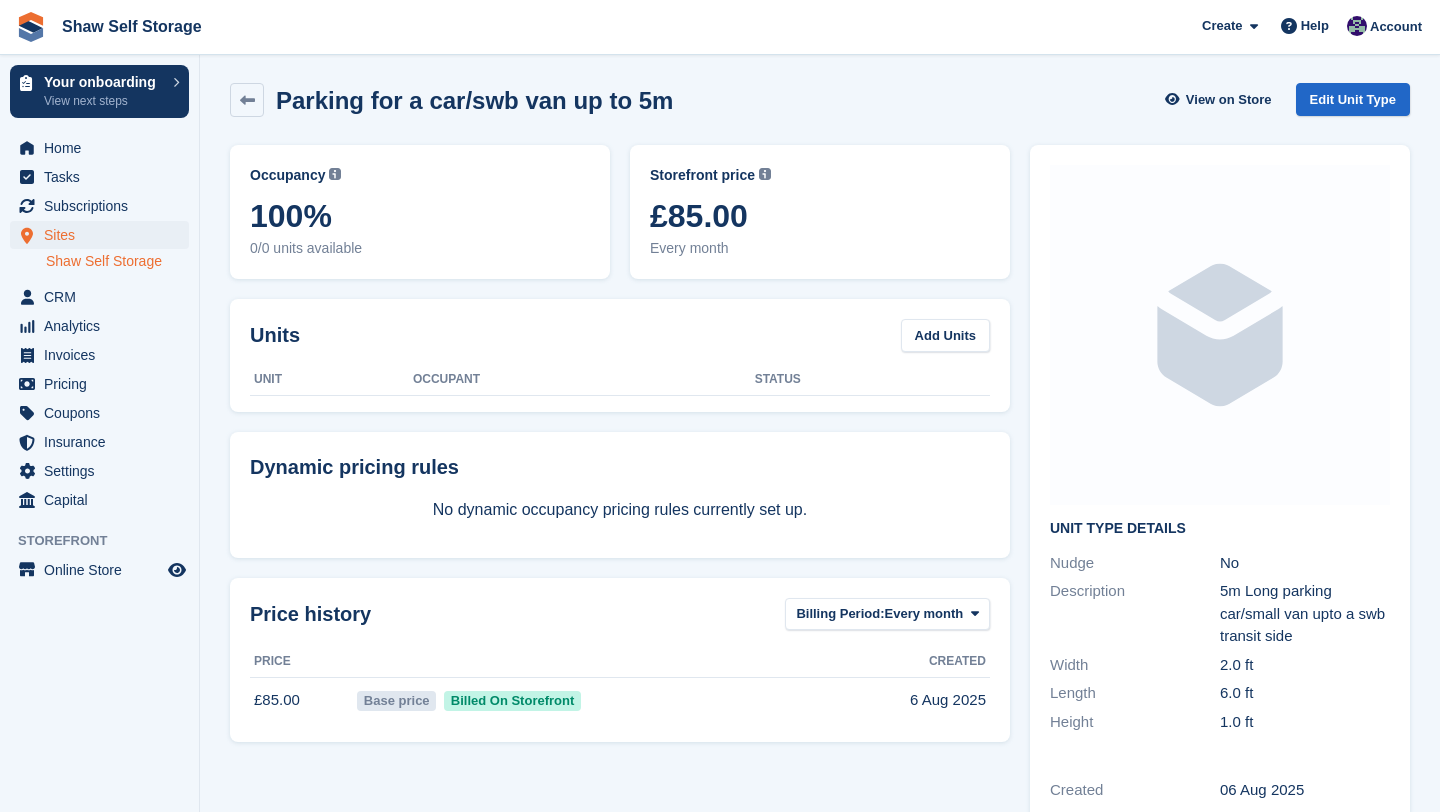scroll, scrollTop: 0, scrollLeft: 0, axis: both 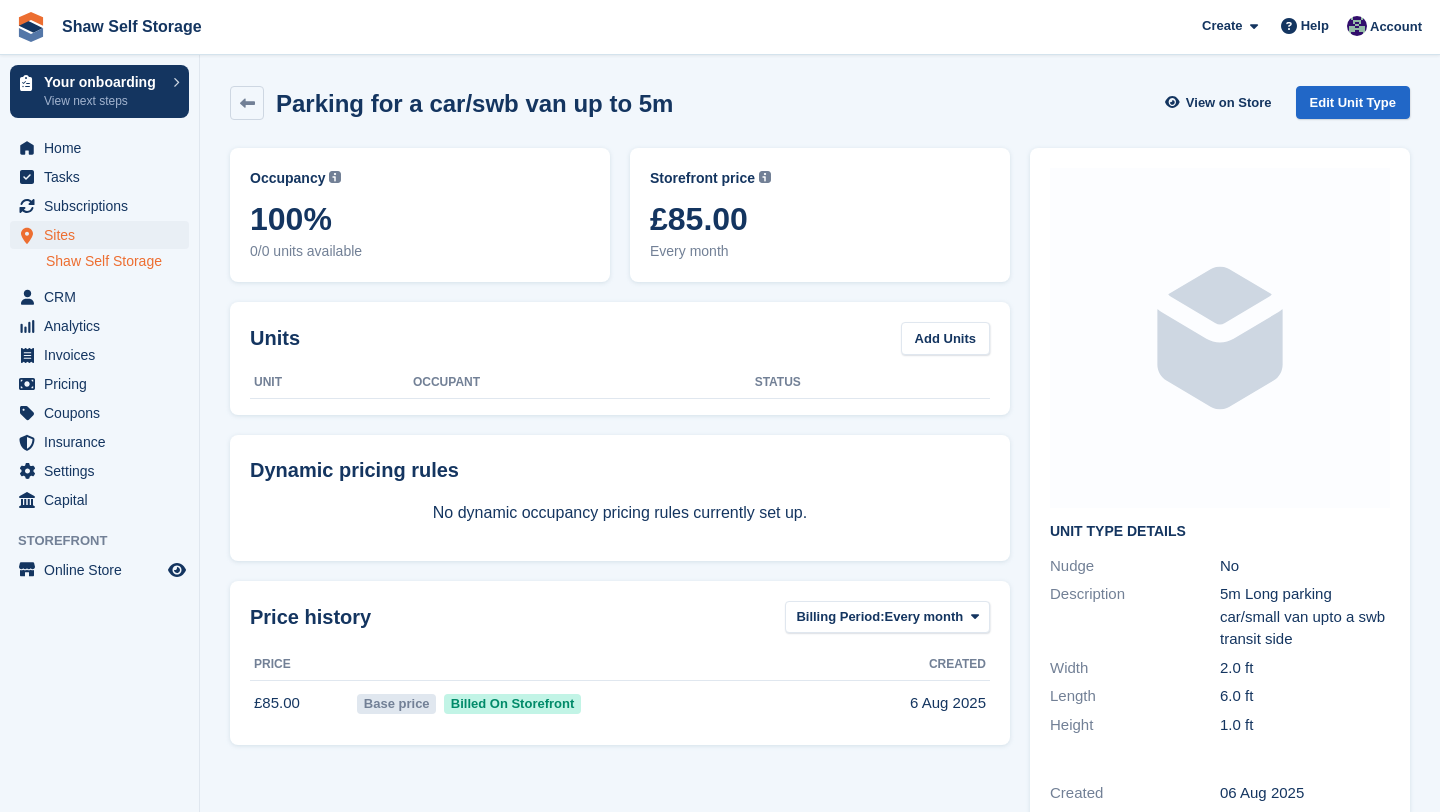 click at bounding box center (1220, 338) 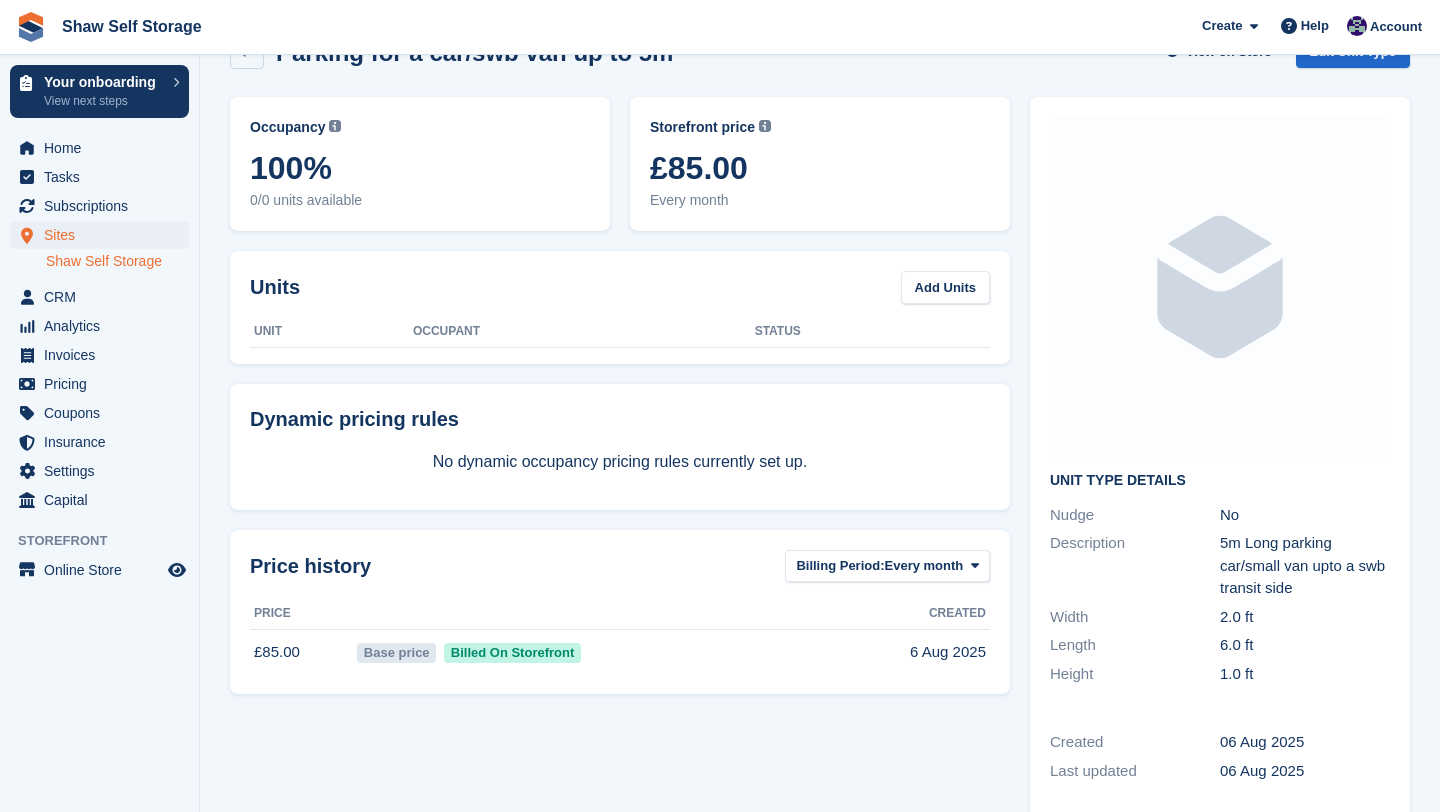 scroll, scrollTop: 0, scrollLeft: 0, axis: both 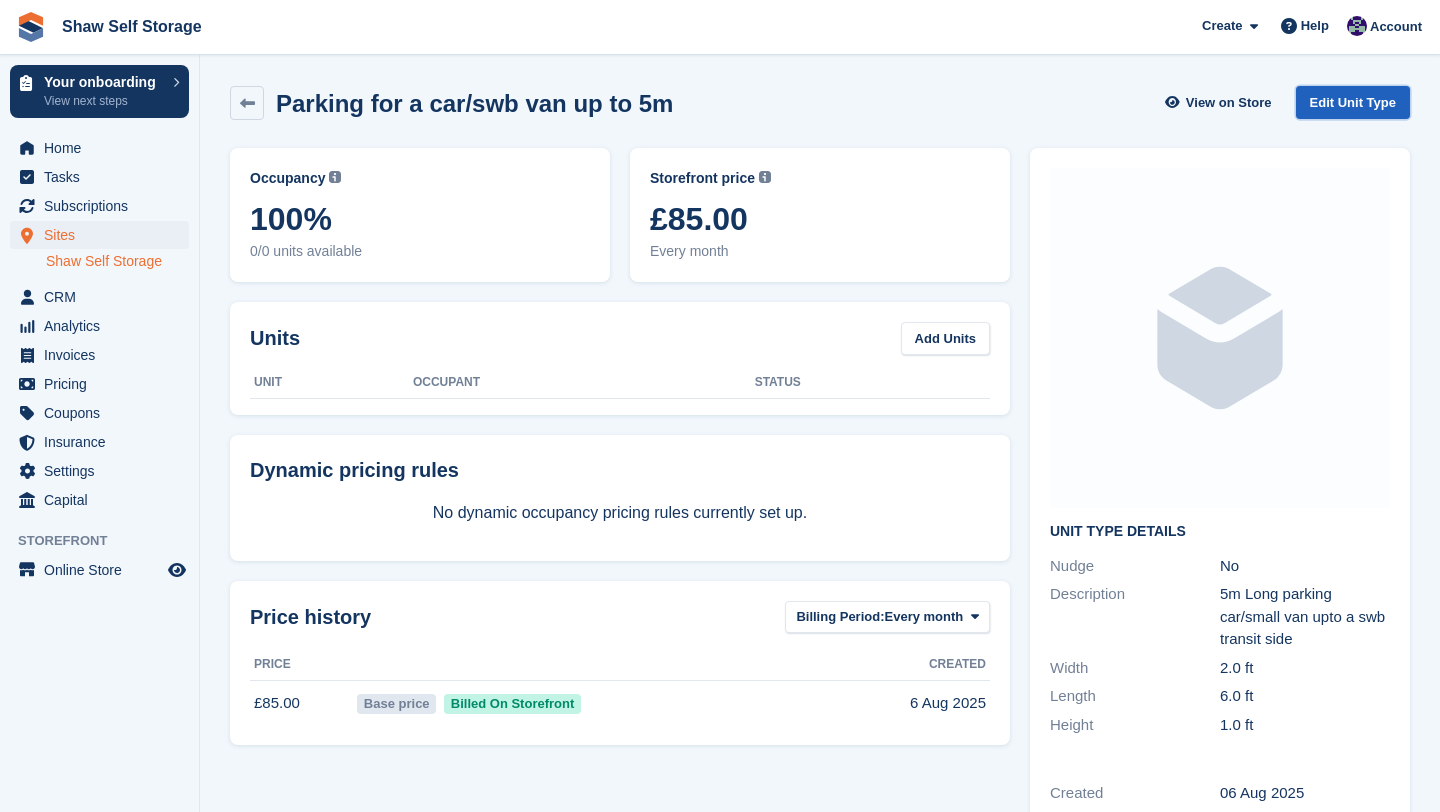 click on "Edit Unit Type" at bounding box center [1353, 102] 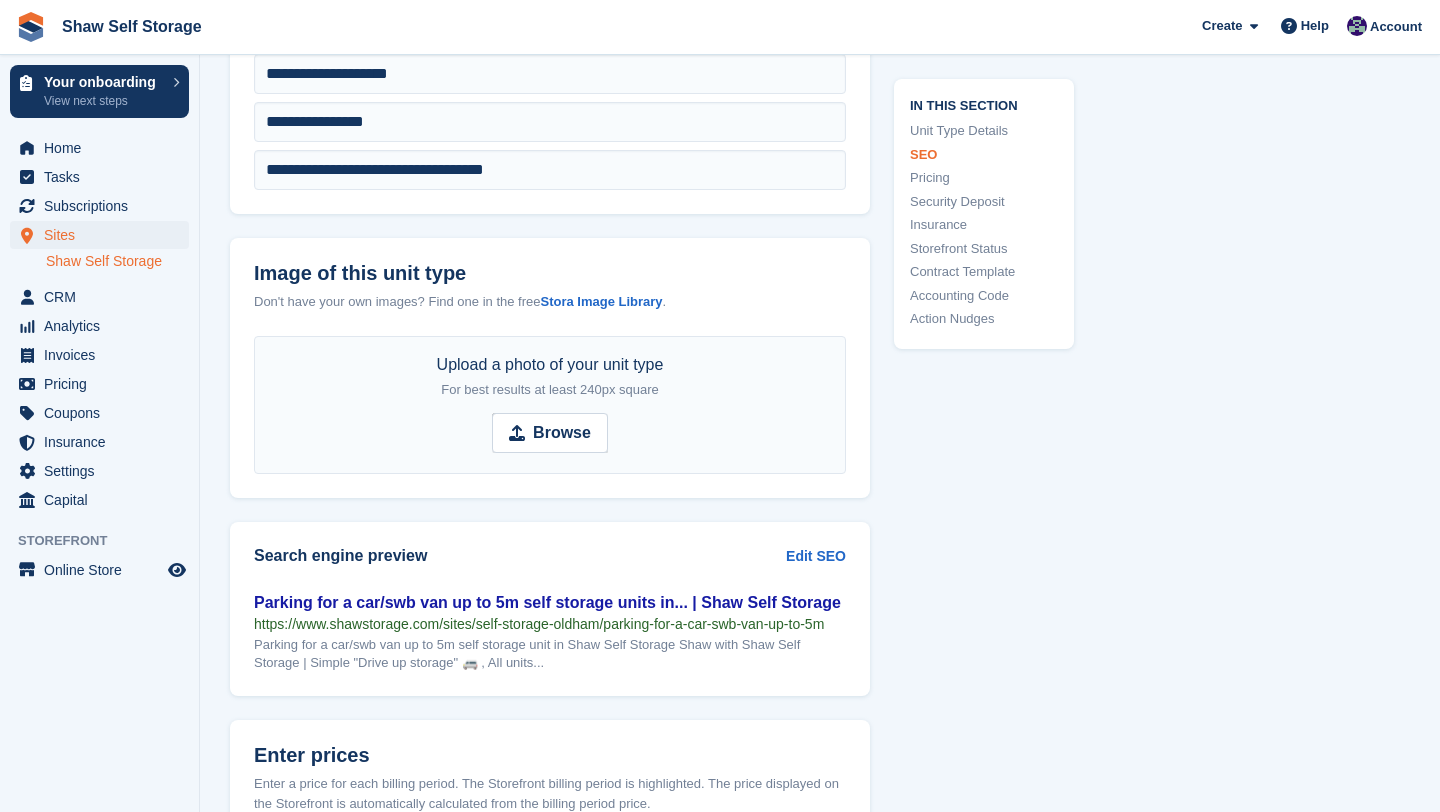 scroll, scrollTop: 918, scrollLeft: 0, axis: vertical 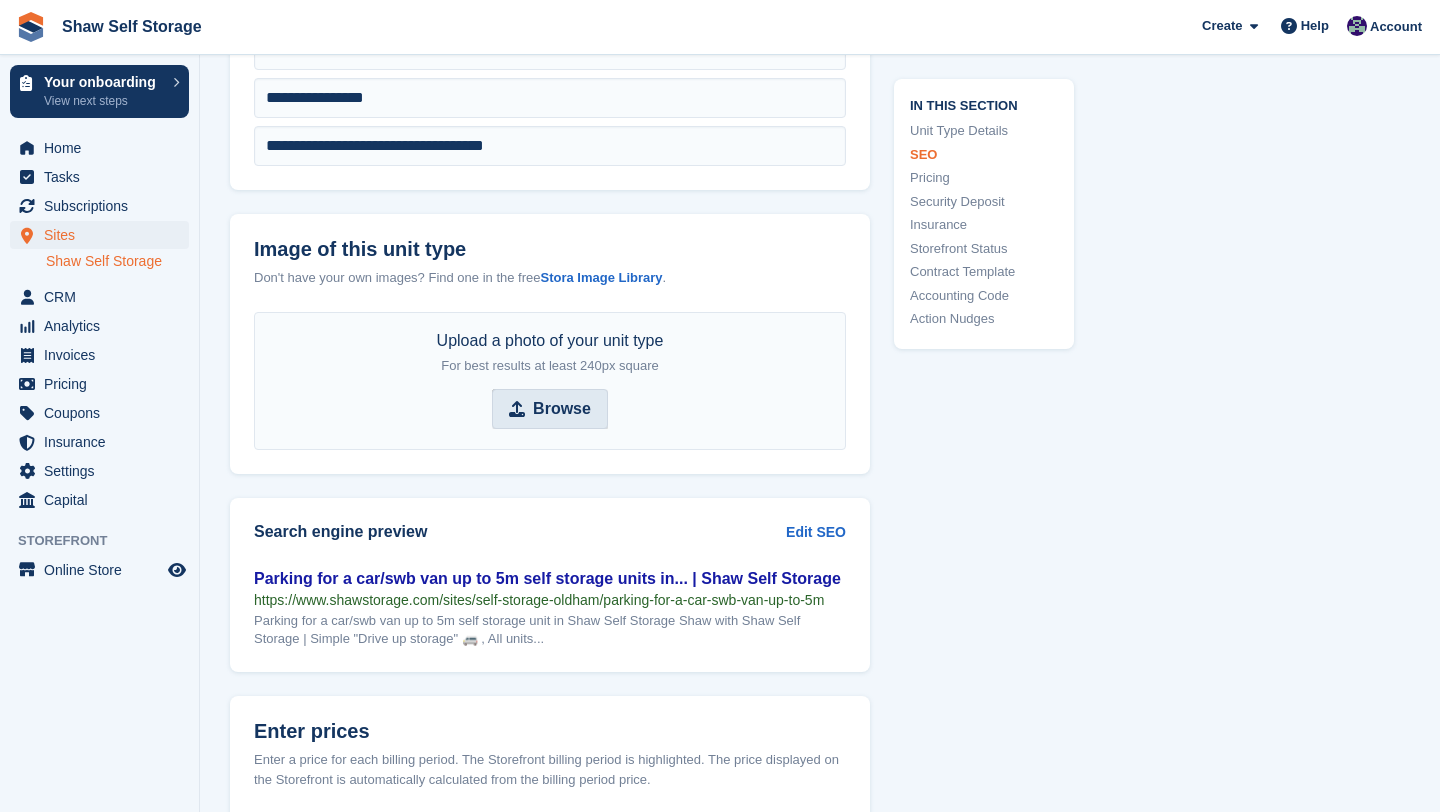 click on "Browse" at bounding box center (562, 409) 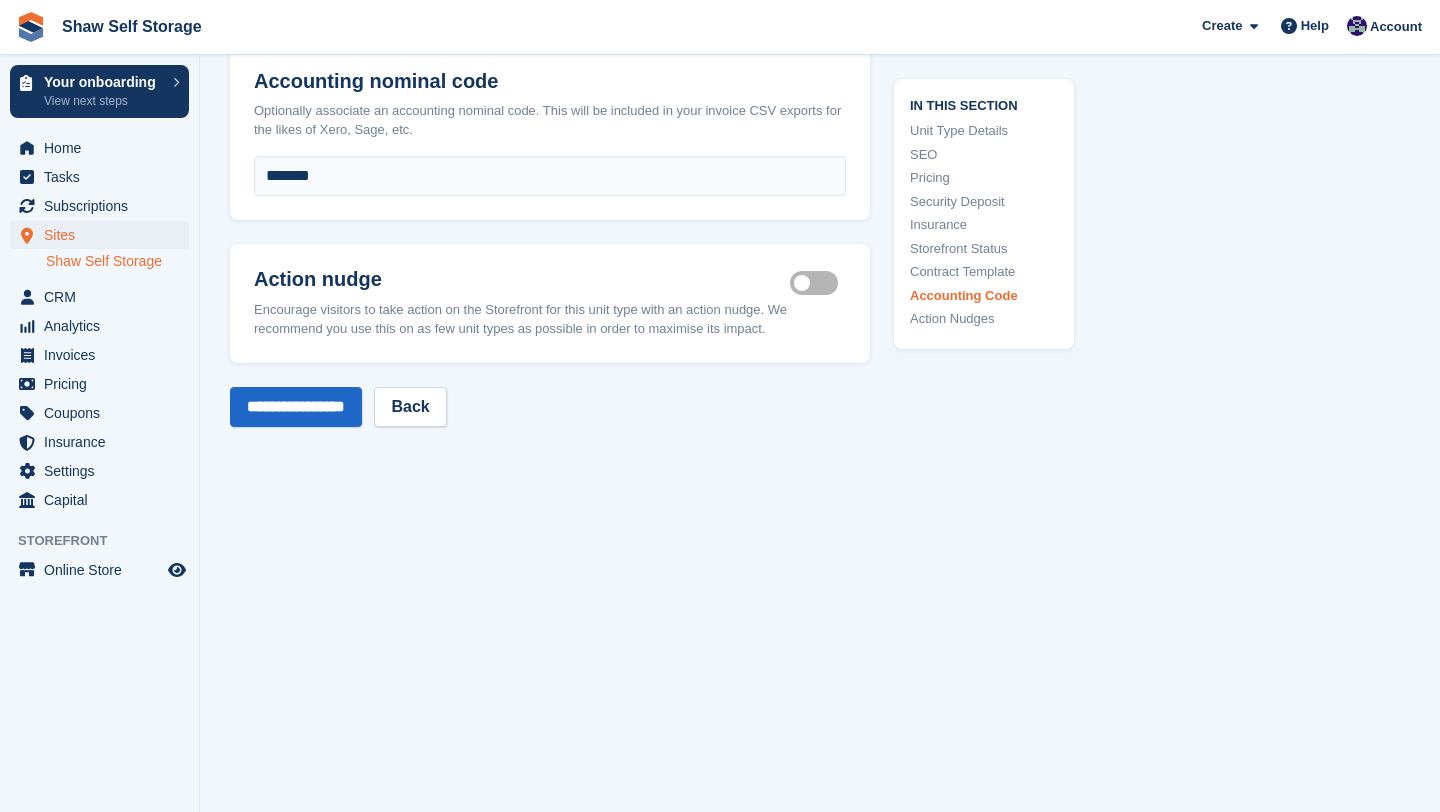 scroll, scrollTop: 3137, scrollLeft: 0, axis: vertical 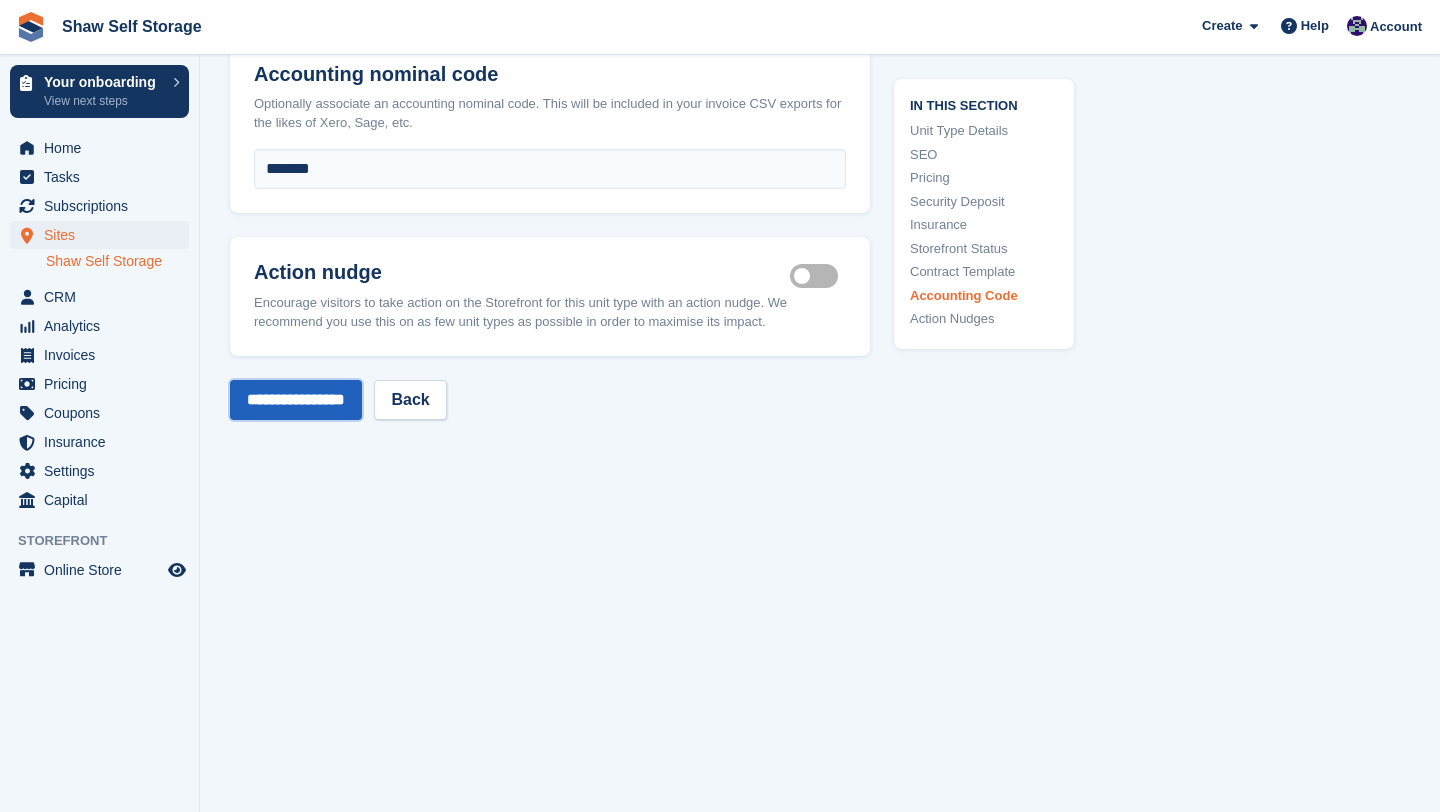 click on "**********" at bounding box center (296, 400) 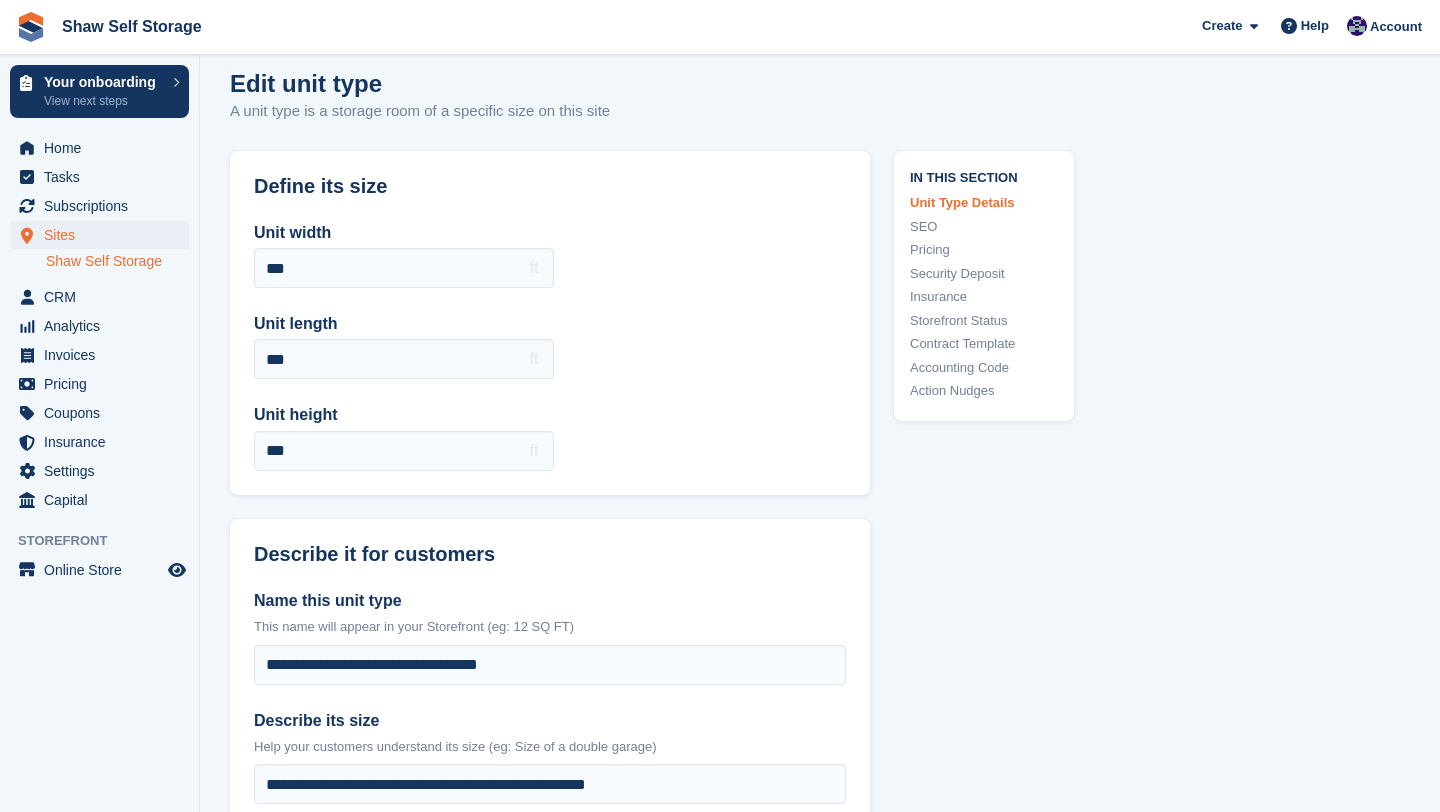 scroll, scrollTop: 0, scrollLeft: 0, axis: both 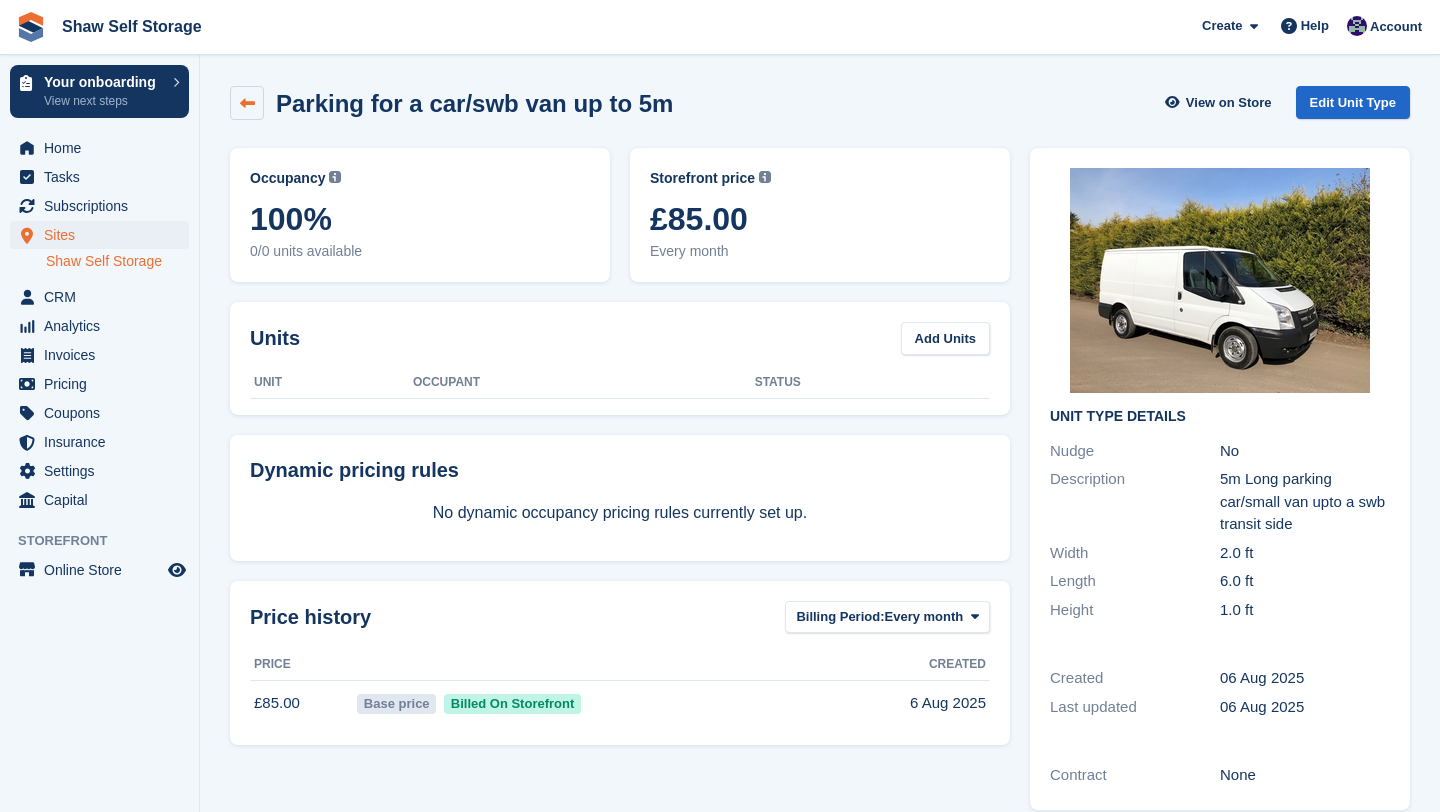 click at bounding box center [247, 103] 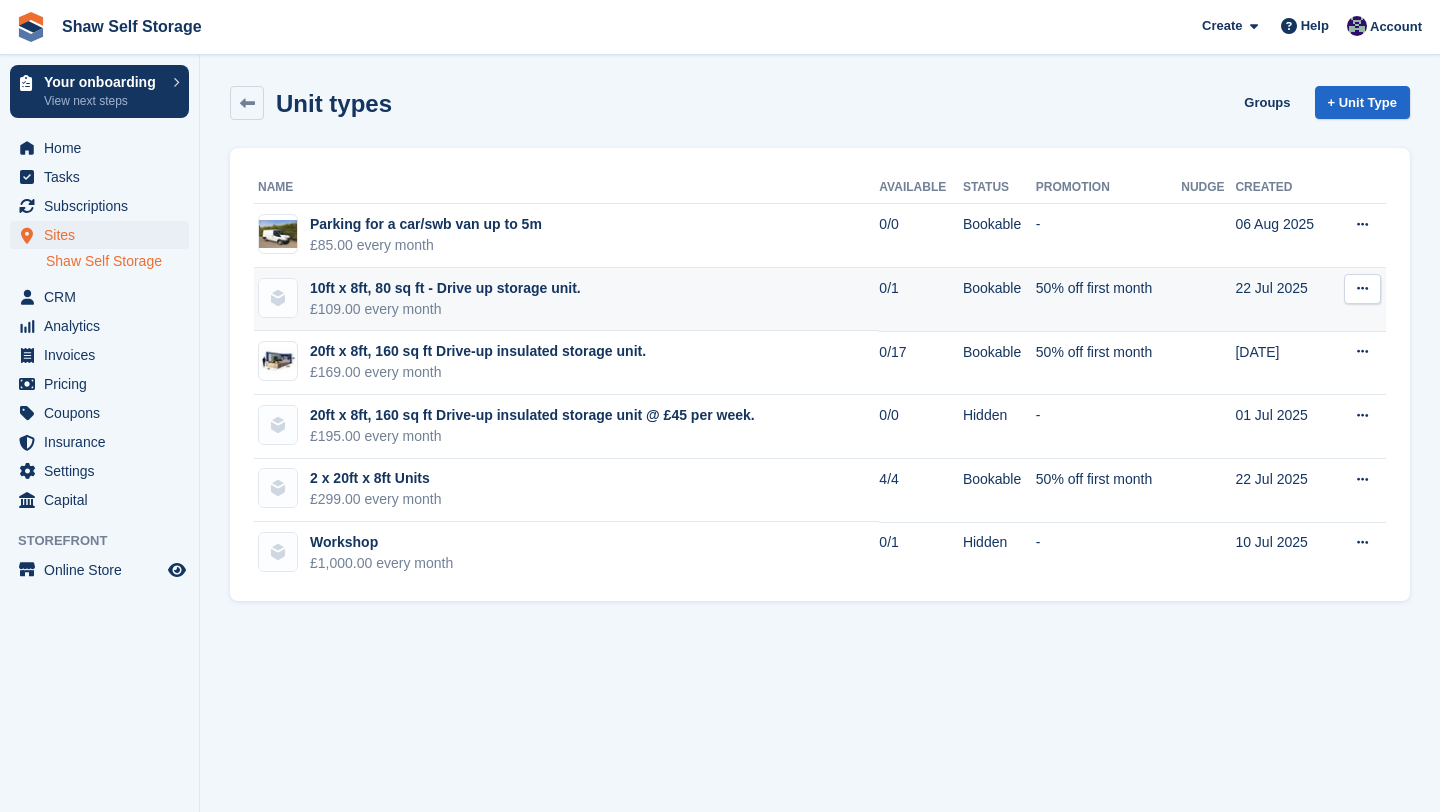click at bounding box center (1362, 288) 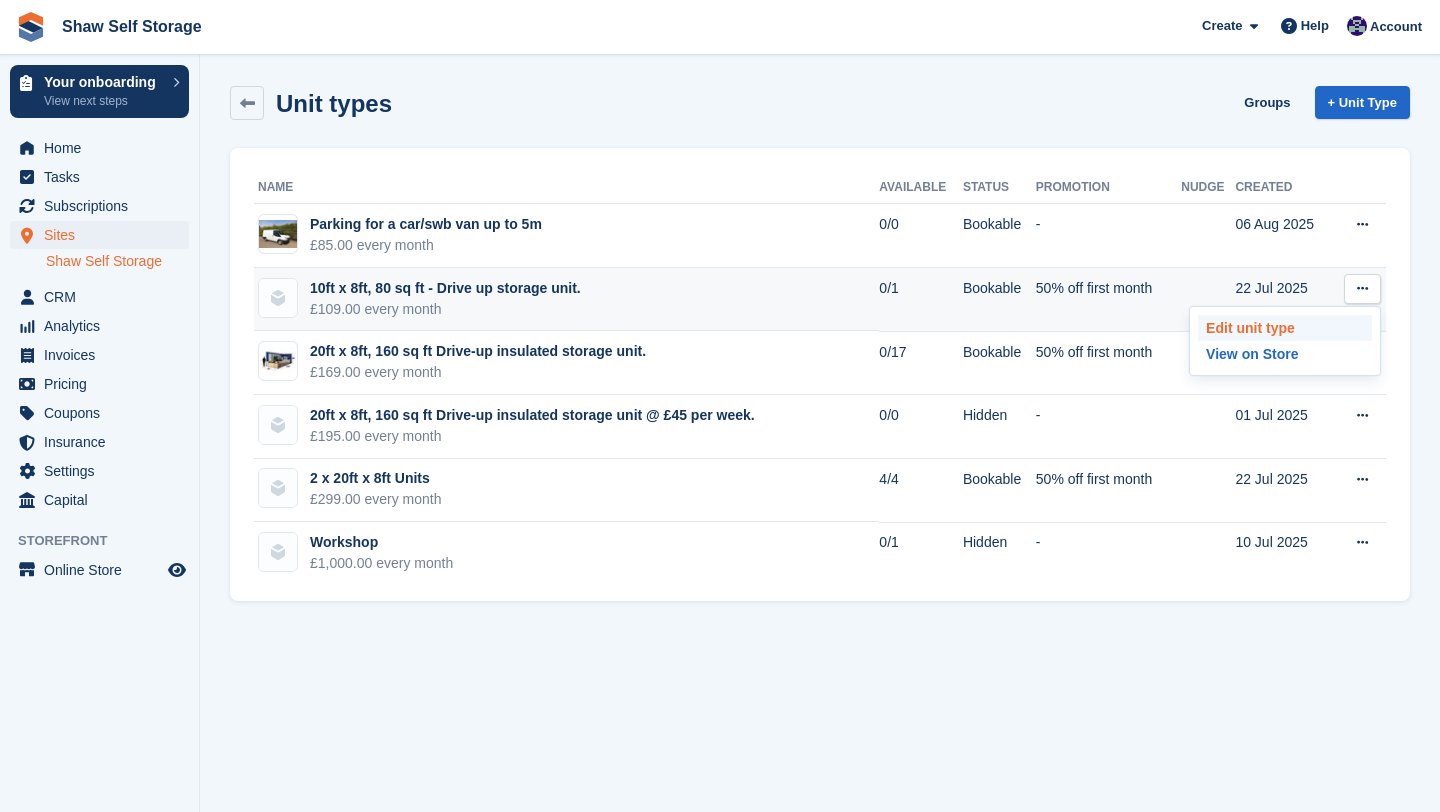 click on "Edit unit type" at bounding box center [1285, 328] 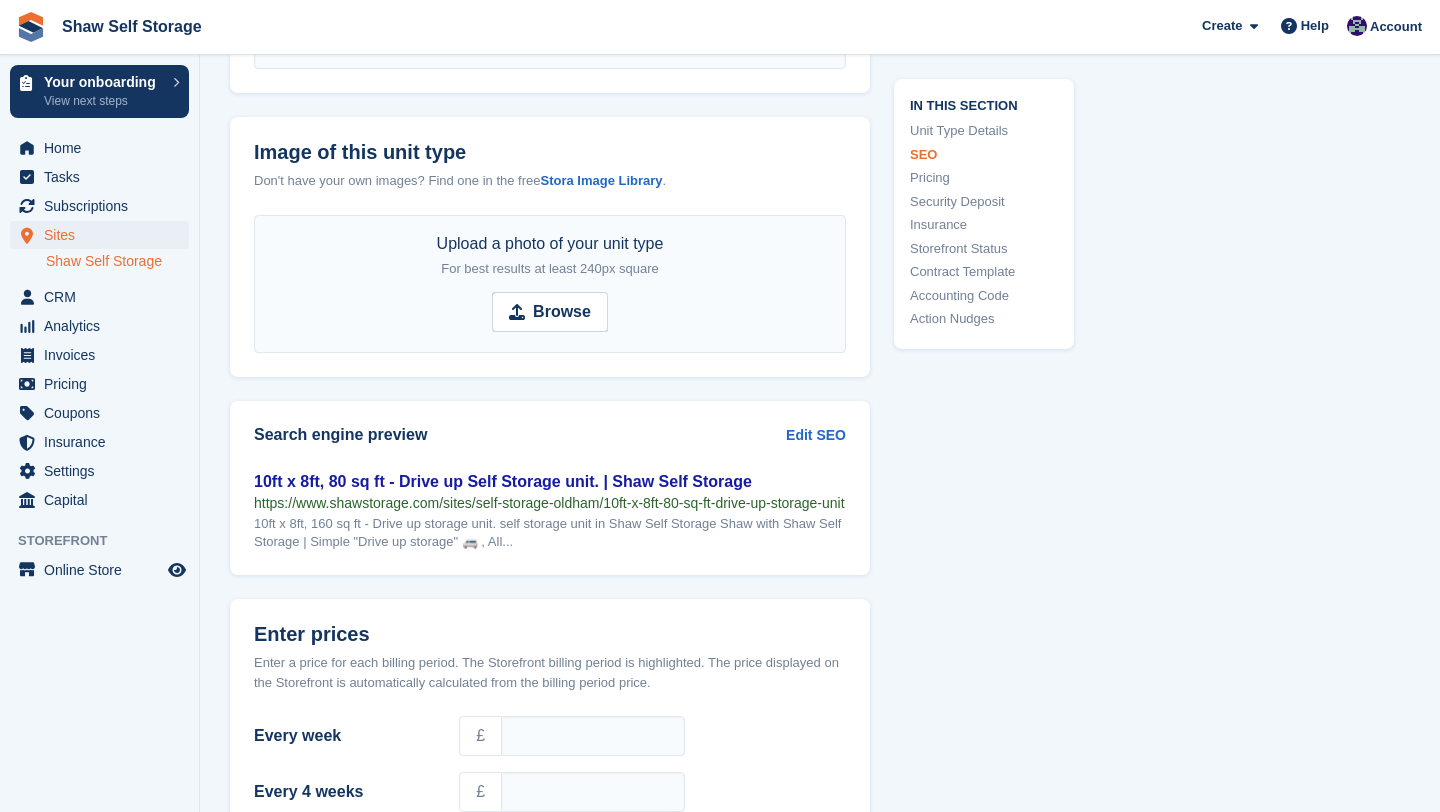 scroll, scrollTop: 1042, scrollLeft: 0, axis: vertical 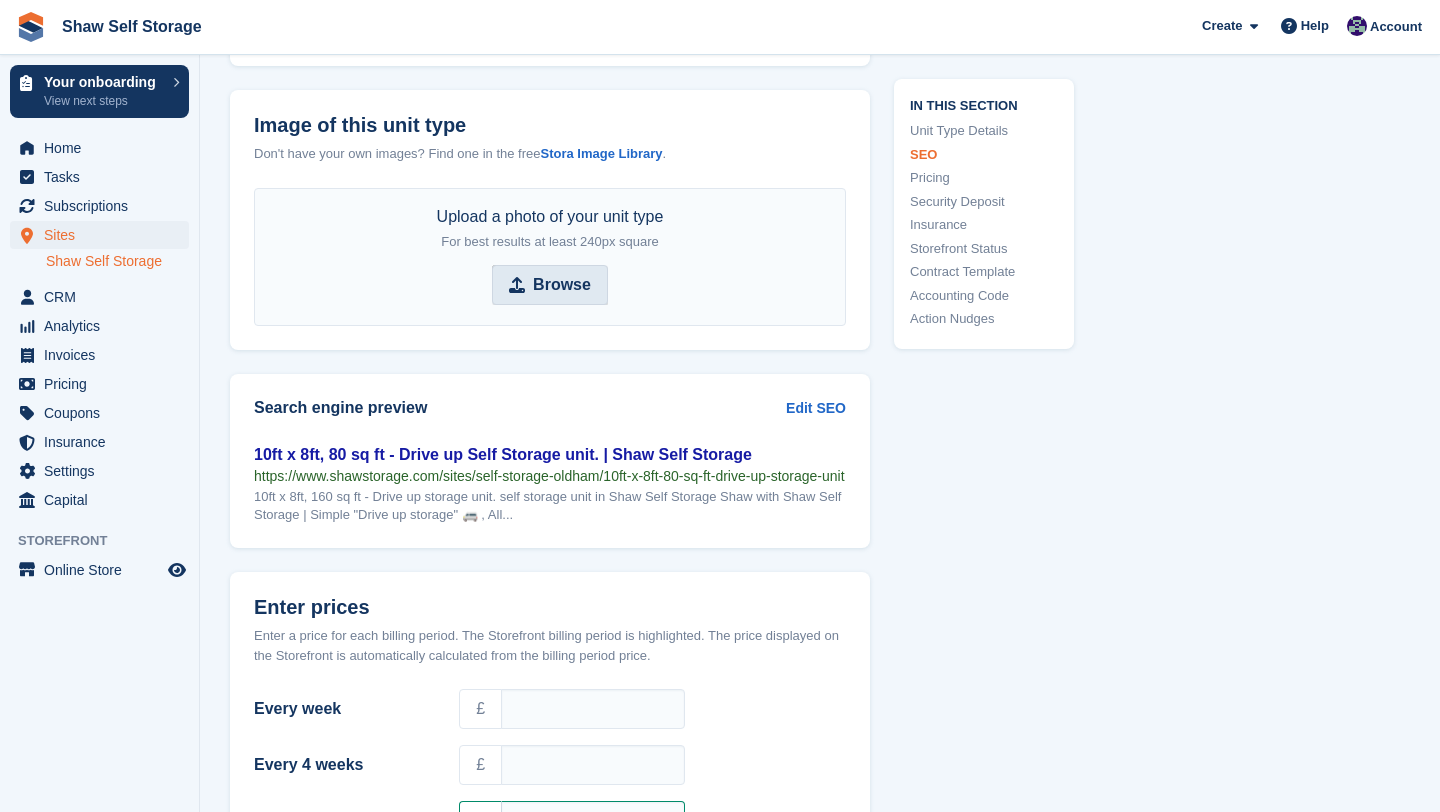 click on "Browse" at bounding box center [562, 285] 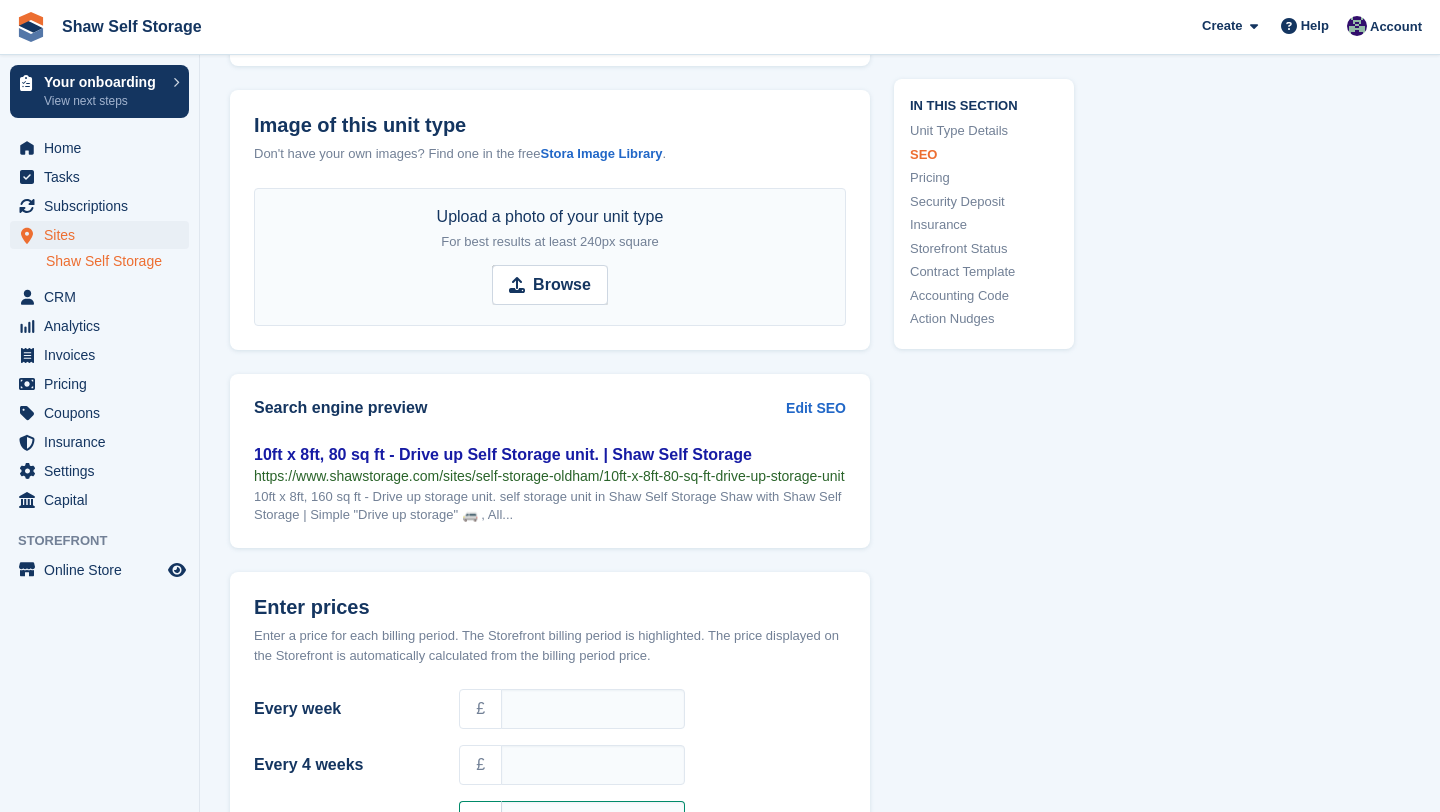 type on "**********" 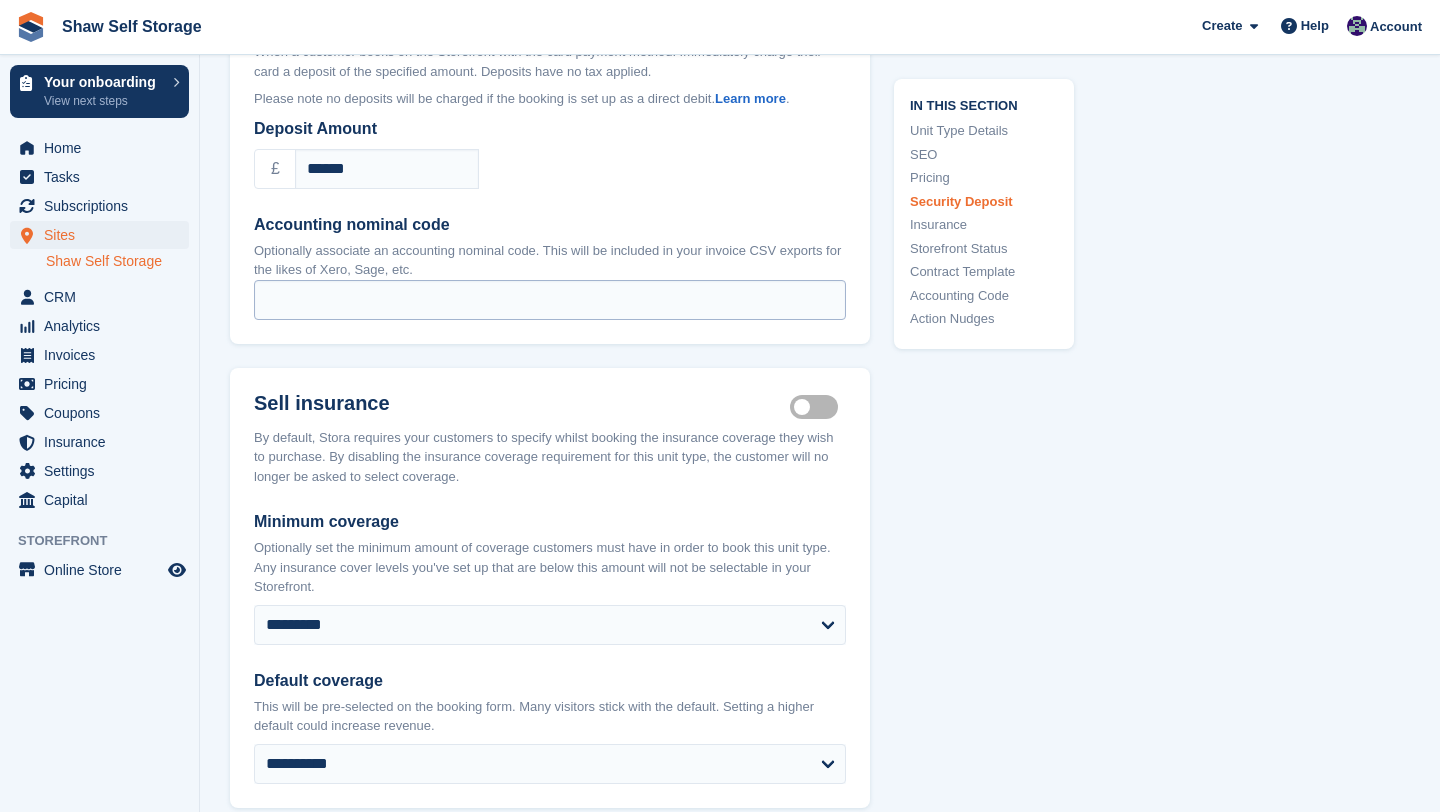 scroll, scrollTop: 2301, scrollLeft: 0, axis: vertical 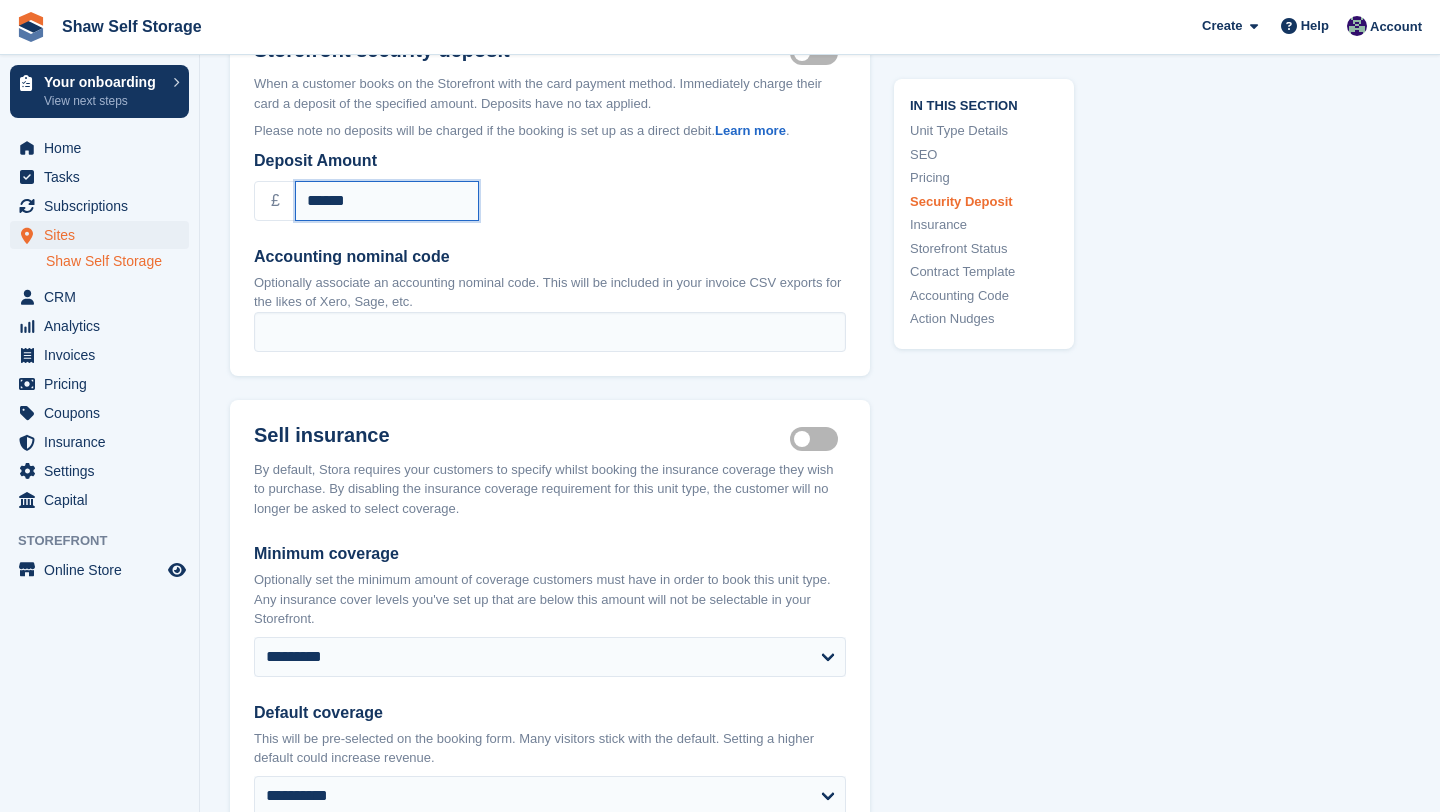 drag, startPoint x: 319, startPoint y: 214, endPoint x: 376, endPoint y: 220, distance: 57.31492 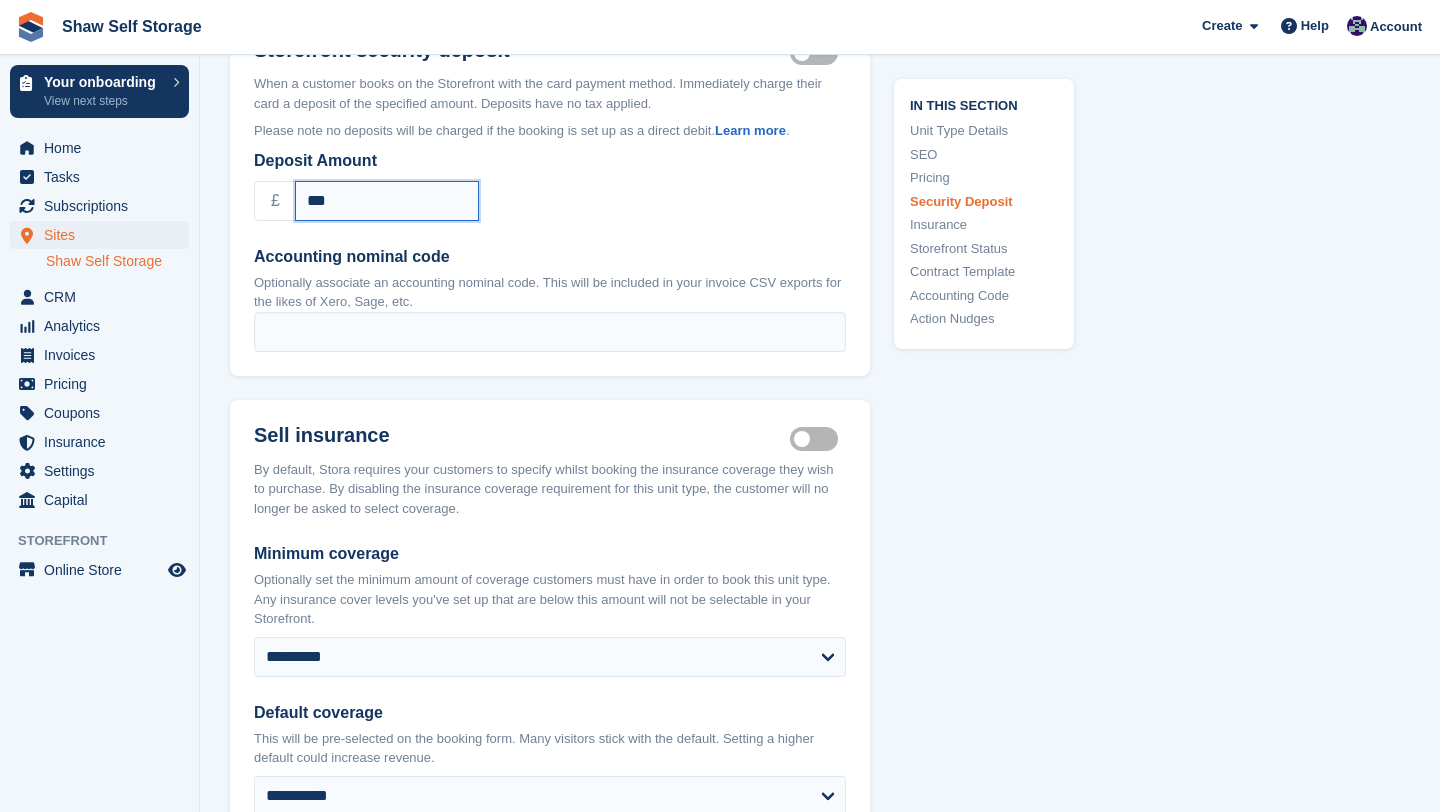 type on "***" 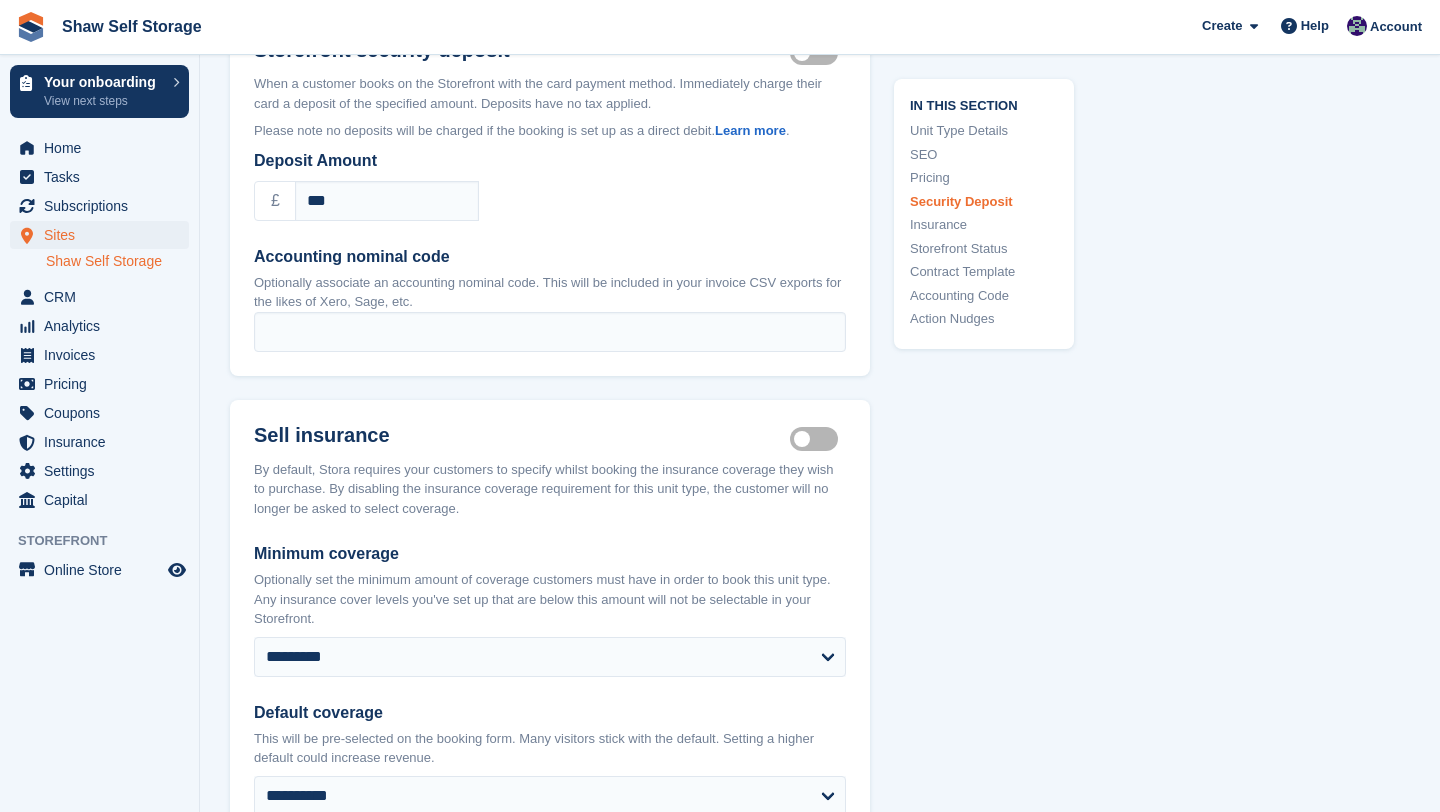 click on "Deposit Amount
£
***
Accounting nominal code
Optionally associate an accounting nominal code. This will be included in your invoice CSV exports for the likes of Xero, Sage, etc." at bounding box center (550, 250) 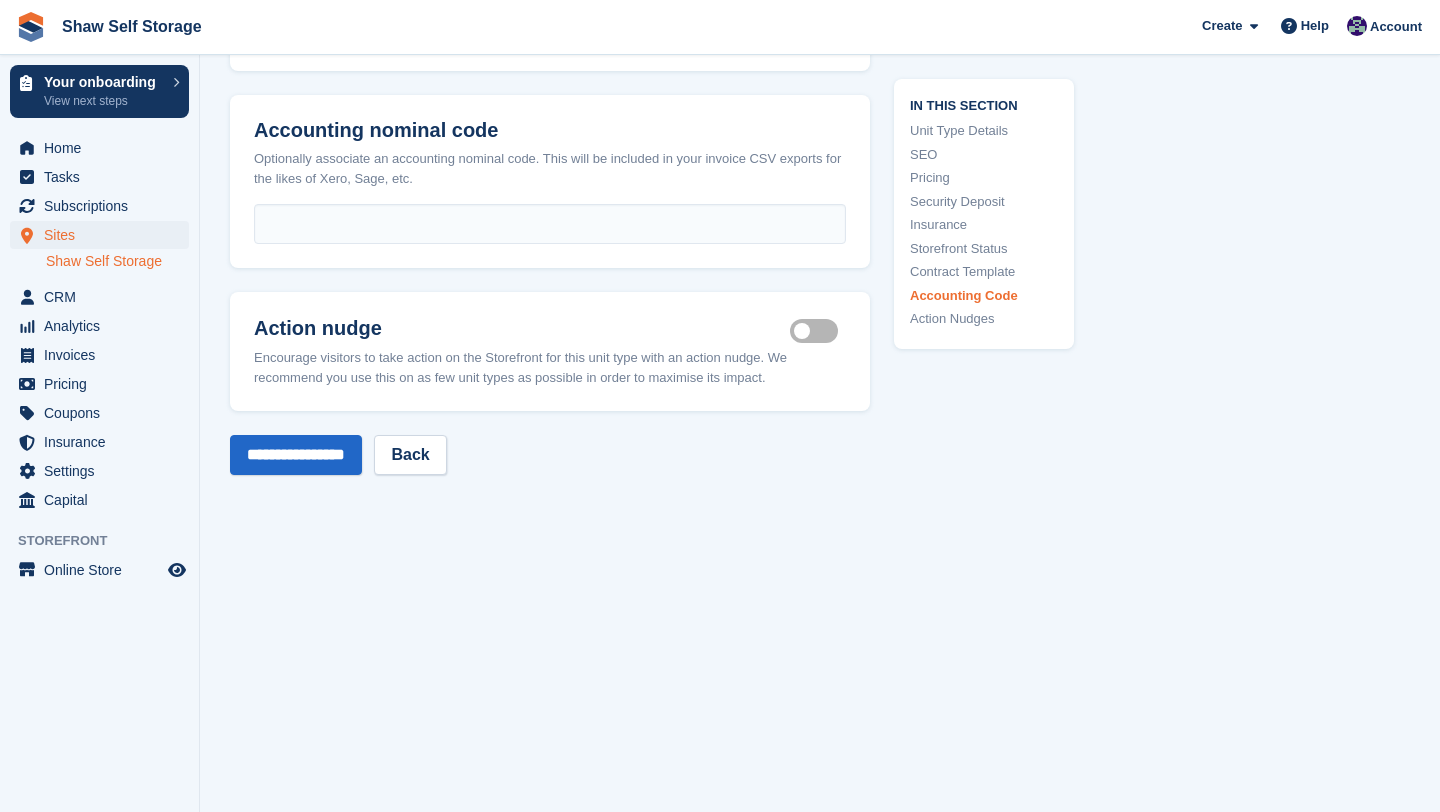 scroll, scrollTop: 3617, scrollLeft: 0, axis: vertical 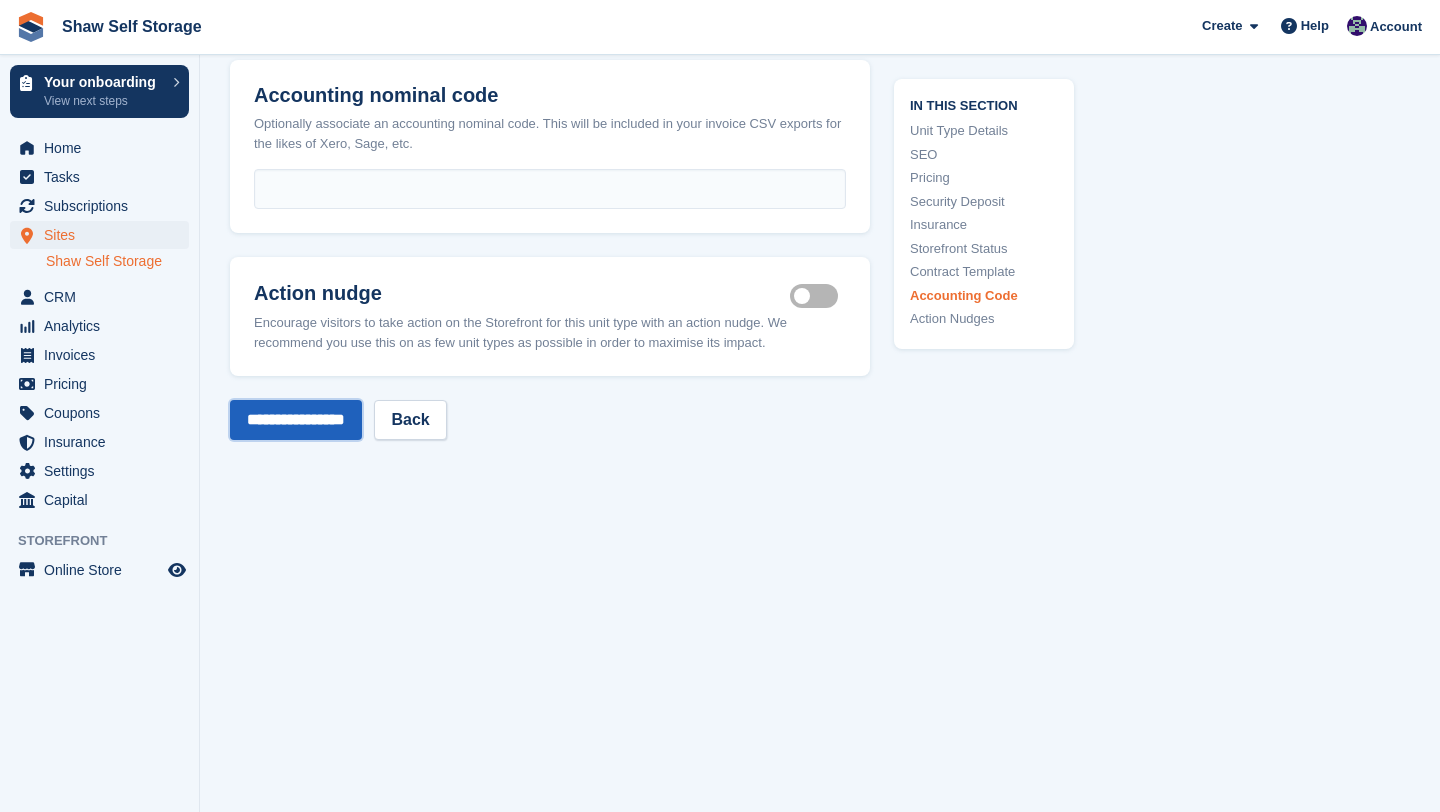 click on "**********" at bounding box center [296, 420] 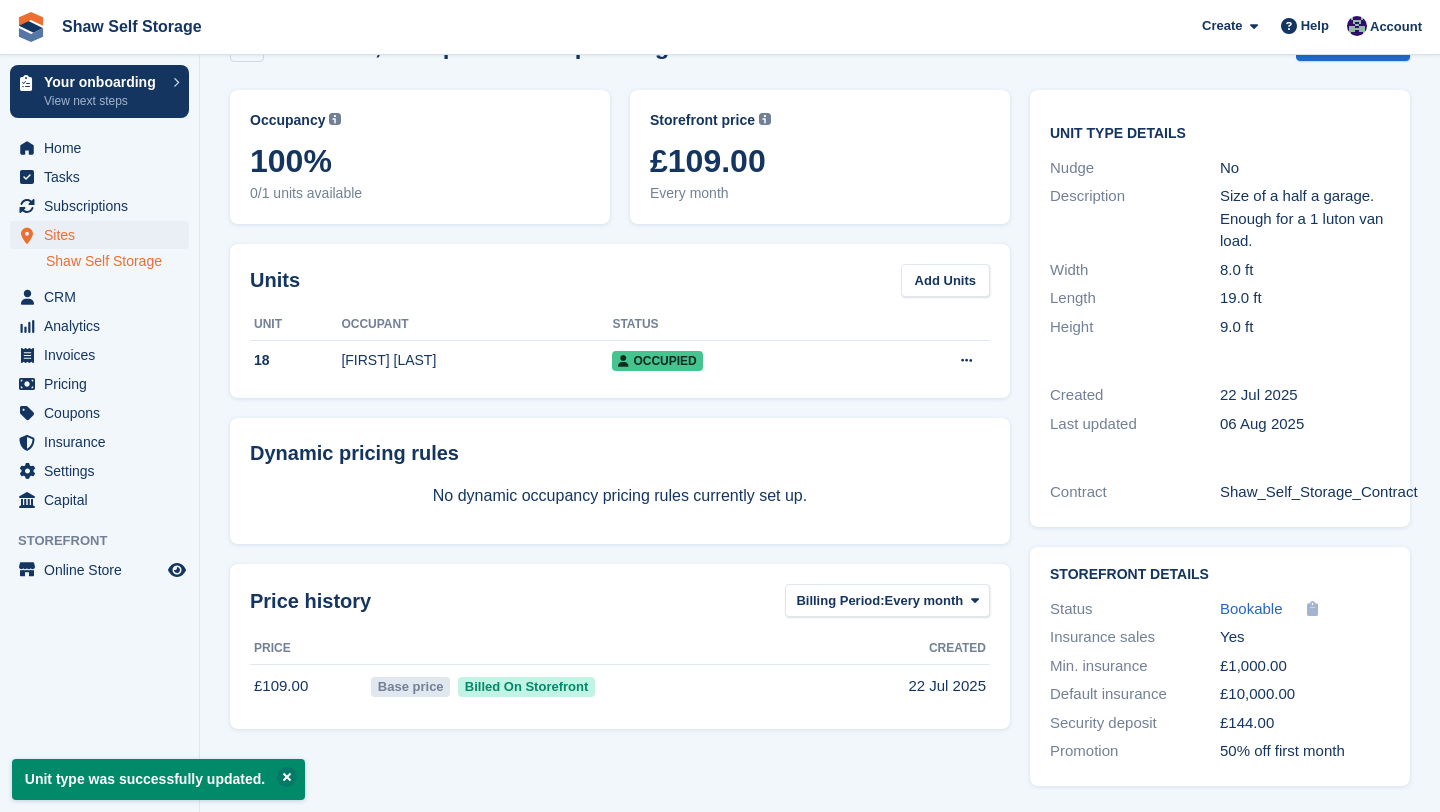 scroll, scrollTop: 0, scrollLeft: 0, axis: both 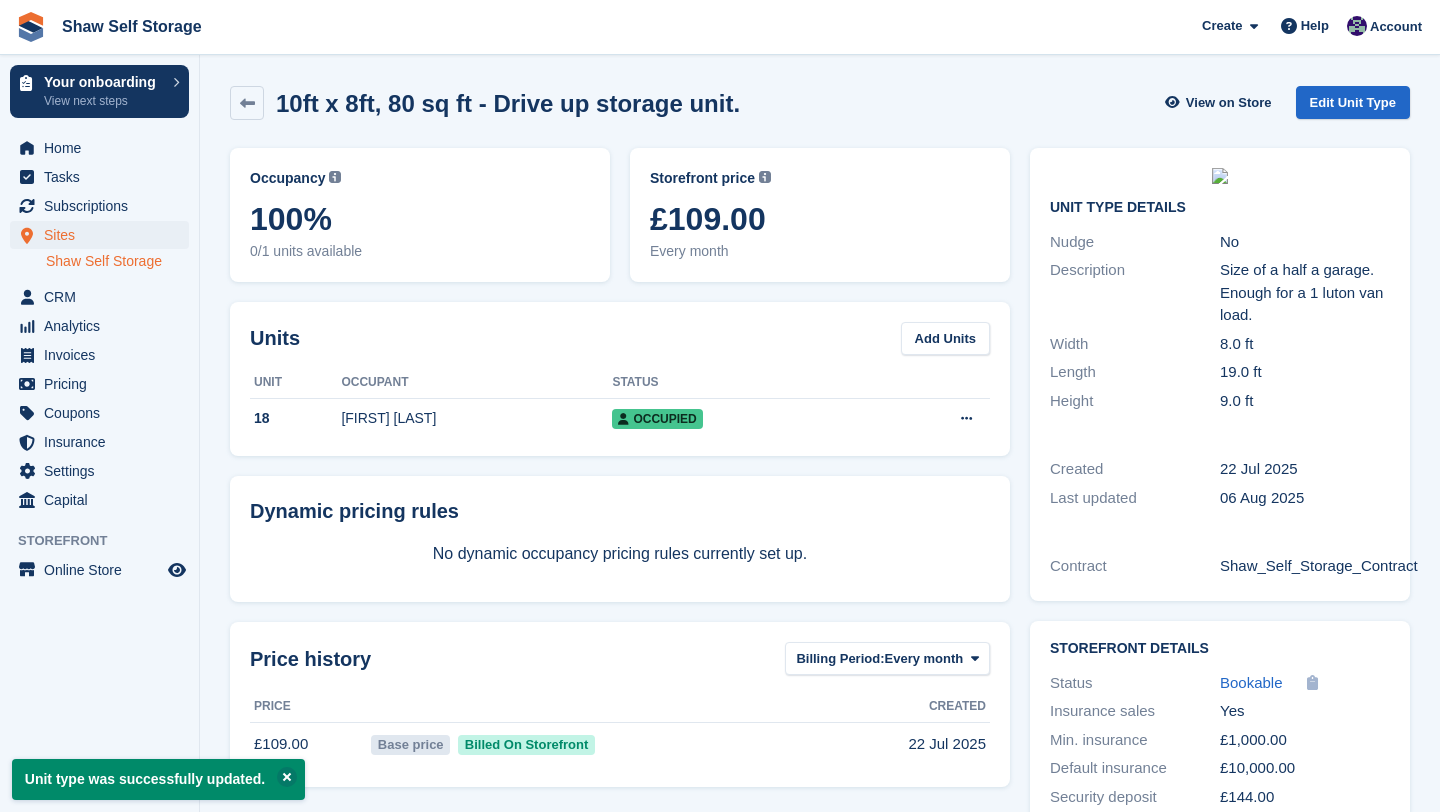 click on "Shaw Self Storage" at bounding box center [117, 261] 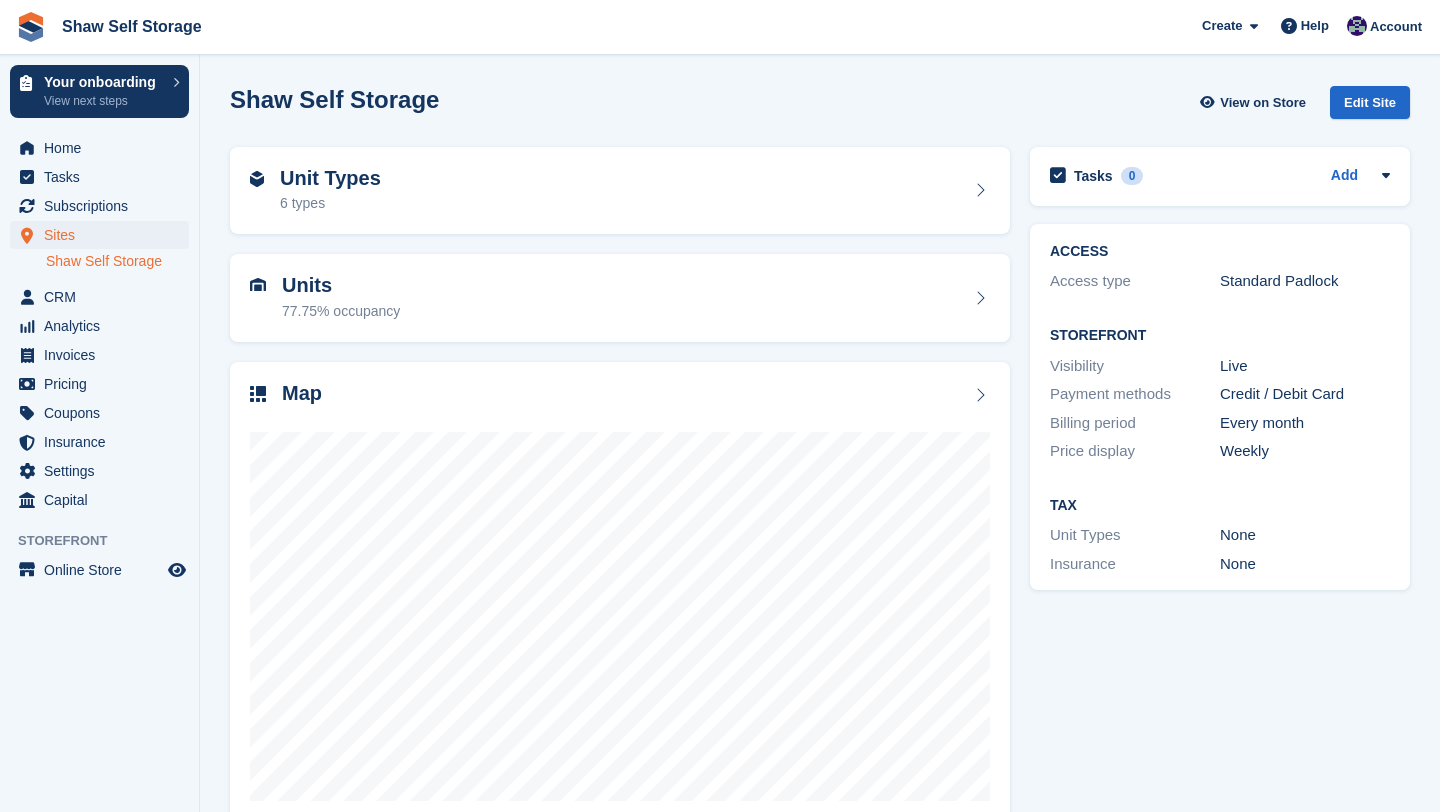 scroll, scrollTop: 0, scrollLeft: 0, axis: both 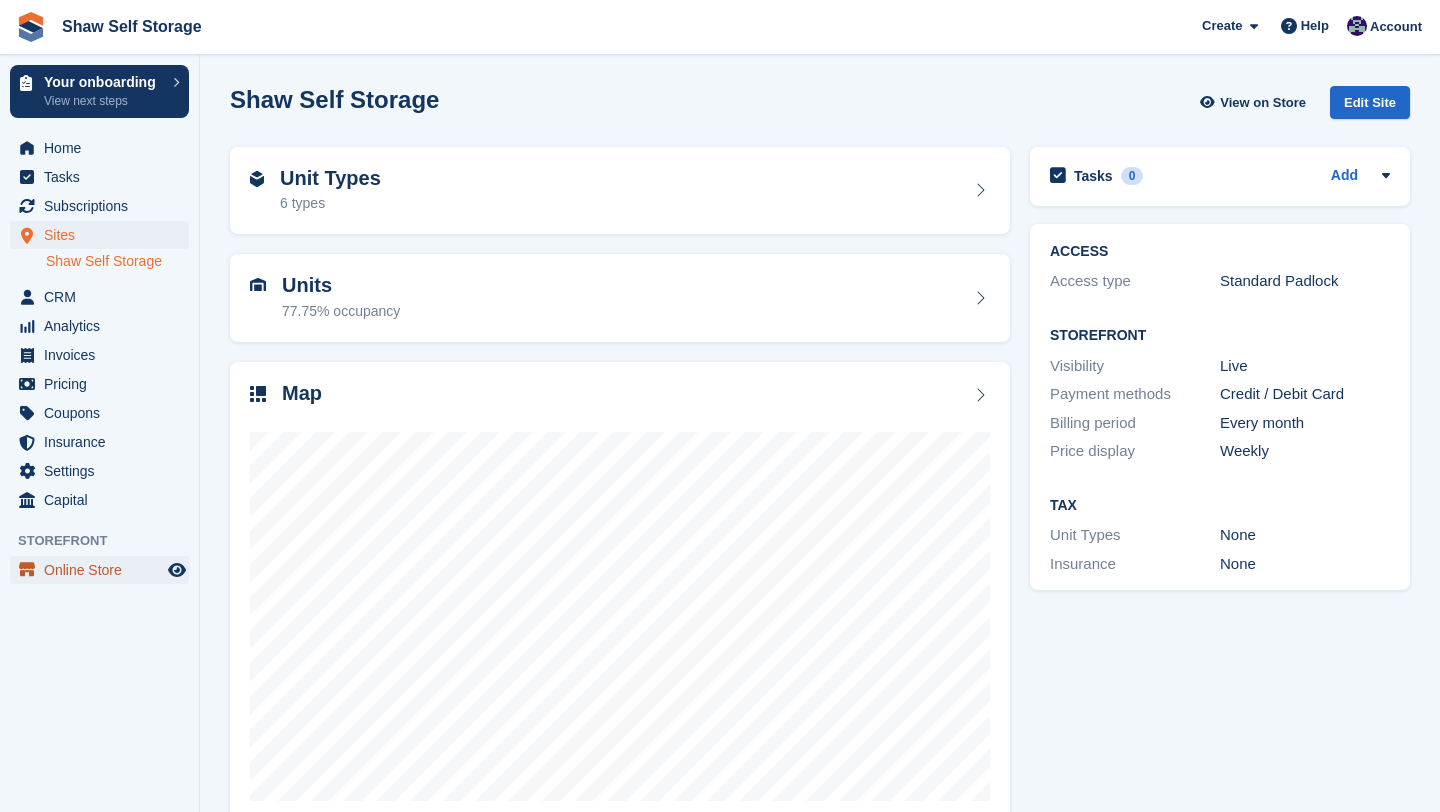 click on "Online Store" at bounding box center (104, 570) 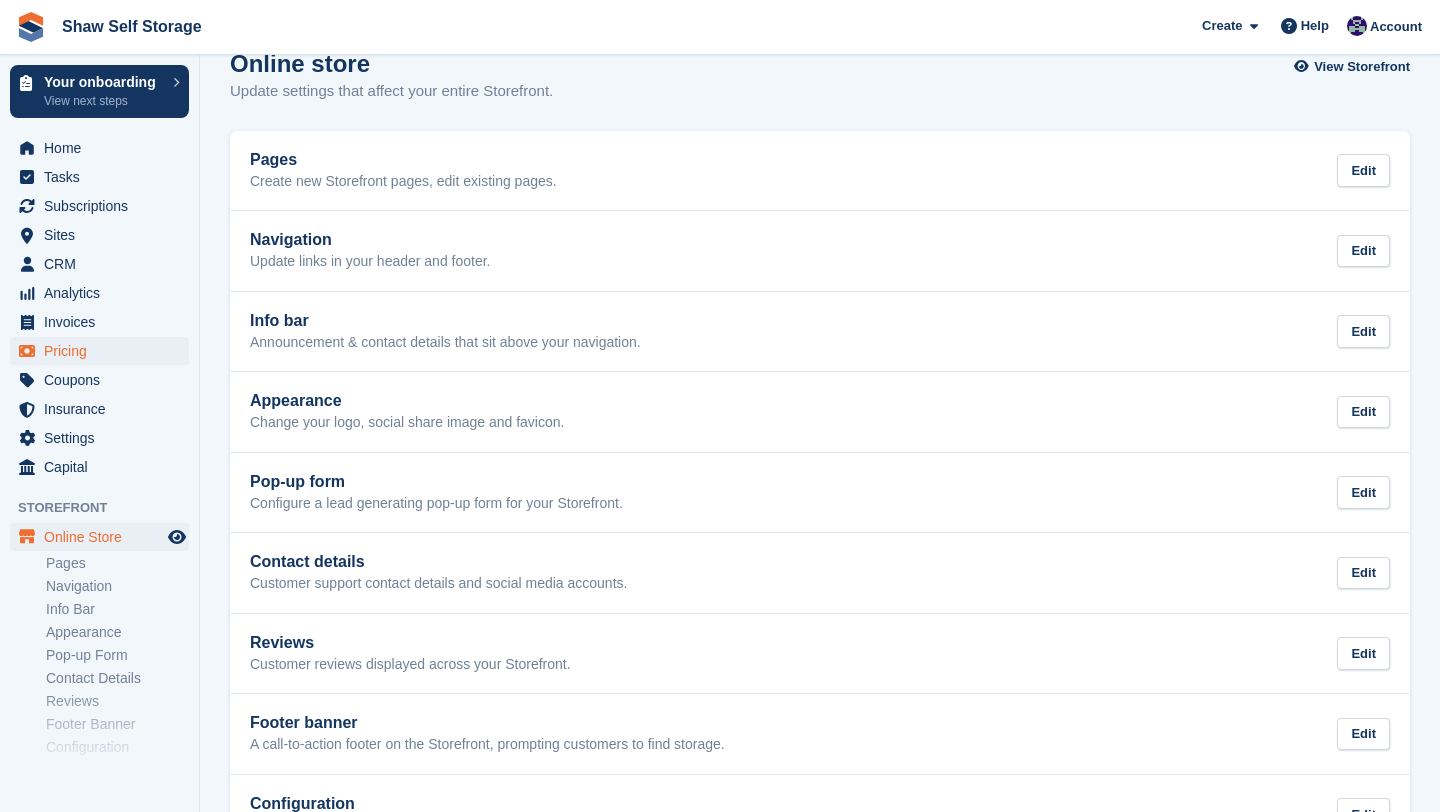 scroll, scrollTop: 0, scrollLeft: 0, axis: both 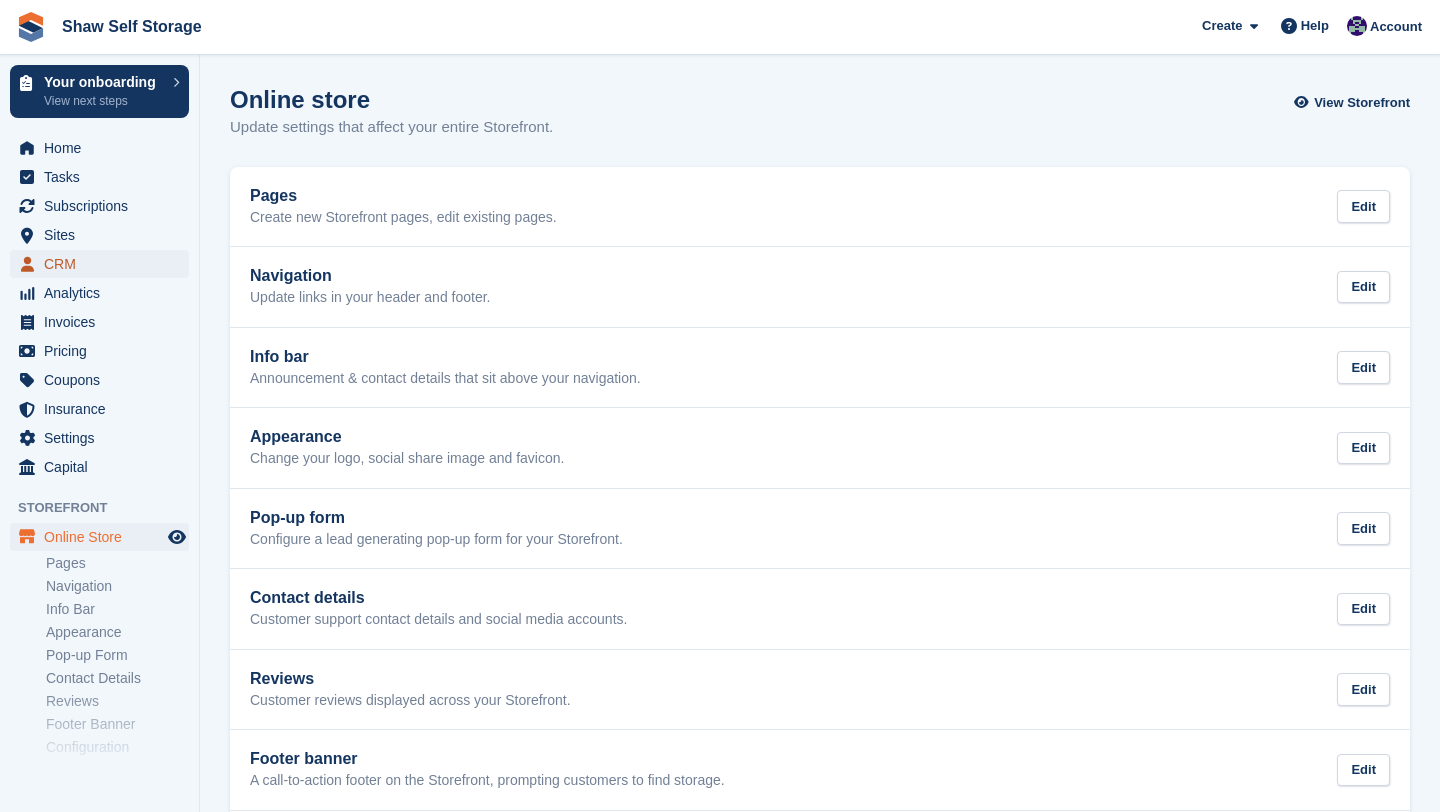 click on "CRM" at bounding box center (104, 264) 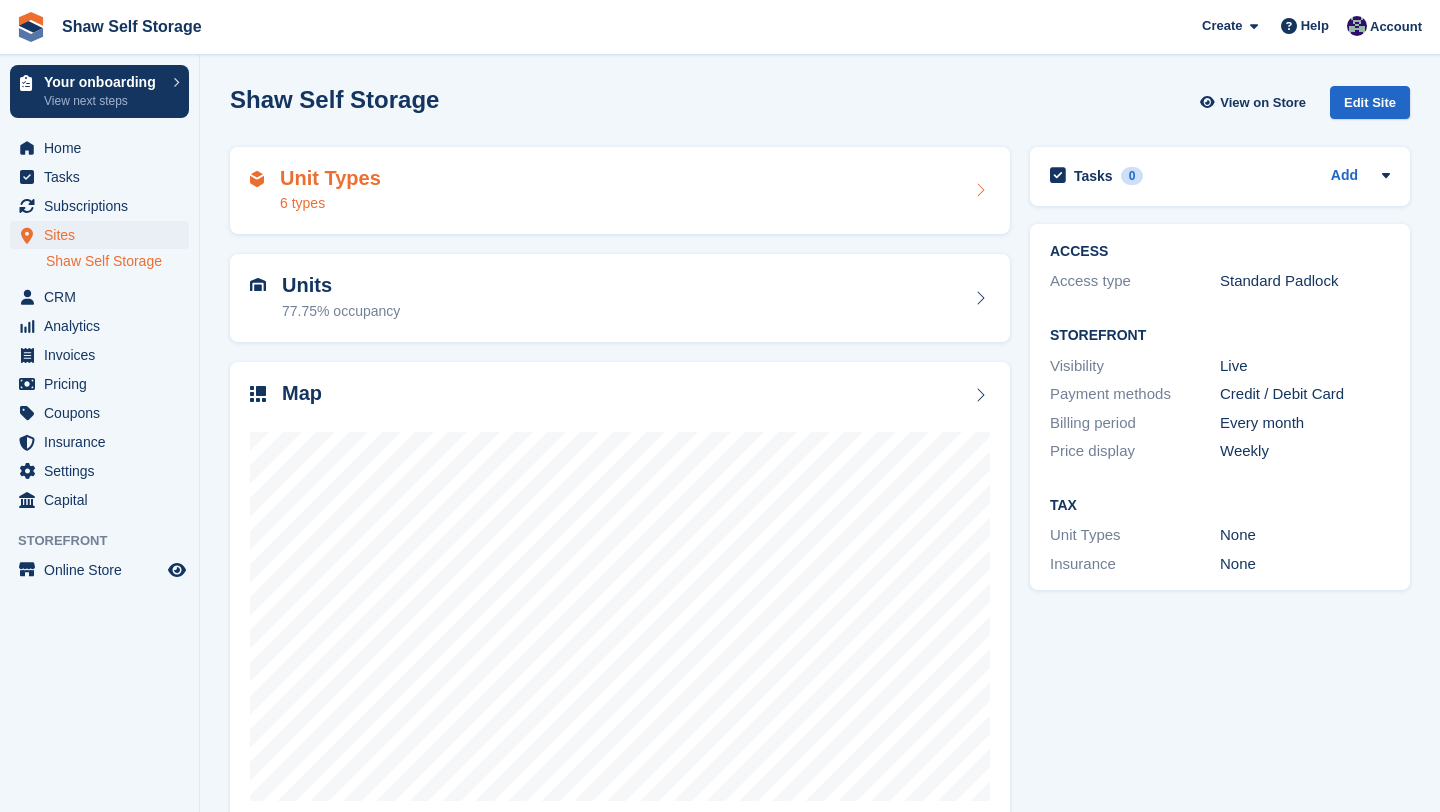 scroll, scrollTop: 0, scrollLeft: 0, axis: both 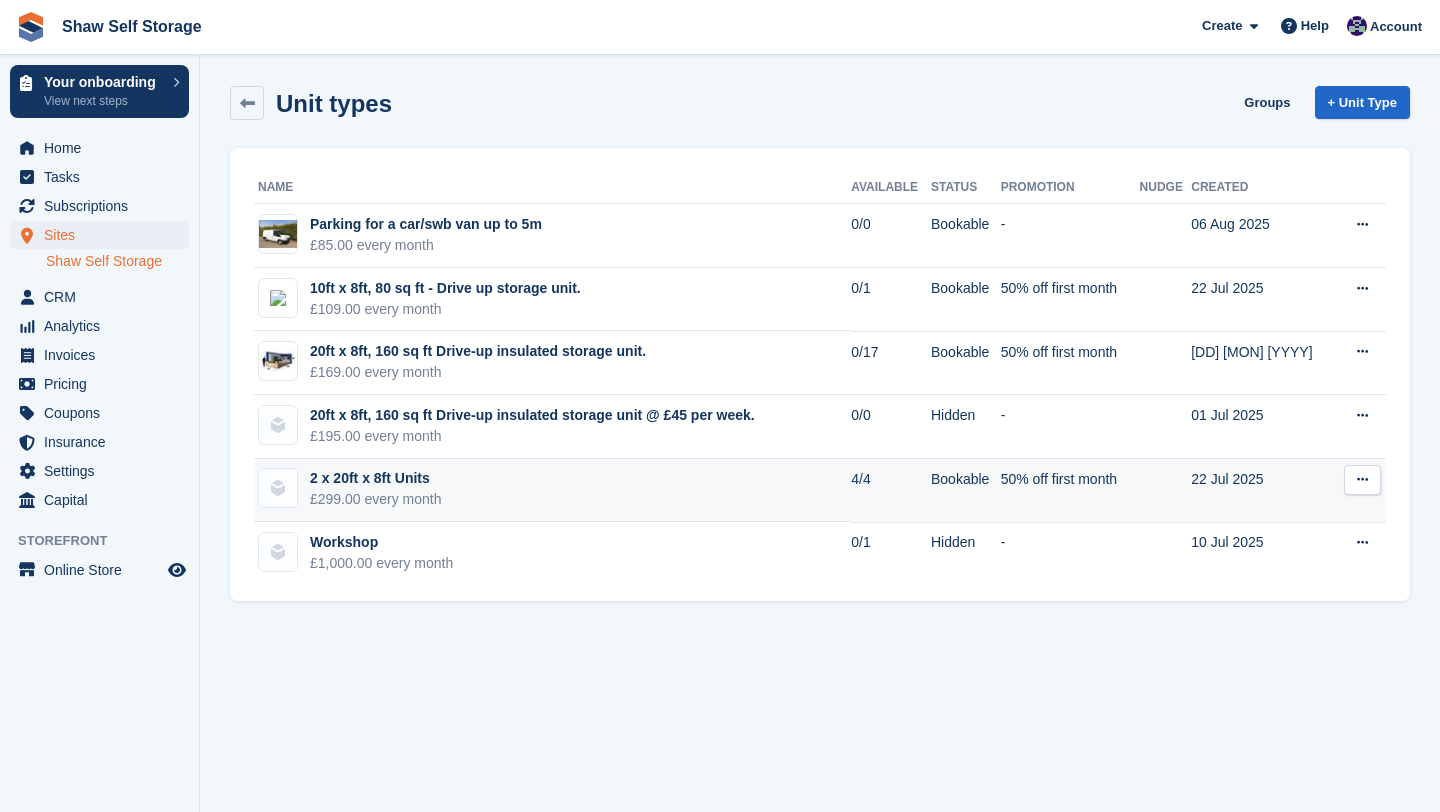 click at bounding box center (1362, 479) 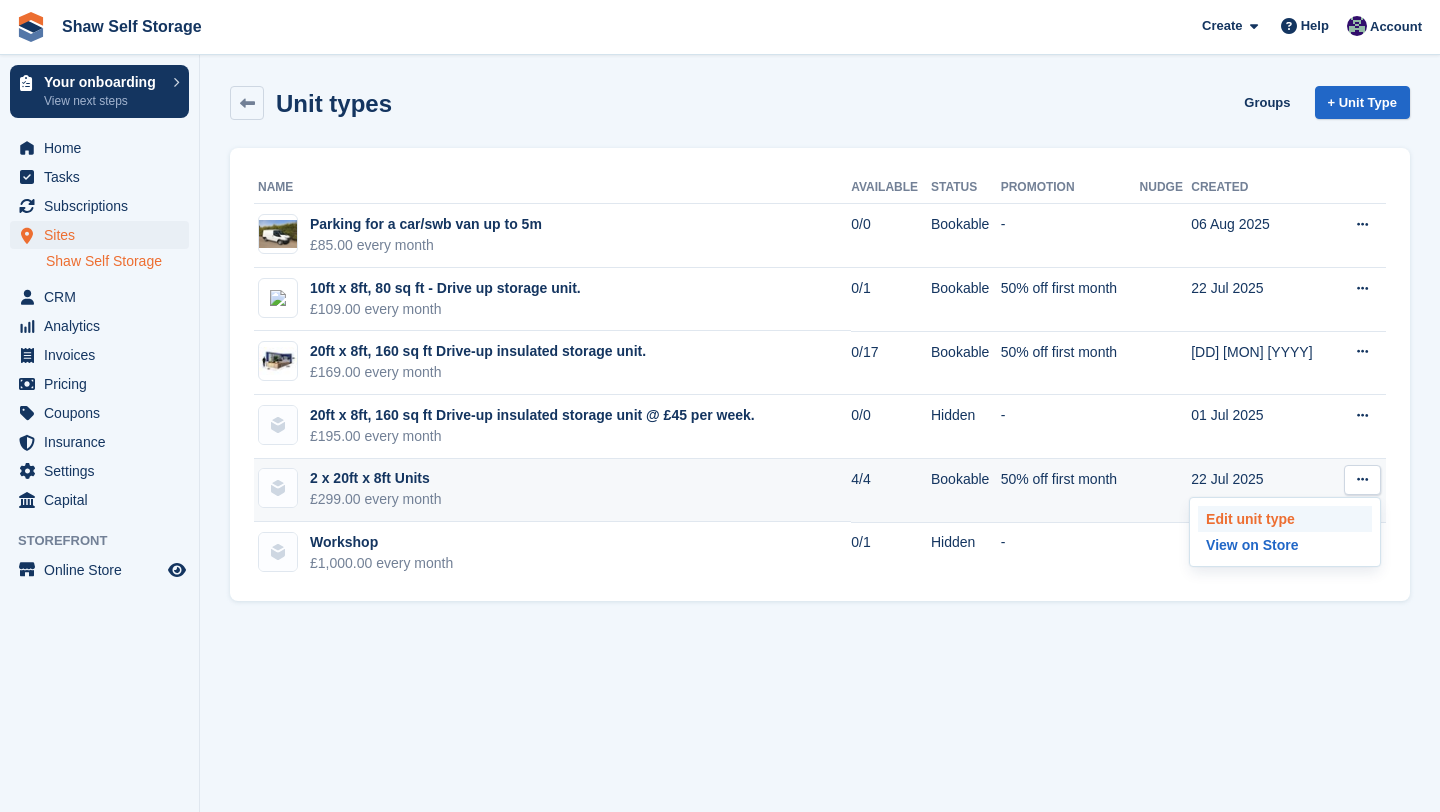 click on "Edit unit type" at bounding box center [1285, 519] 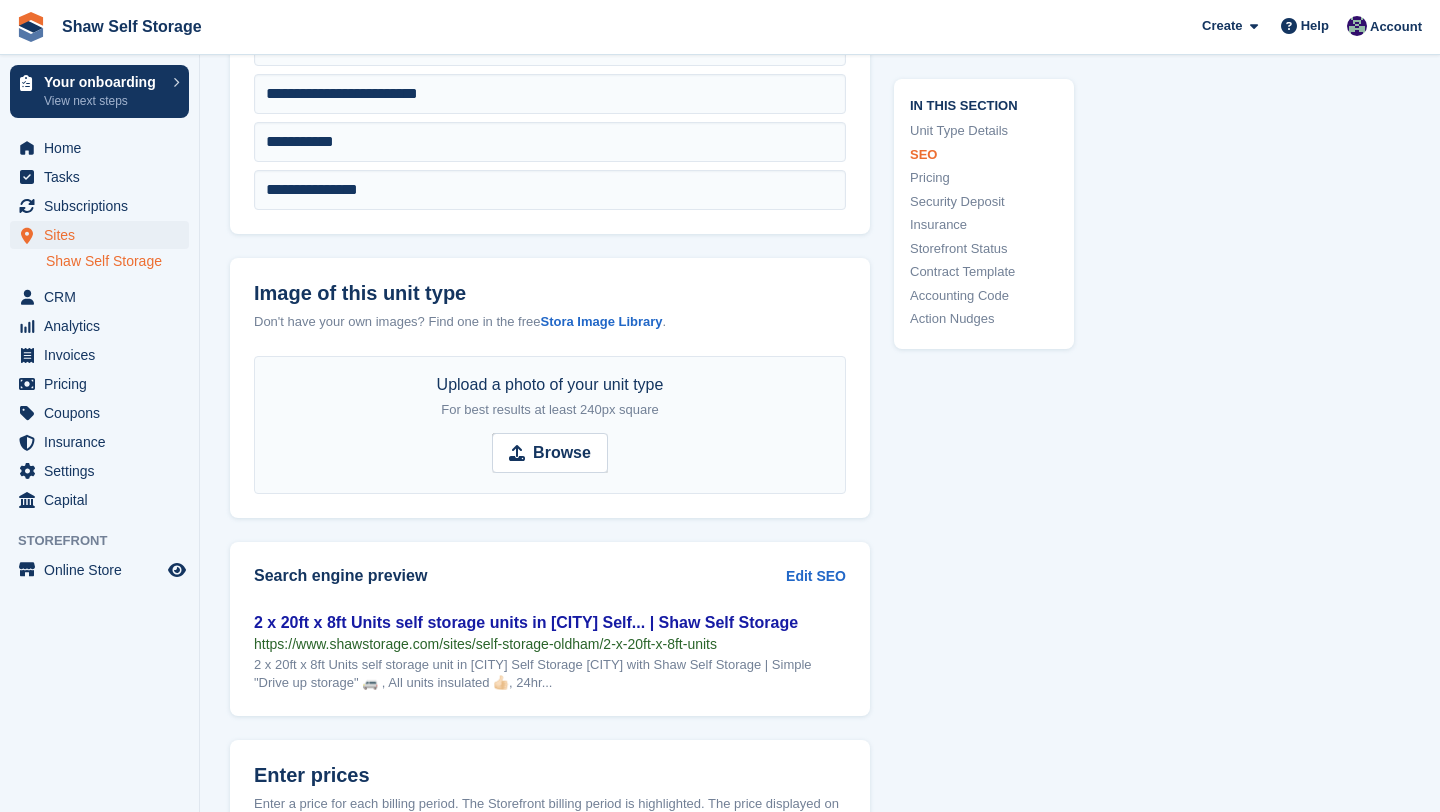 scroll, scrollTop: 980, scrollLeft: 0, axis: vertical 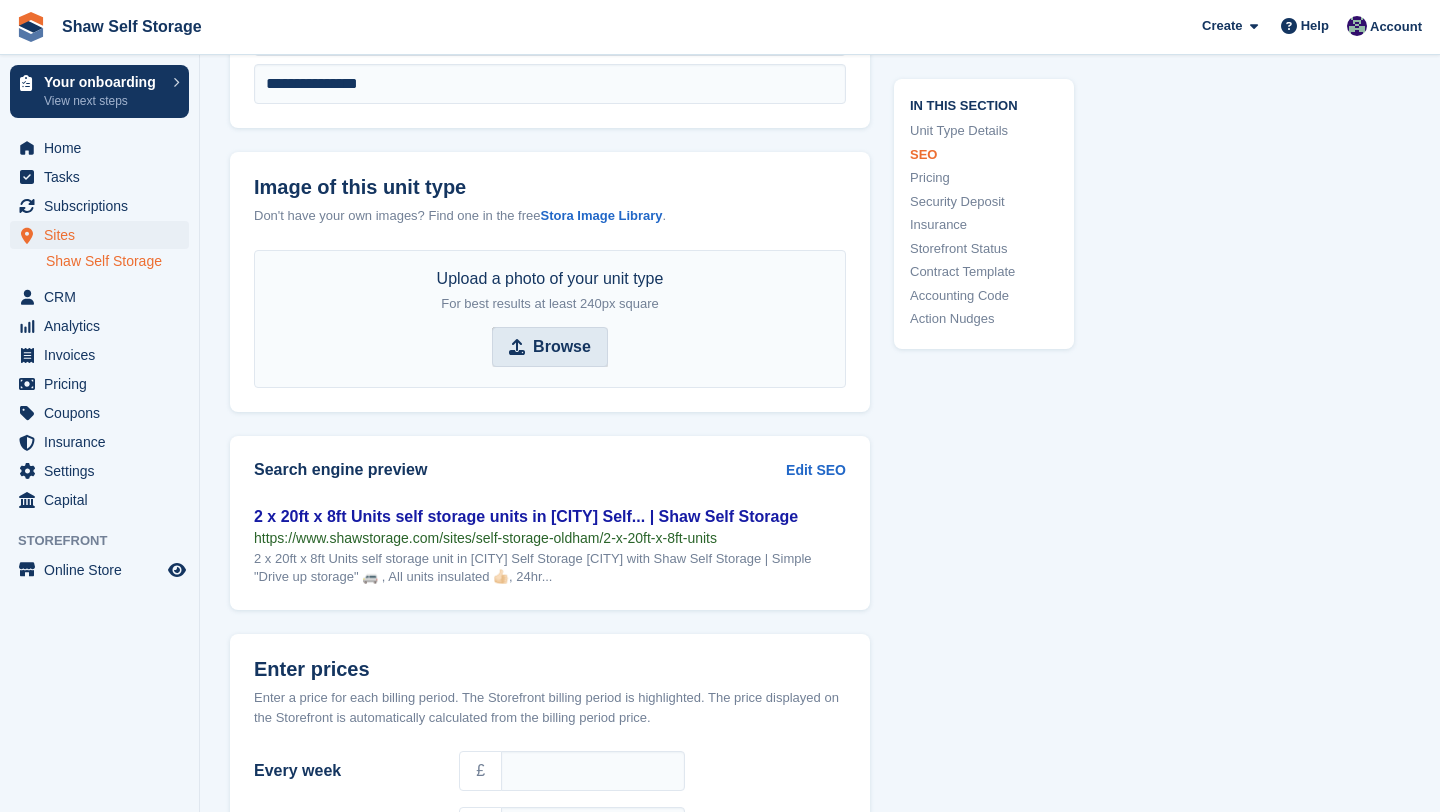 click on "Browse" at bounding box center [550, 347] 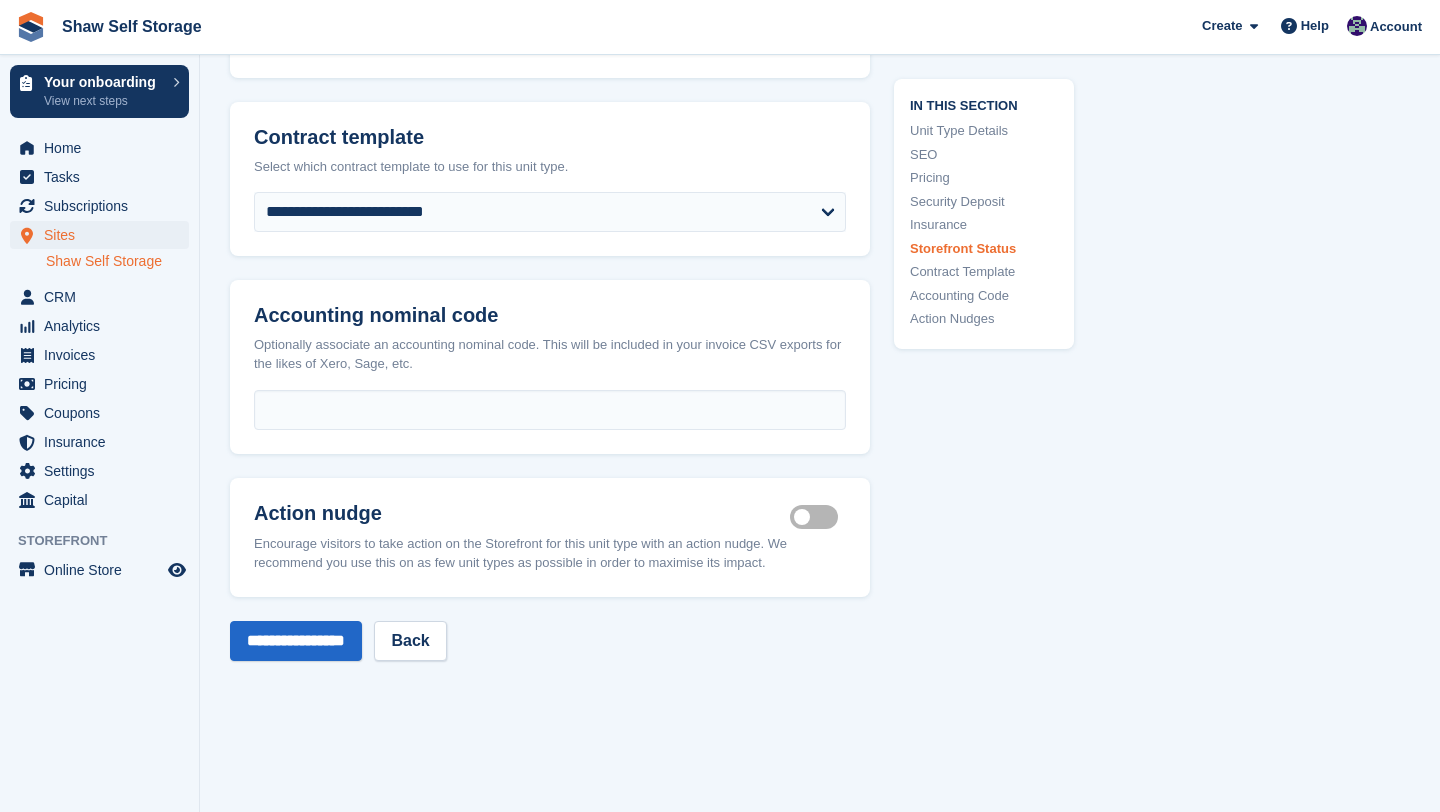 scroll, scrollTop: 3399, scrollLeft: 0, axis: vertical 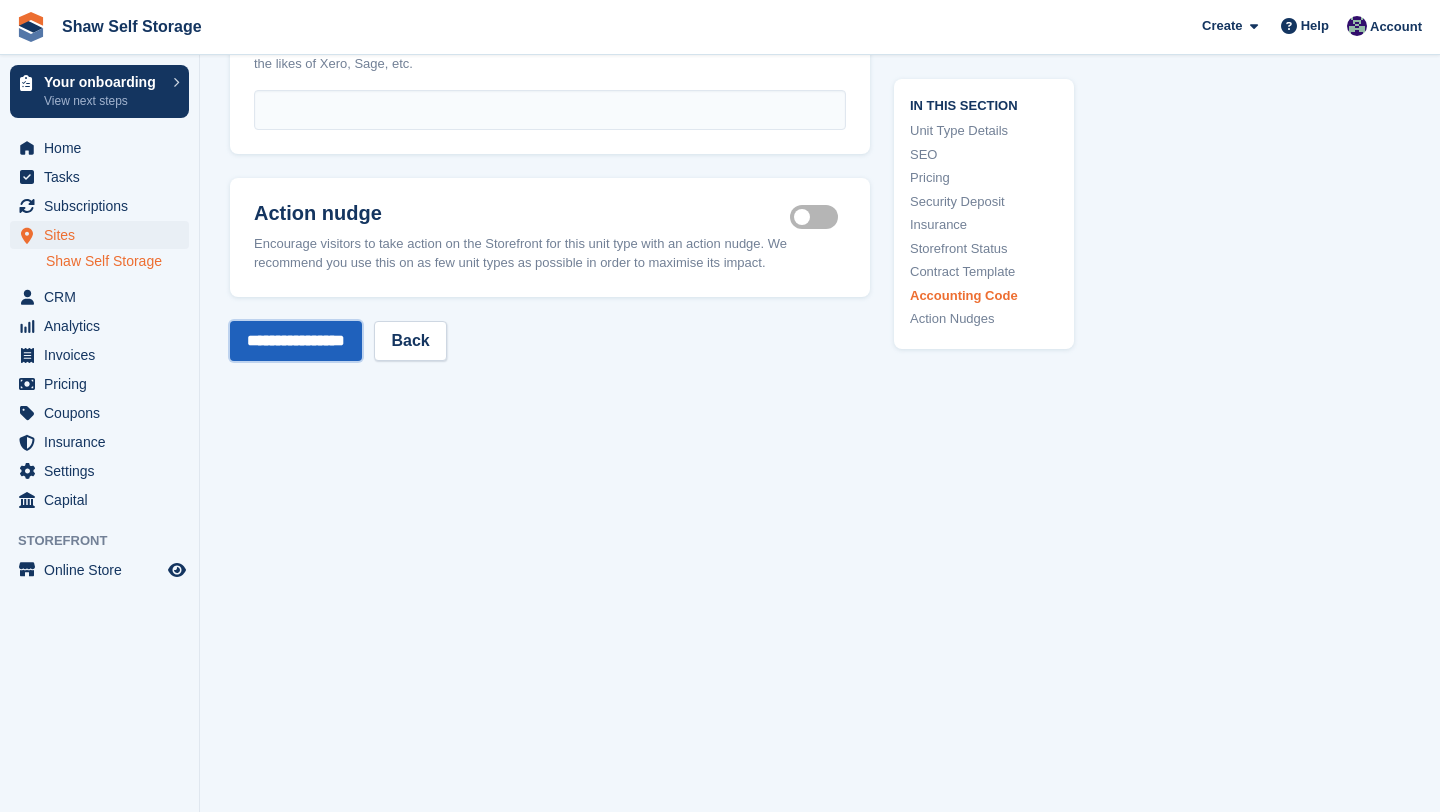 click on "**********" at bounding box center (296, 341) 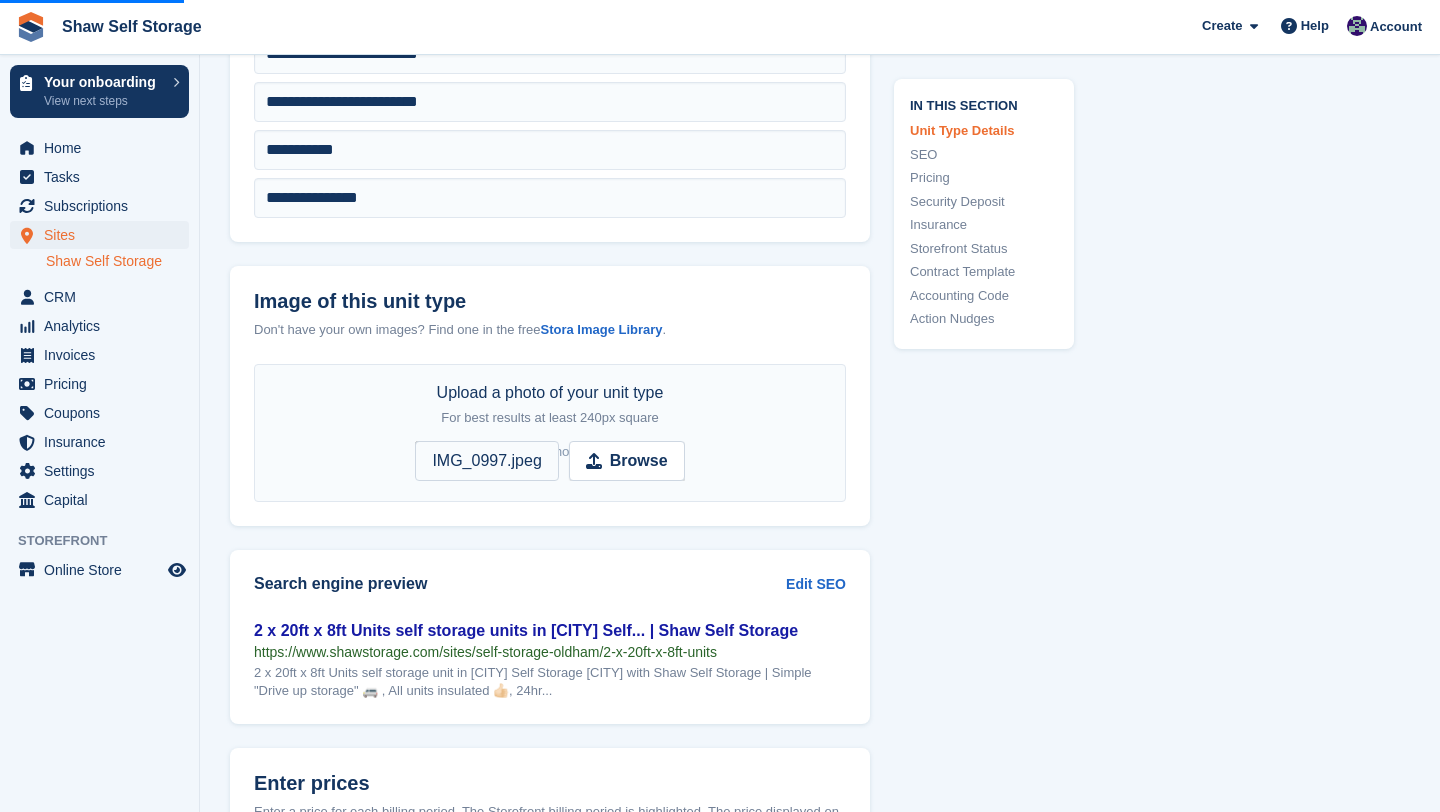 scroll, scrollTop: 861, scrollLeft: 0, axis: vertical 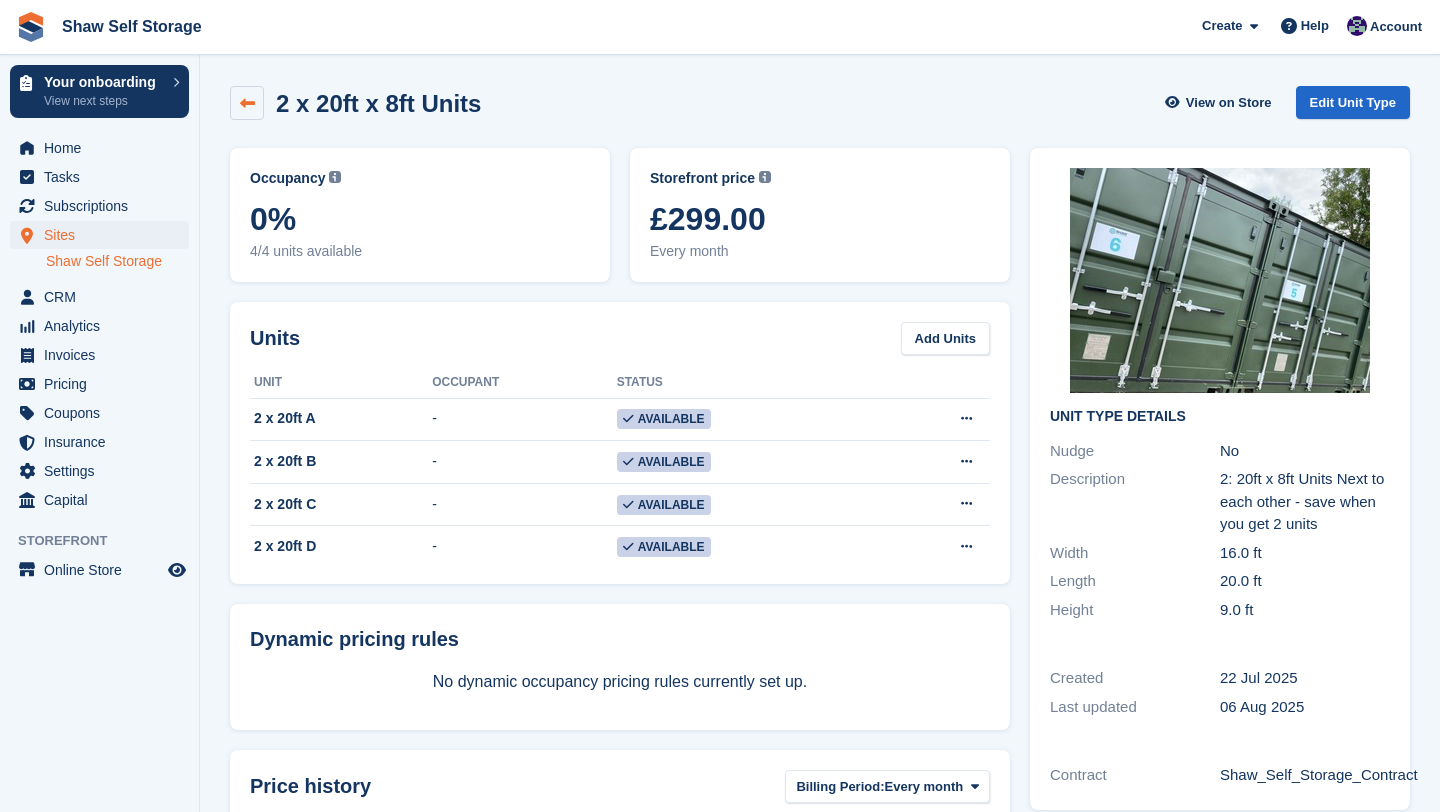 click at bounding box center (247, 103) 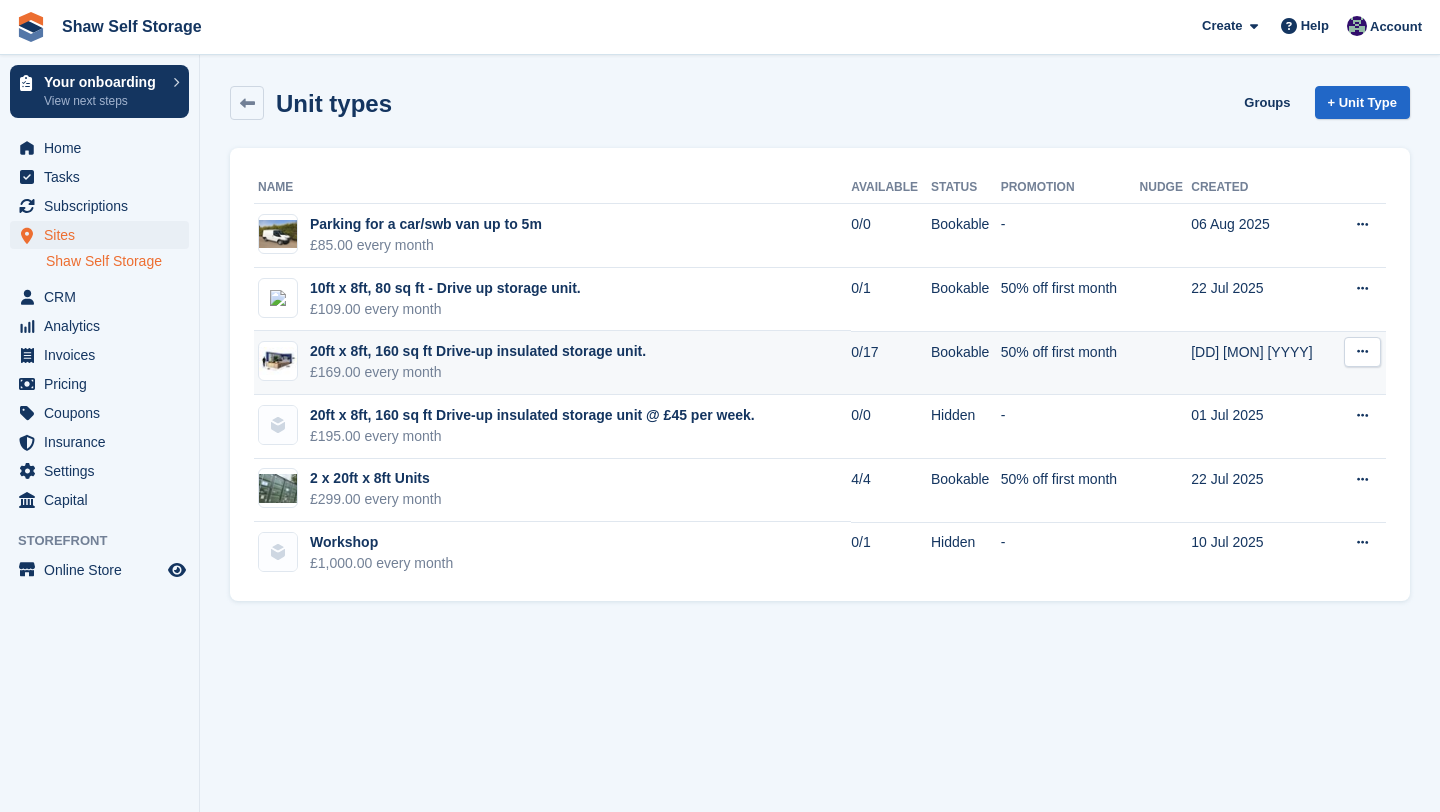 click at bounding box center [1362, 352] 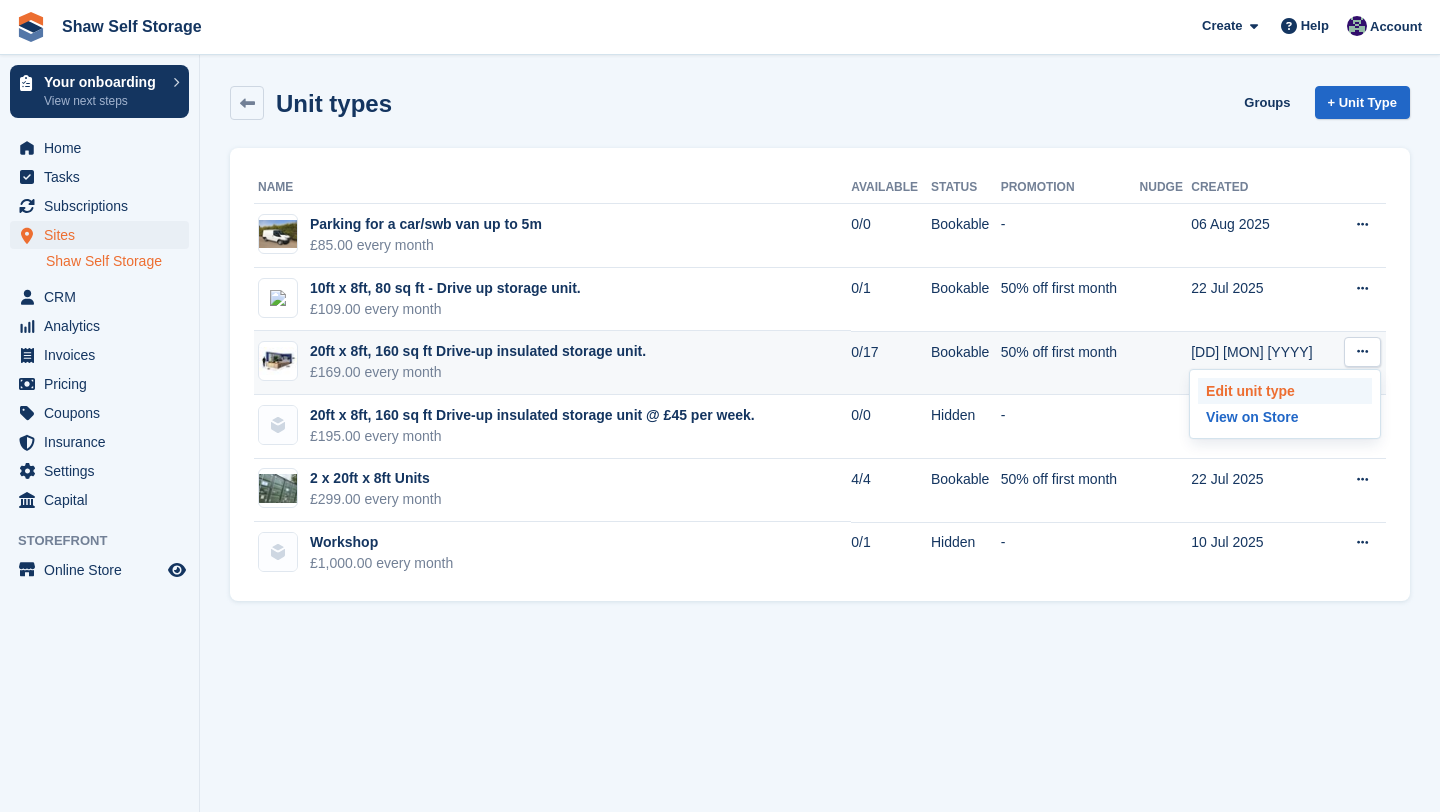 click on "Edit unit type" at bounding box center [1285, 391] 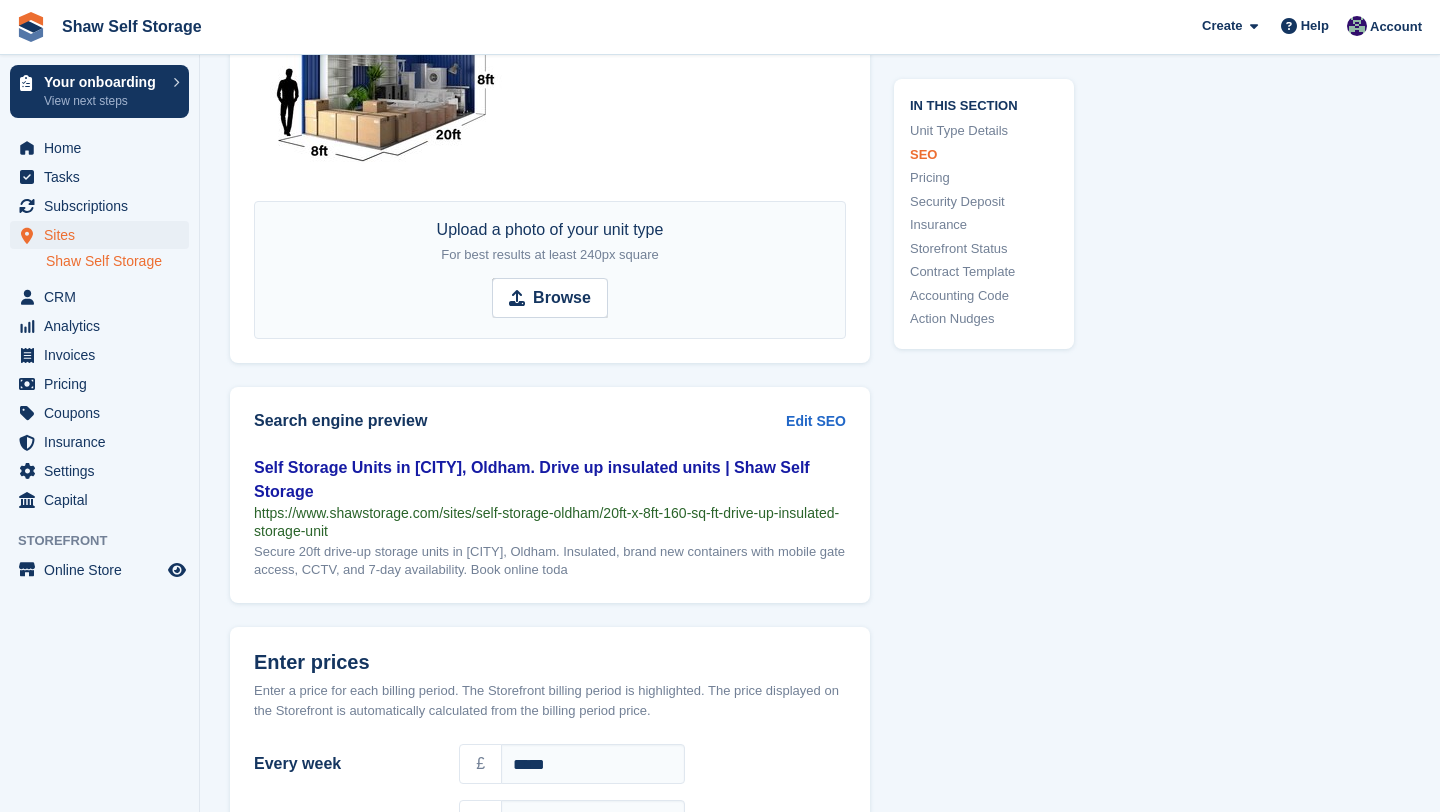 scroll, scrollTop: 1263, scrollLeft: 0, axis: vertical 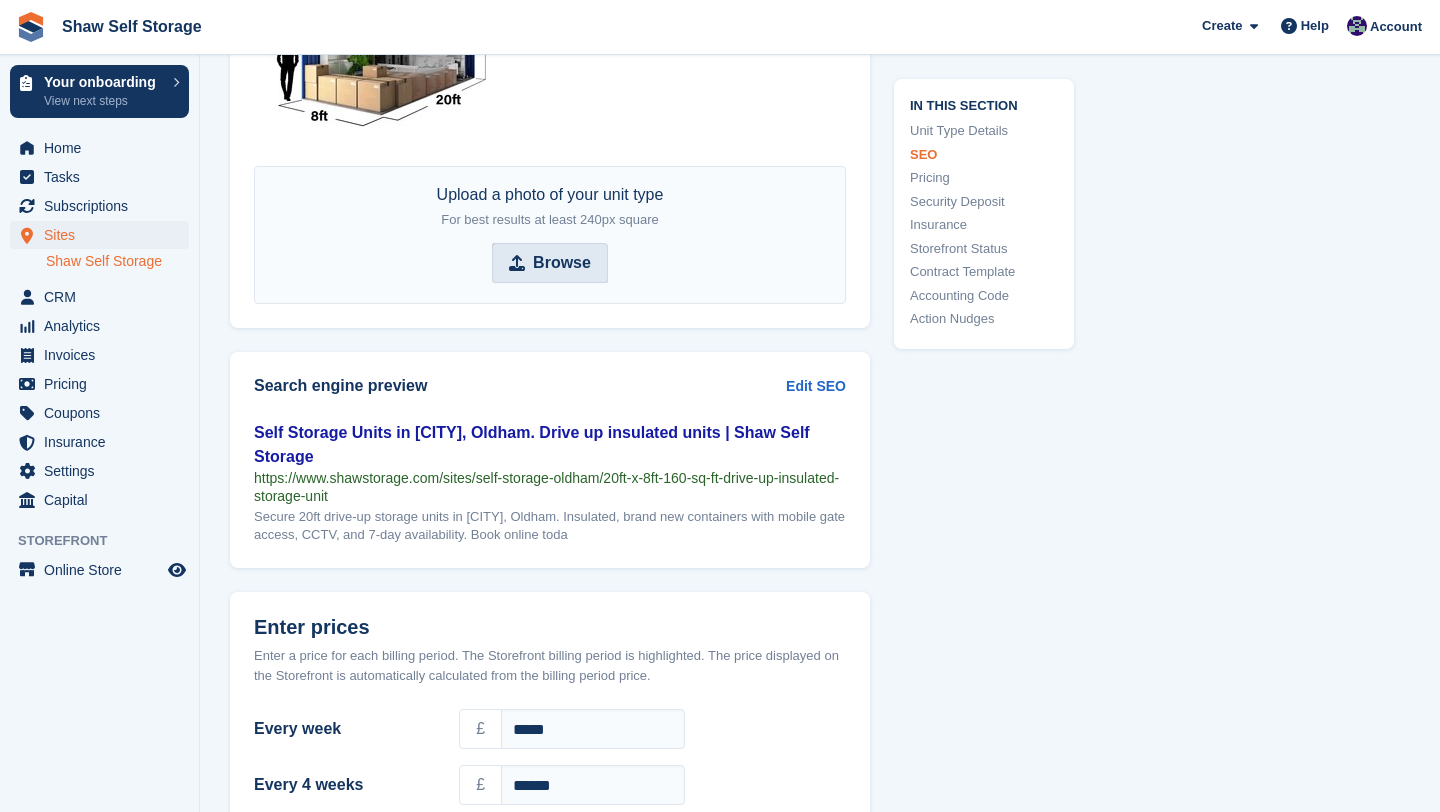 click on "Browse" at bounding box center (550, 263) 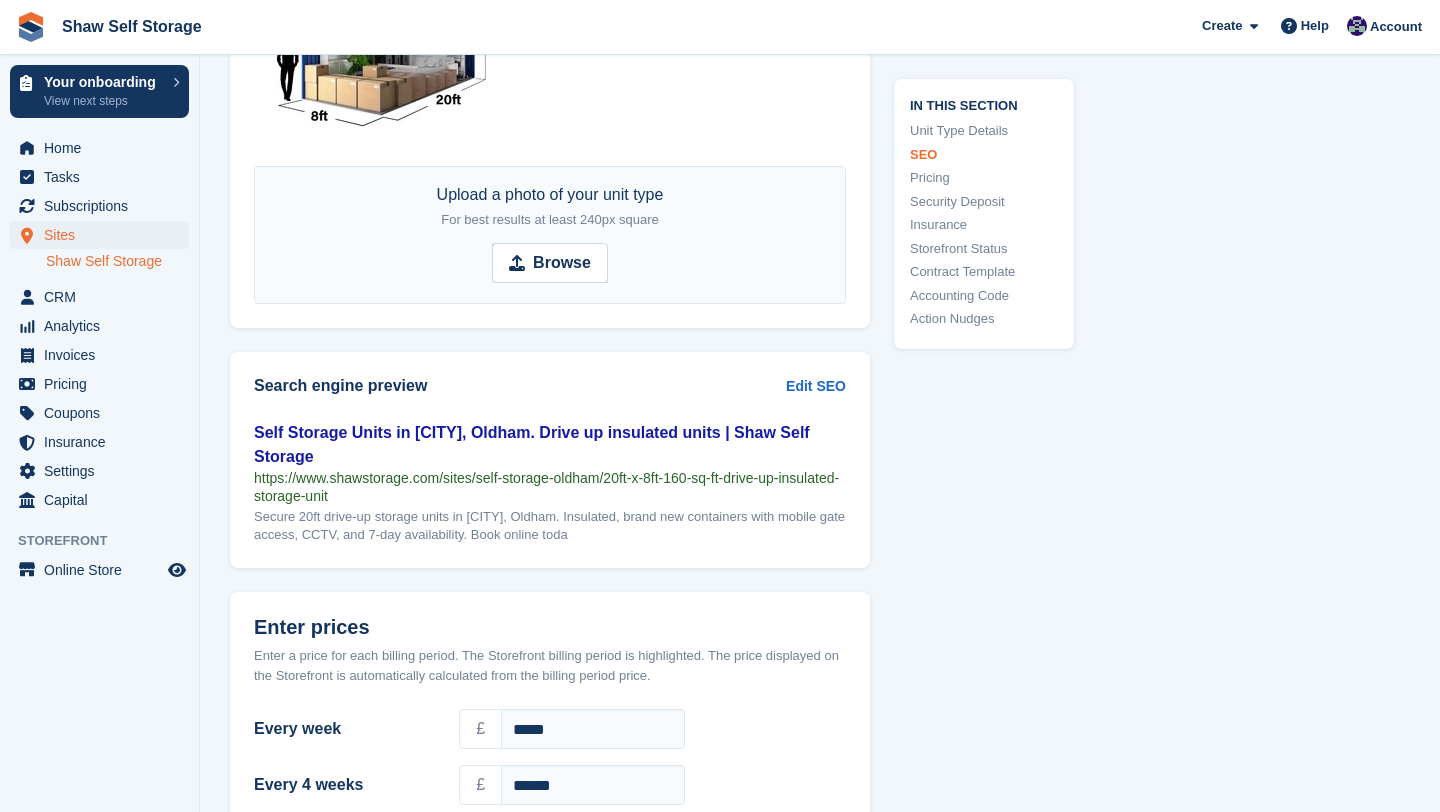 type on "**********" 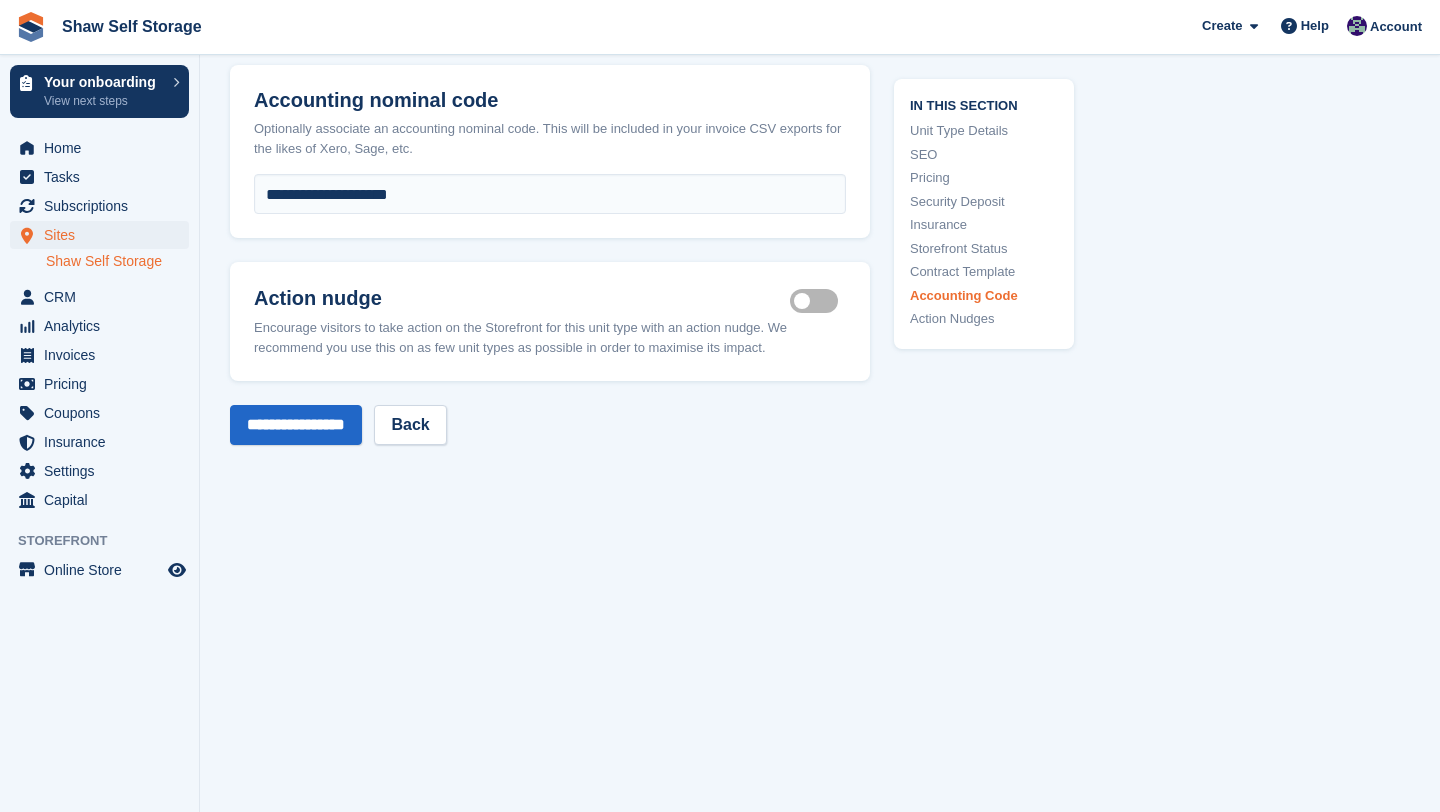 scroll, scrollTop: 3937, scrollLeft: 0, axis: vertical 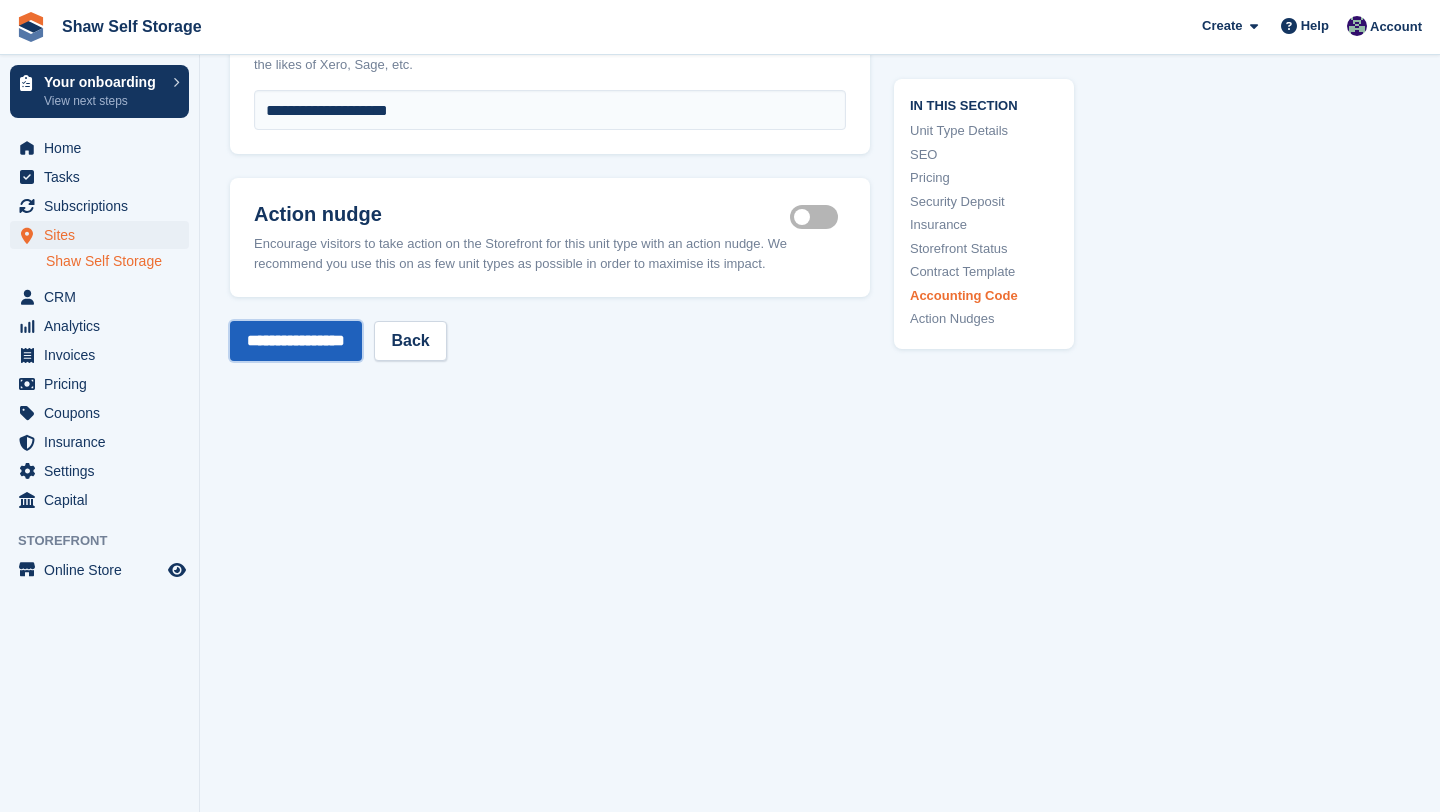 click on "**********" at bounding box center [296, 341] 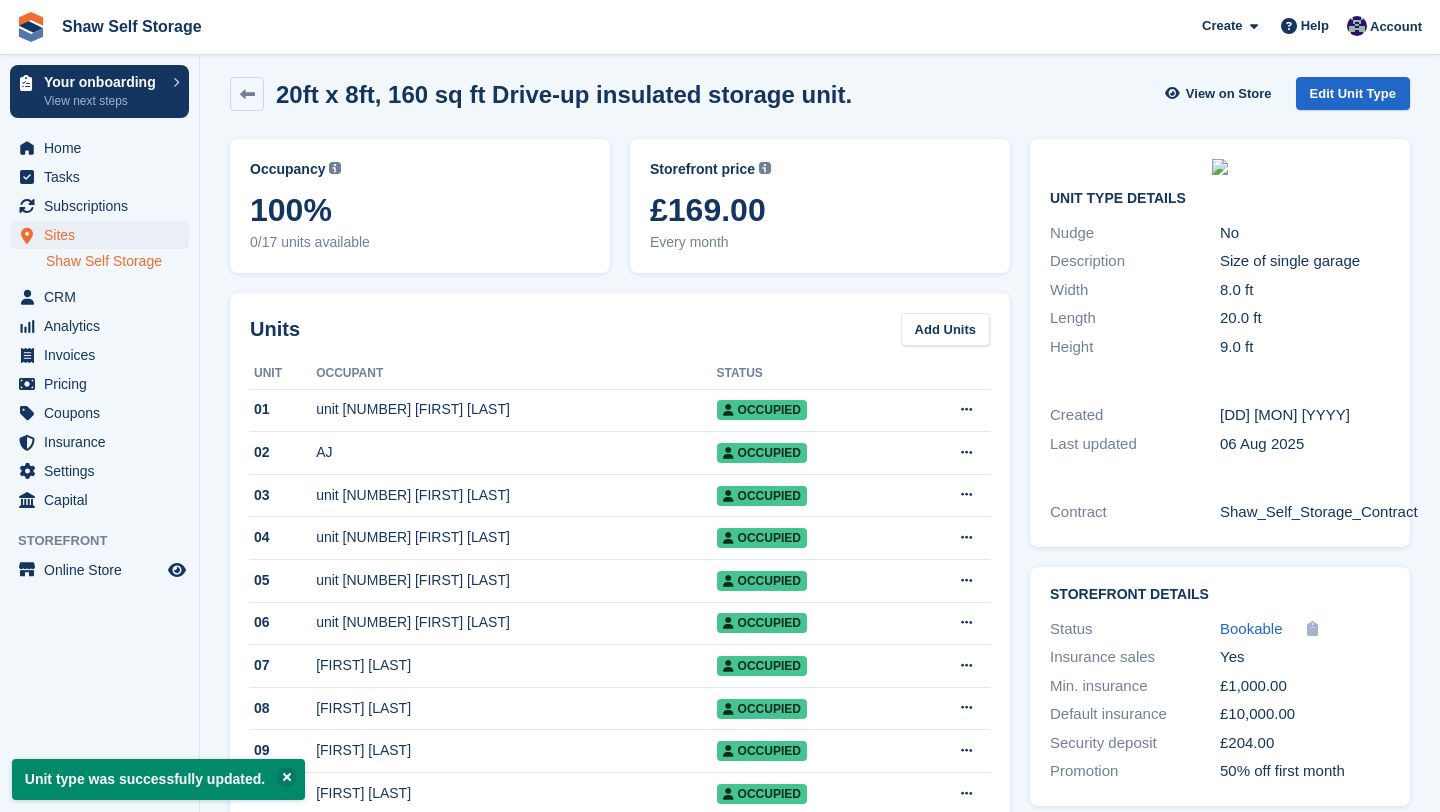 scroll, scrollTop: 0, scrollLeft: 0, axis: both 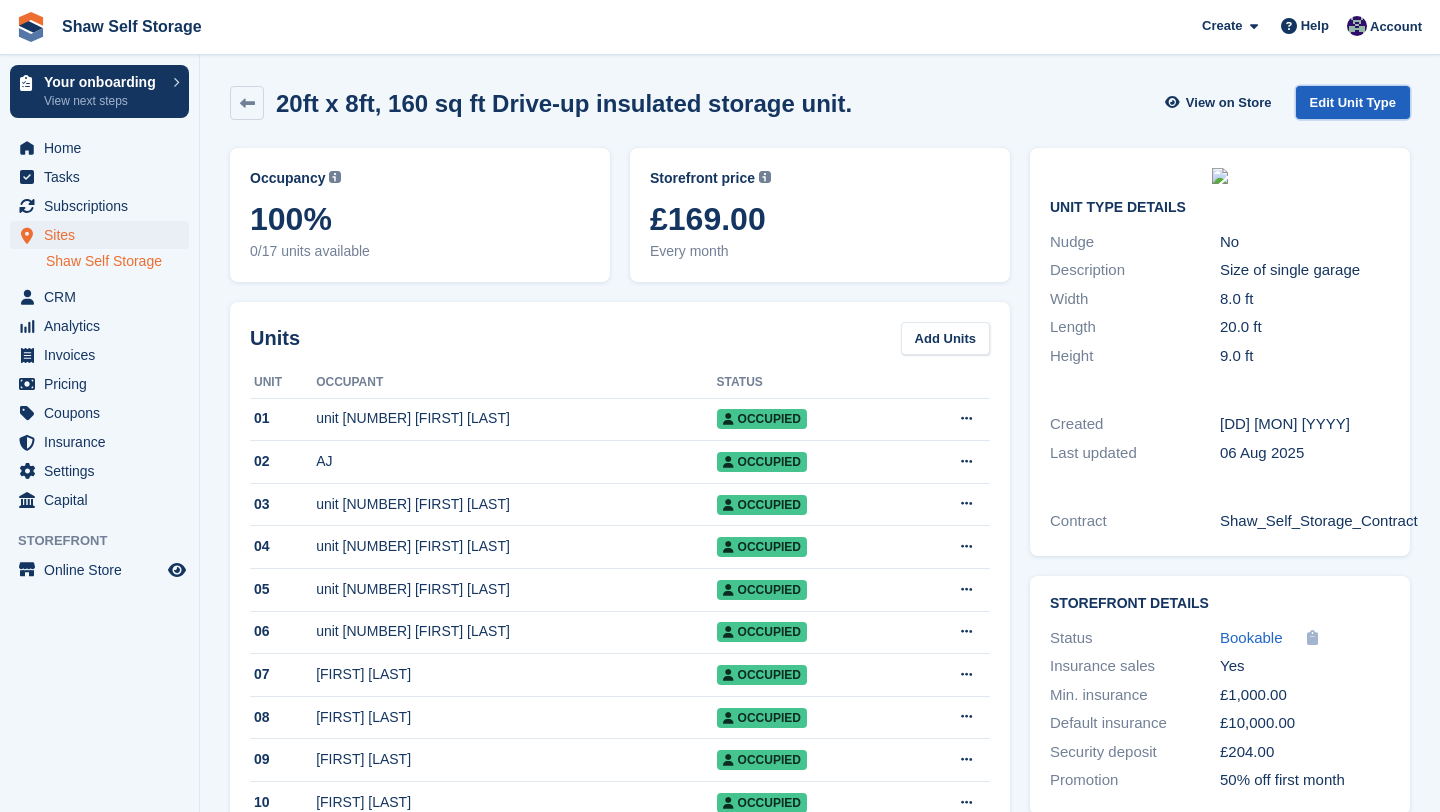 click on "Edit Unit Type" at bounding box center [1353, 102] 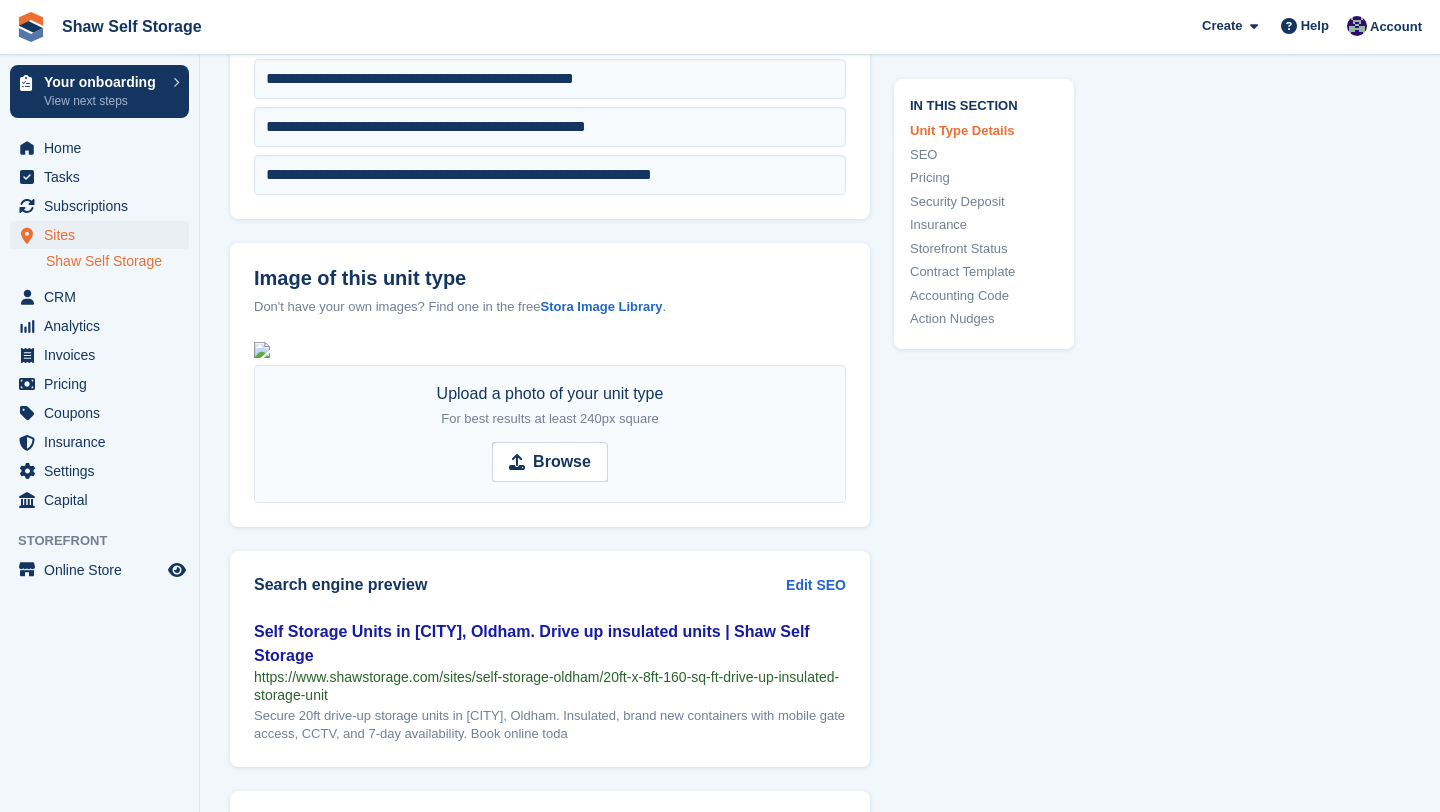 scroll, scrollTop: 1118, scrollLeft: 0, axis: vertical 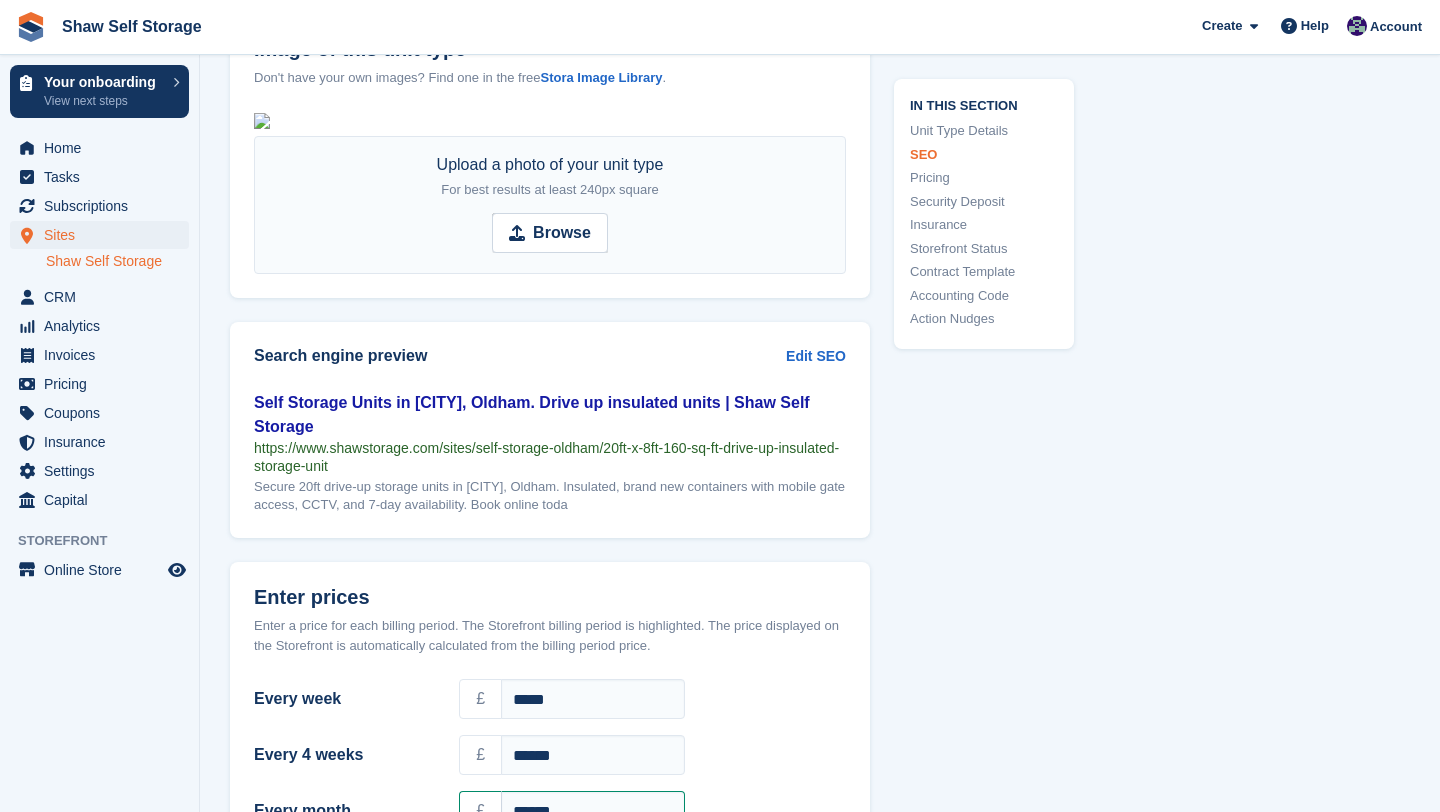 click on "Upload a photo of your unit type
For best results at least 240px square
Browse" at bounding box center (550, 205) 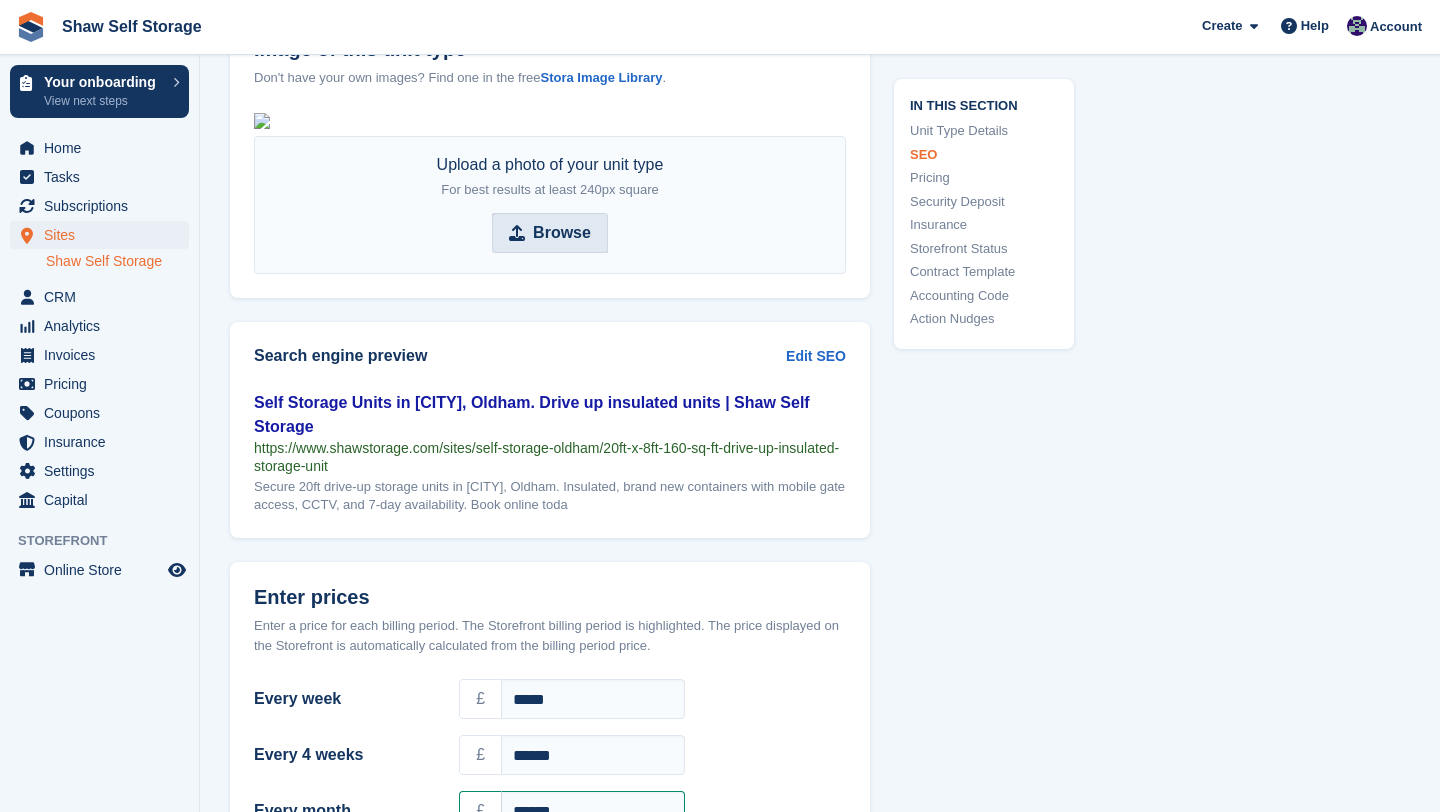 click on "Browse" at bounding box center (562, 233) 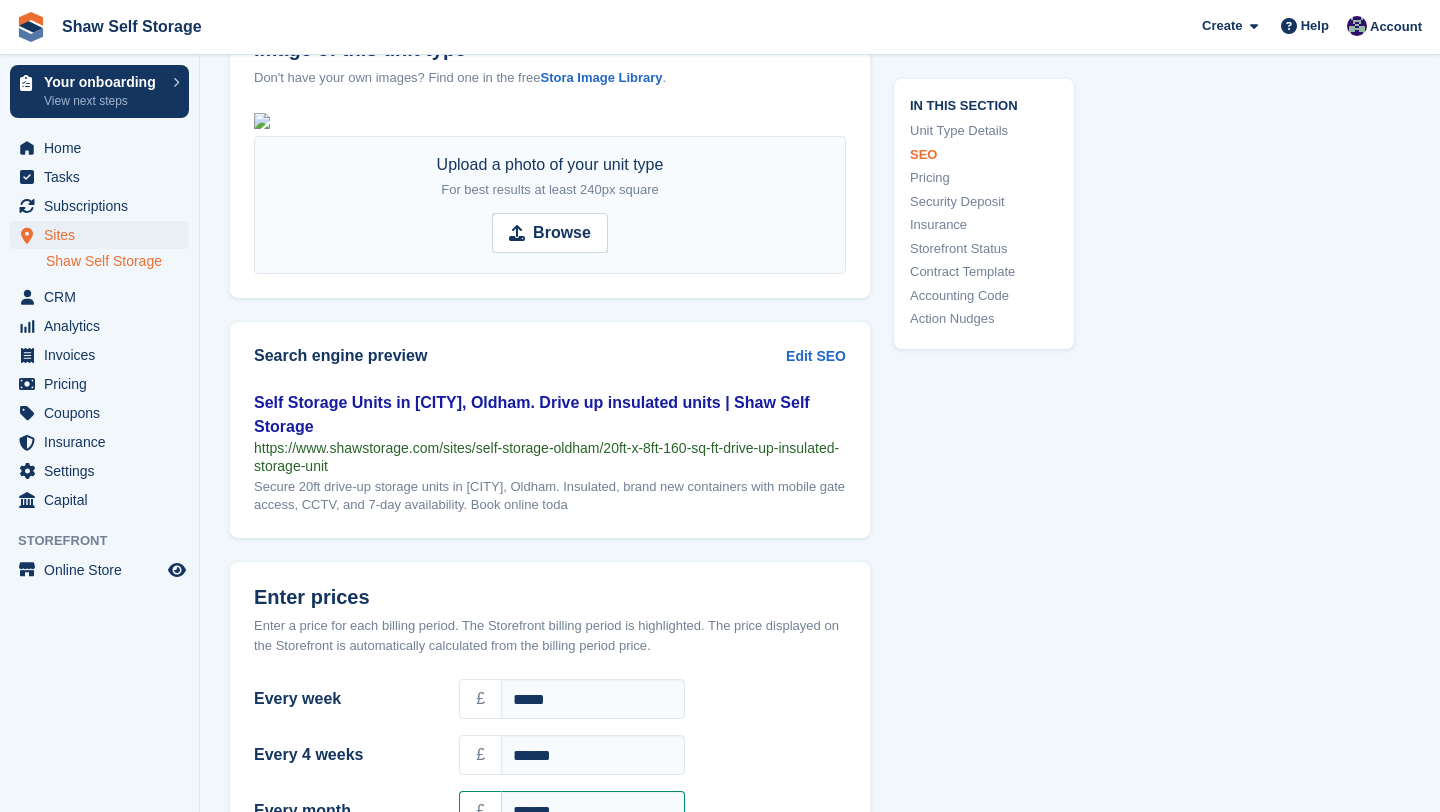 type on "**********" 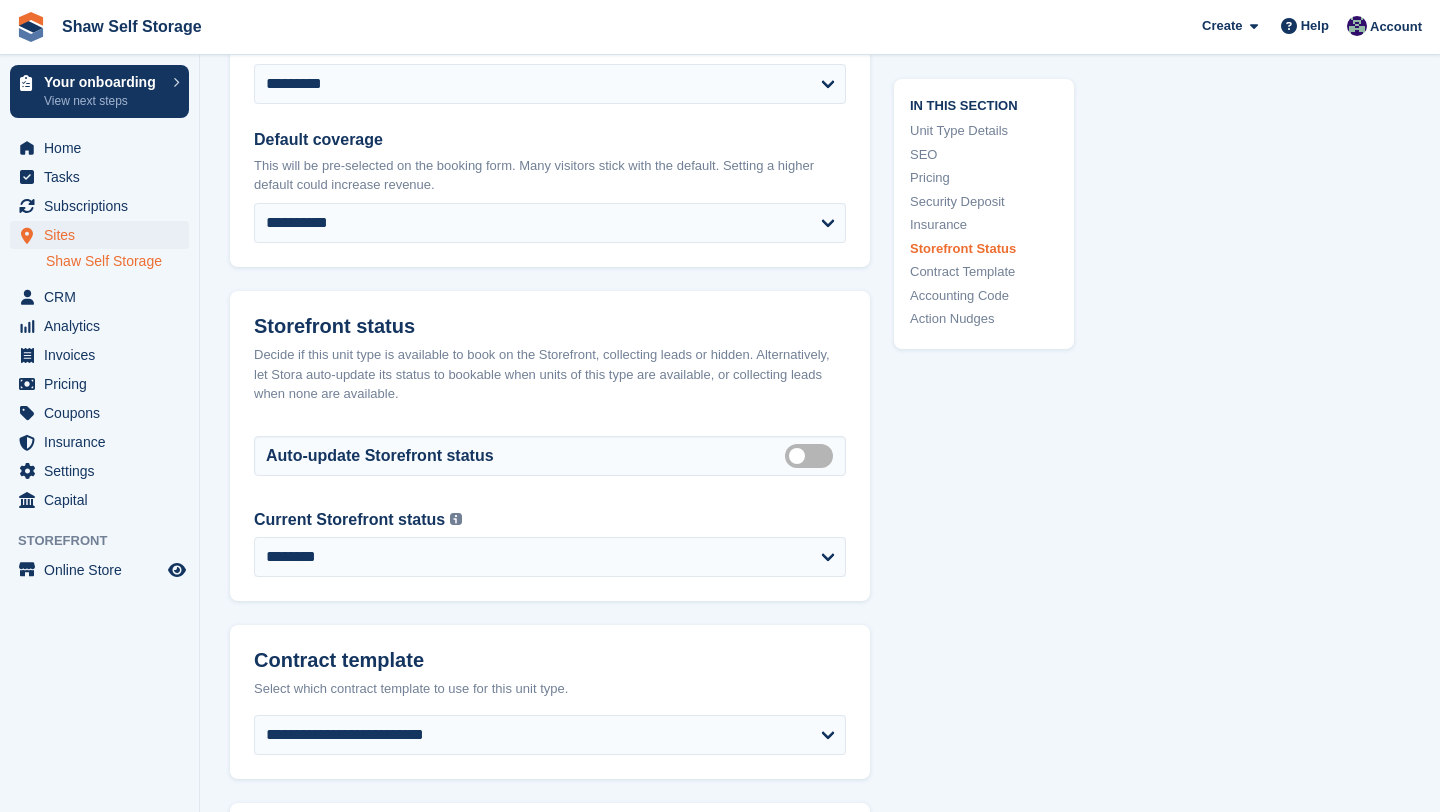 scroll, scrollTop: 3937, scrollLeft: 0, axis: vertical 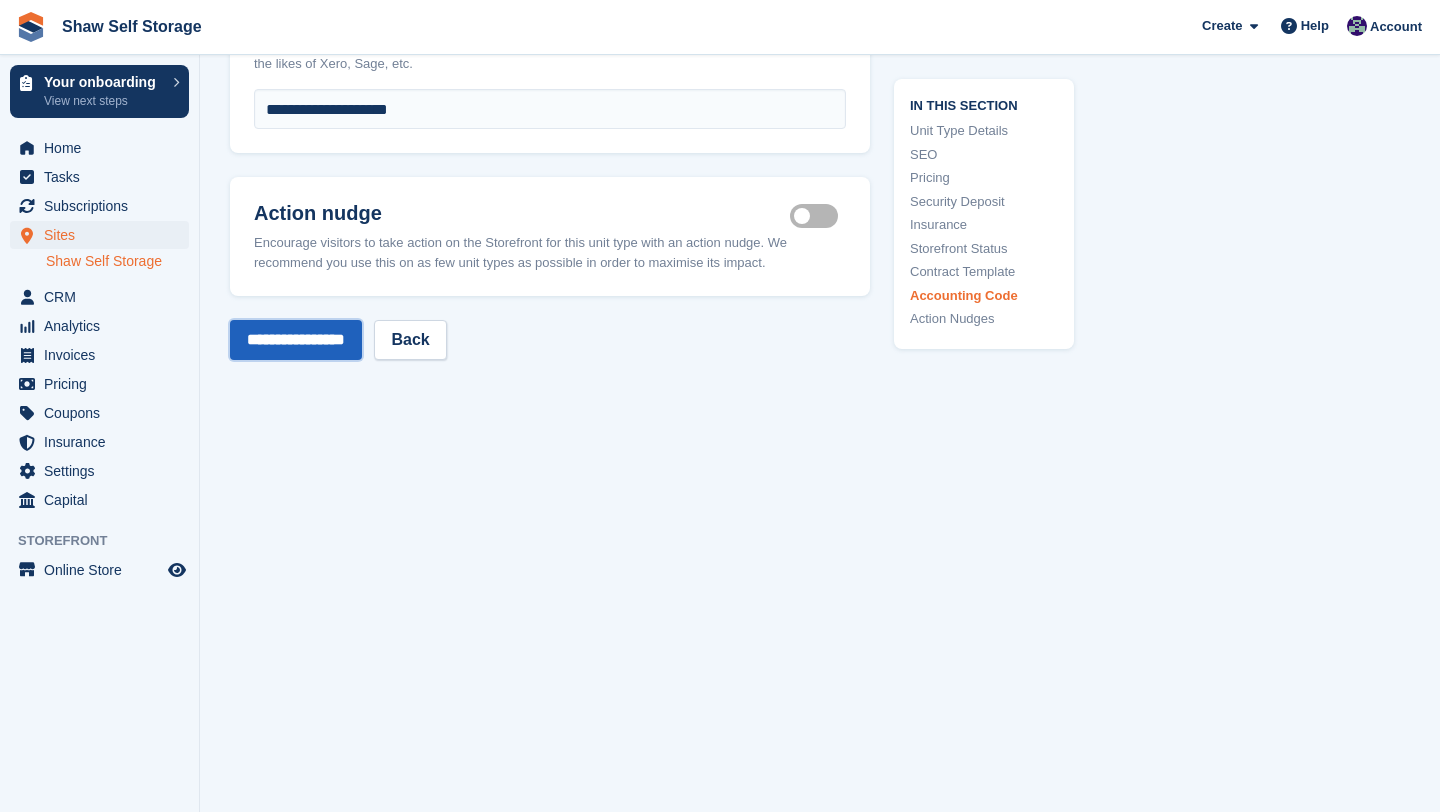 click on "**********" at bounding box center [296, 340] 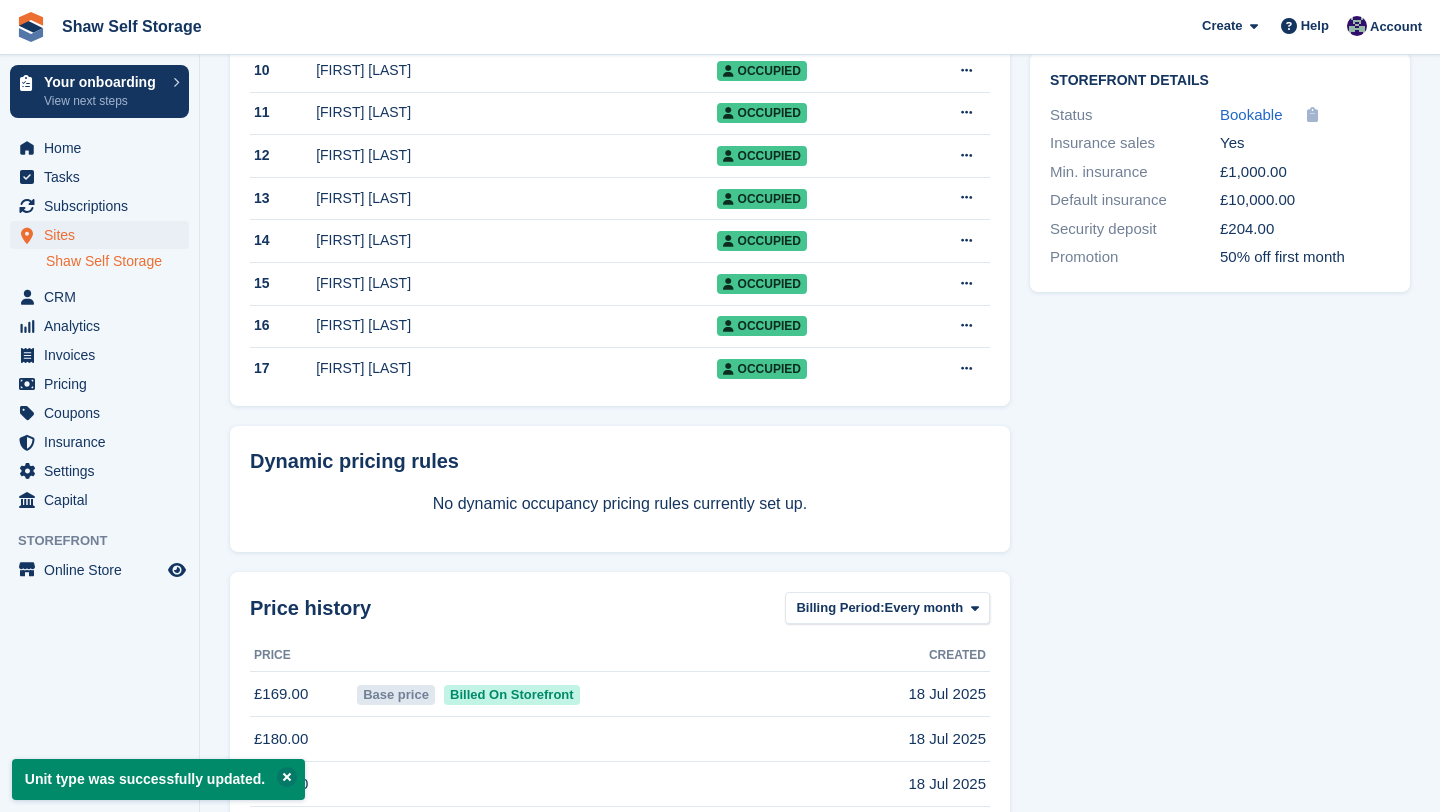 scroll, scrollTop: 0, scrollLeft: 0, axis: both 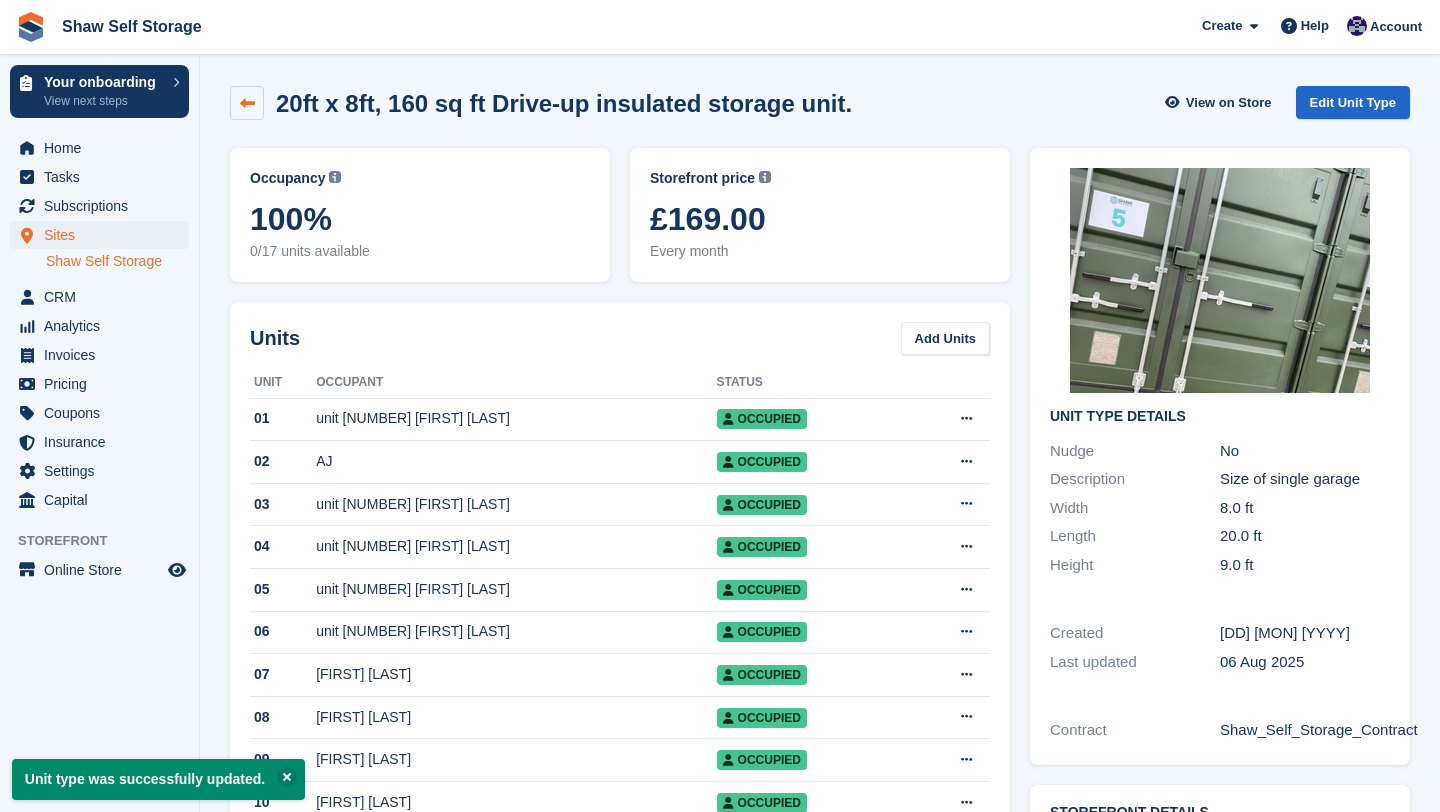 click at bounding box center [247, 103] 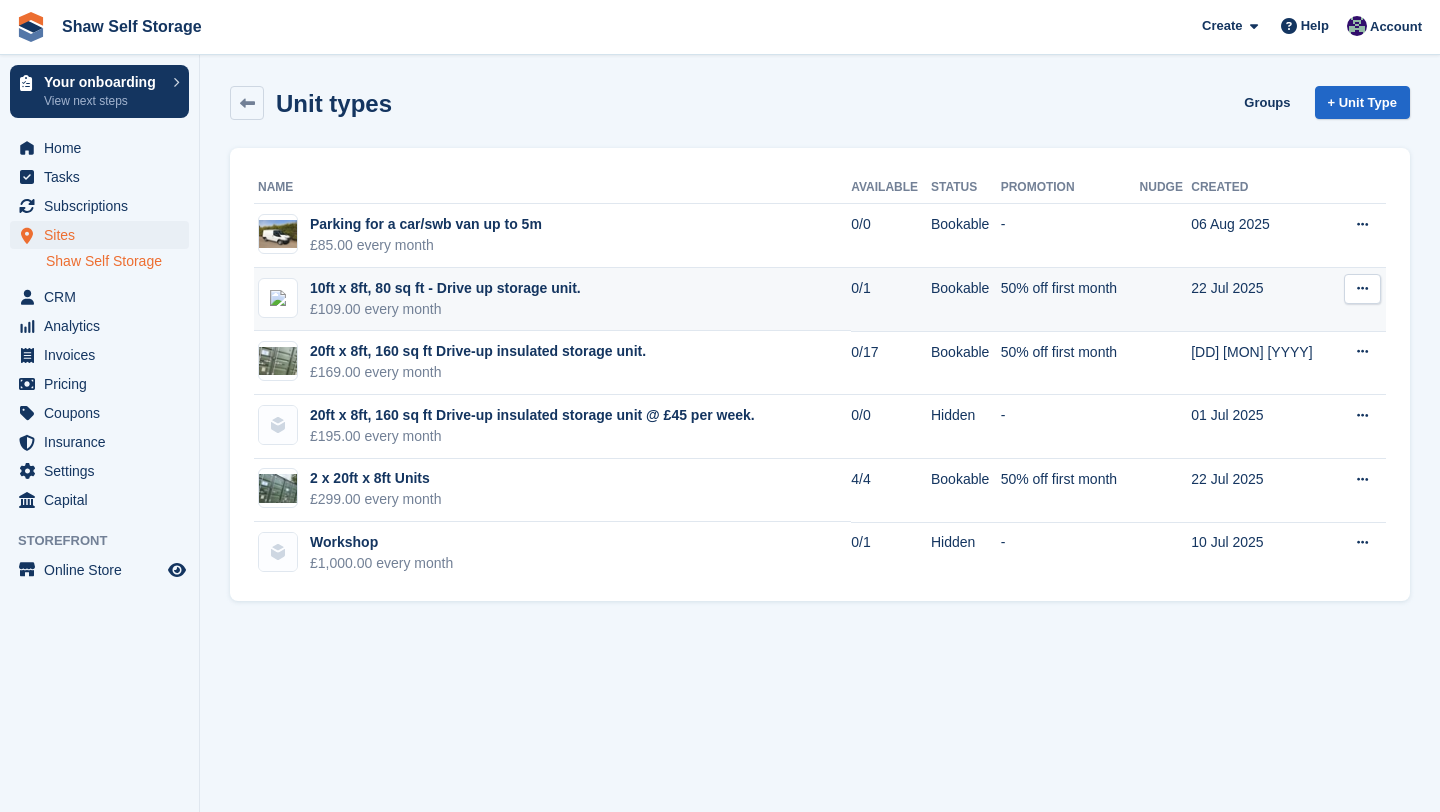 click at bounding box center (1362, 288) 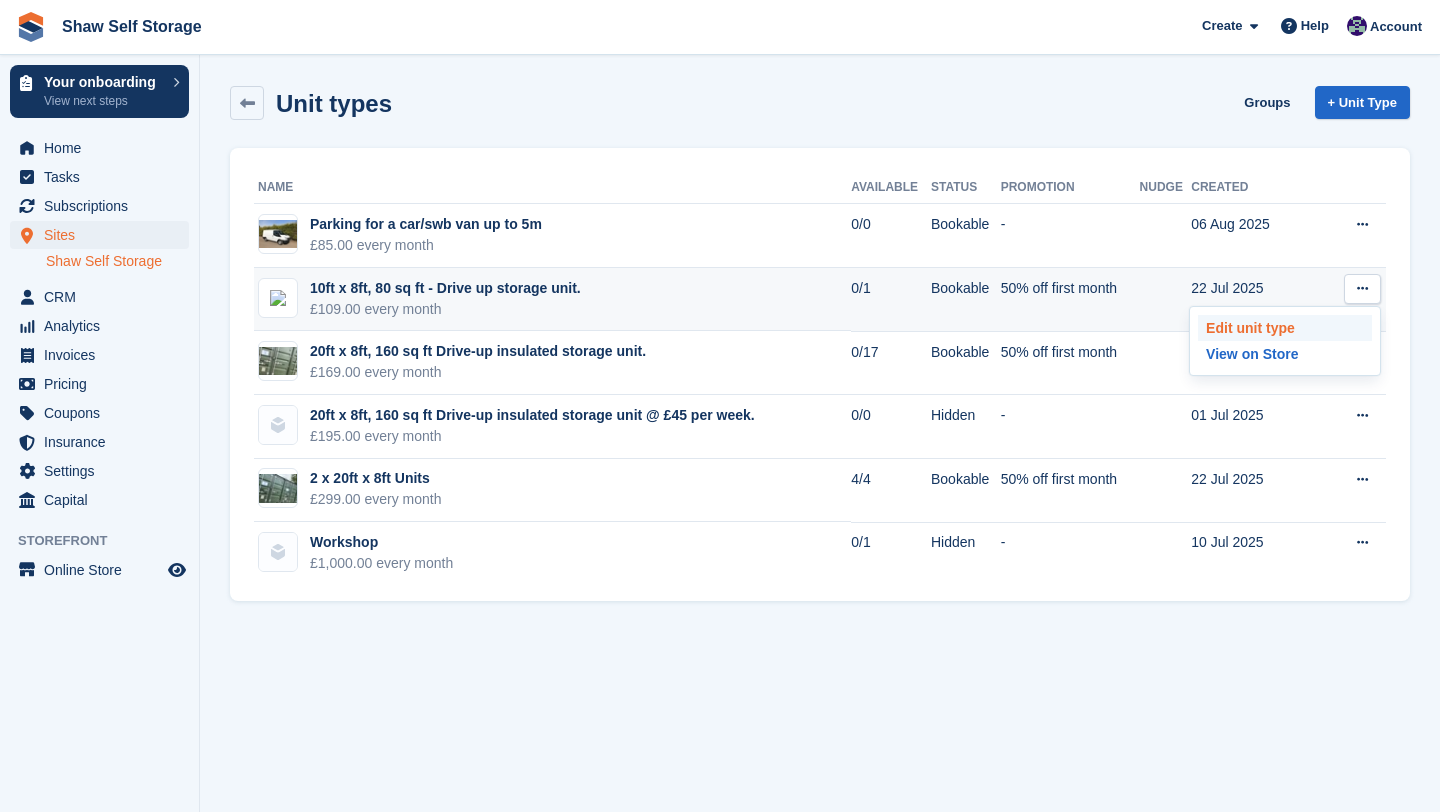 click on "Edit unit type" at bounding box center [1285, 328] 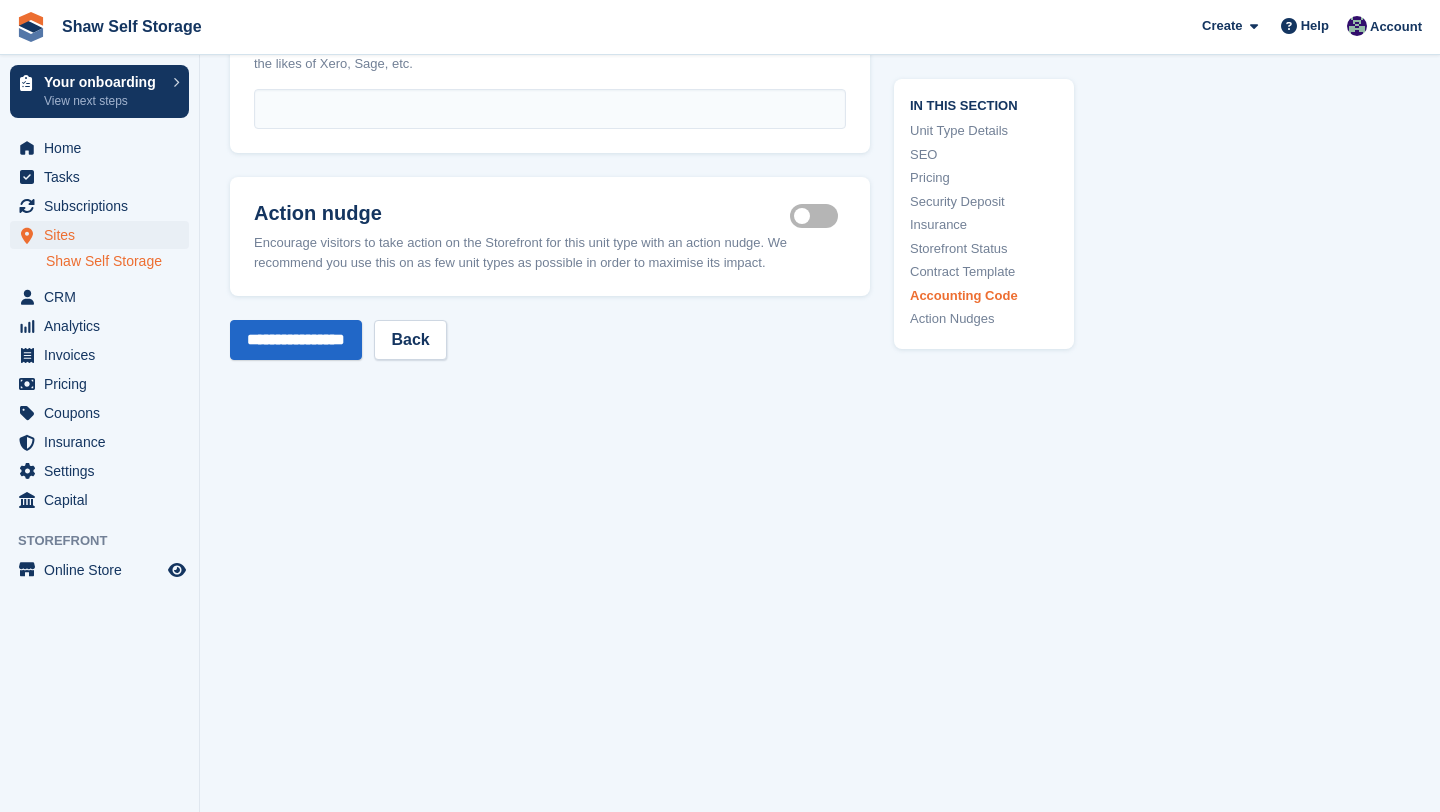 scroll, scrollTop: 3913, scrollLeft: 0, axis: vertical 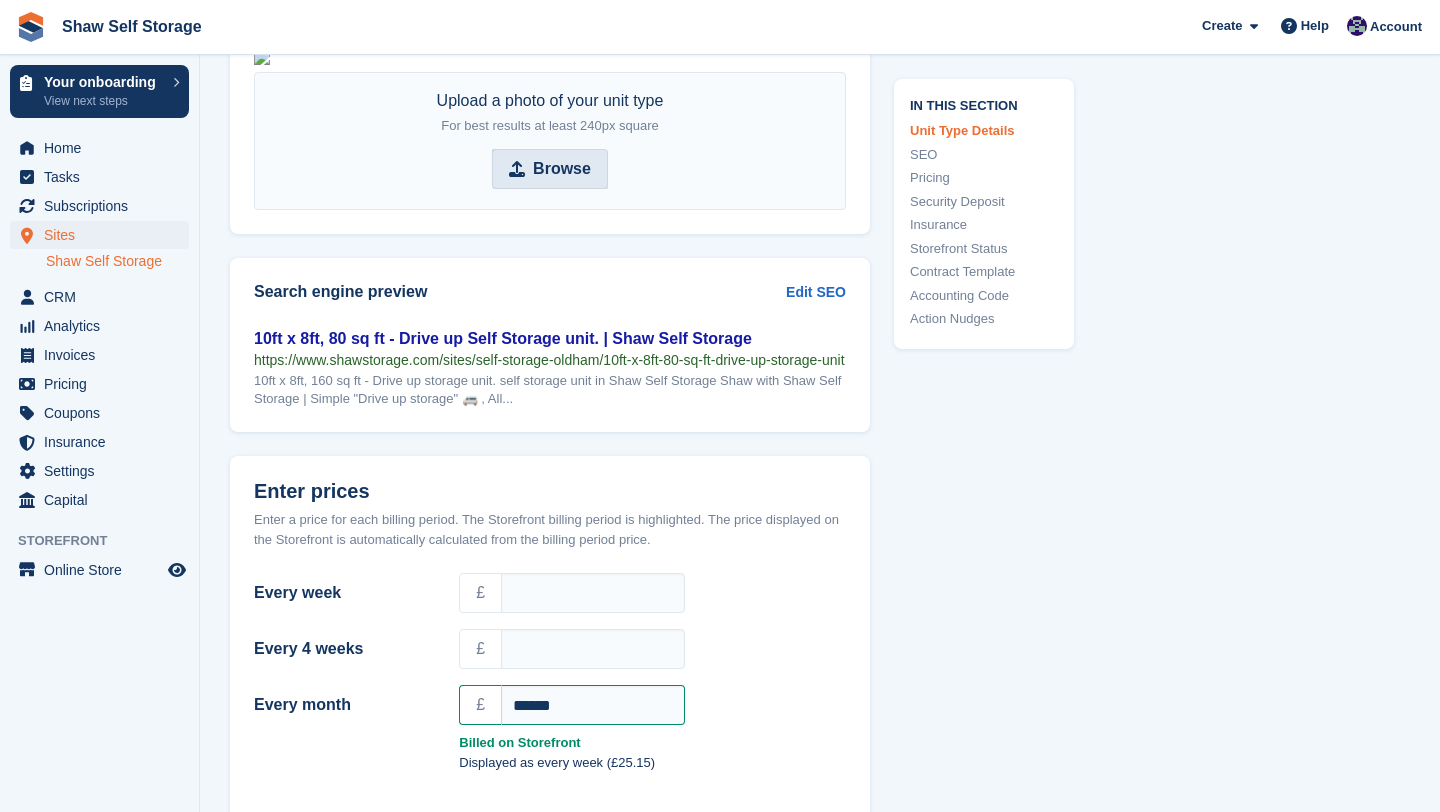 click on "Browse" at bounding box center [550, 169] 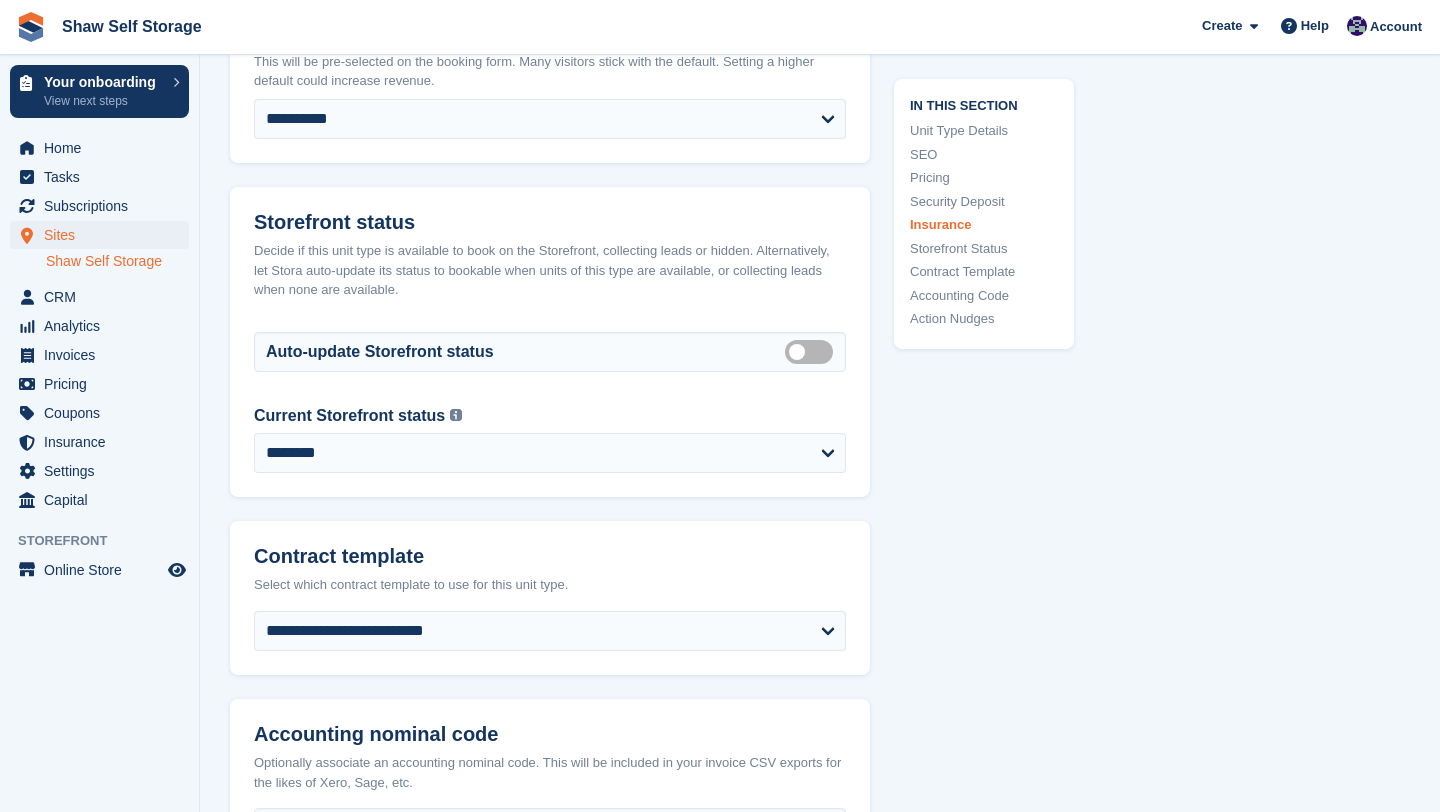 scroll, scrollTop: 3913, scrollLeft: 0, axis: vertical 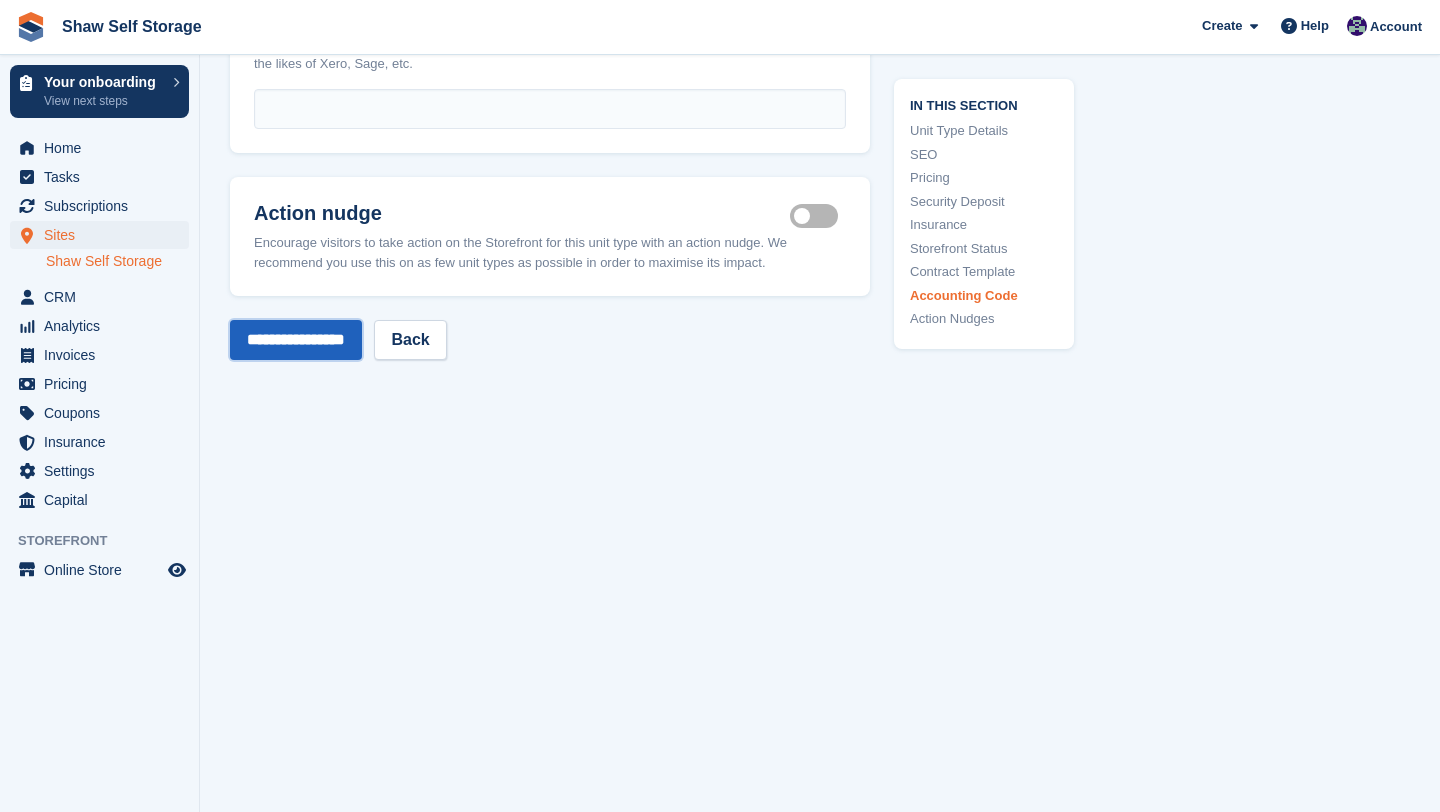 click on "**********" at bounding box center [296, 340] 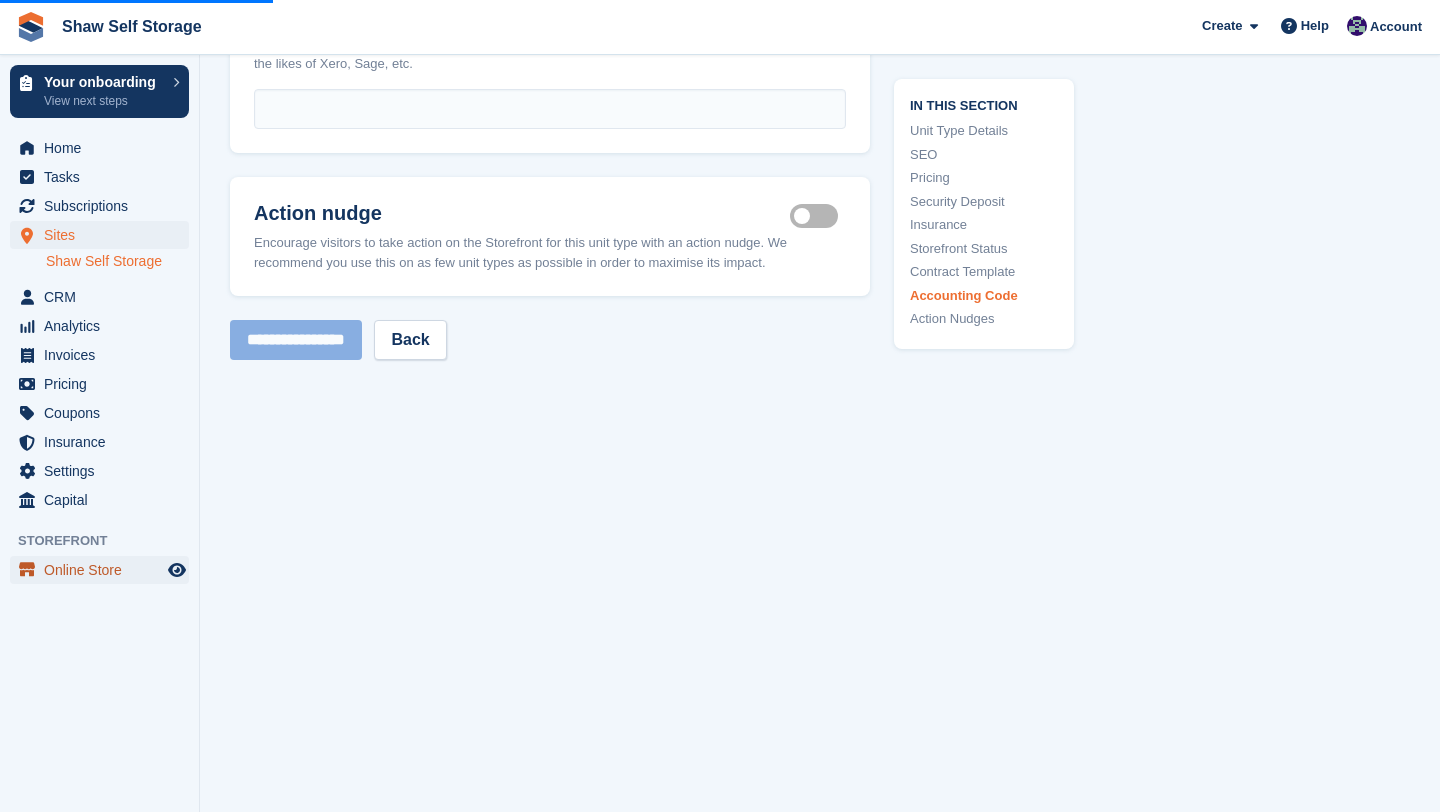 click on "Online Store" at bounding box center (104, 570) 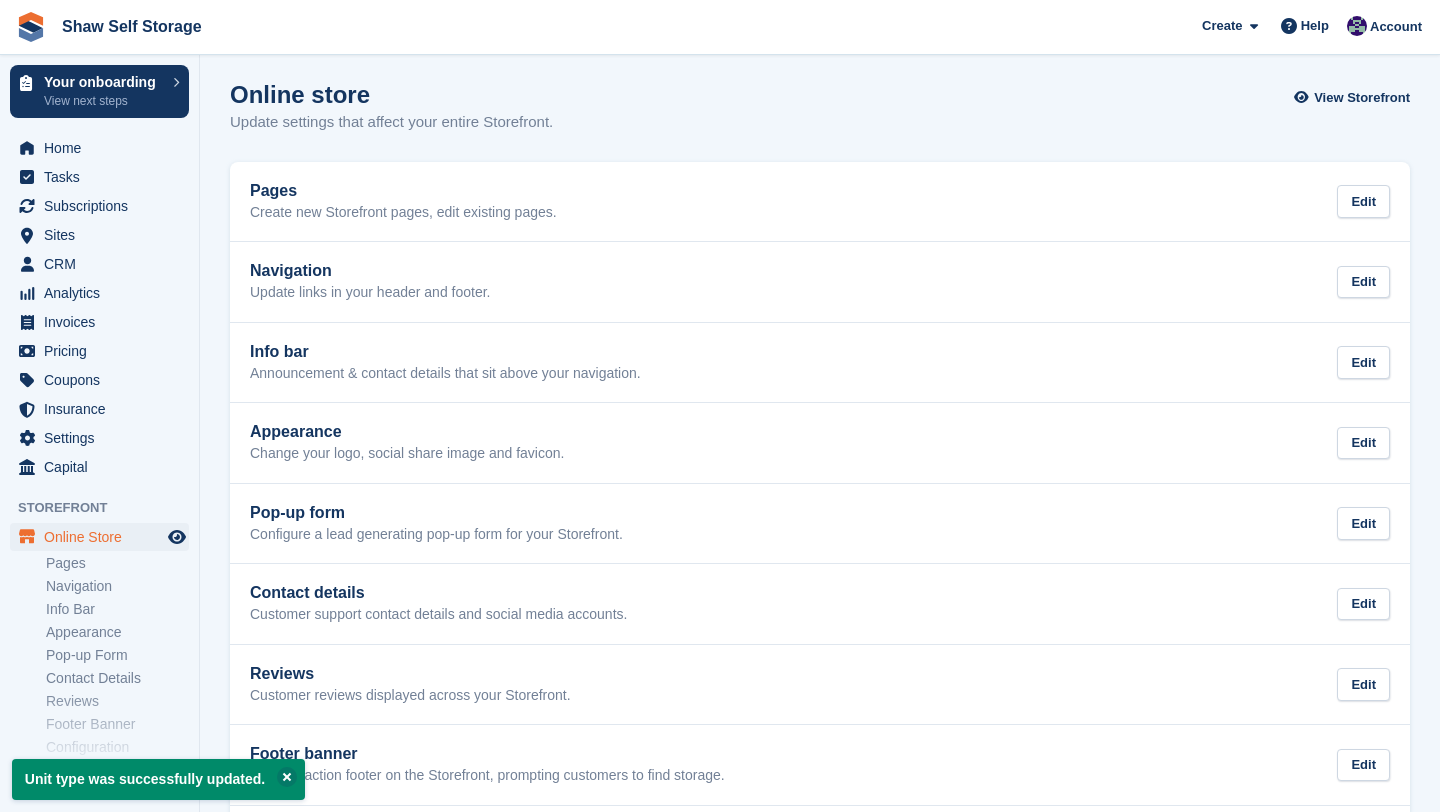 scroll, scrollTop: 0, scrollLeft: 0, axis: both 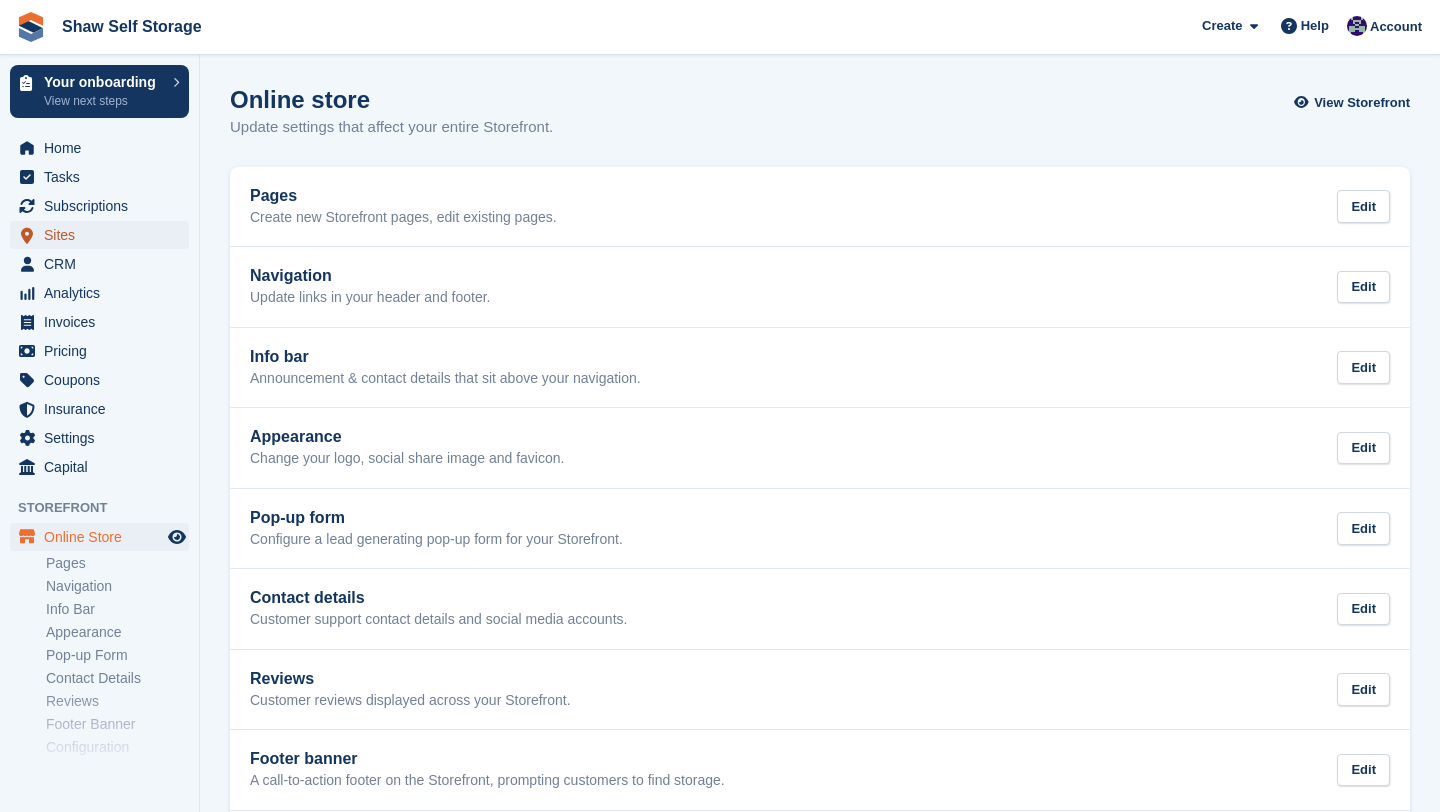click on "Sites" at bounding box center [104, 235] 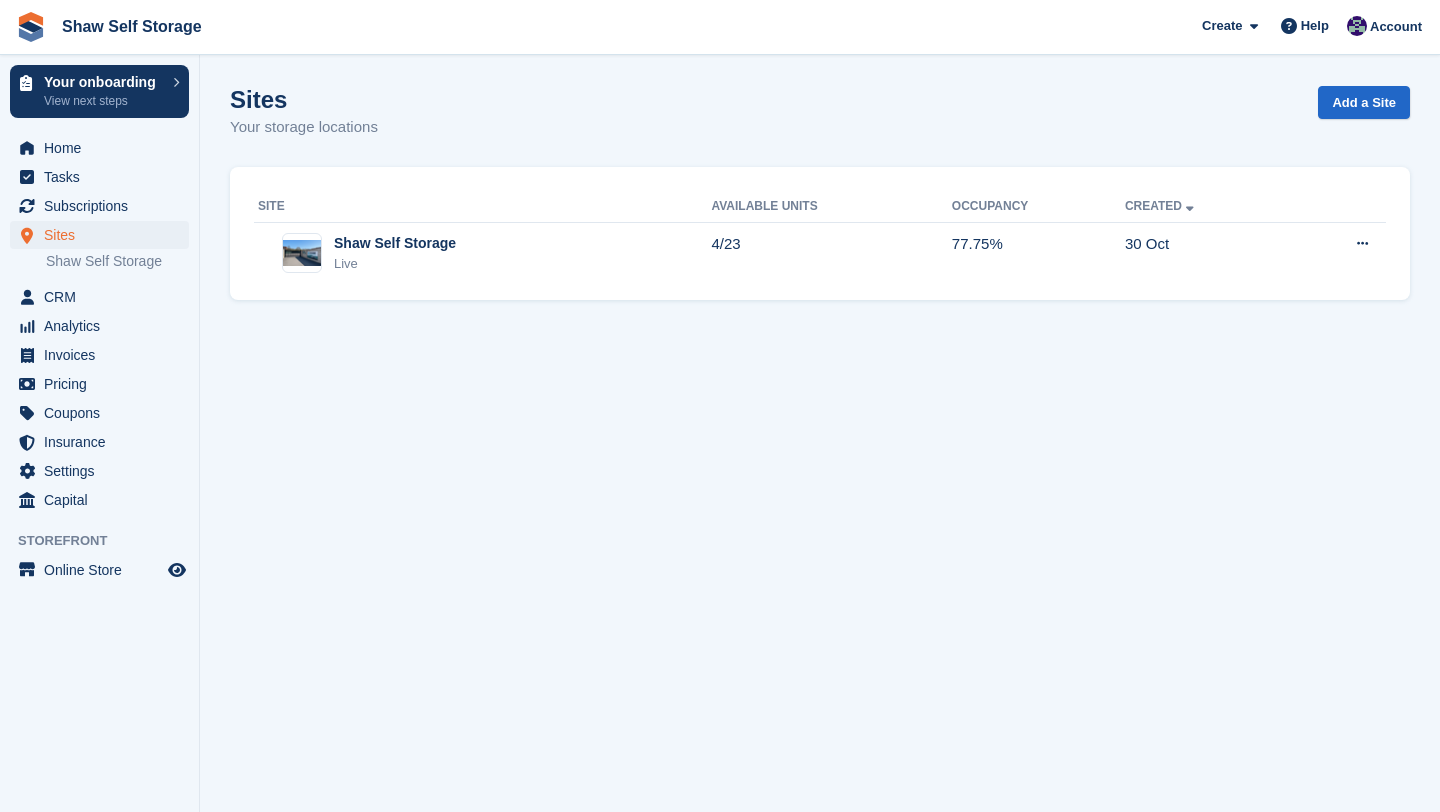 click on "Shaw Self Storage" at bounding box center [122, 261] 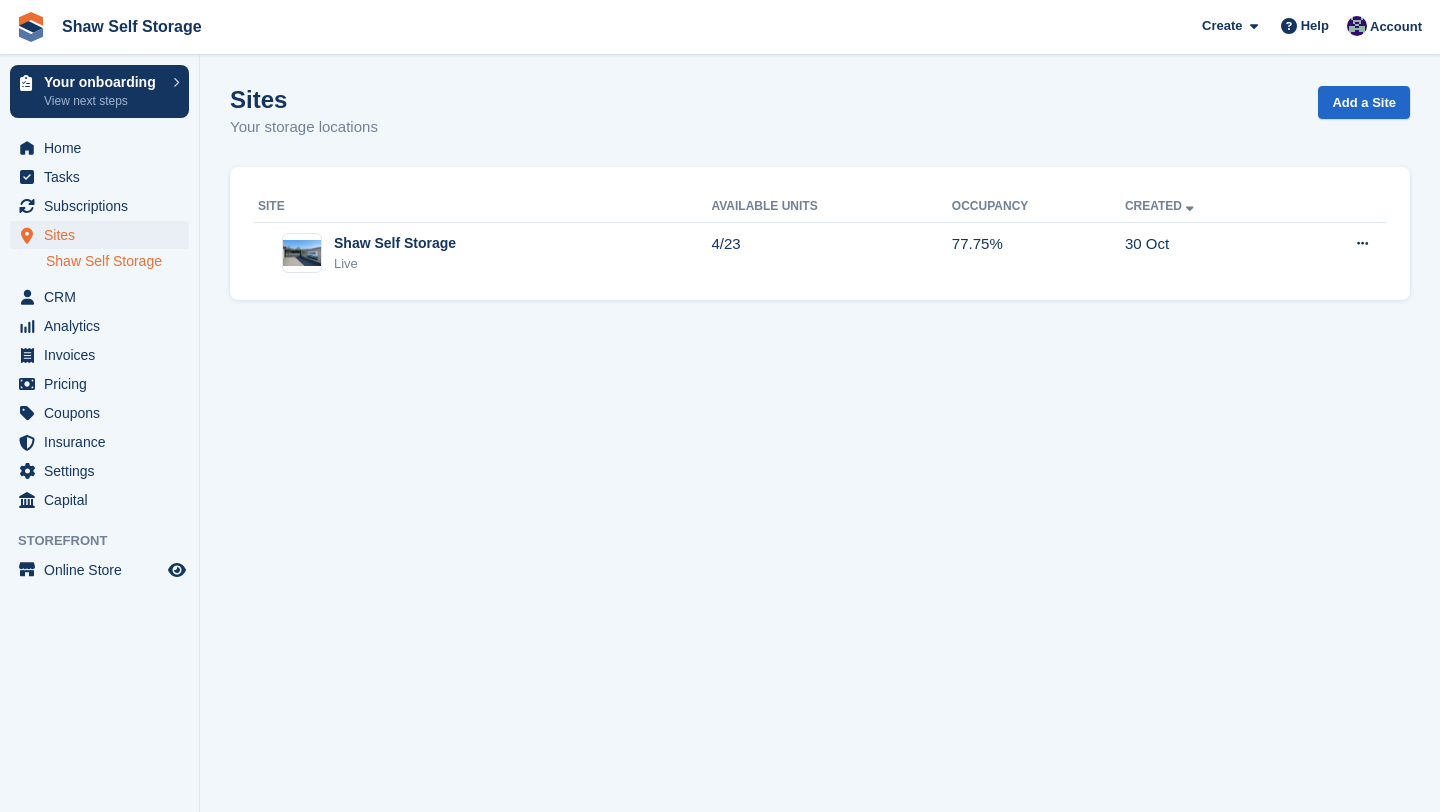 click on "Shaw Self Storage" at bounding box center (117, 261) 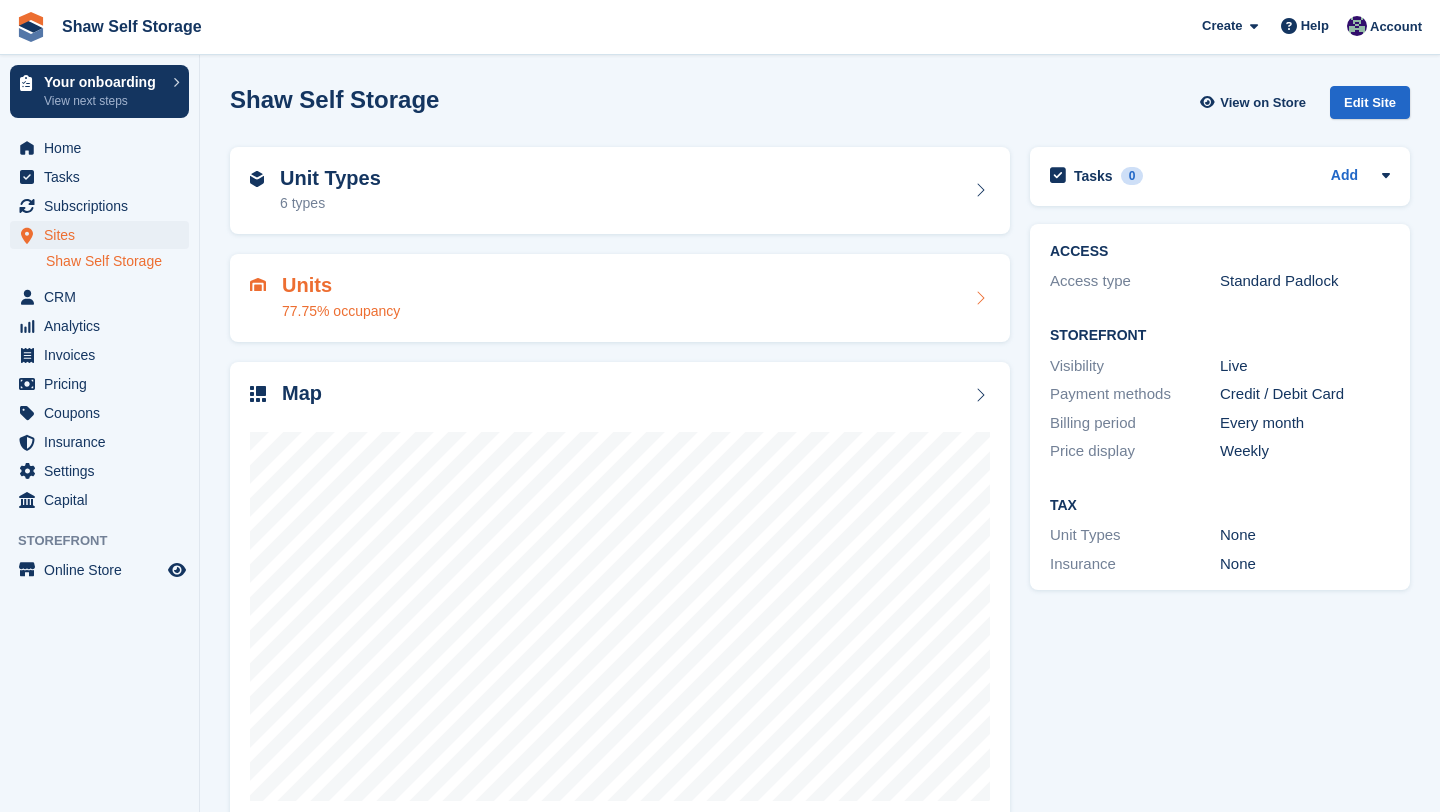 scroll, scrollTop: 0, scrollLeft: 0, axis: both 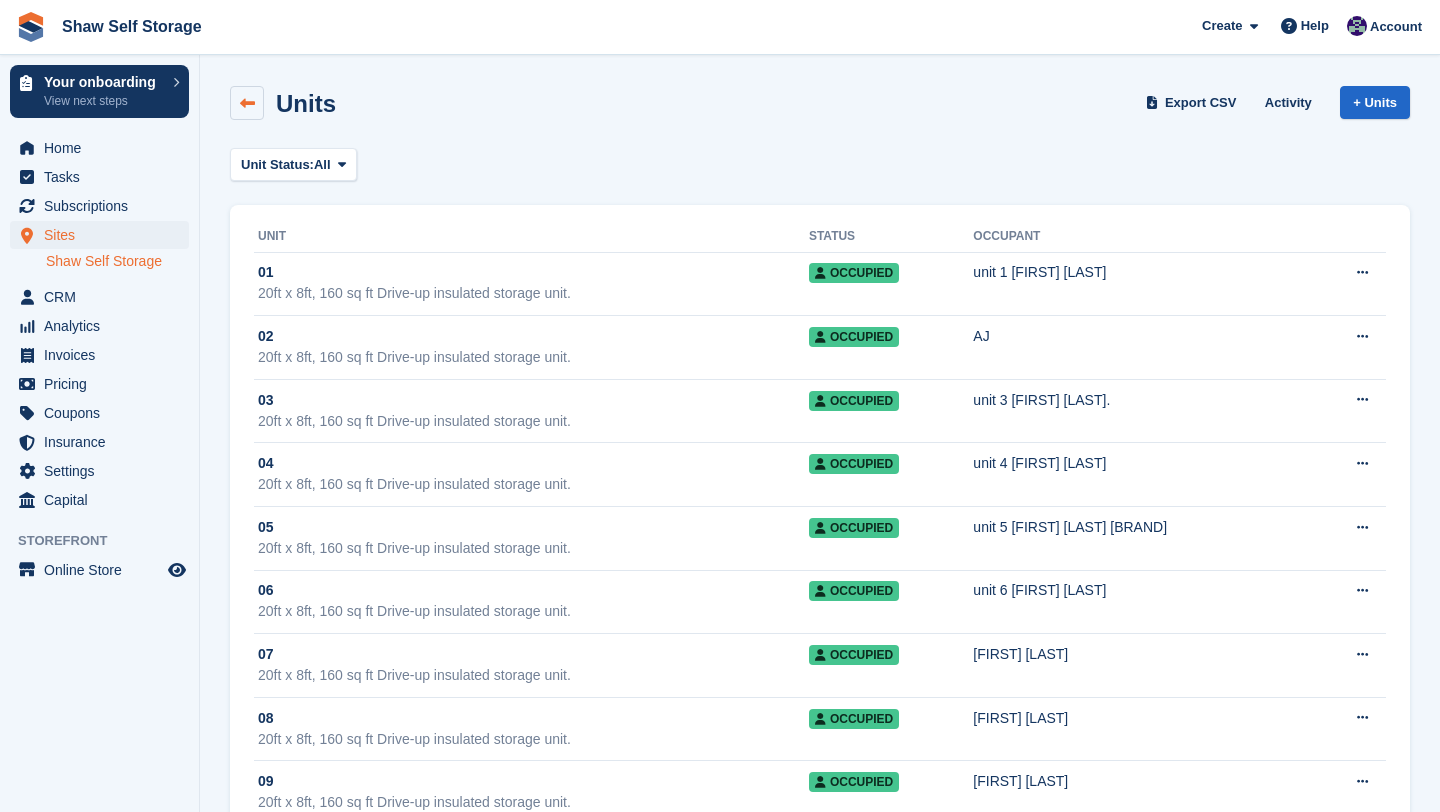 click at bounding box center [247, 103] 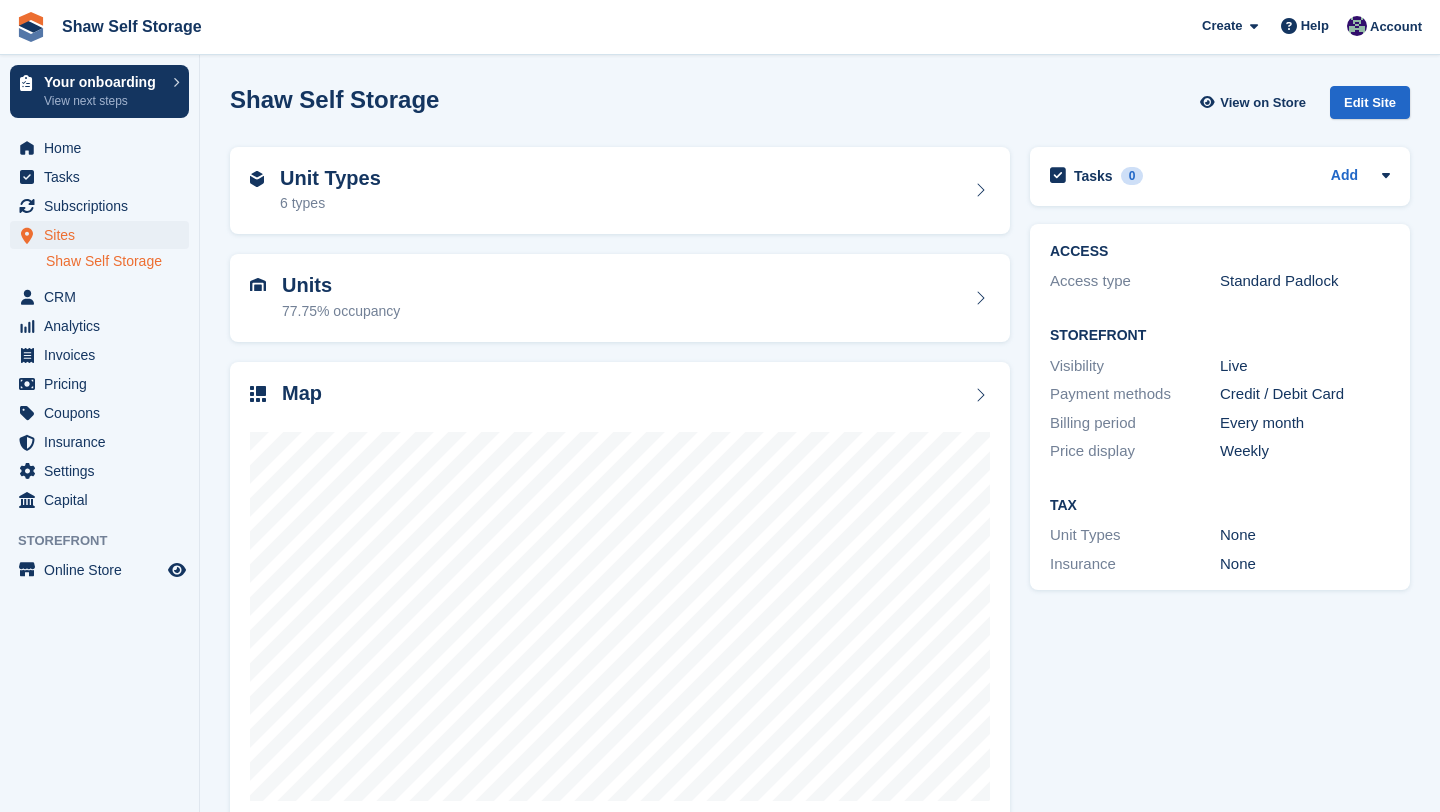click on "Unit Types
6 types" at bounding box center [620, 191] 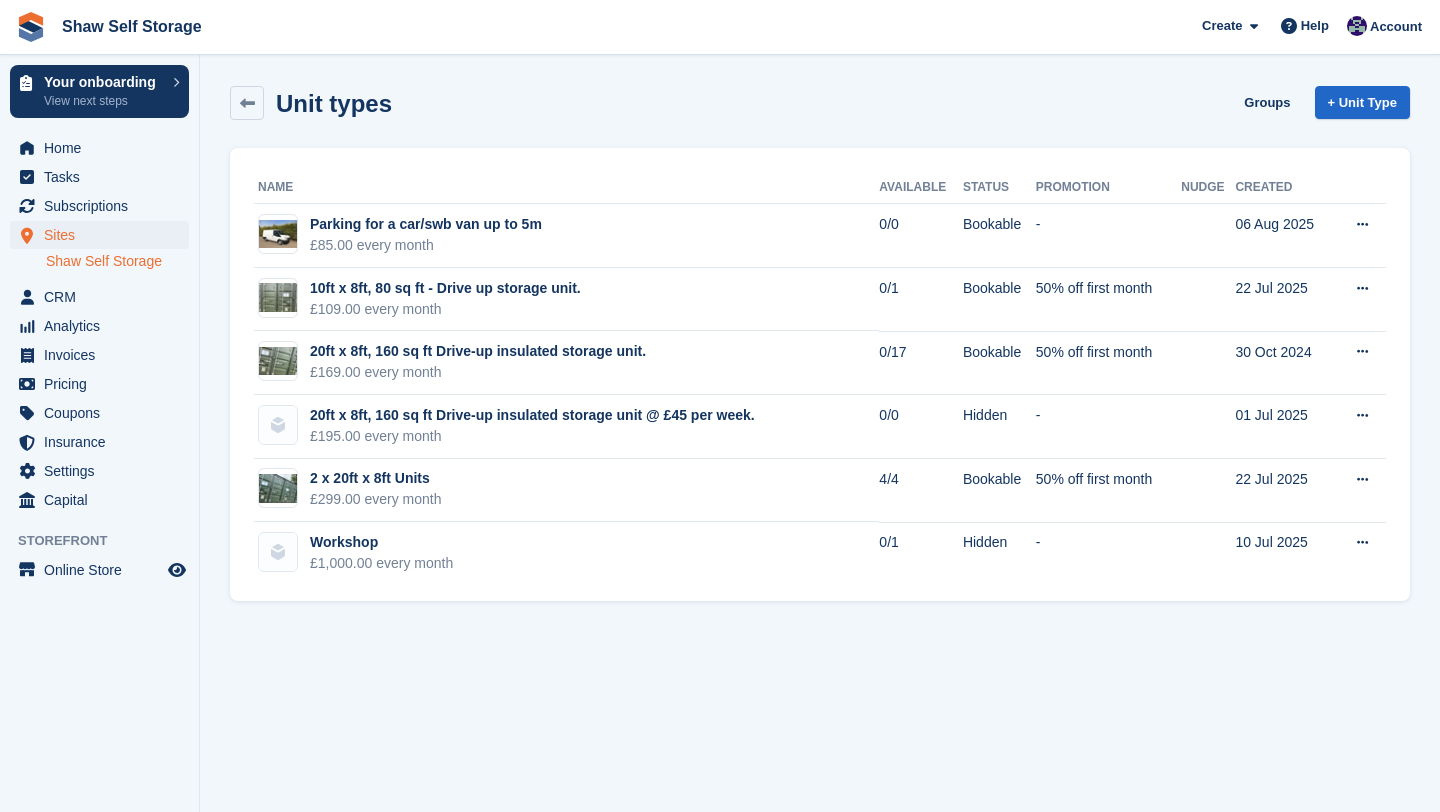 scroll, scrollTop: 0, scrollLeft: 0, axis: both 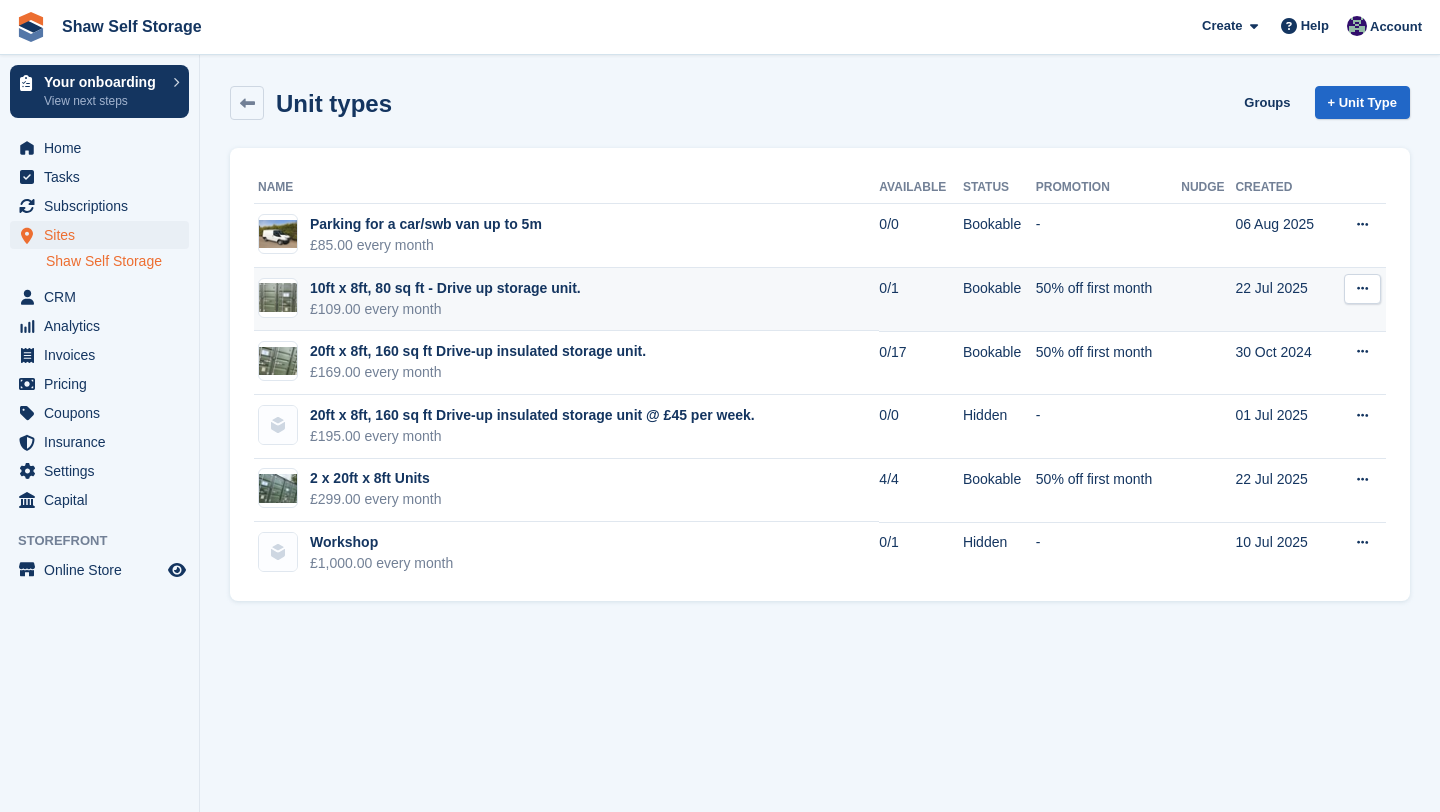 click at bounding box center (1362, 288) 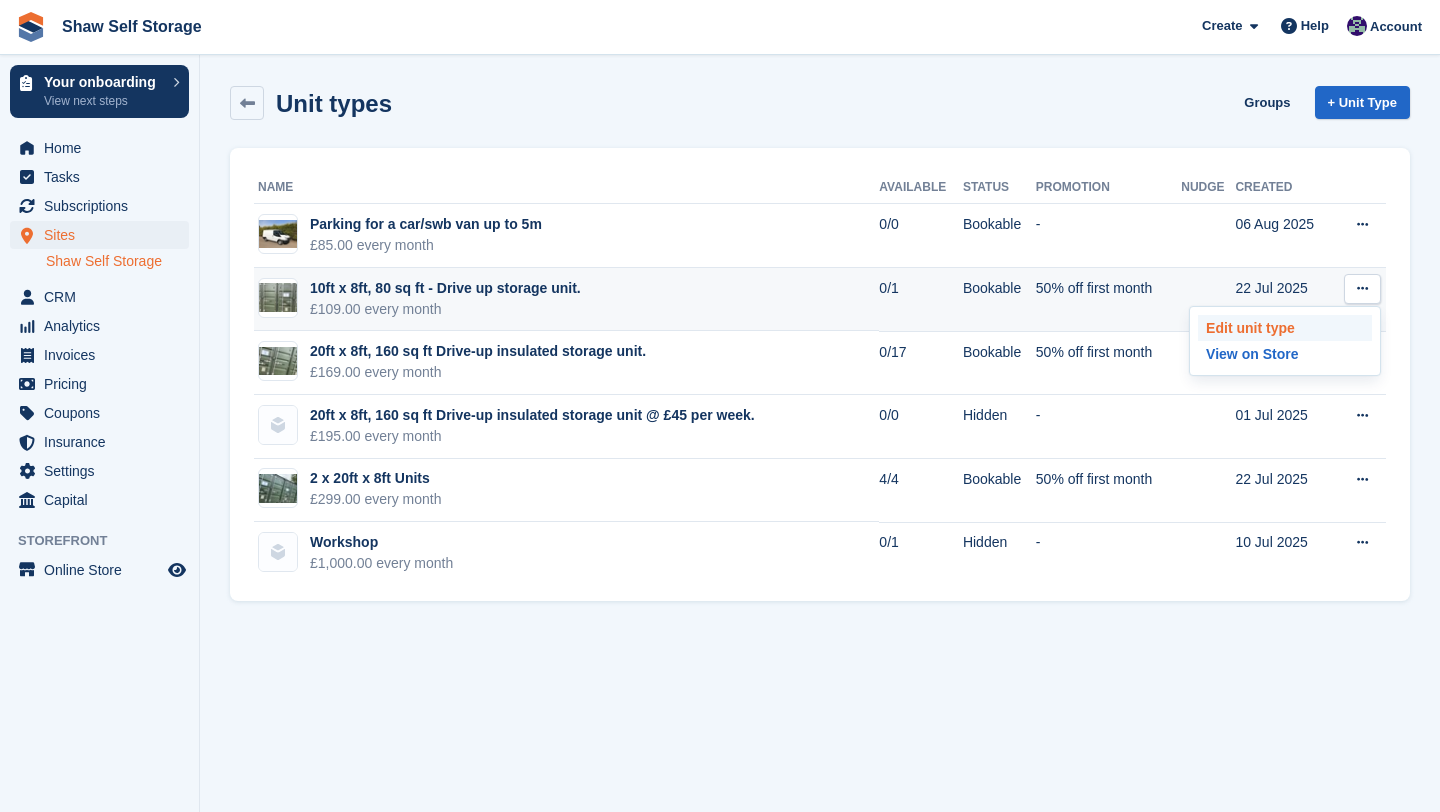 click on "Edit unit type" at bounding box center [1285, 328] 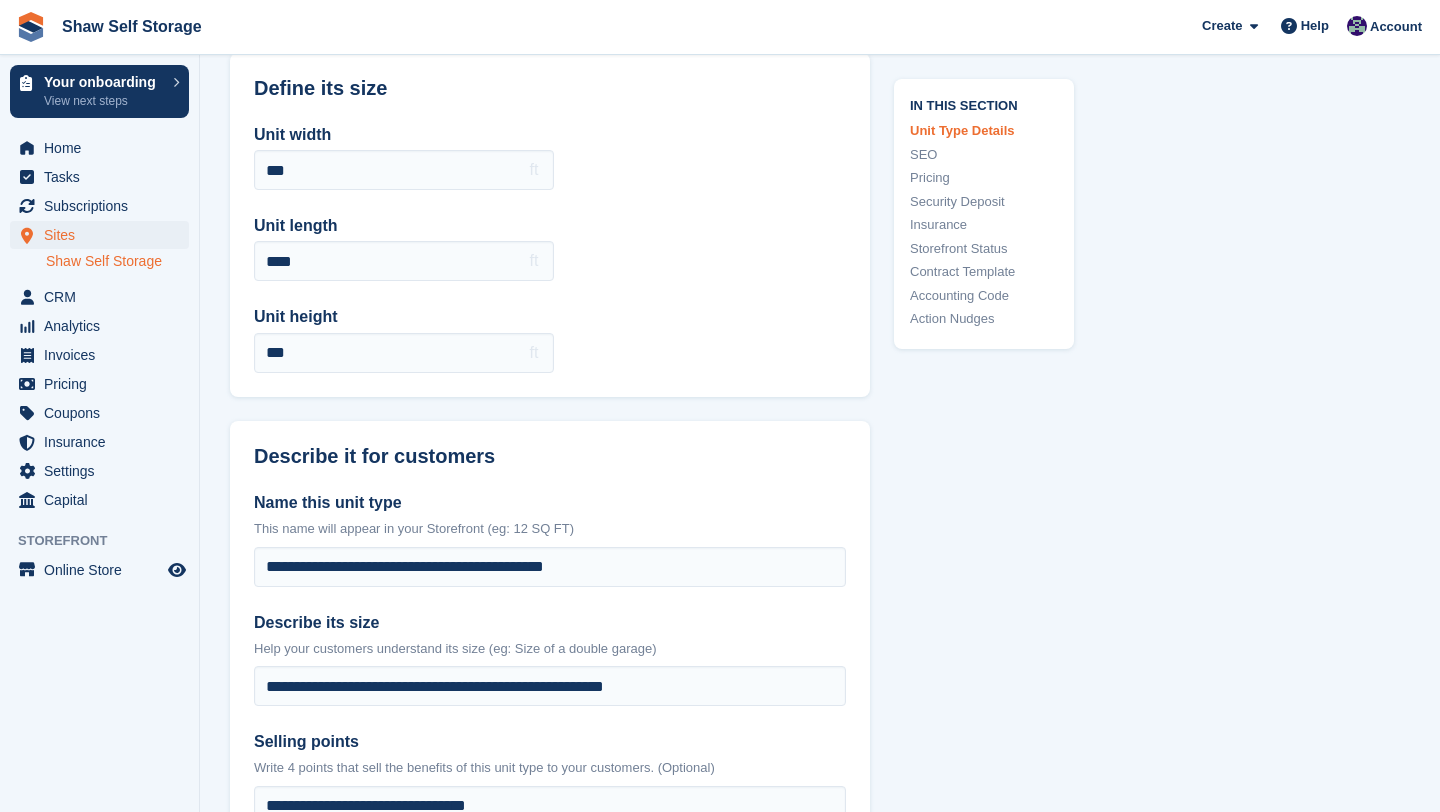 scroll, scrollTop: 177, scrollLeft: 0, axis: vertical 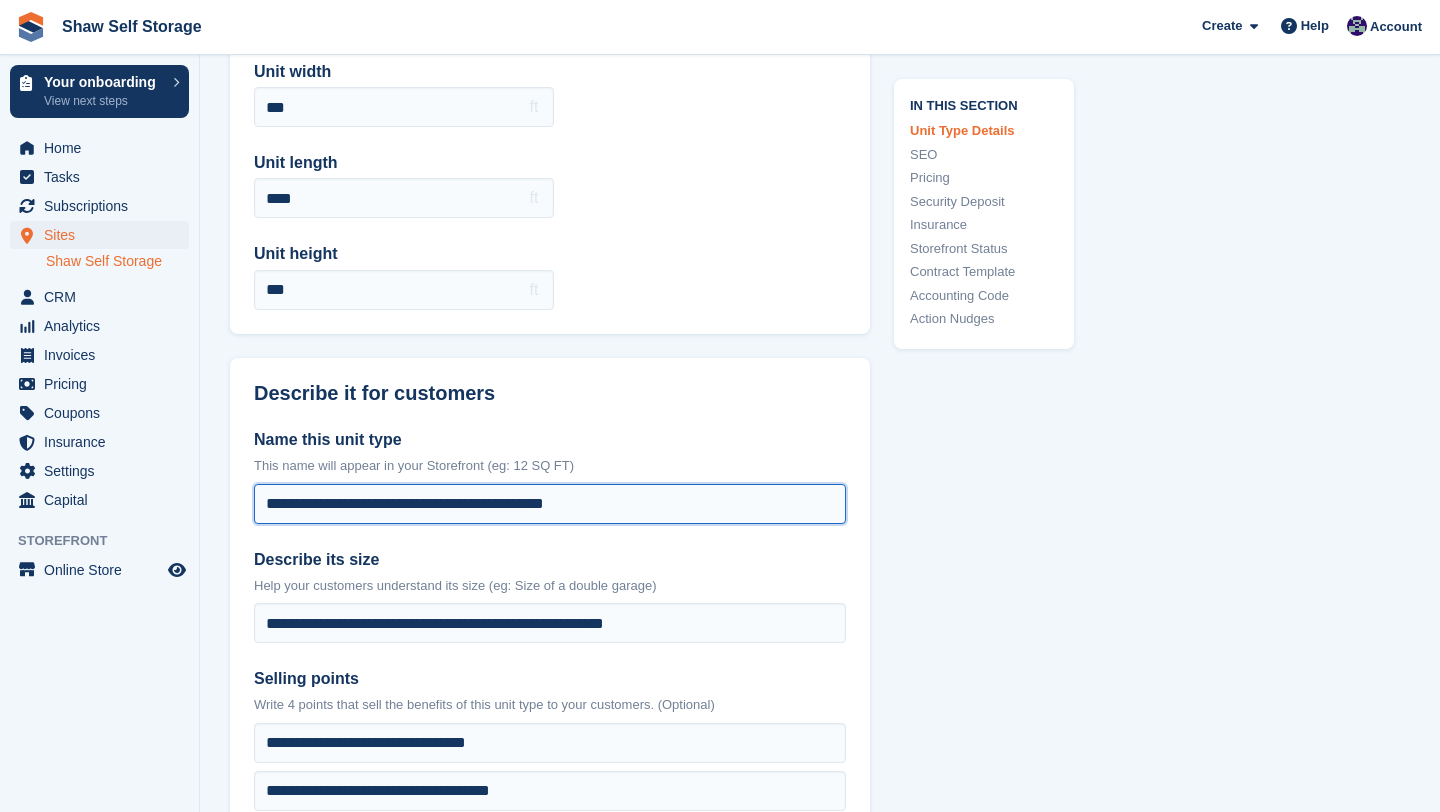 click on "**********" at bounding box center (550, 504) 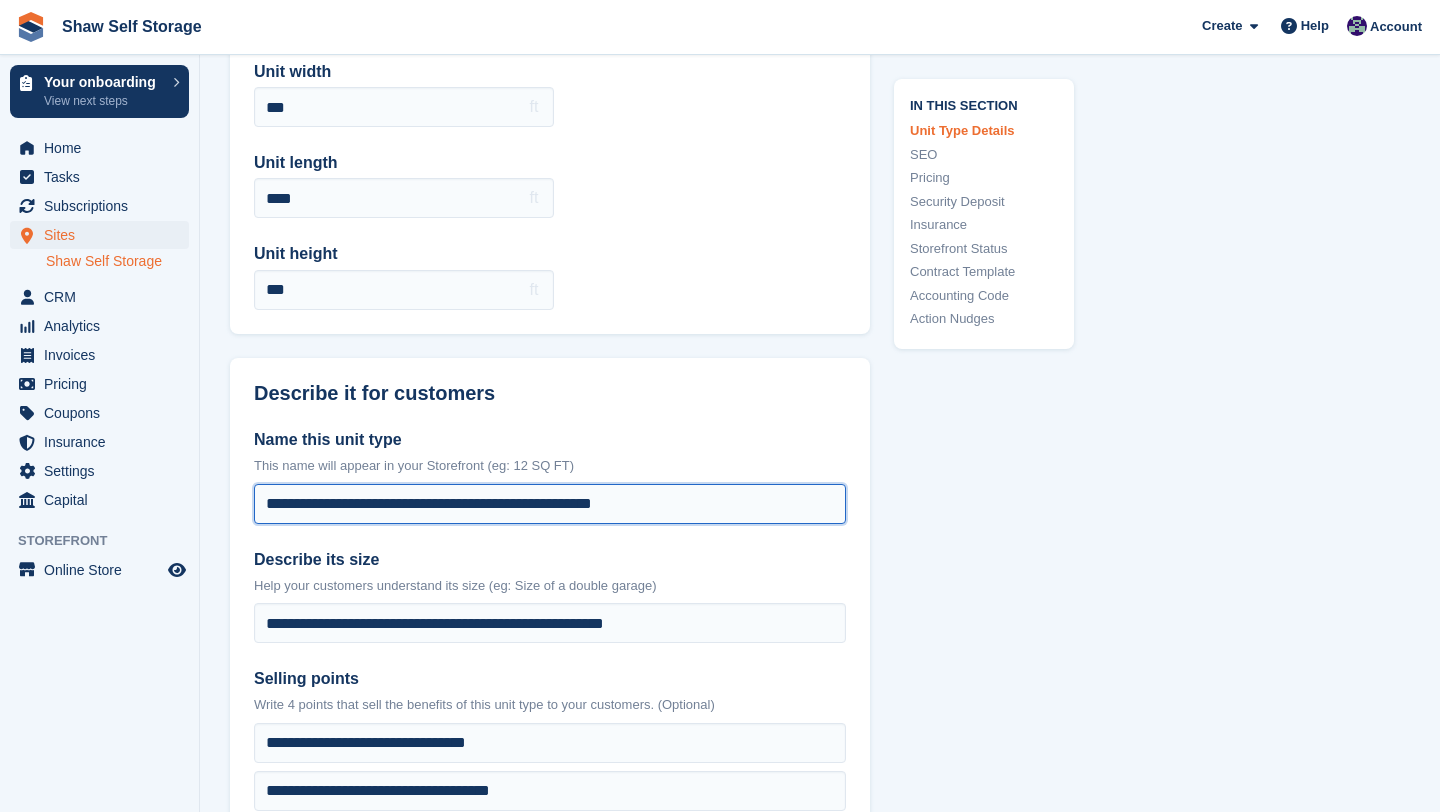 drag, startPoint x: 467, startPoint y: 498, endPoint x: 319, endPoint y: 499, distance: 148.00337 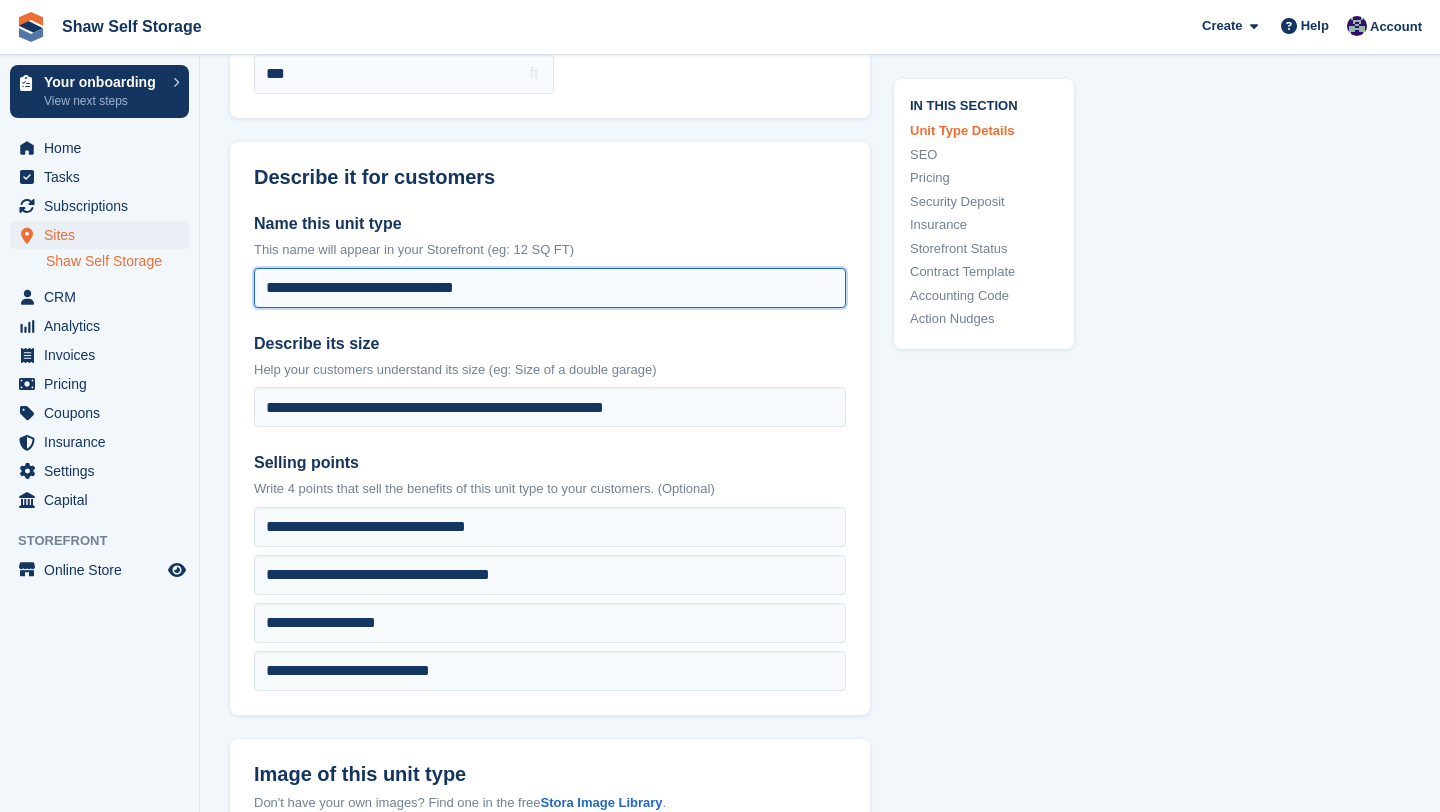 scroll, scrollTop: 0, scrollLeft: 0, axis: both 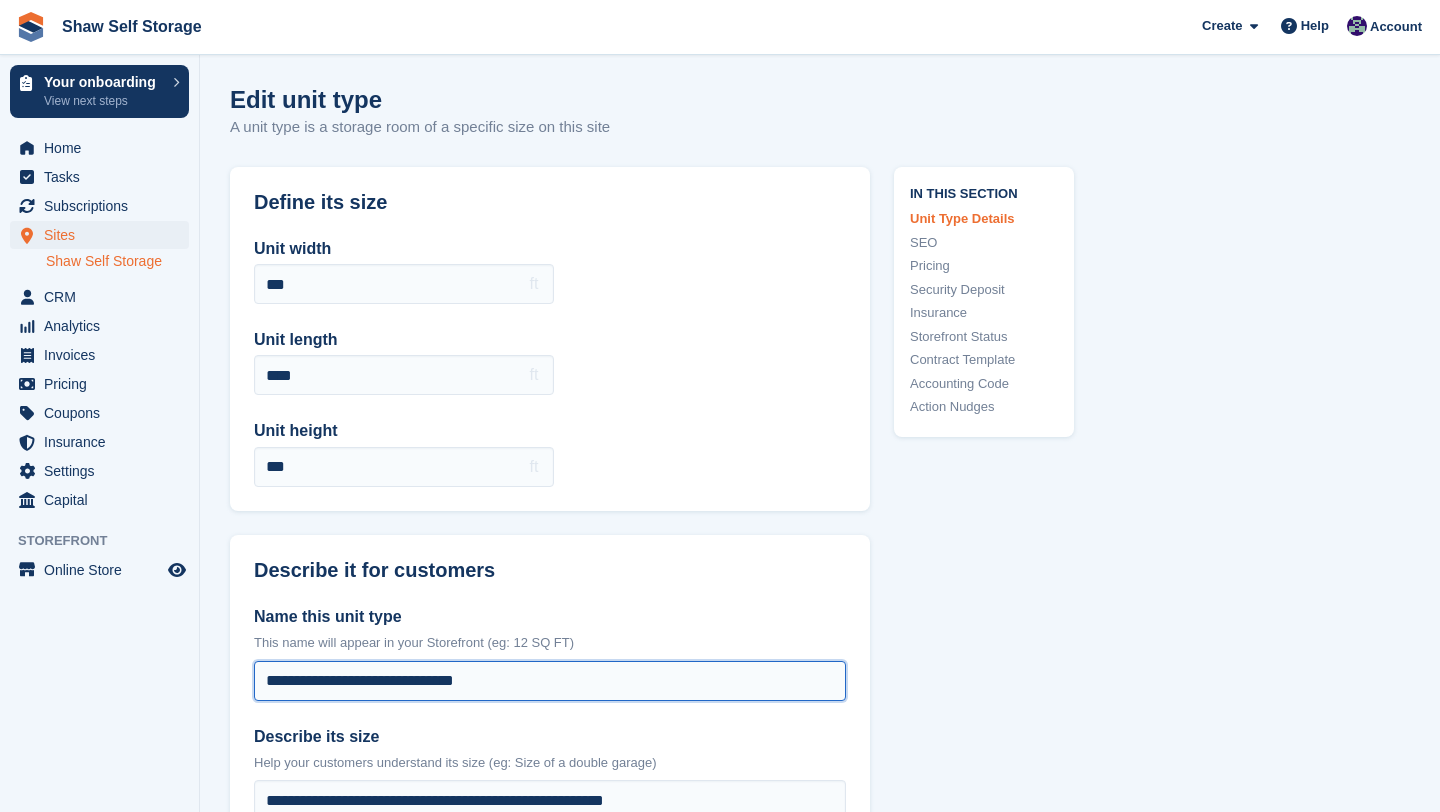 paste on "*" 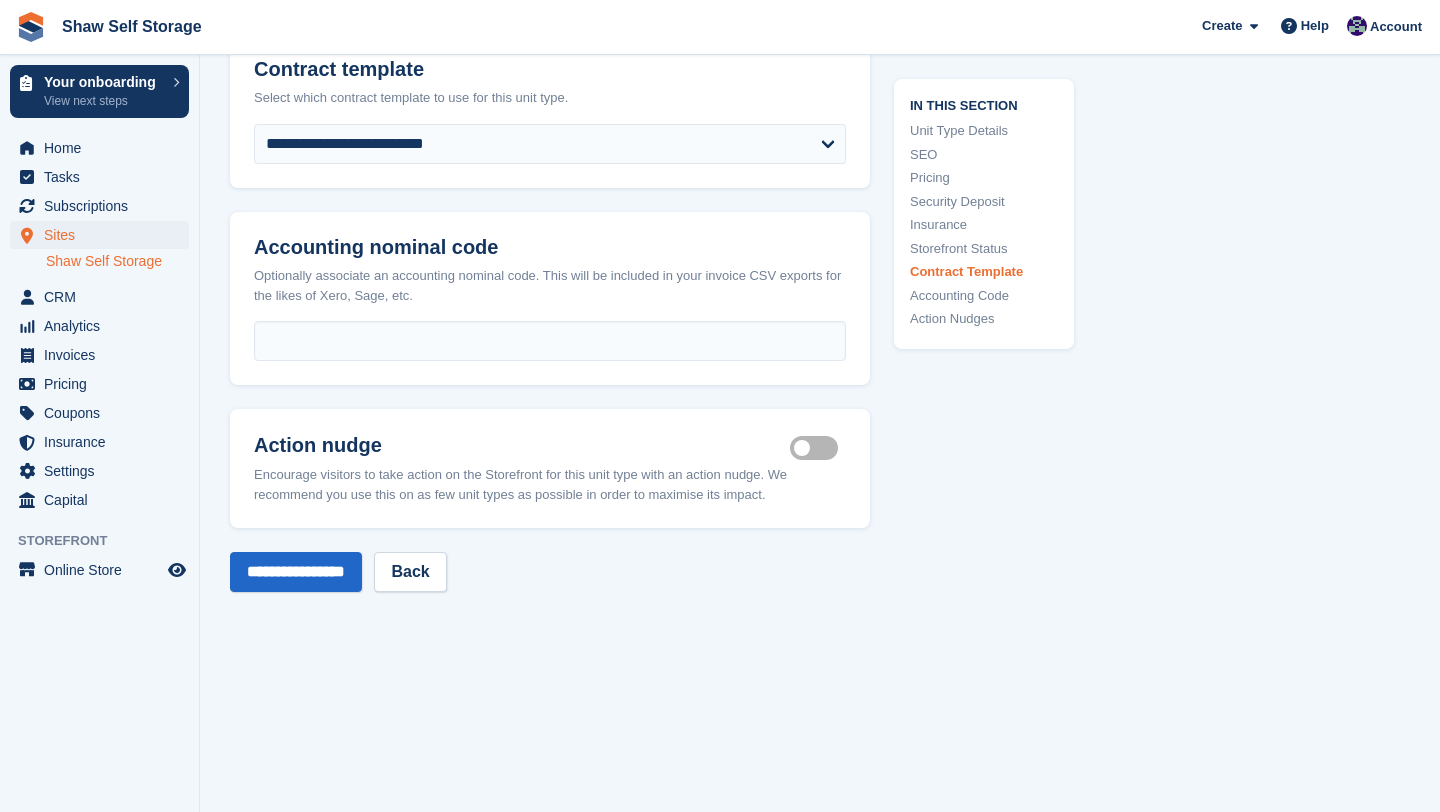 scroll, scrollTop: 3913, scrollLeft: 0, axis: vertical 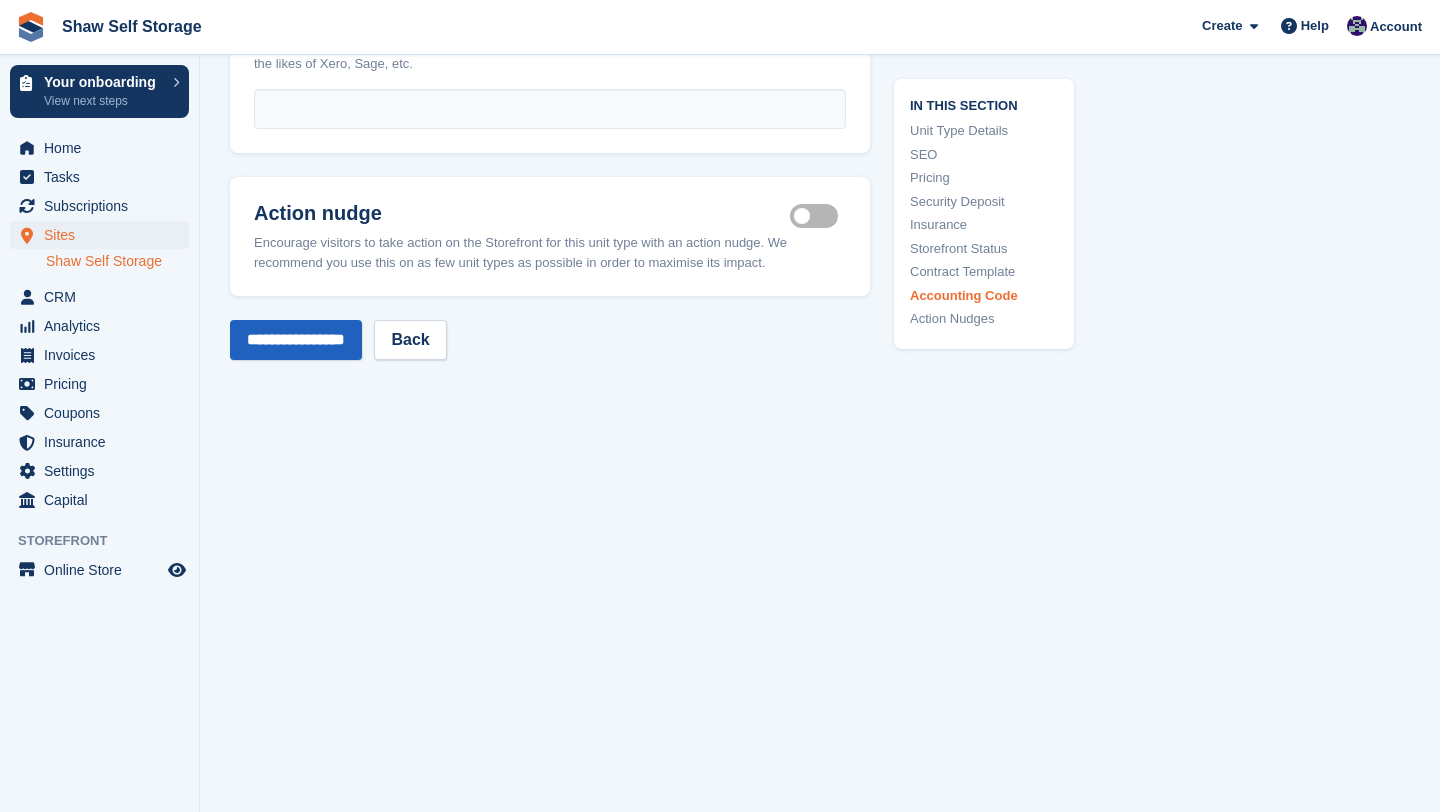 type on "**********" 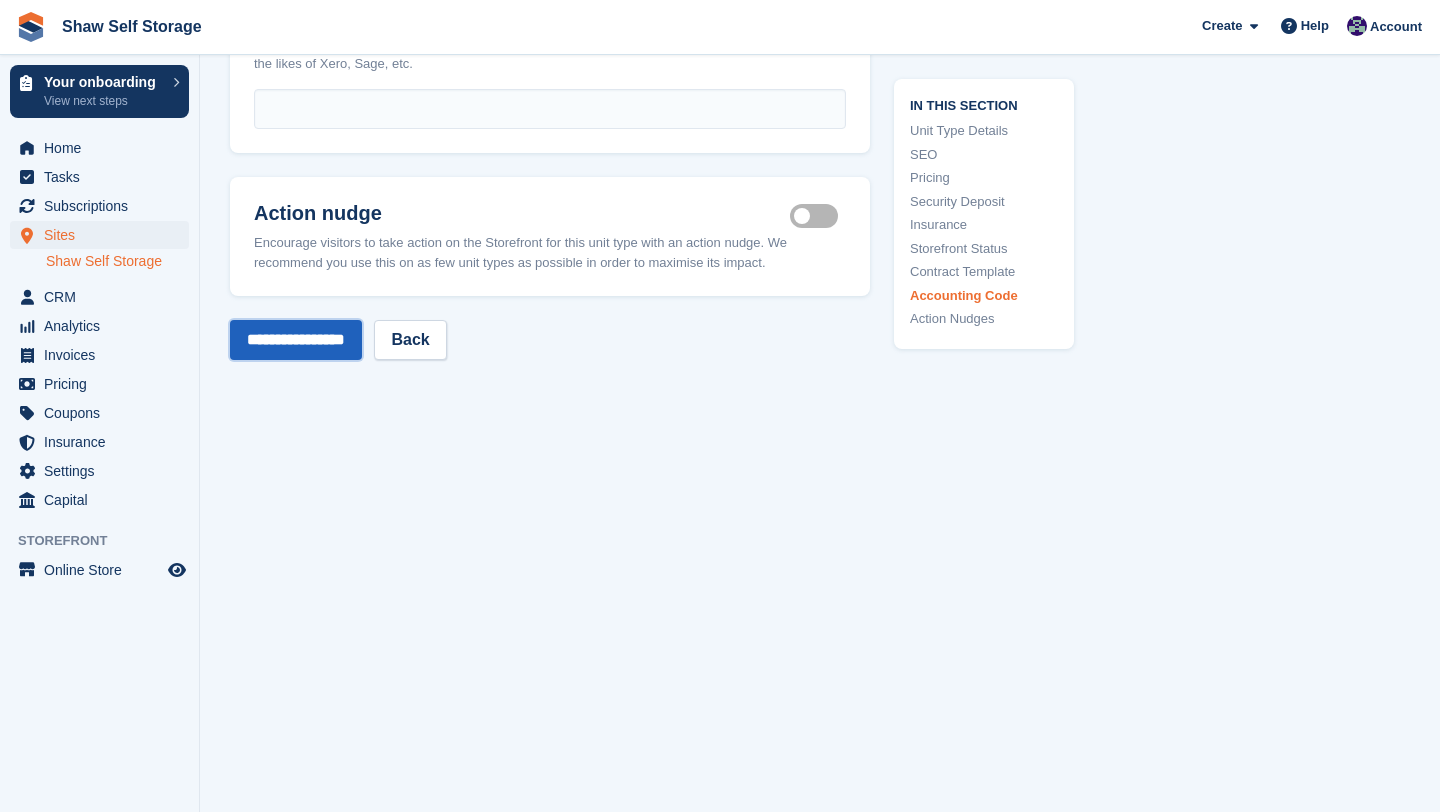 click on "**********" at bounding box center [296, 340] 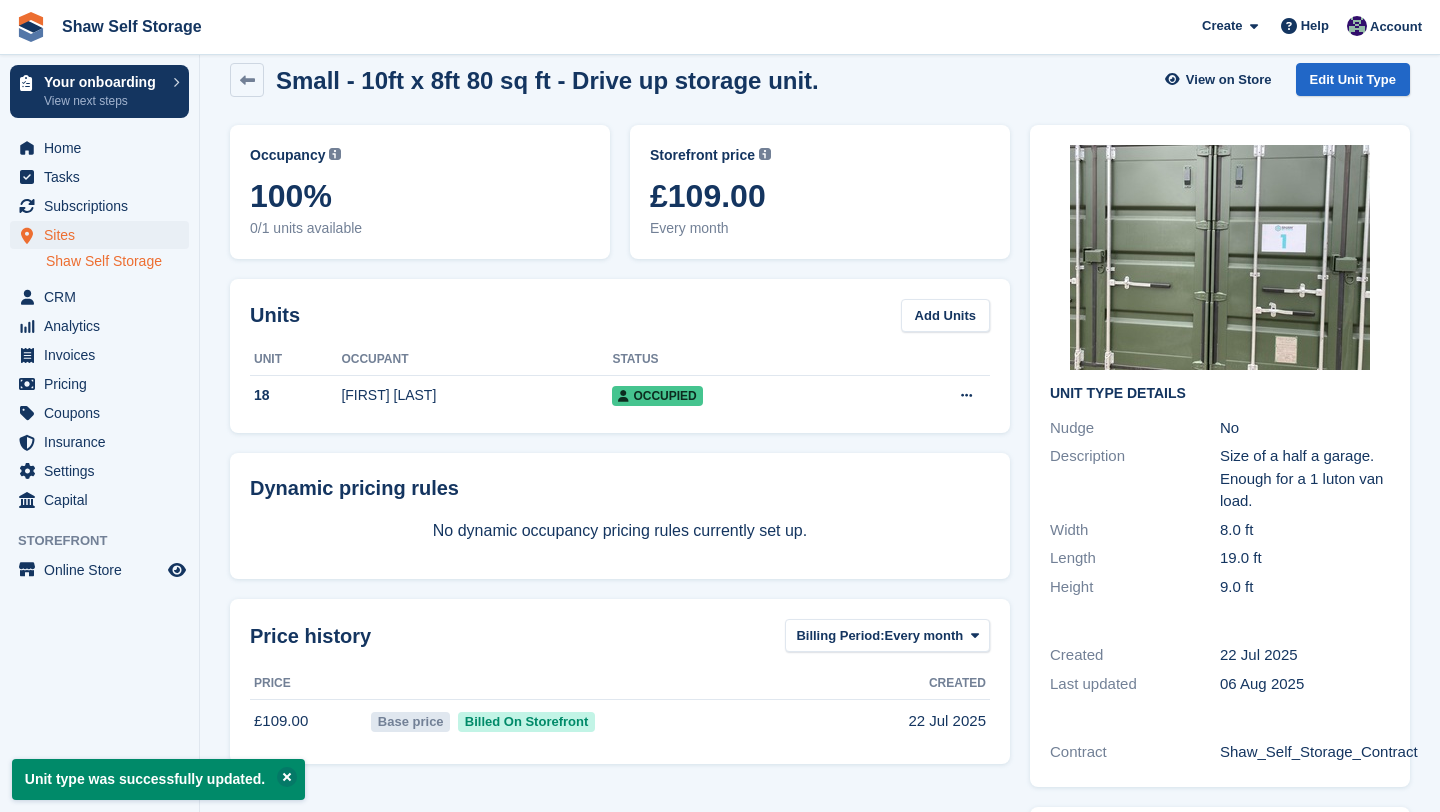 scroll, scrollTop: 0, scrollLeft: 0, axis: both 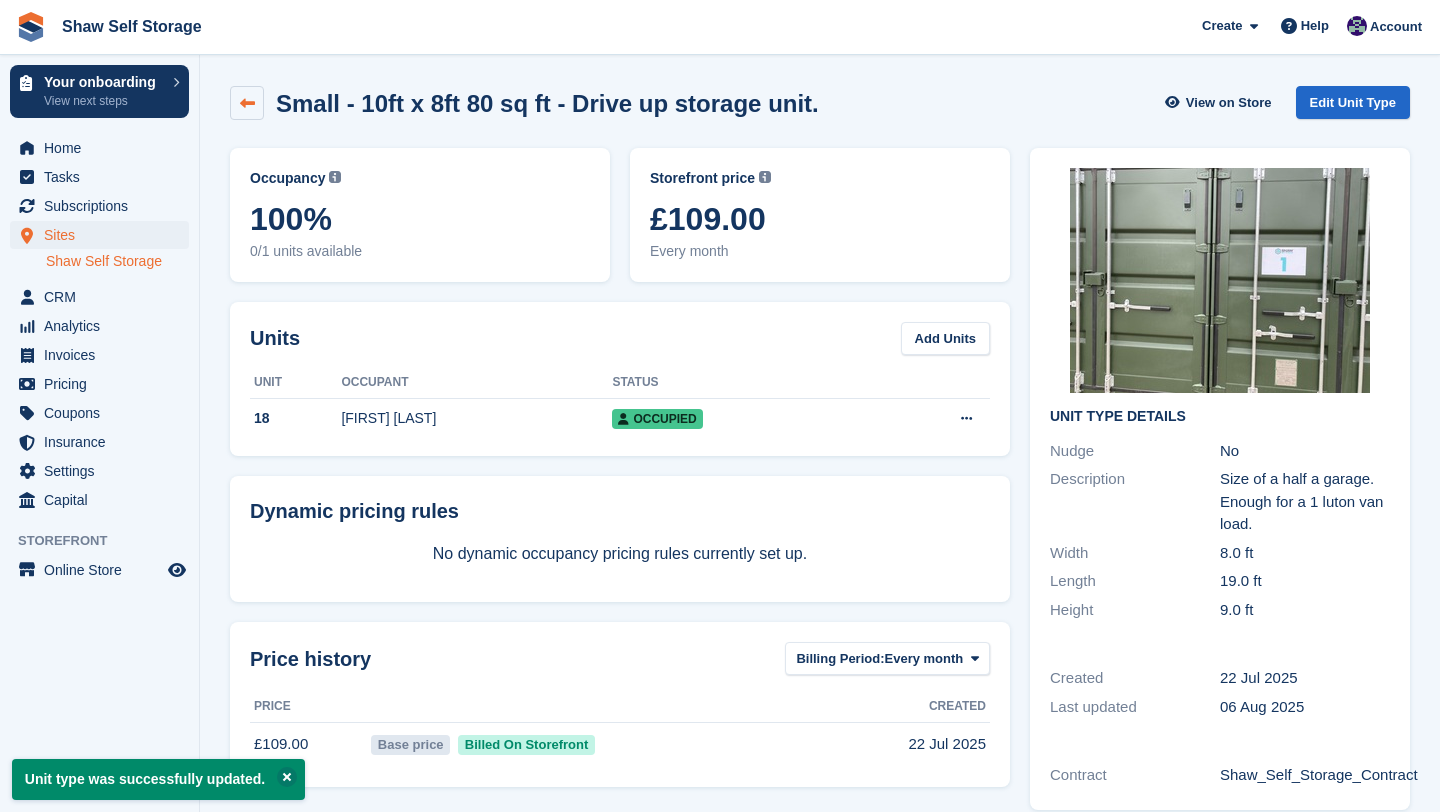click at bounding box center (247, 103) 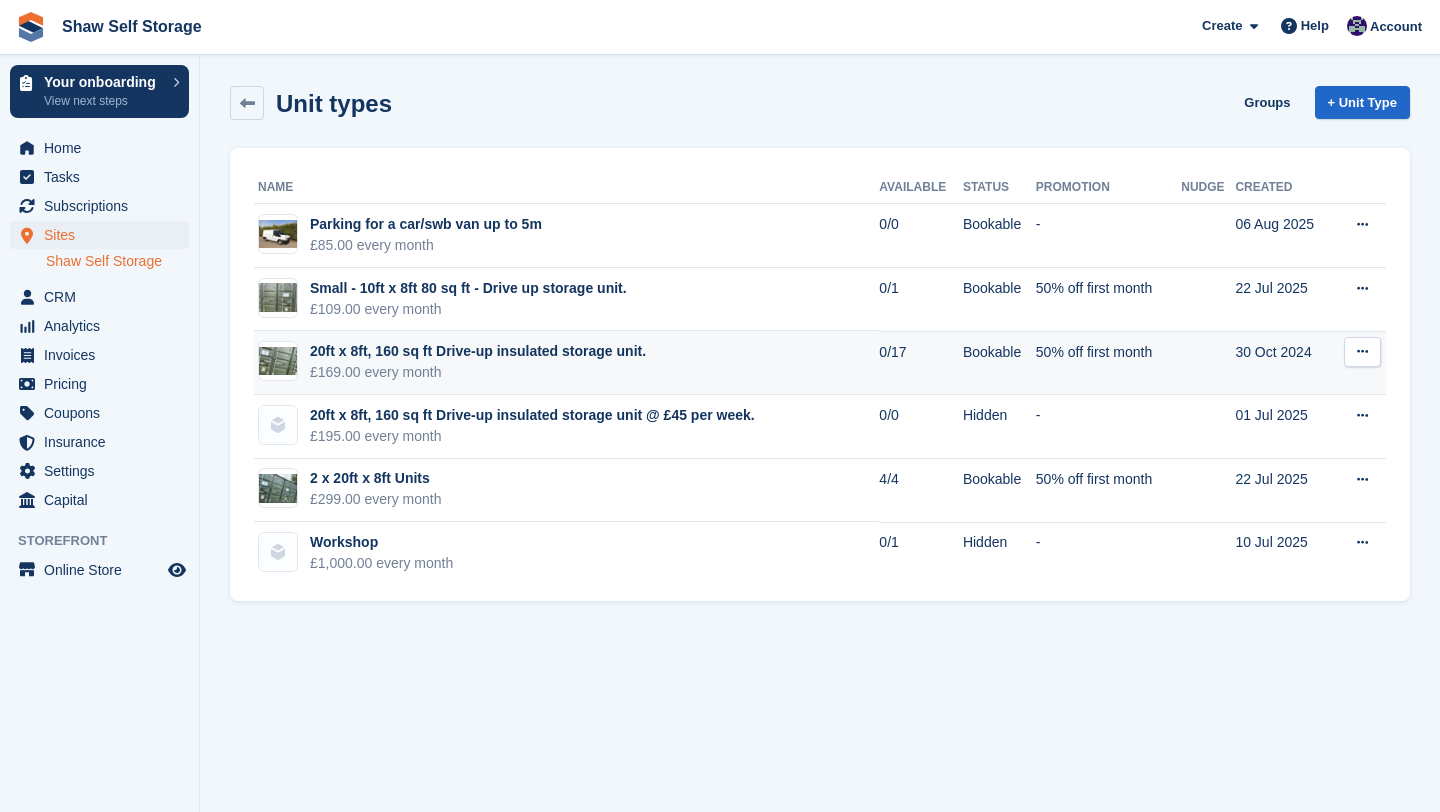 click at bounding box center [1362, 352] 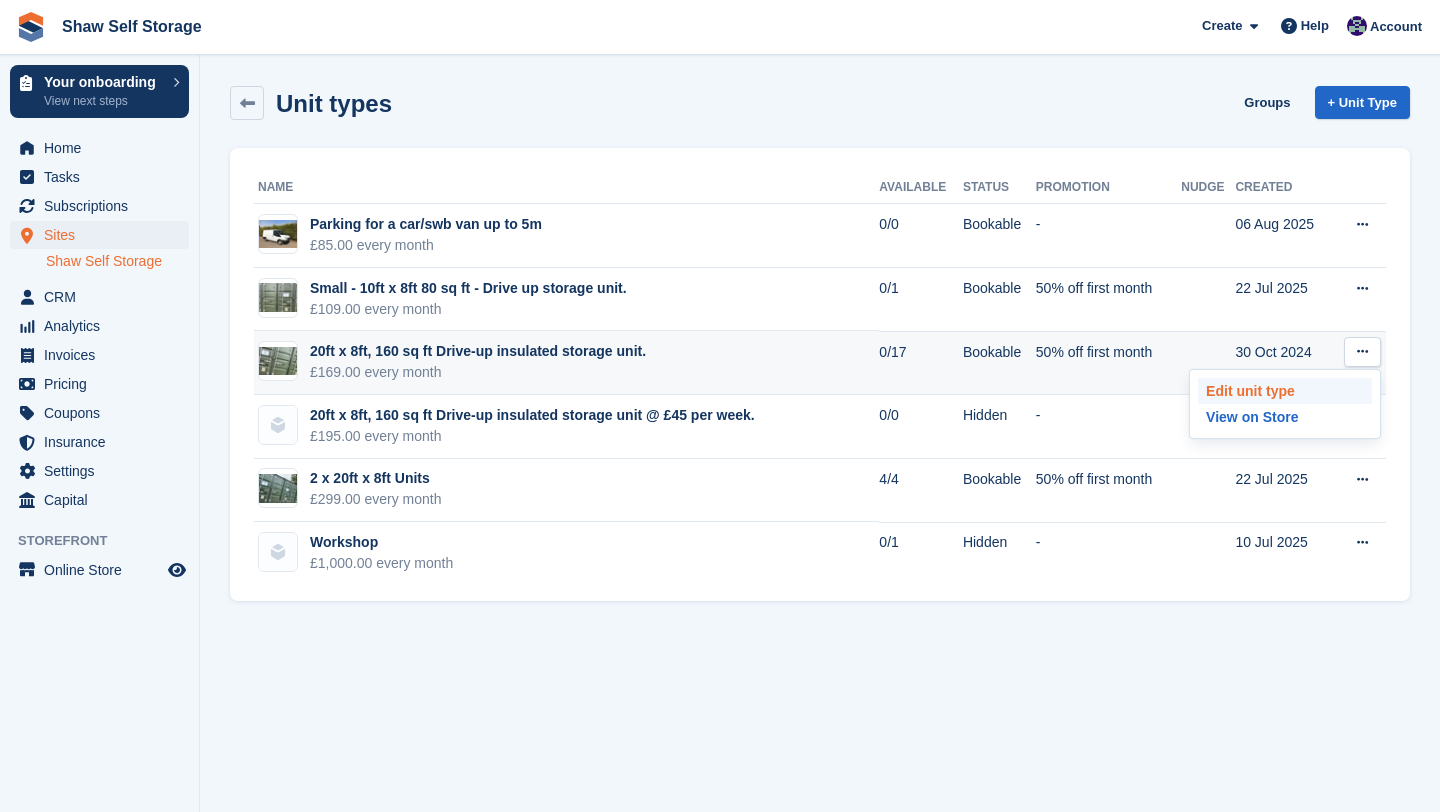 click on "Edit unit type" at bounding box center [1285, 391] 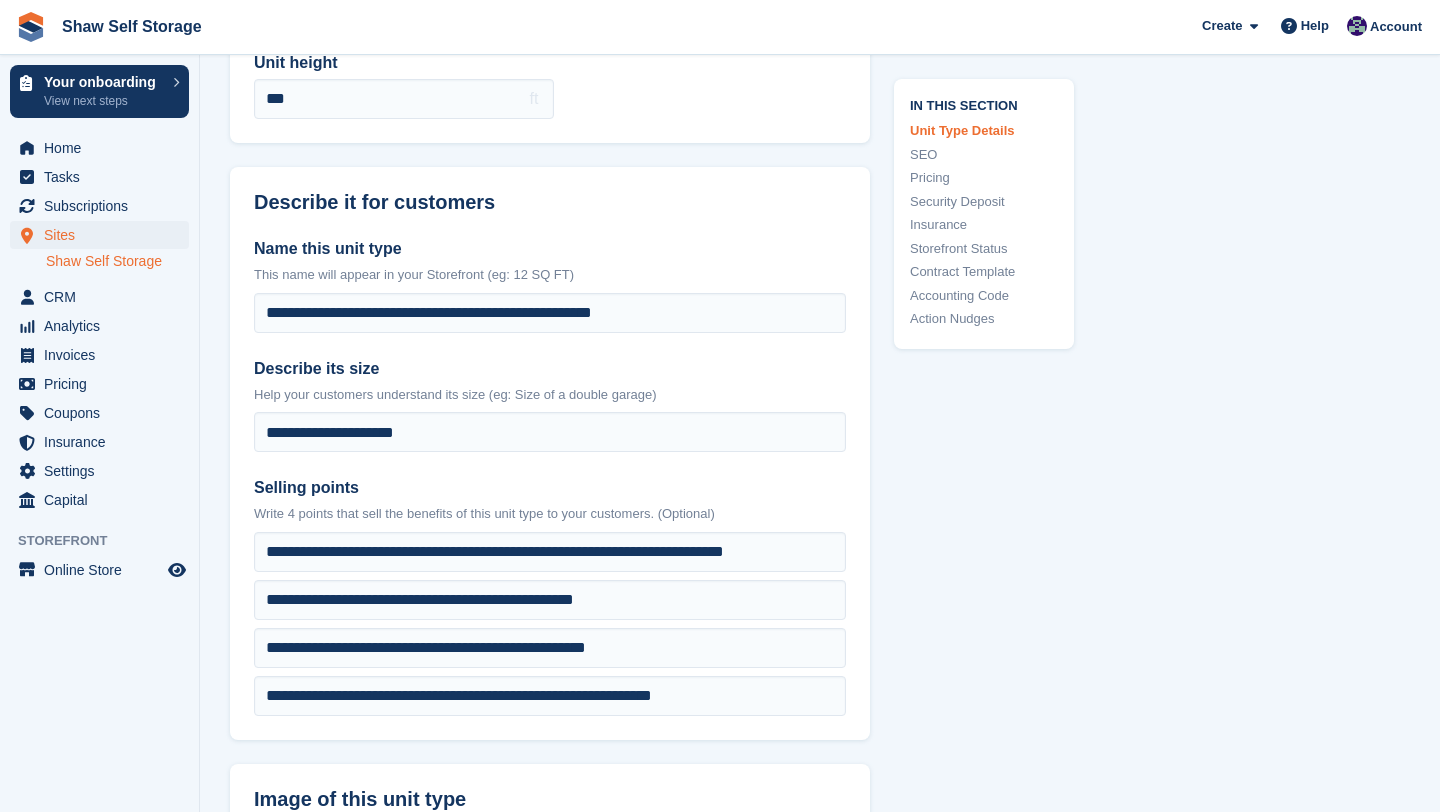 scroll, scrollTop: 470, scrollLeft: 0, axis: vertical 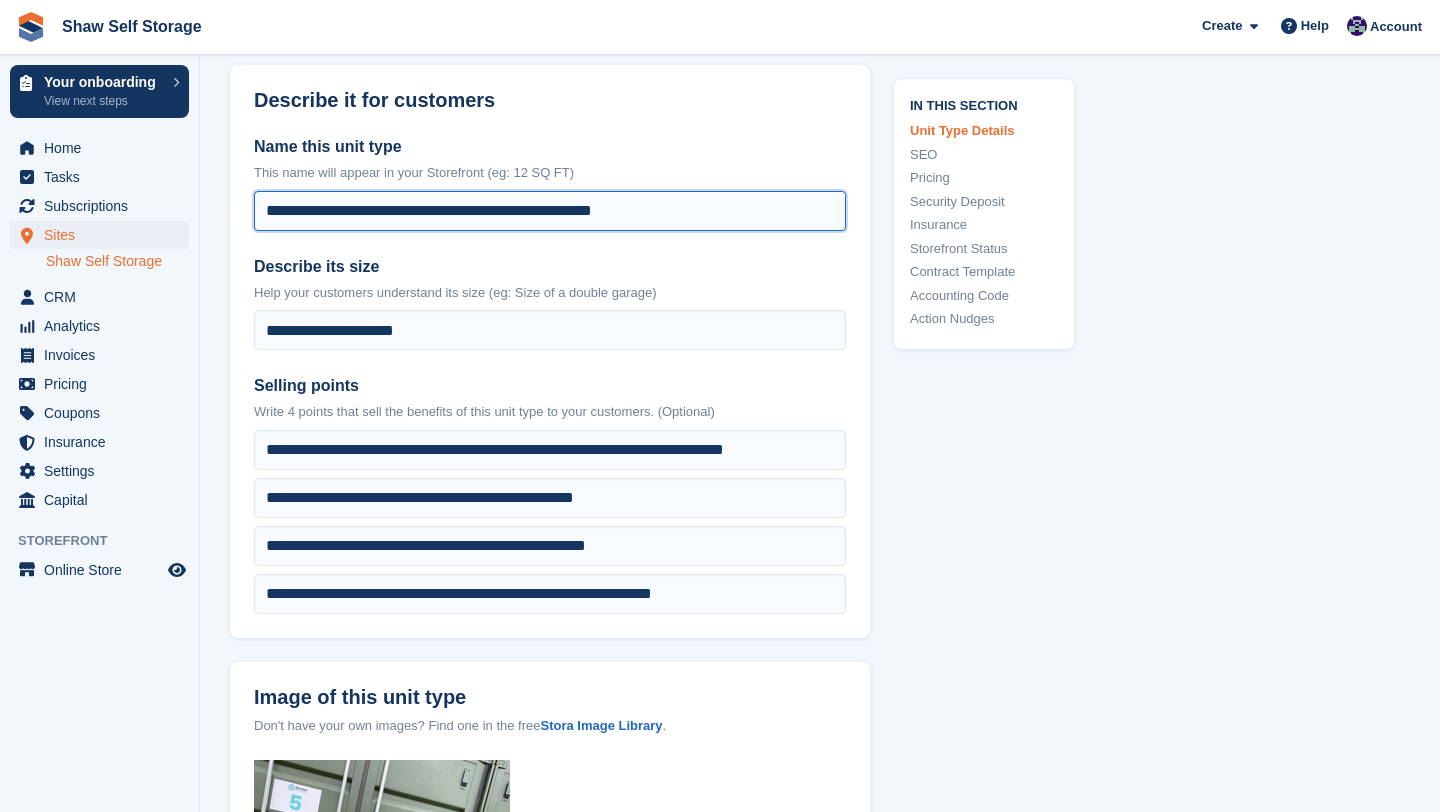 click on "**********" at bounding box center (550, 211) 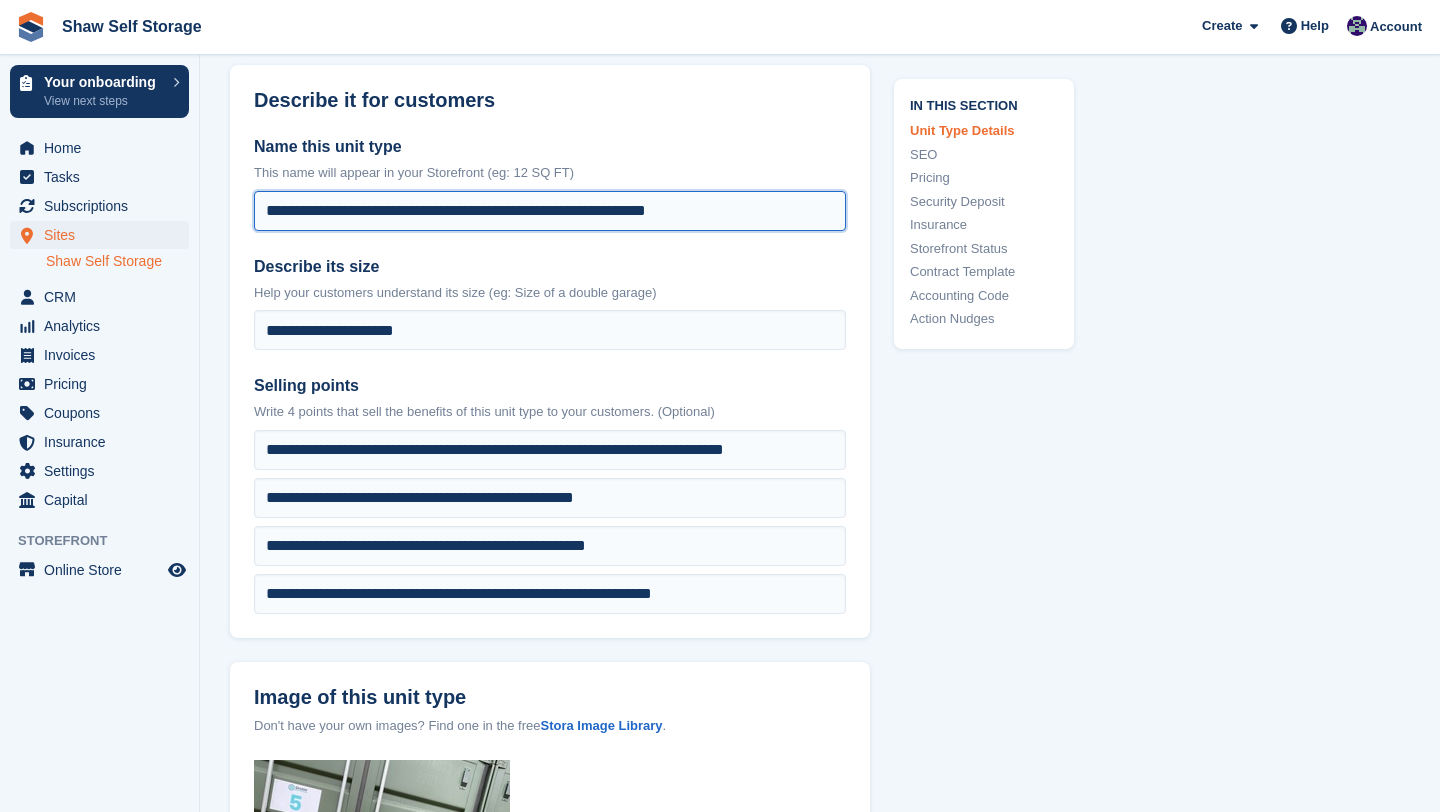 click on "**********" at bounding box center (550, 211) 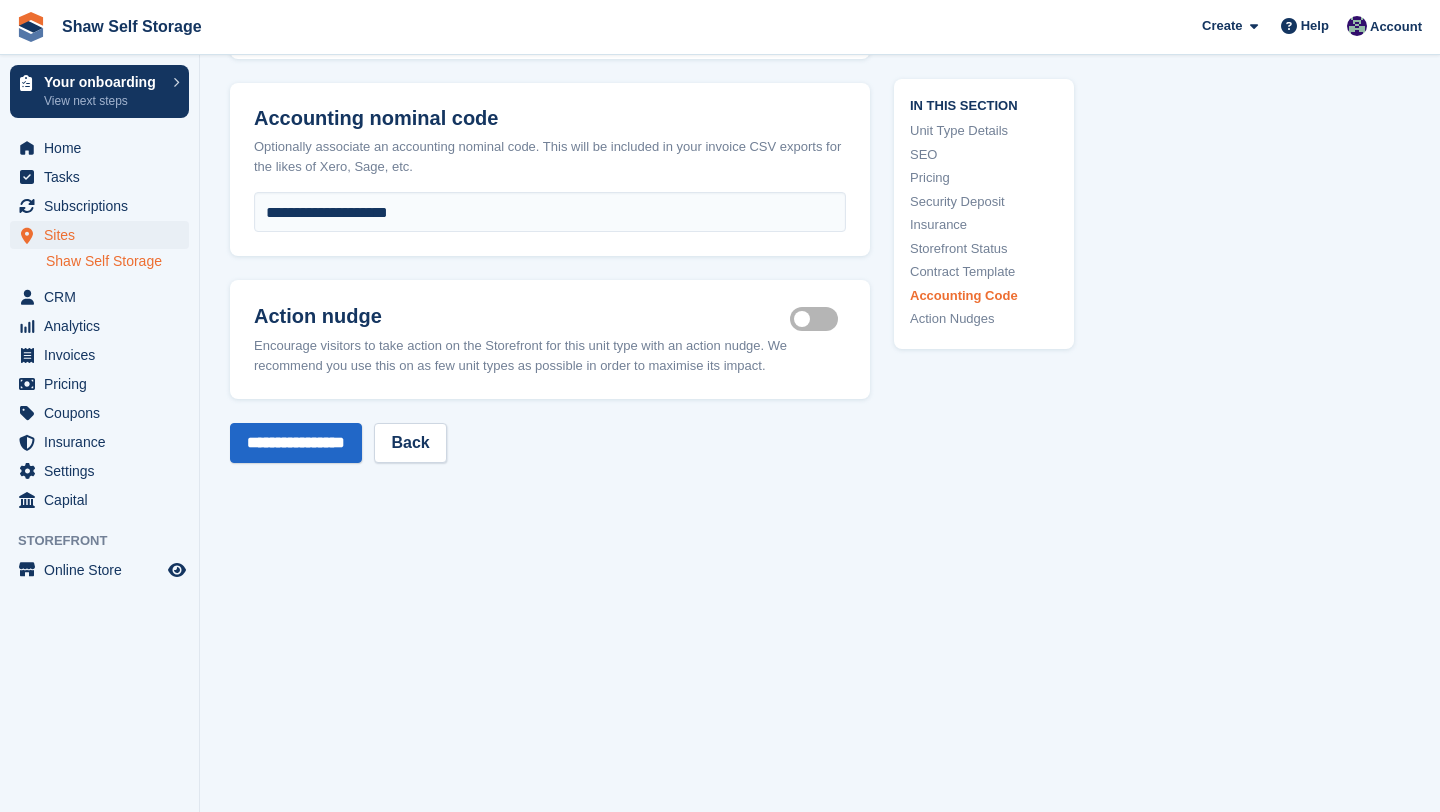 scroll, scrollTop: 3937, scrollLeft: 0, axis: vertical 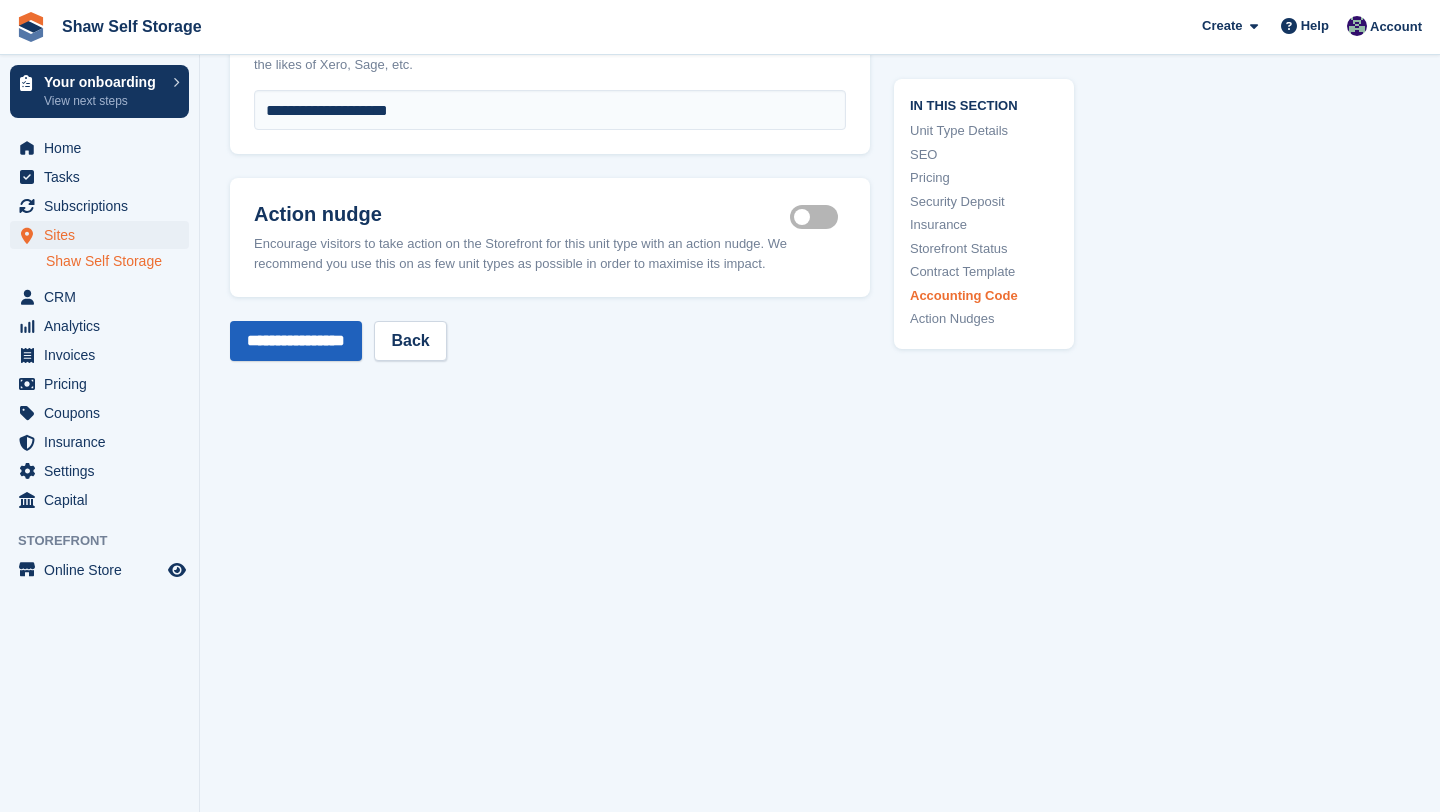 type on "**********" 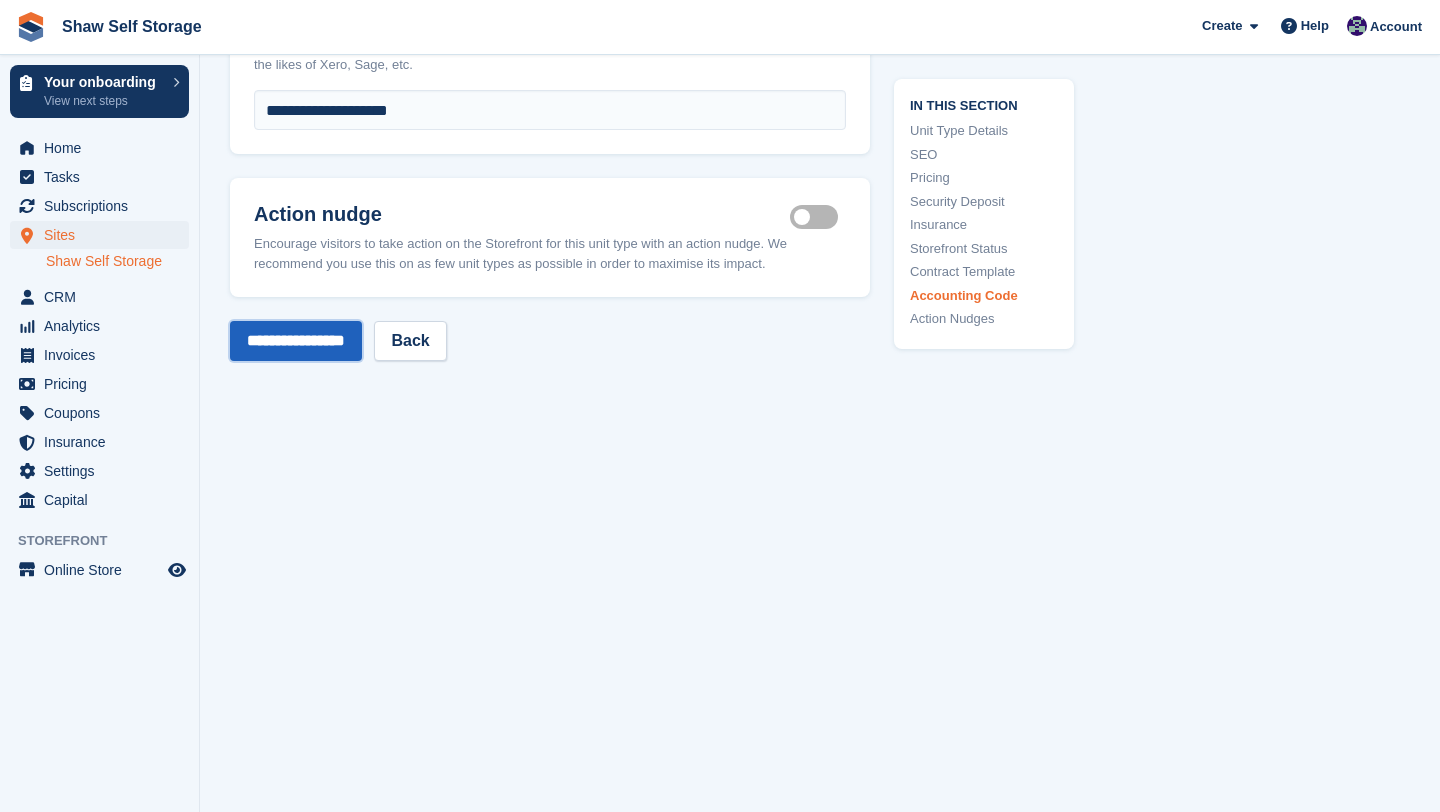 click on "**********" at bounding box center (296, 341) 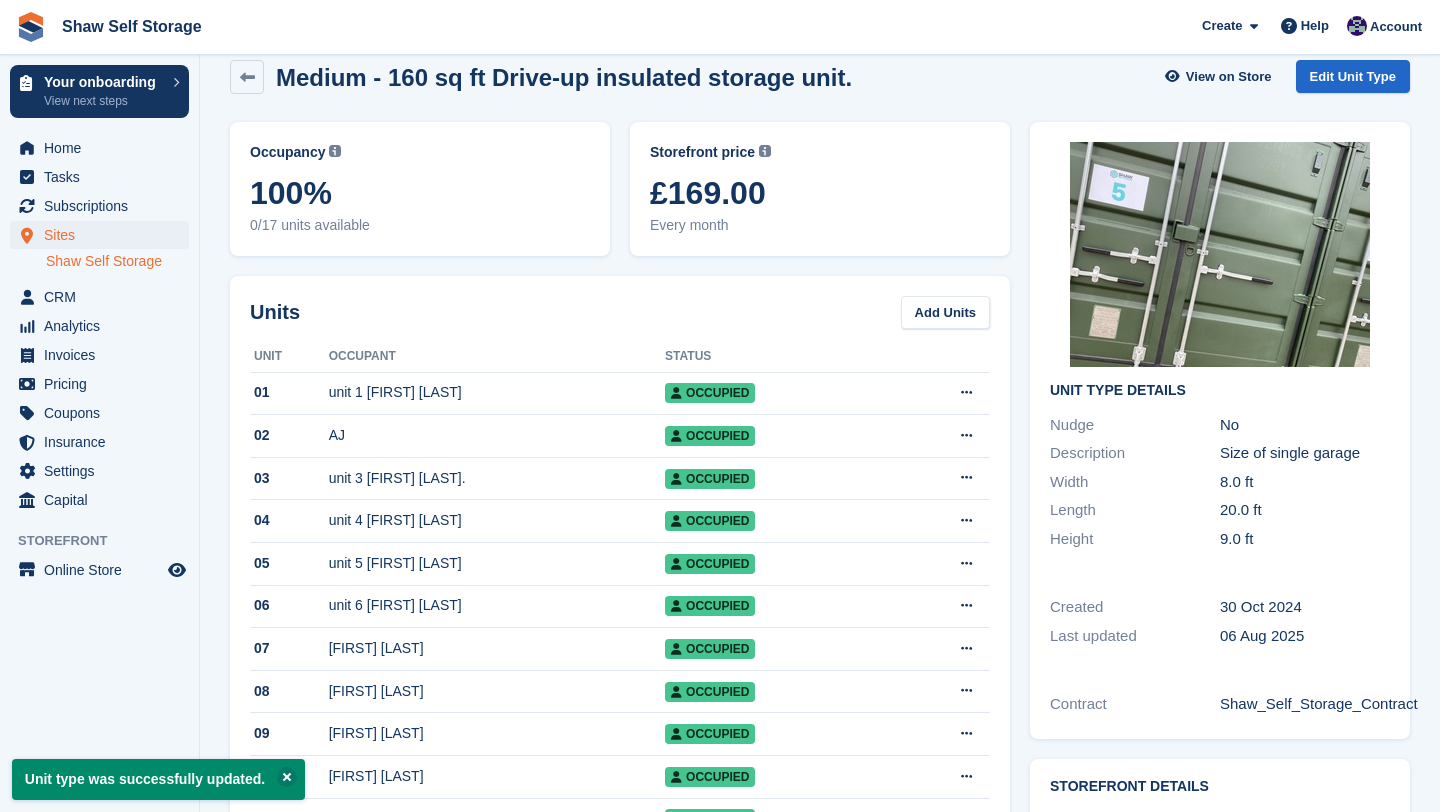 scroll, scrollTop: 0, scrollLeft: 0, axis: both 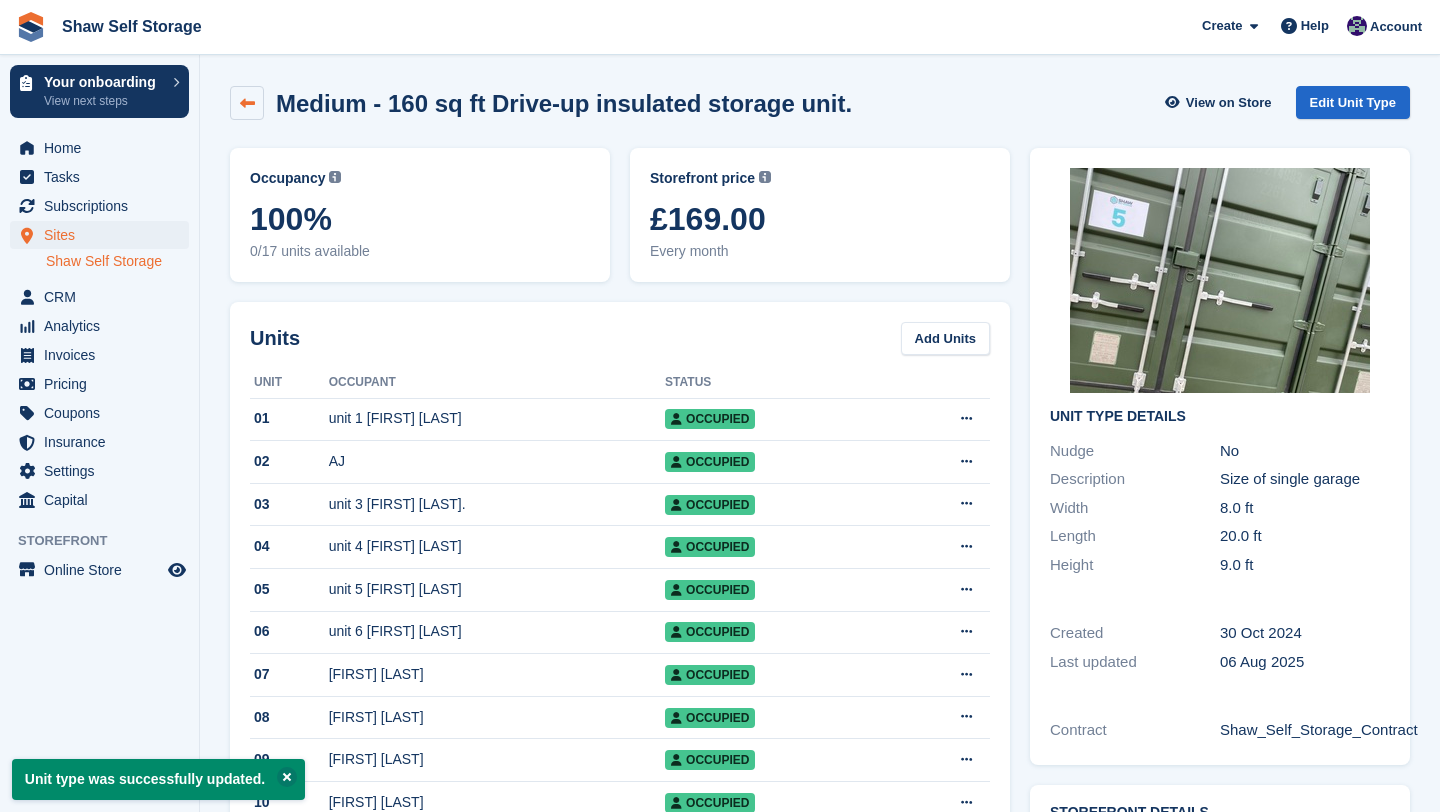 click at bounding box center (247, 103) 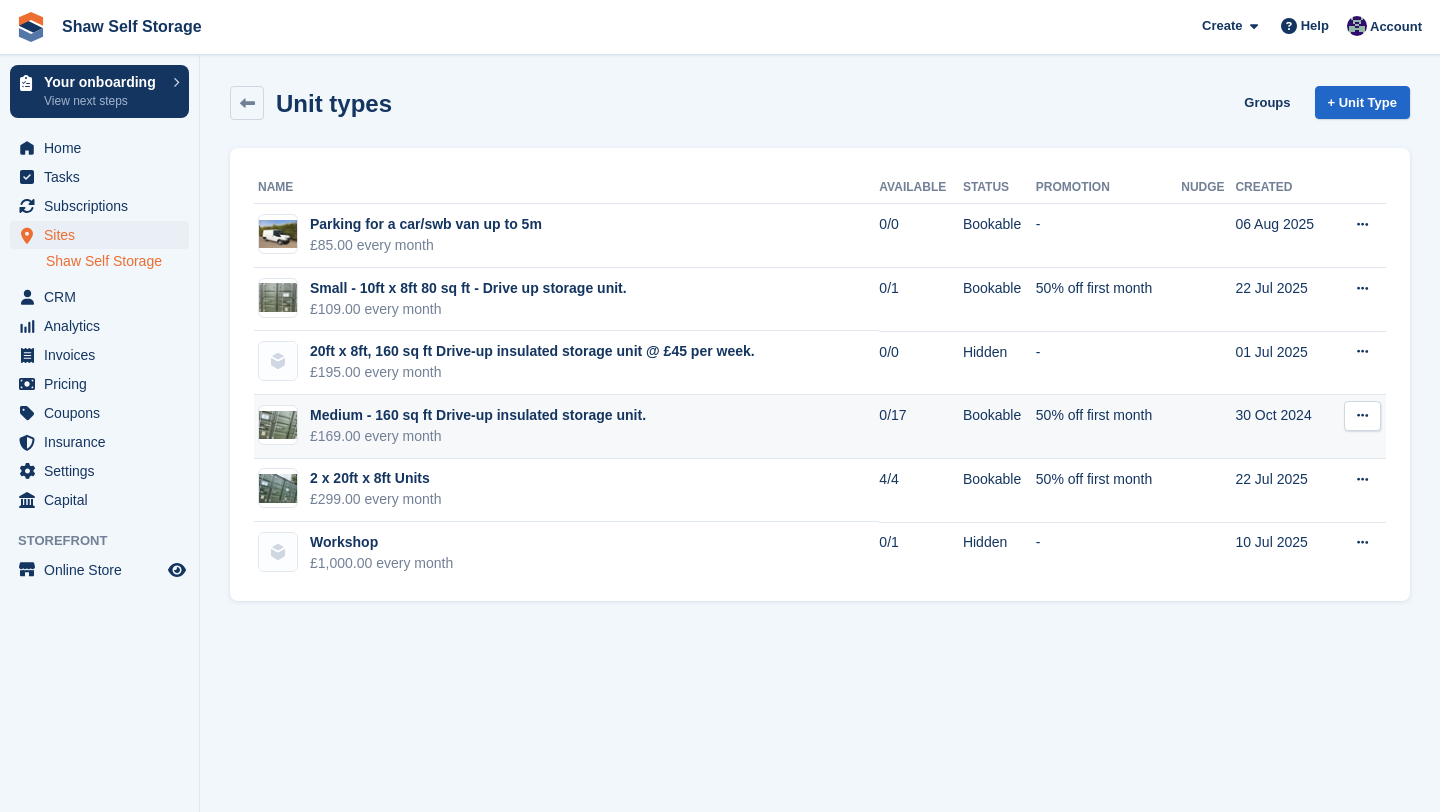 click at bounding box center [1362, 416] 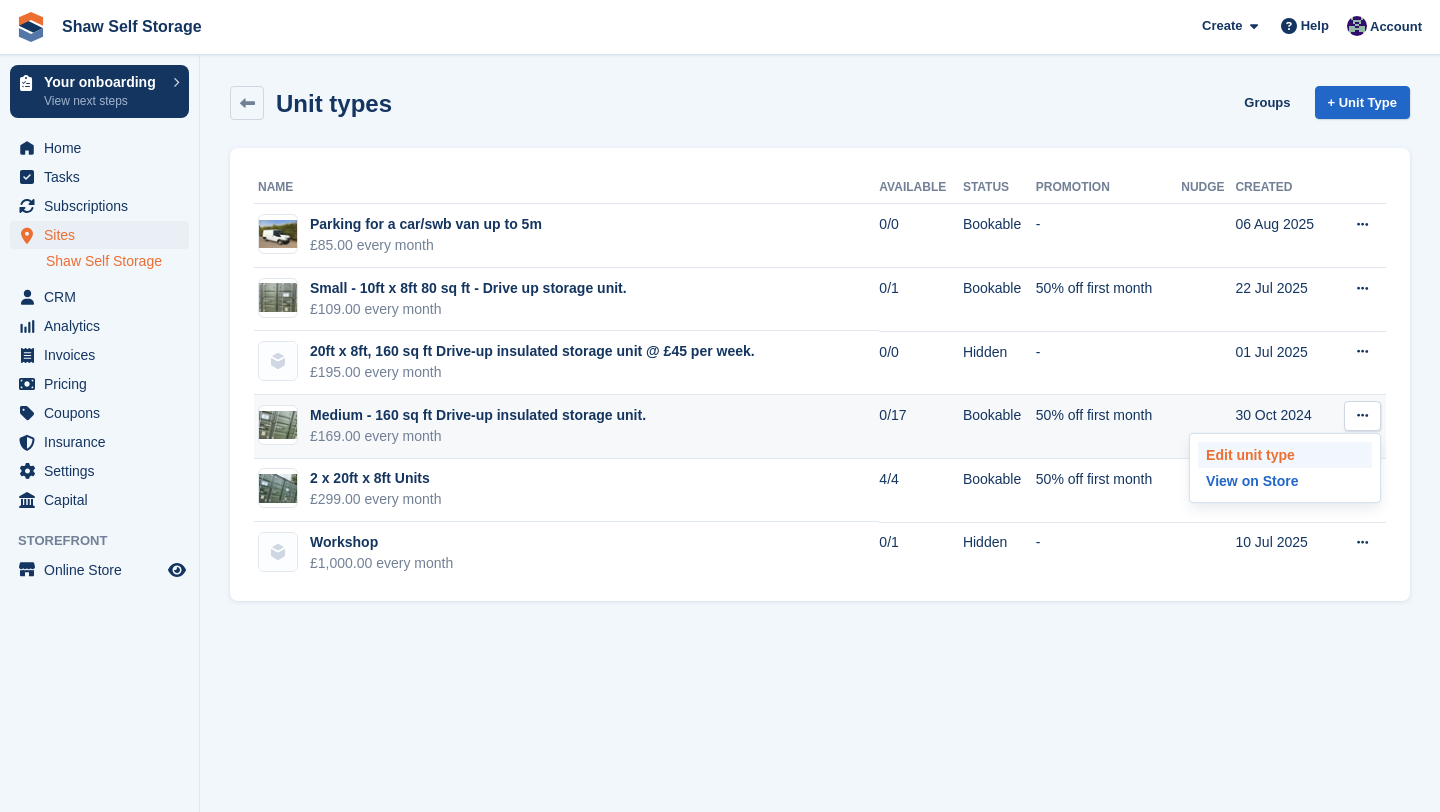 click on "Edit unit type" at bounding box center [1285, 455] 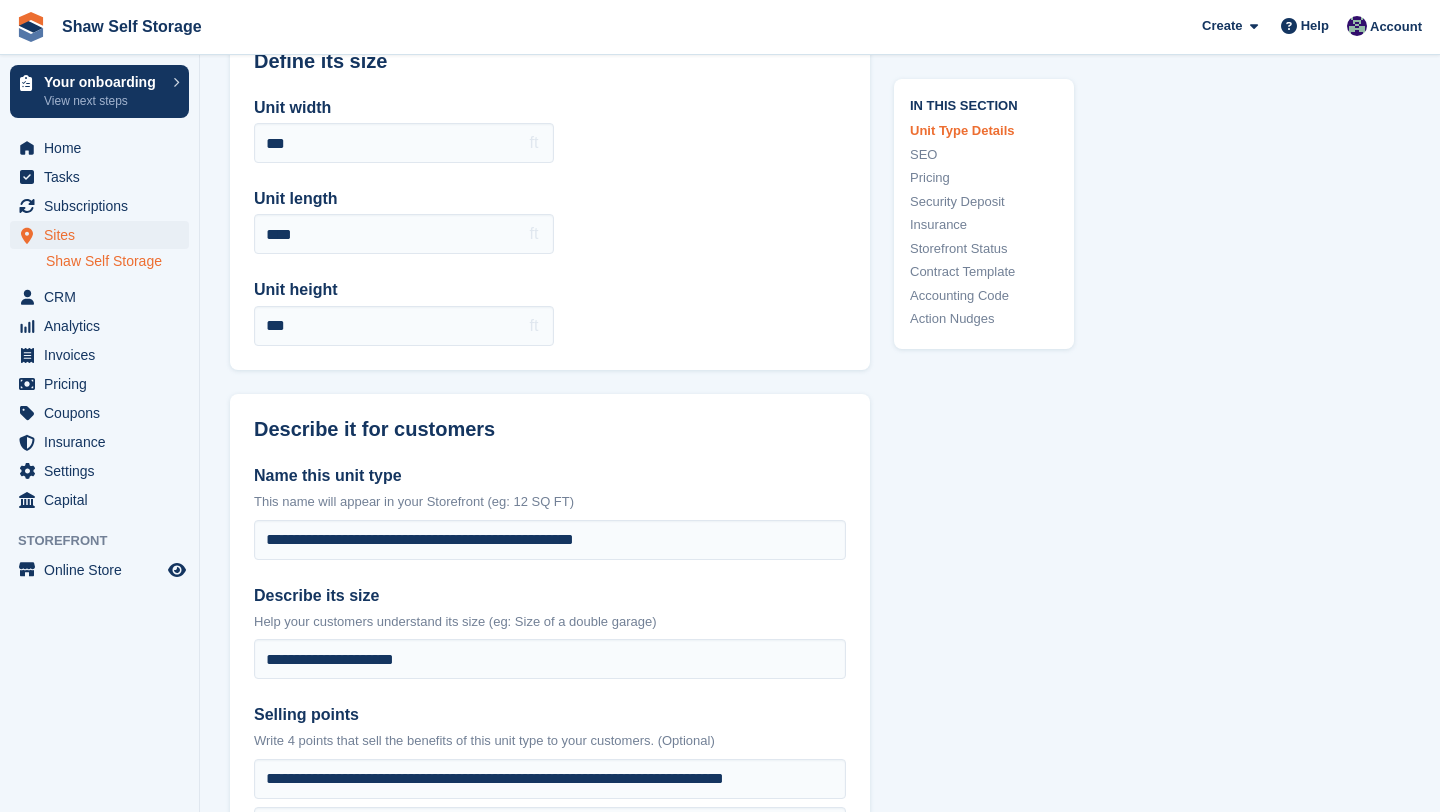 scroll, scrollTop: 484, scrollLeft: 0, axis: vertical 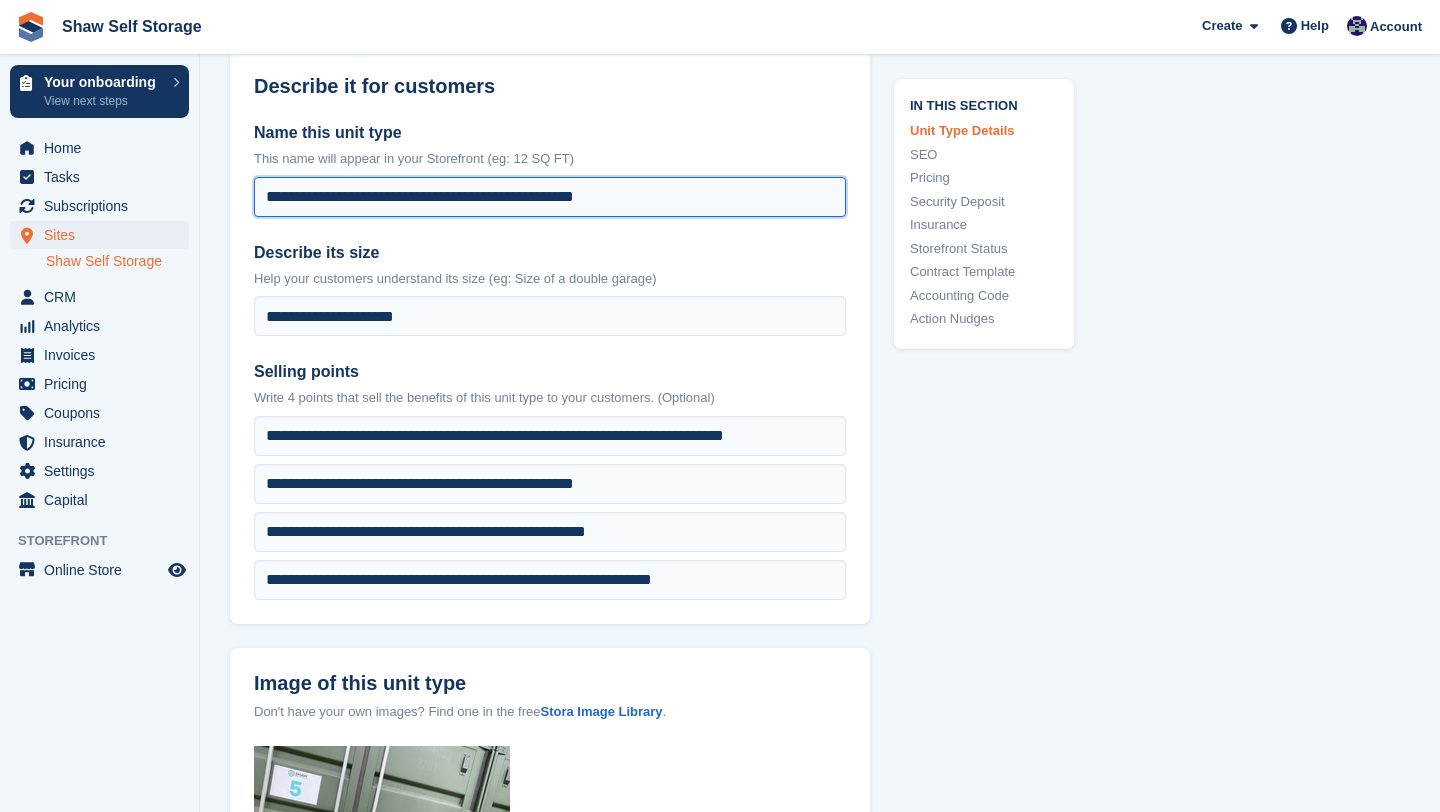 click on "**********" at bounding box center [550, 197] 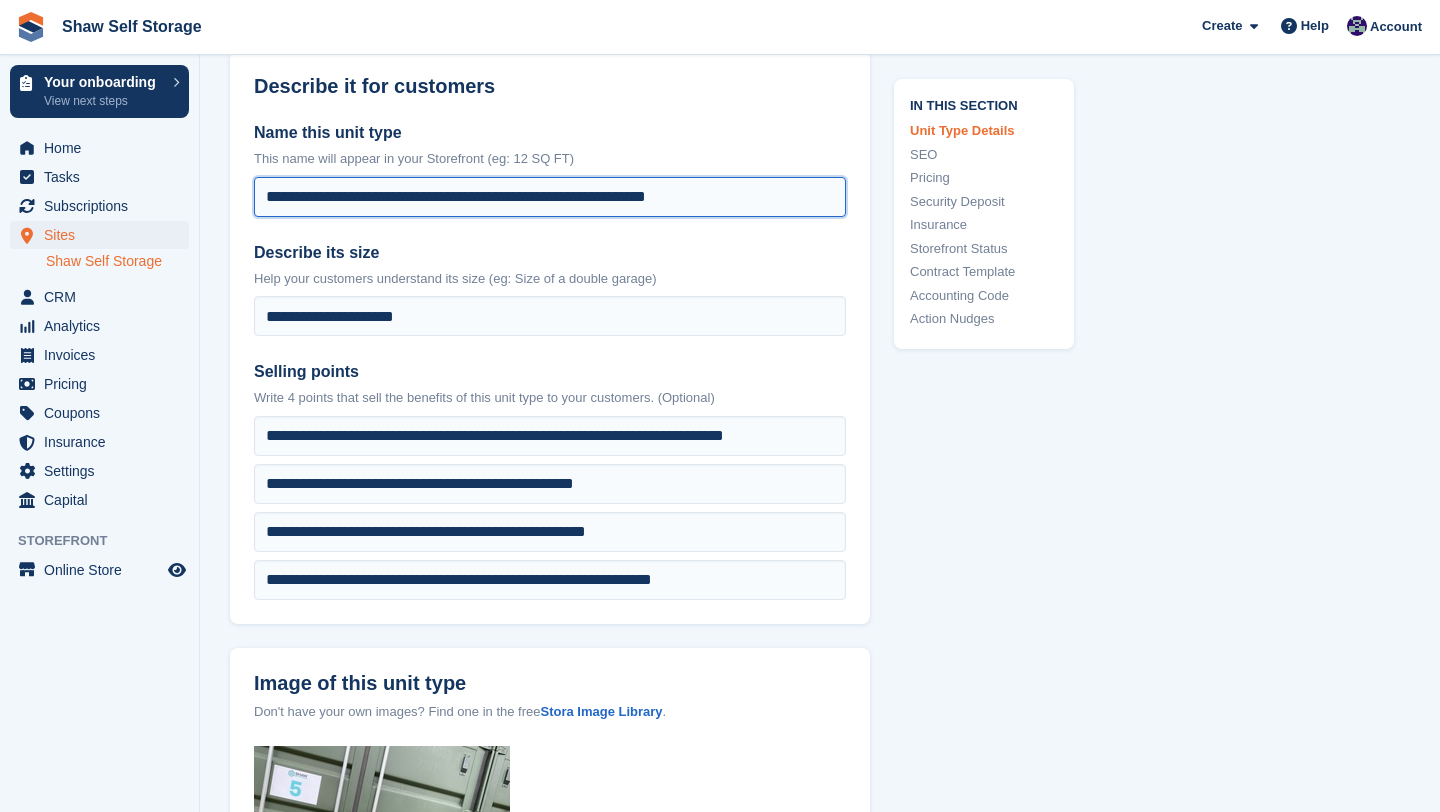 click on "**********" at bounding box center (550, 197) 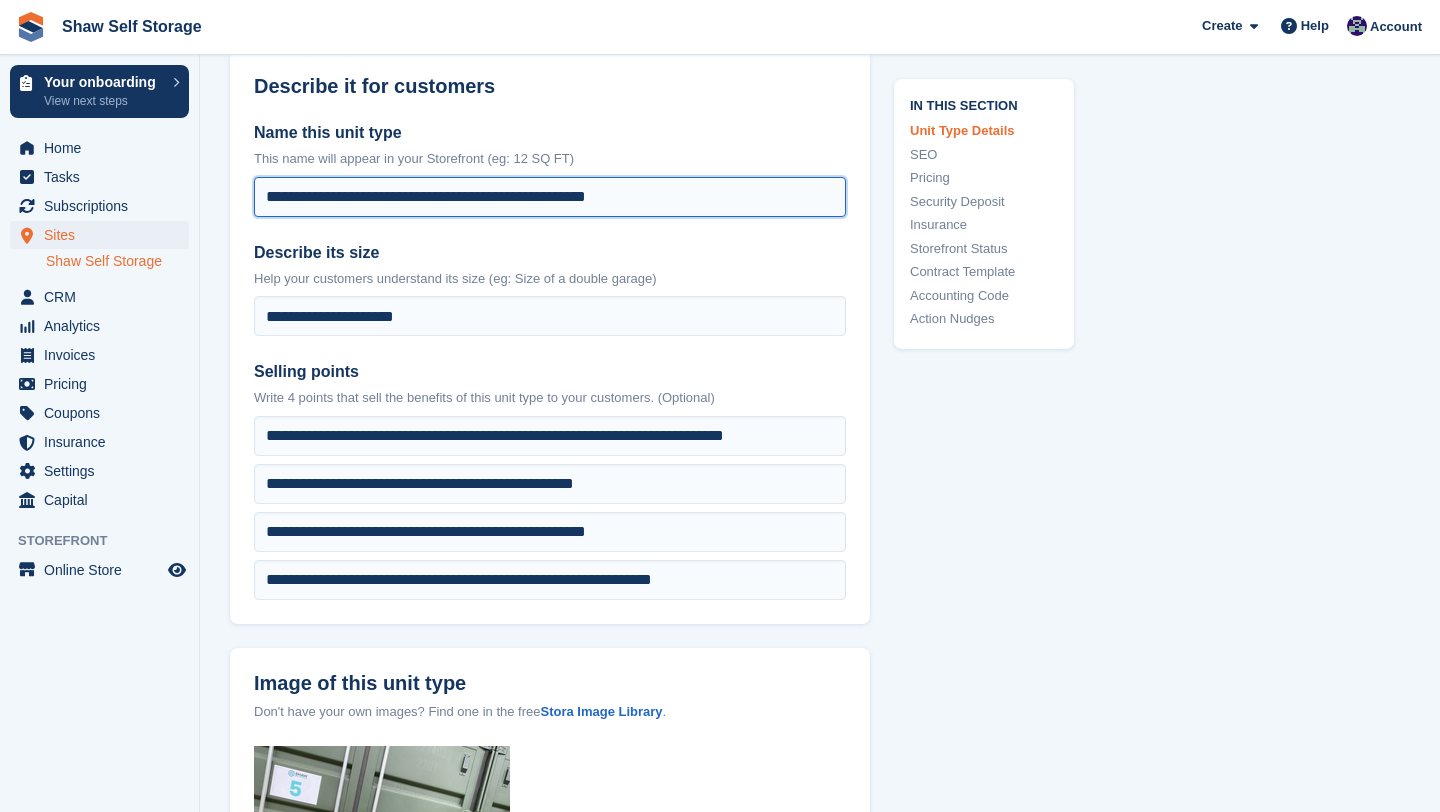 click on "**********" at bounding box center (550, 197) 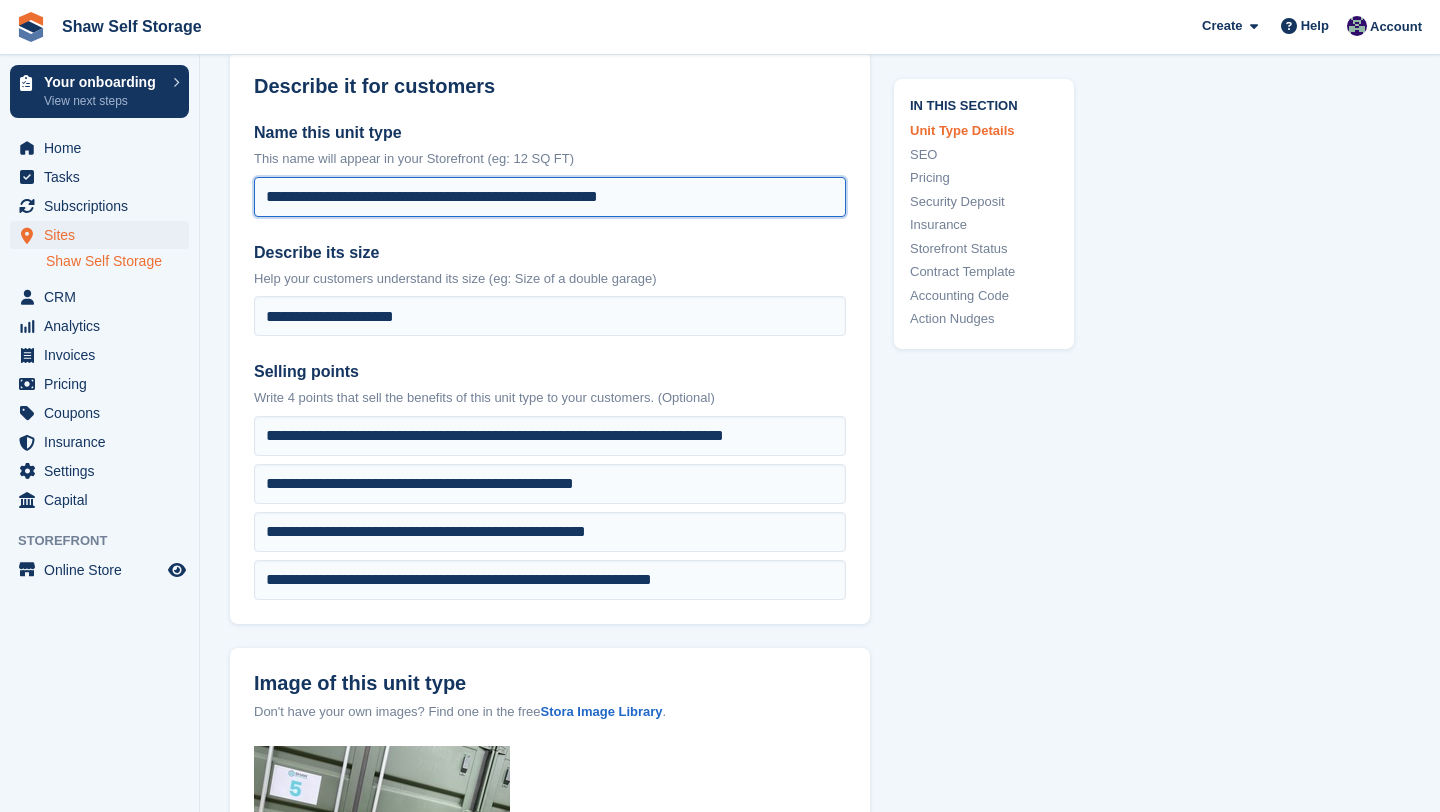 drag, startPoint x: 677, startPoint y: 202, endPoint x: 226, endPoint y: 197, distance: 451.0277 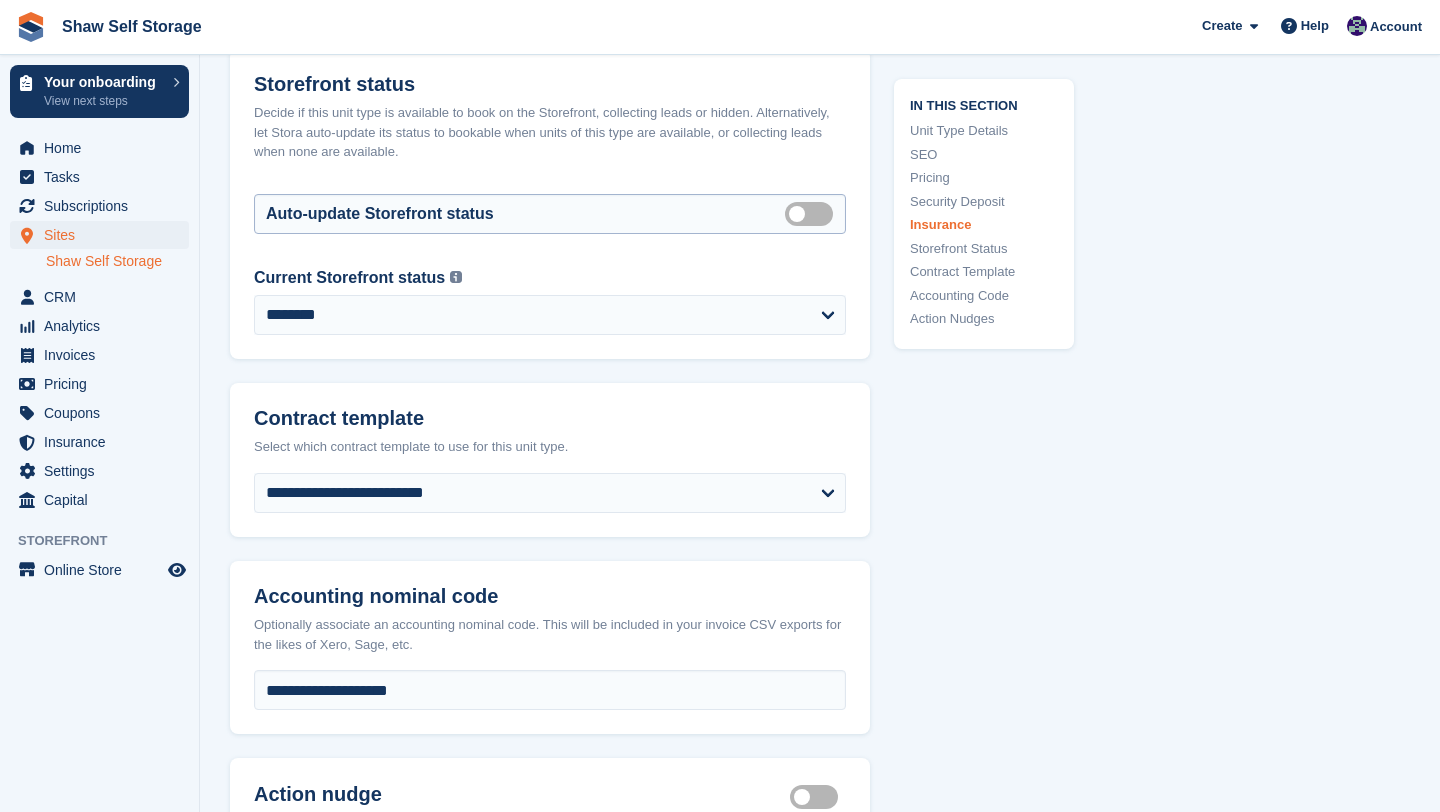 scroll, scrollTop: 3895, scrollLeft: 0, axis: vertical 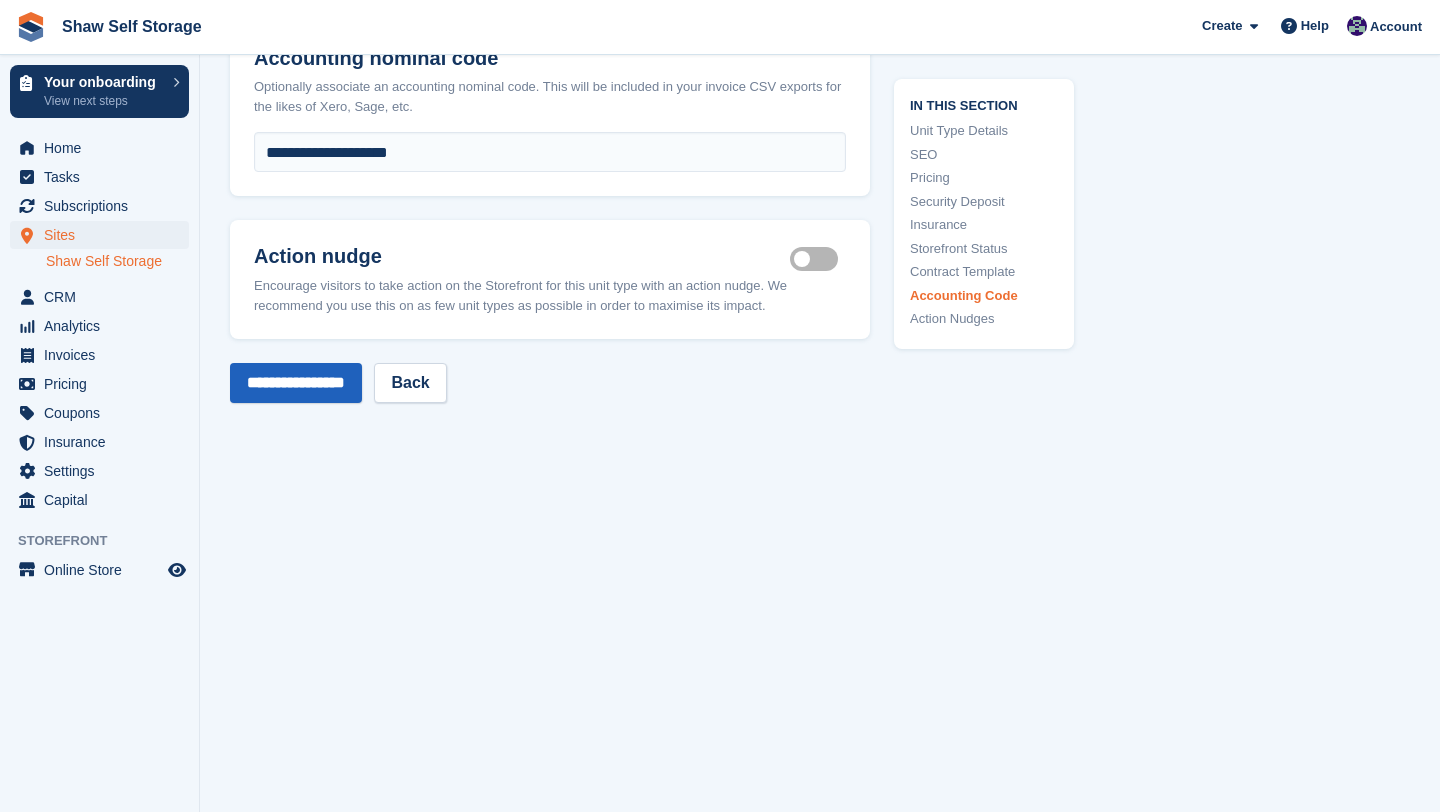 type on "**********" 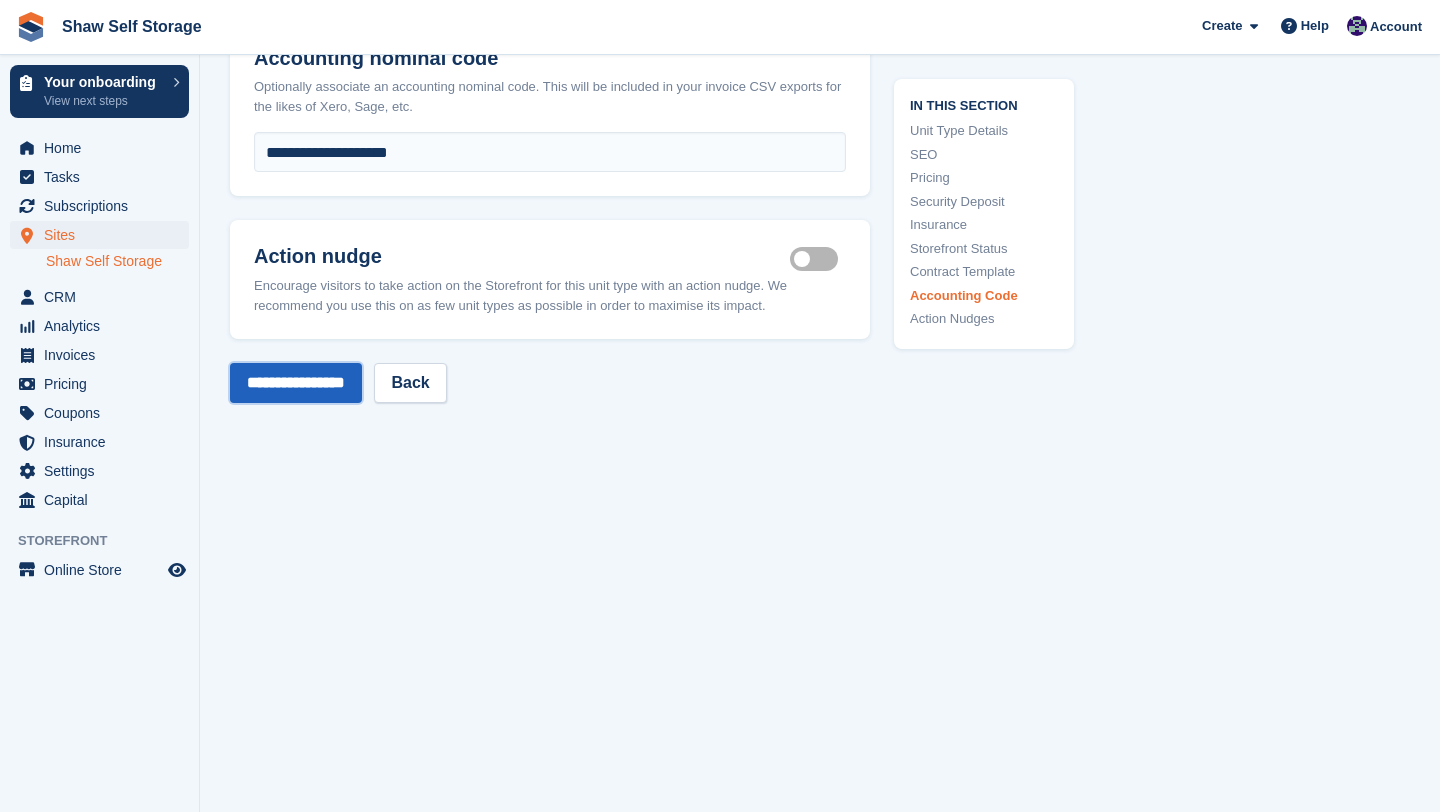 click on "**********" at bounding box center (296, 383) 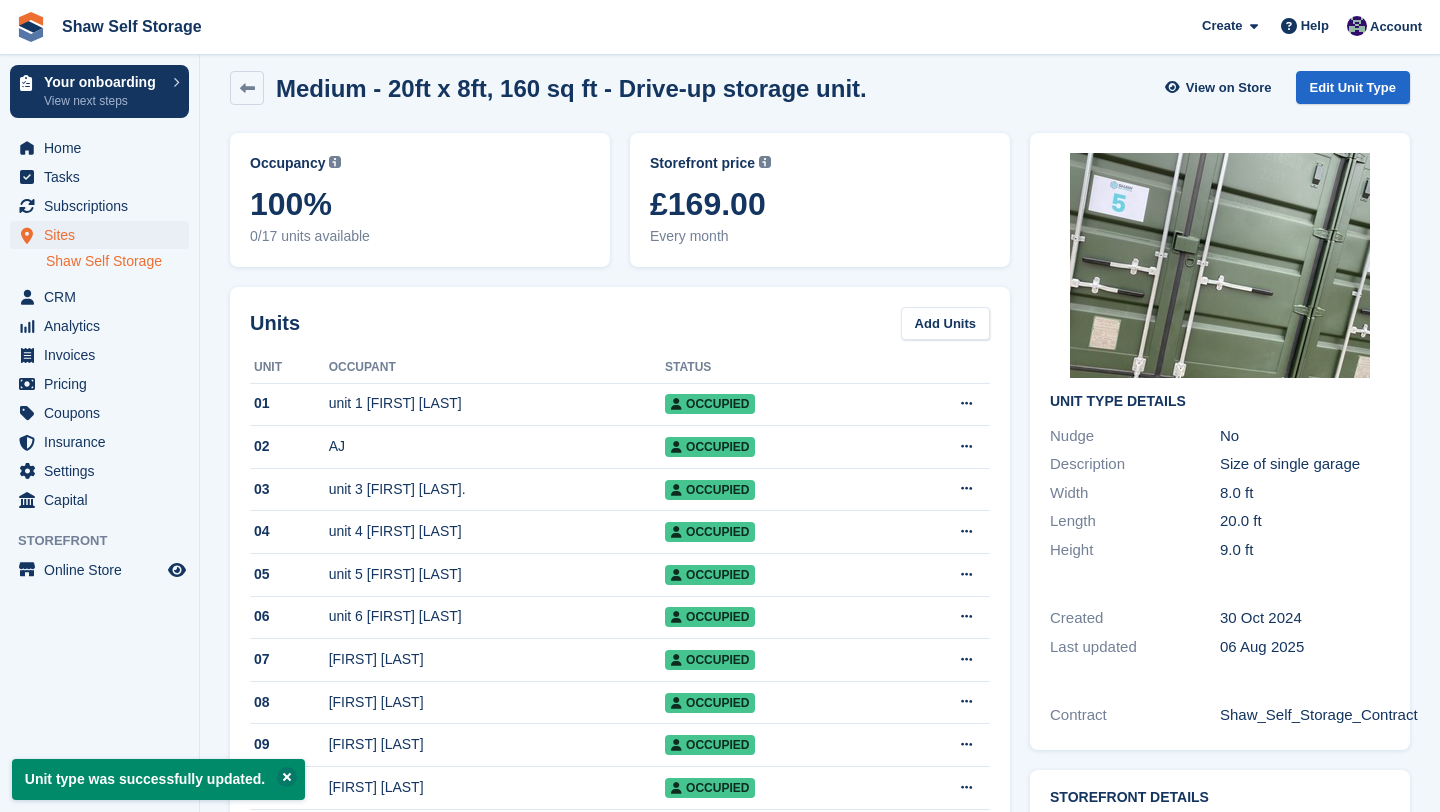 scroll, scrollTop: 0, scrollLeft: 0, axis: both 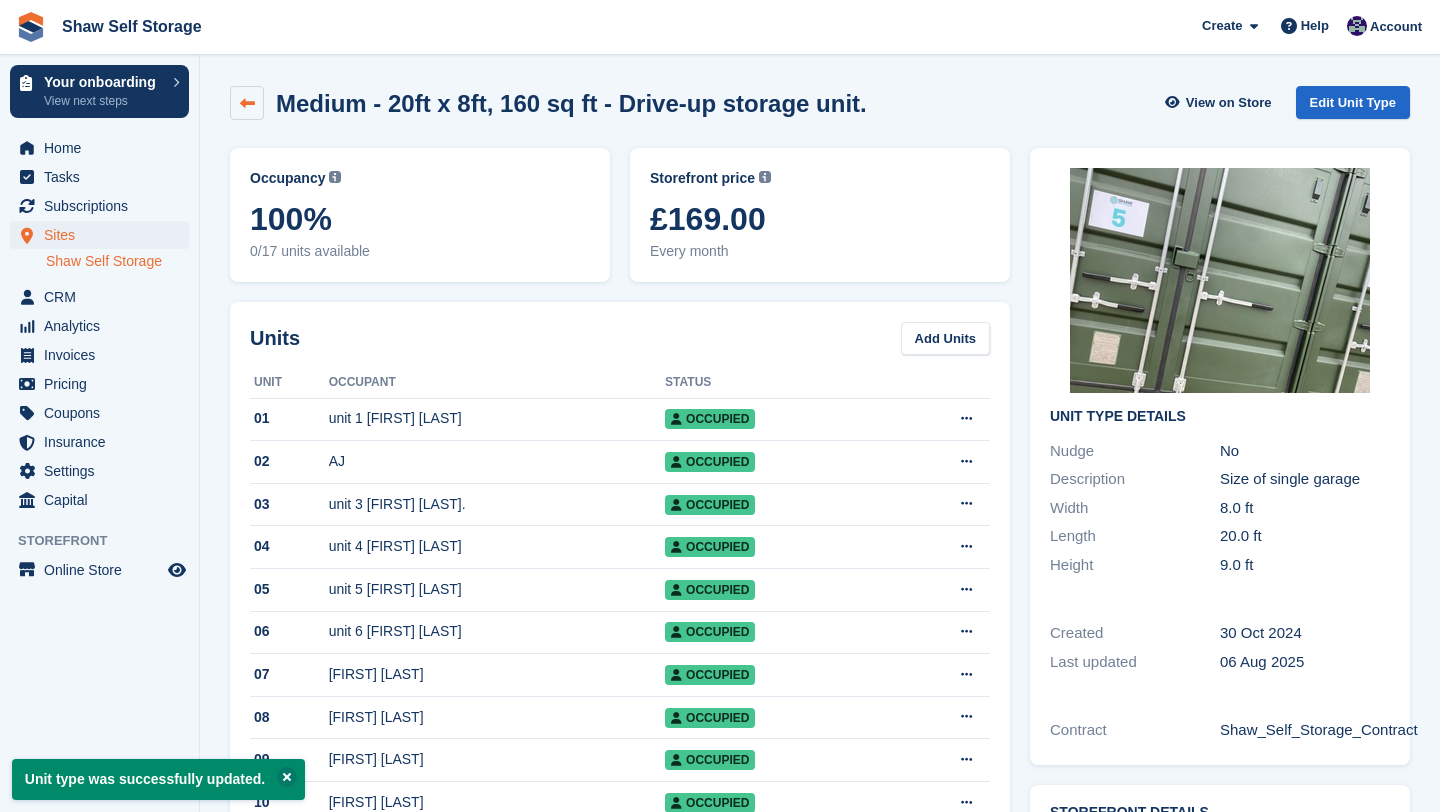 click at bounding box center (247, 103) 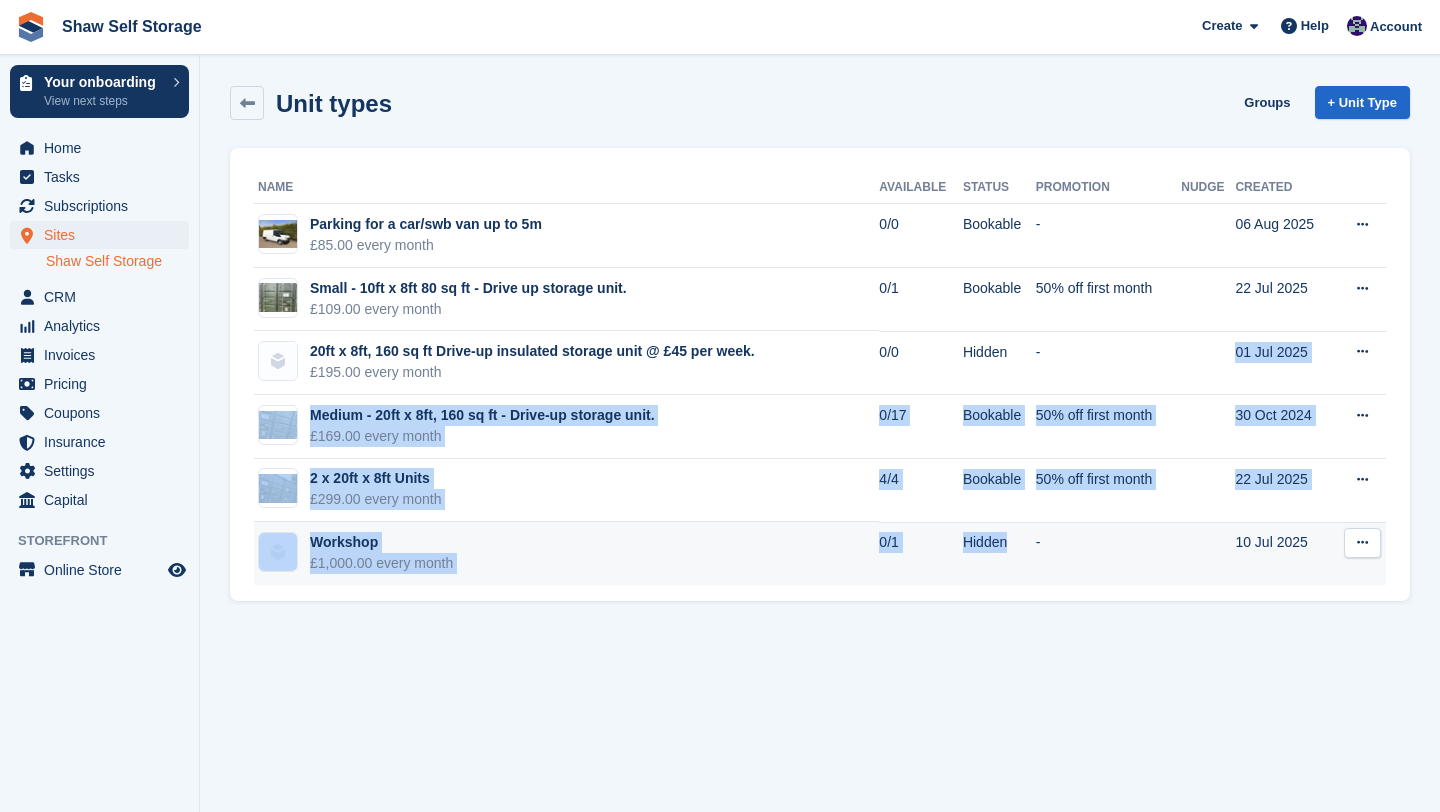 drag, startPoint x: 1093, startPoint y: 351, endPoint x: 1011, endPoint y: 534, distance: 200.5318 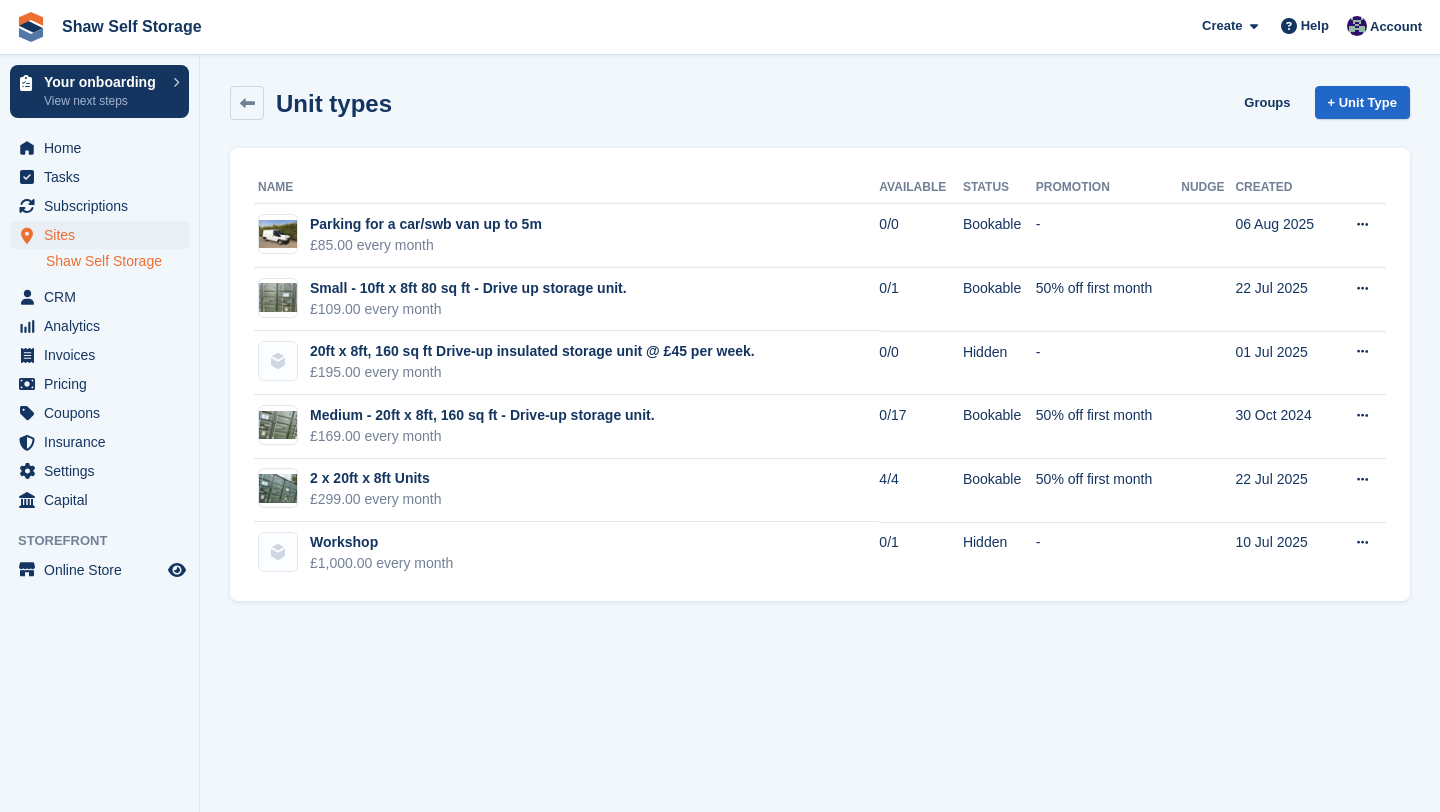 click on "Unit types
Groups
+ Unit Type
Name
Available
Status
Promotion
Nudge
Created
Parking for a car/swb van up to 5m
£85.00 every month
0/0
Bookable
-
06 Aug 2025
Edit unit type
View on Store
0/1" at bounding box center [820, 406] 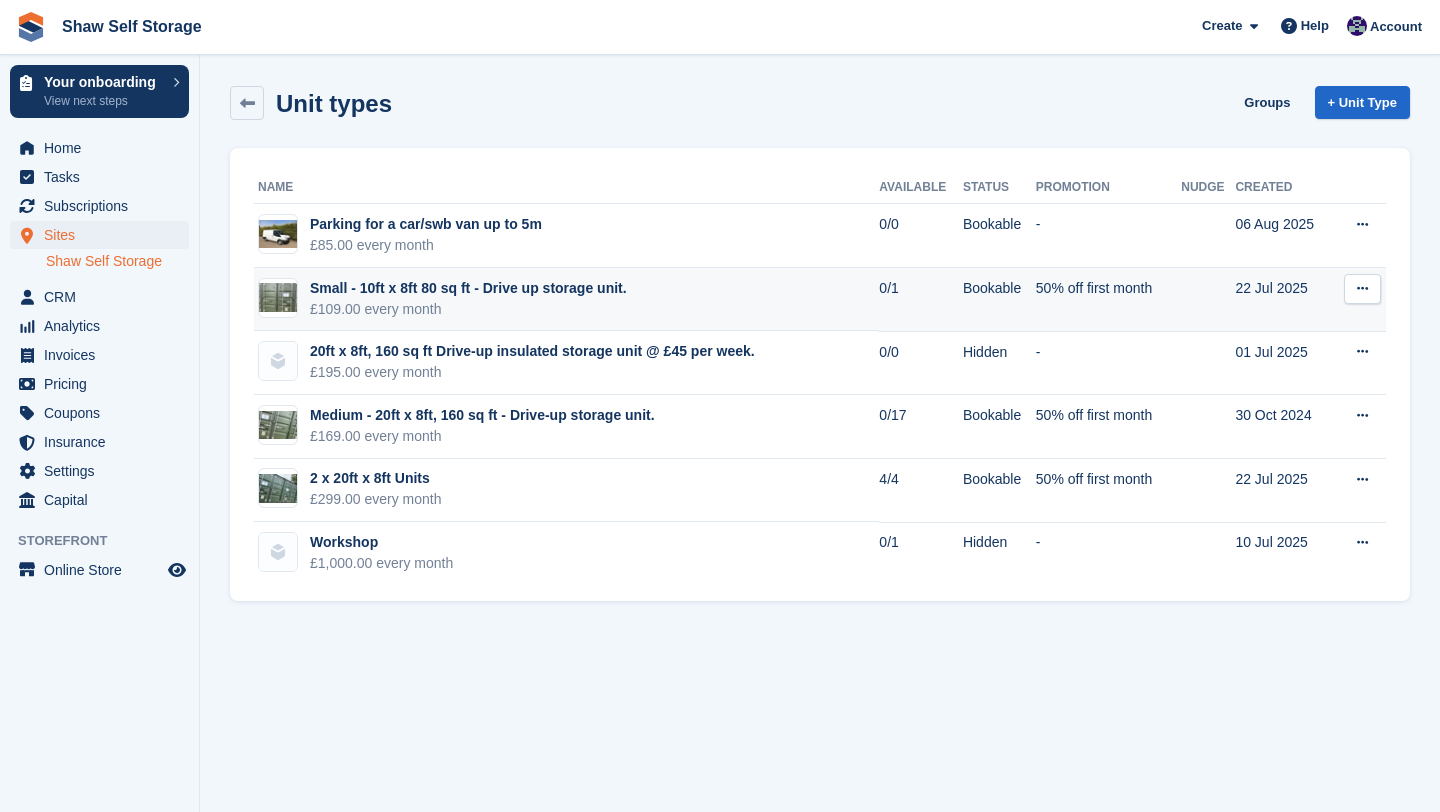 click at bounding box center [1362, 288] 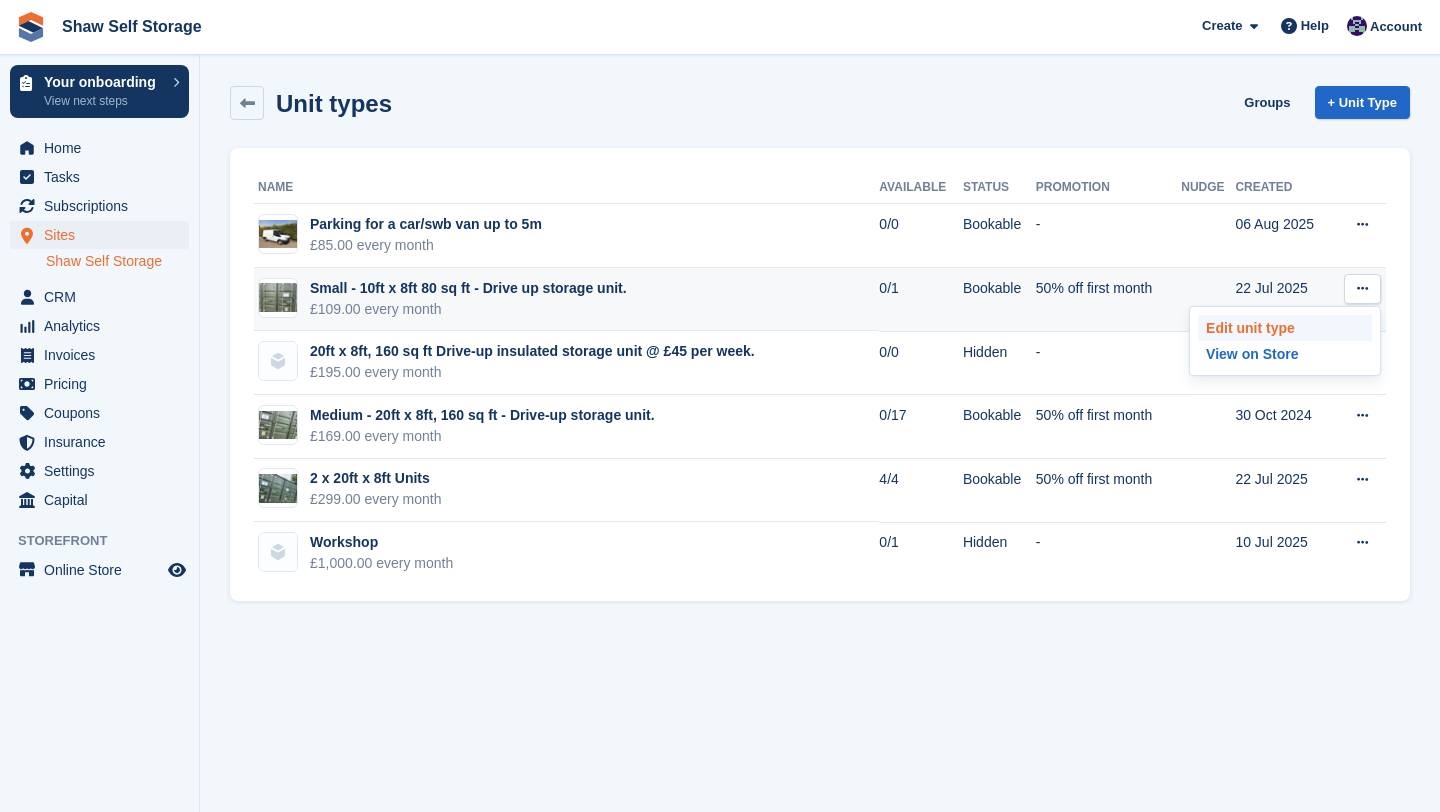 click on "Edit unit type" at bounding box center (1285, 328) 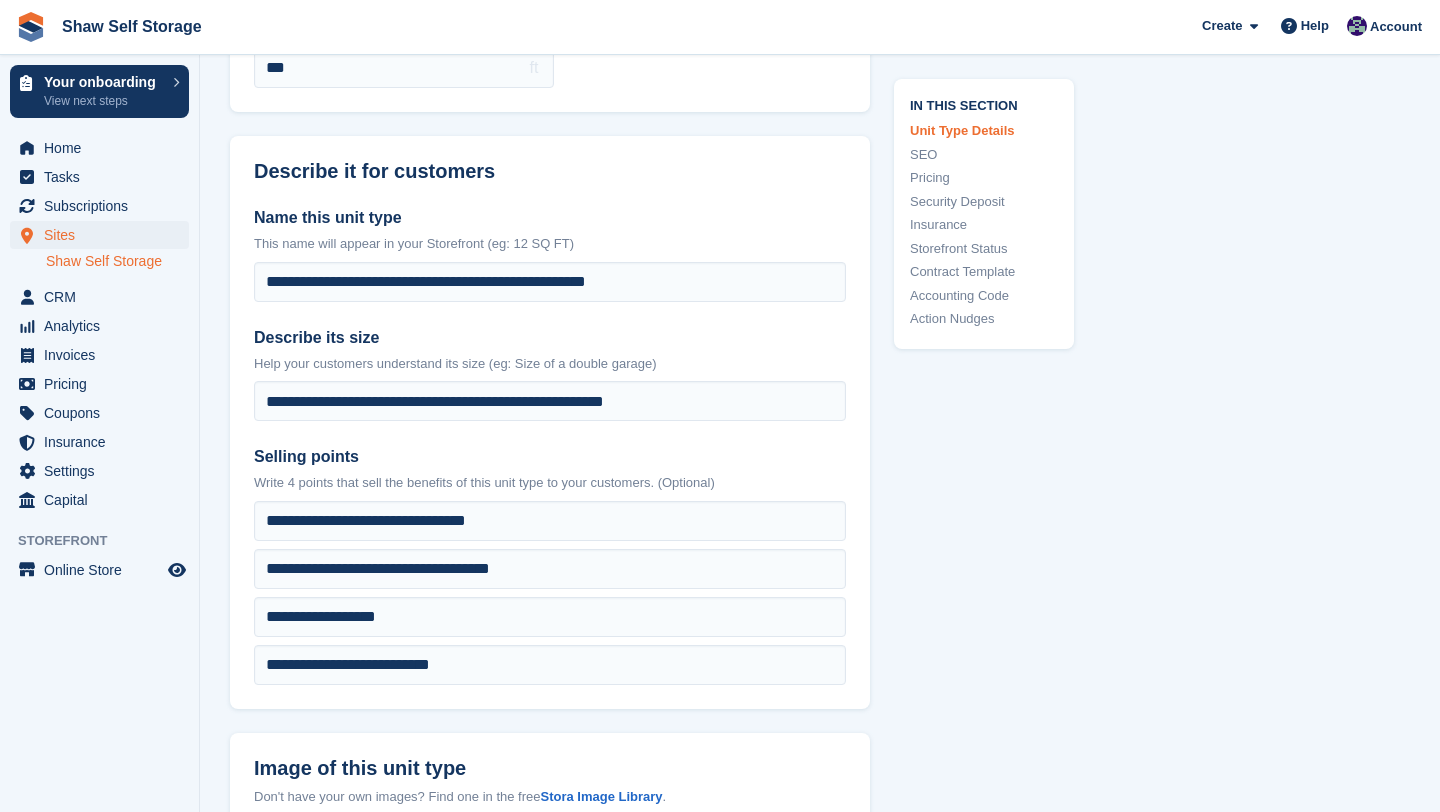 scroll, scrollTop: 411, scrollLeft: 0, axis: vertical 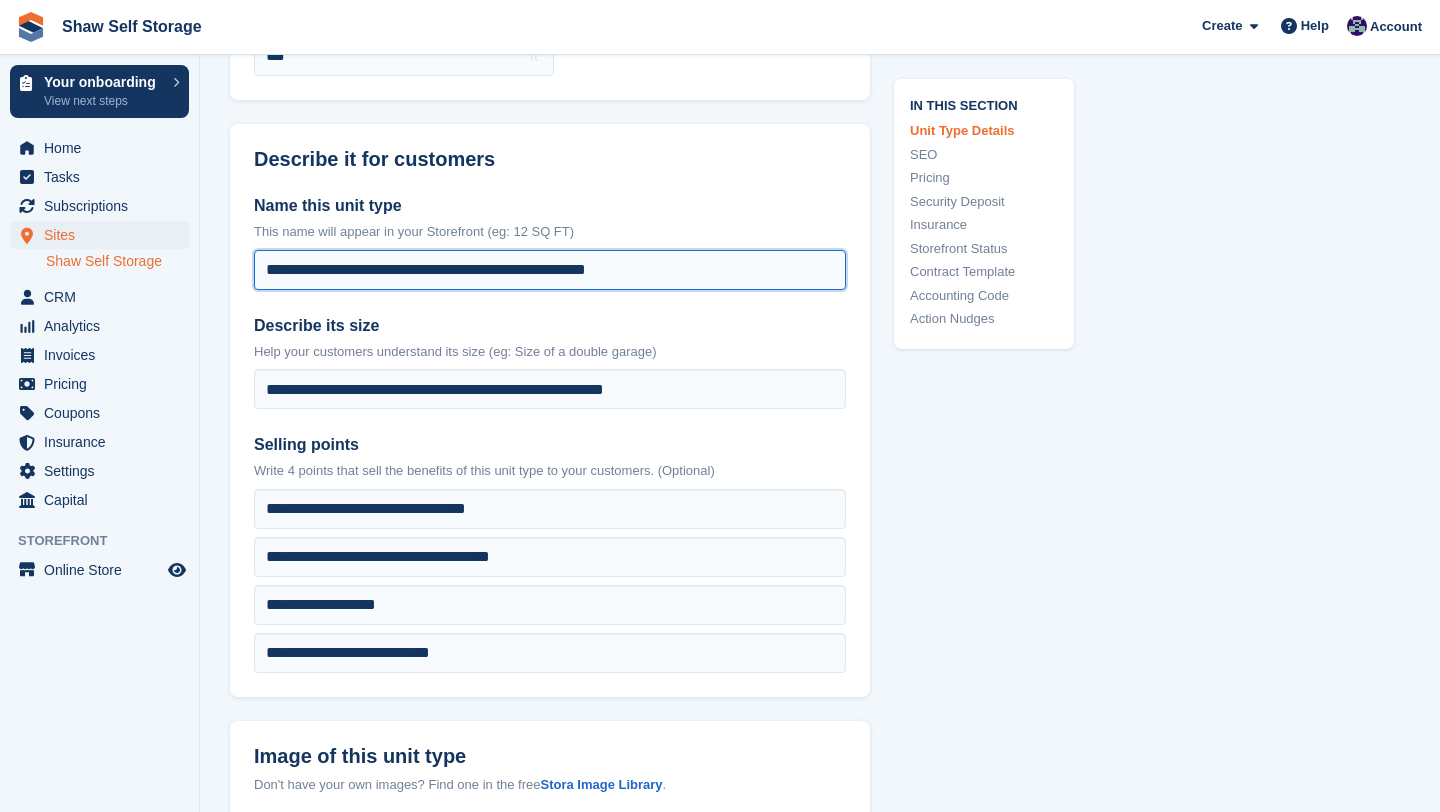 click on "**********" at bounding box center (550, 270) 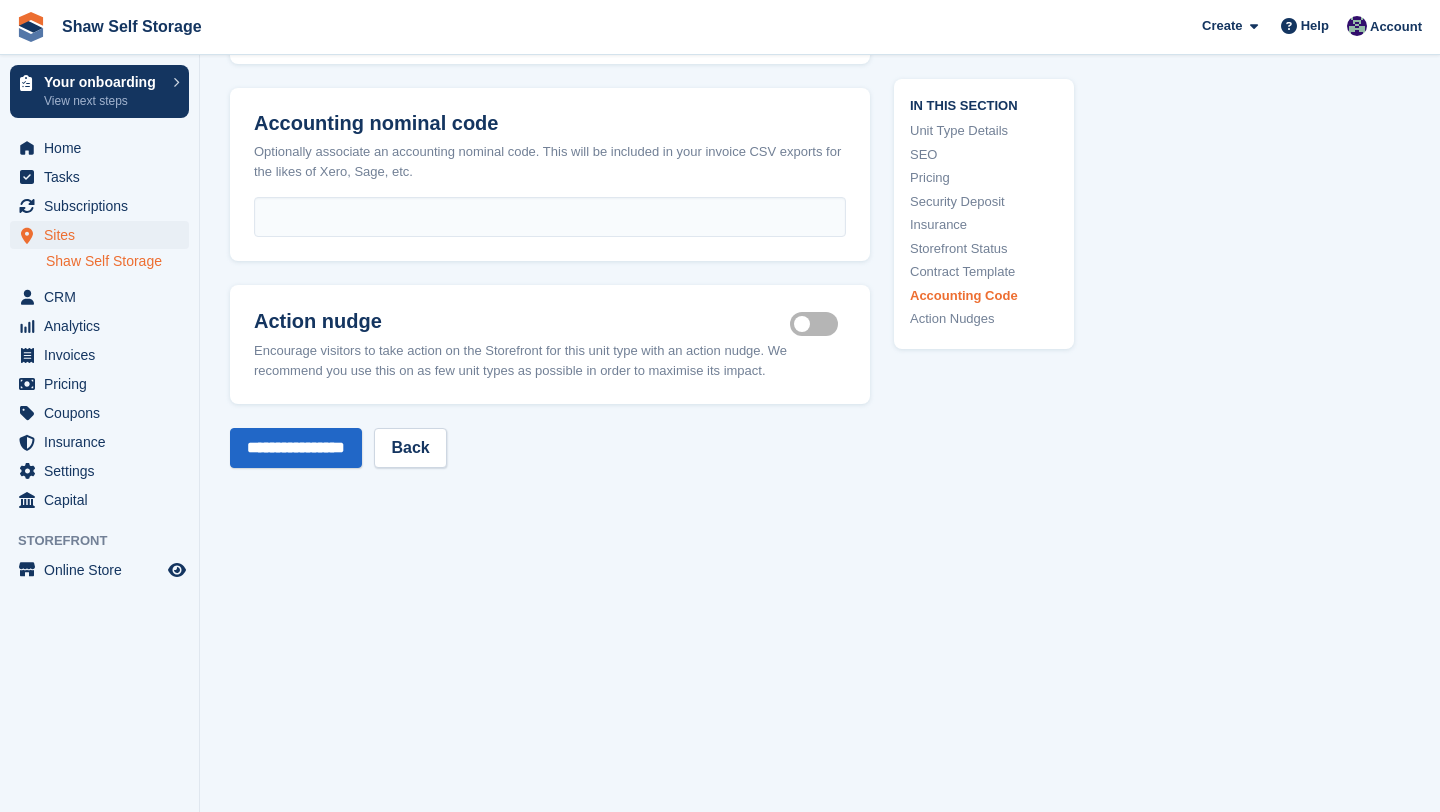 scroll, scrollTop: 3825, scrollLeft: 0, axis: vertical 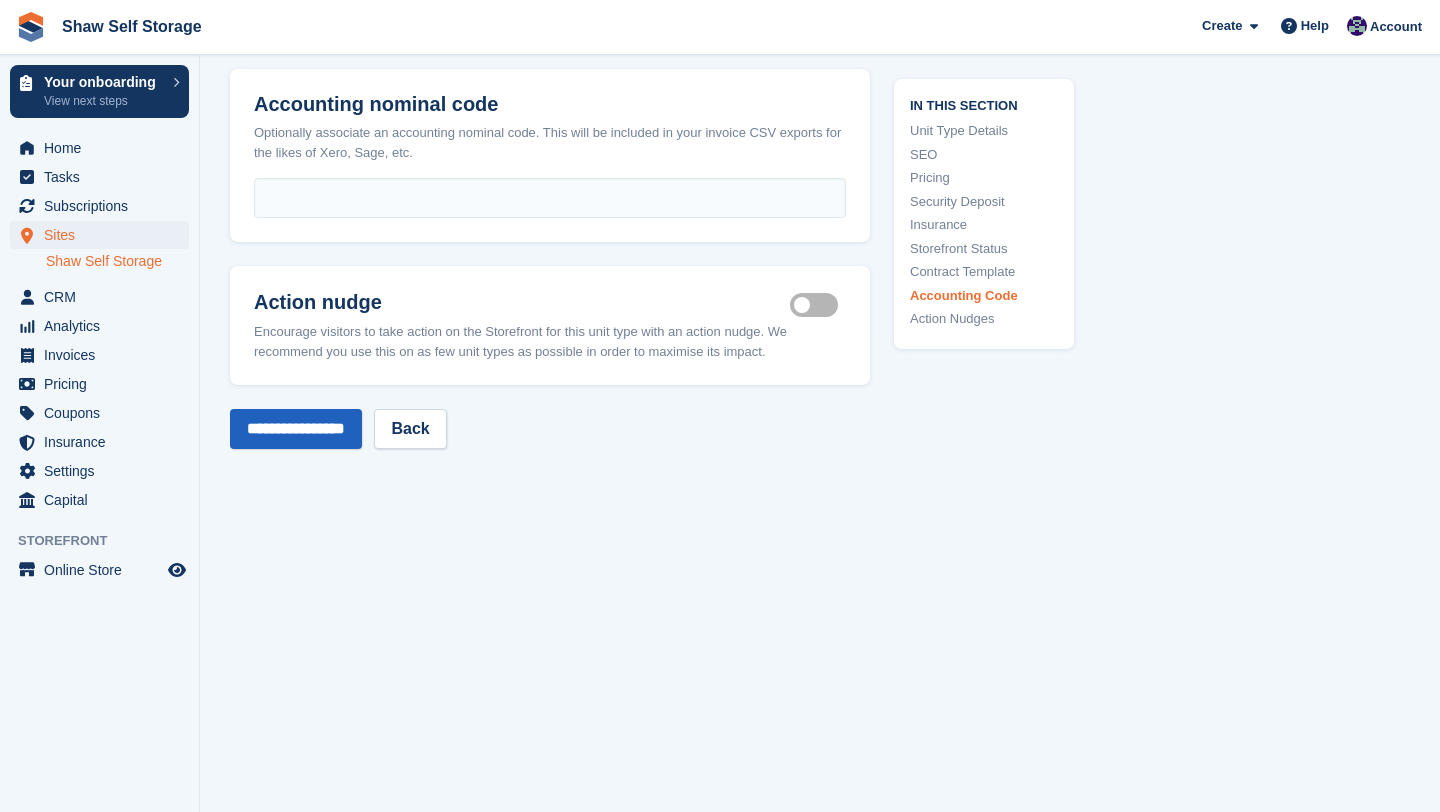 type on "**********" 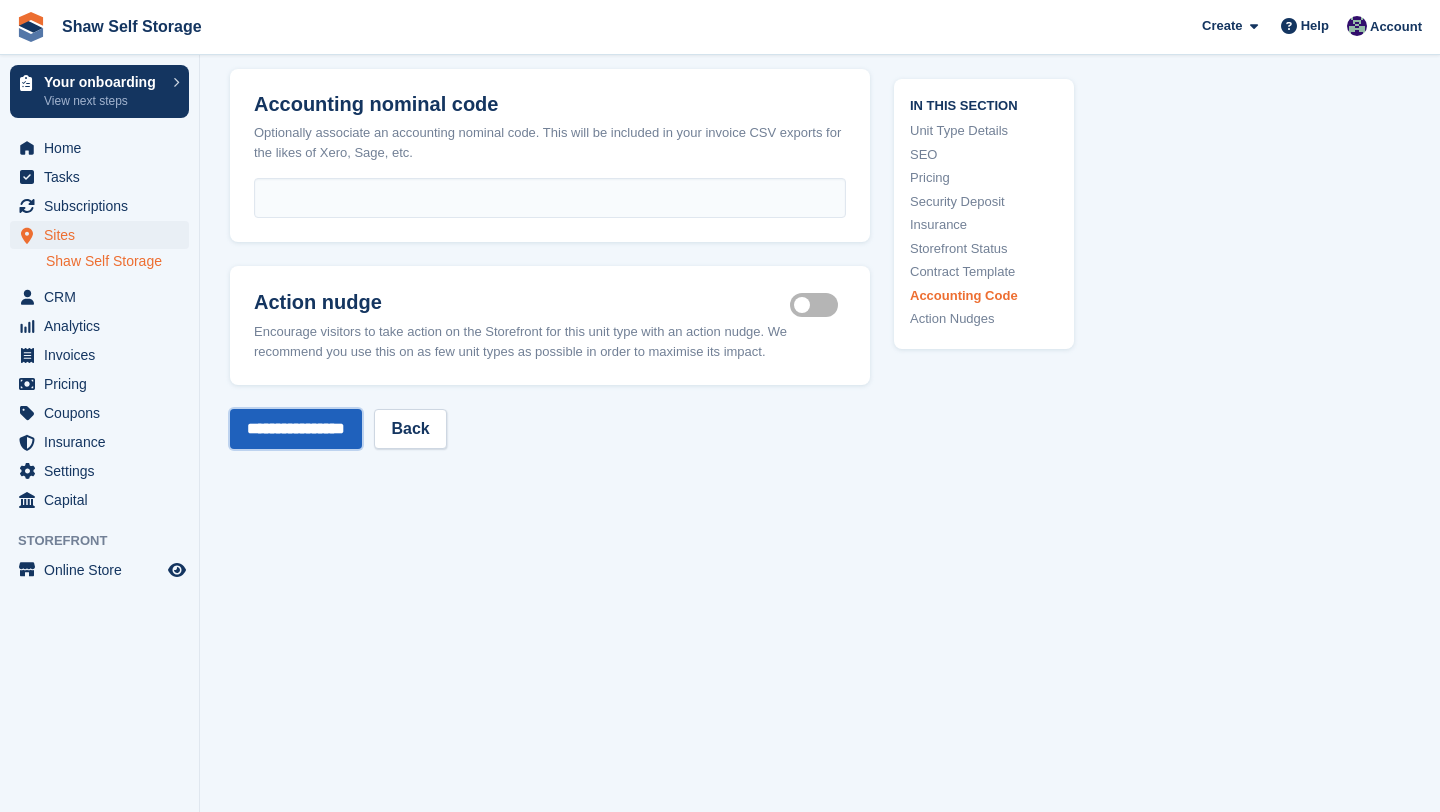 click on "**********" at bounding box center (296, 429) 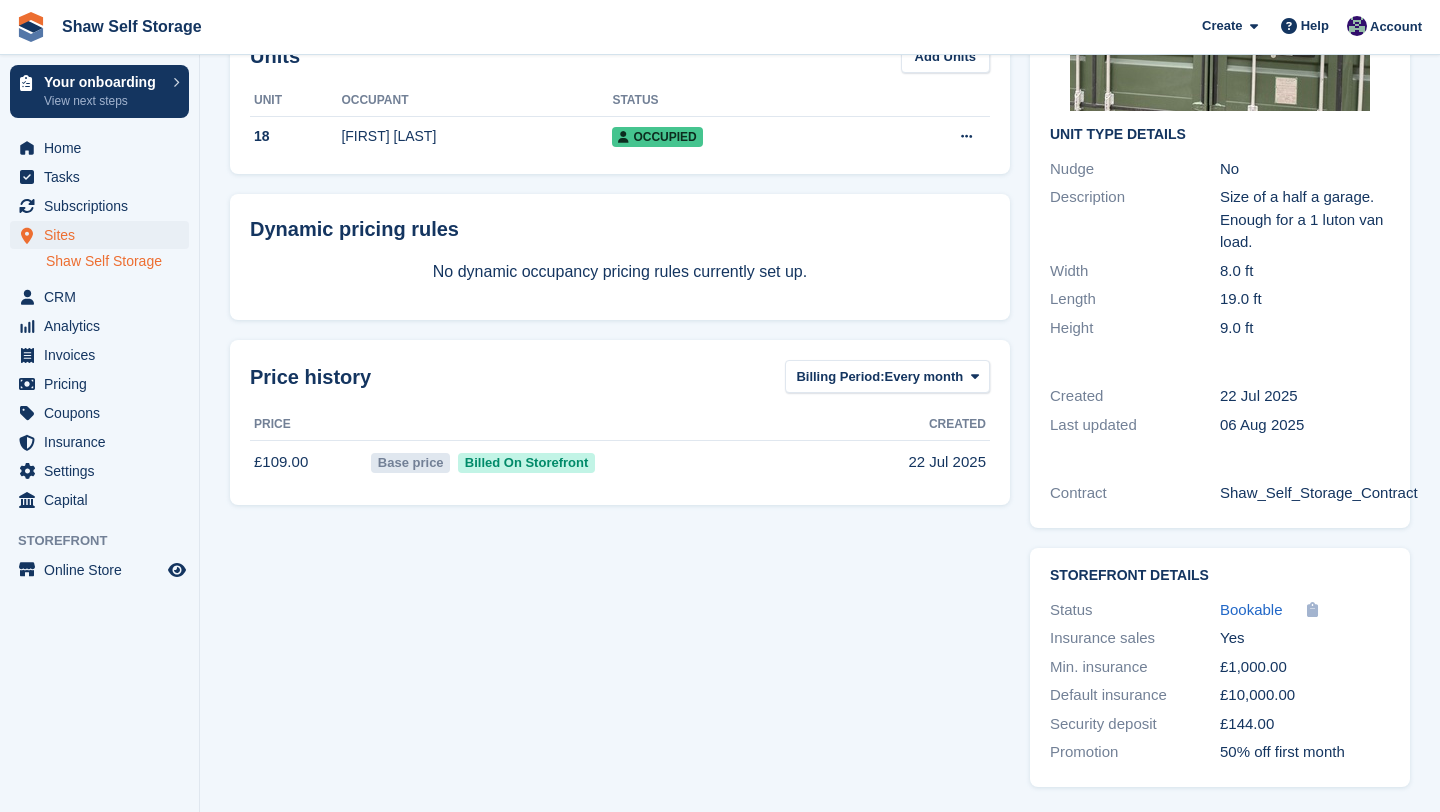 scroll, scrollTop: 0, scrollLeft: 0, axis: both 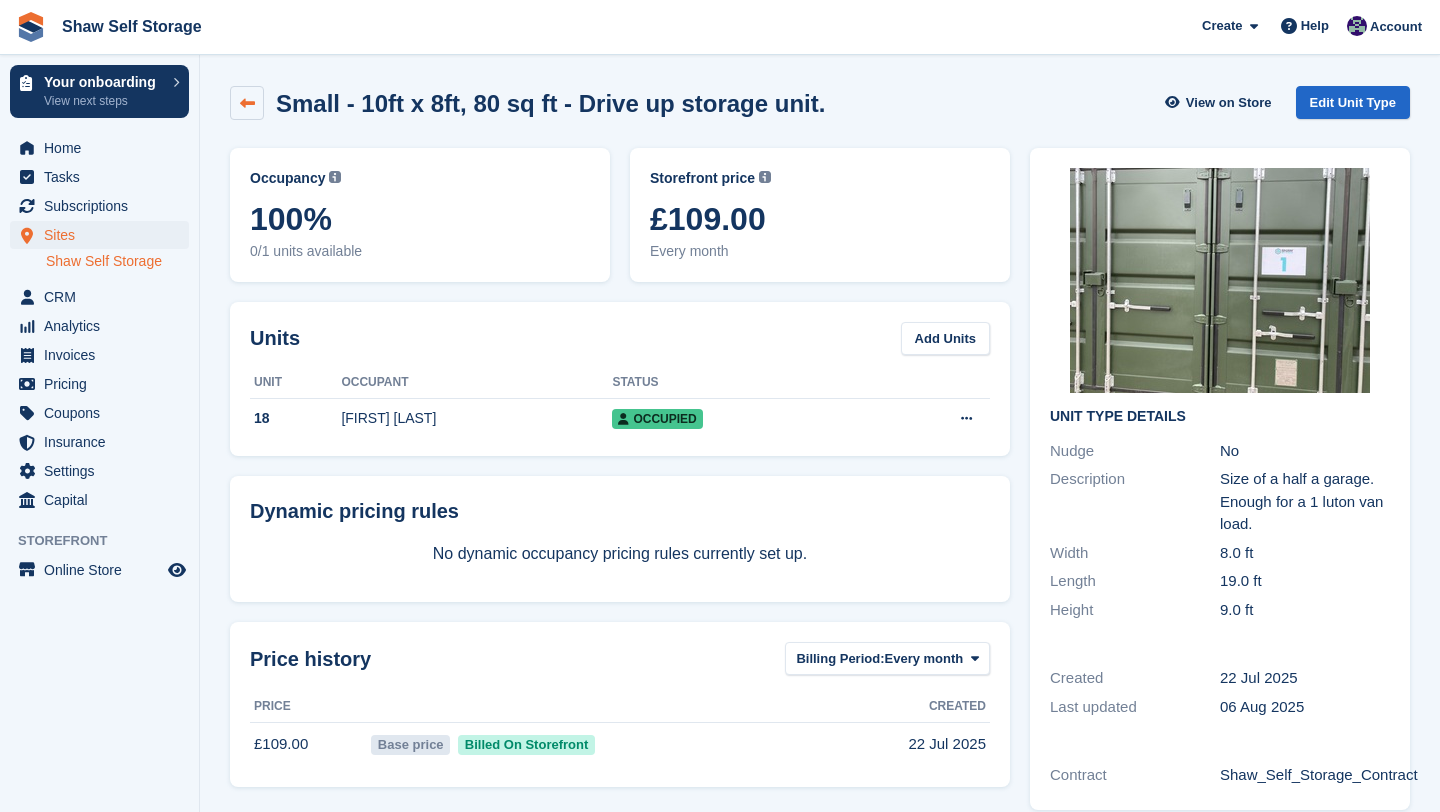 click at bounding box center (247, 103) 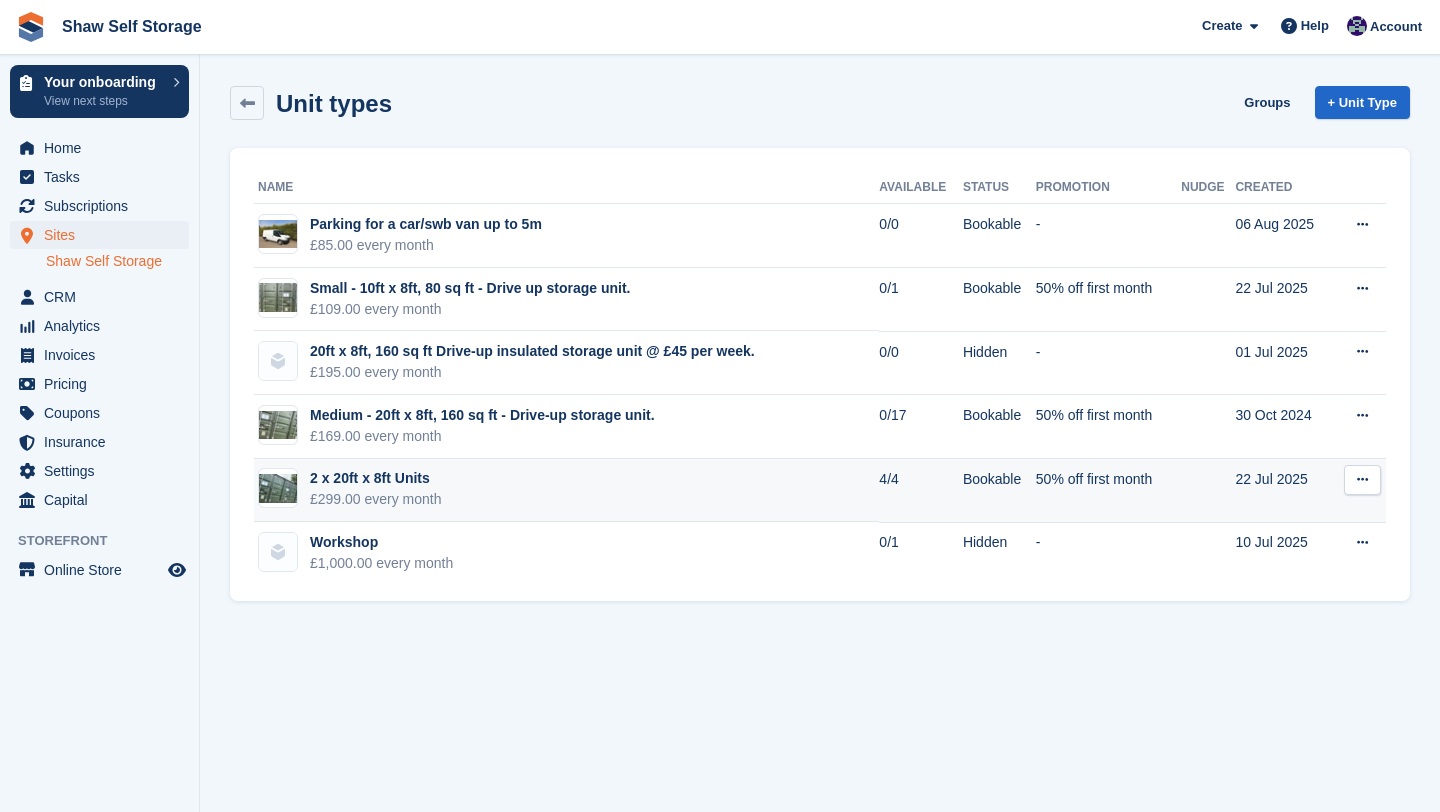 click on "Edit unit type
View on Store" at bounding box center (1360, 491) 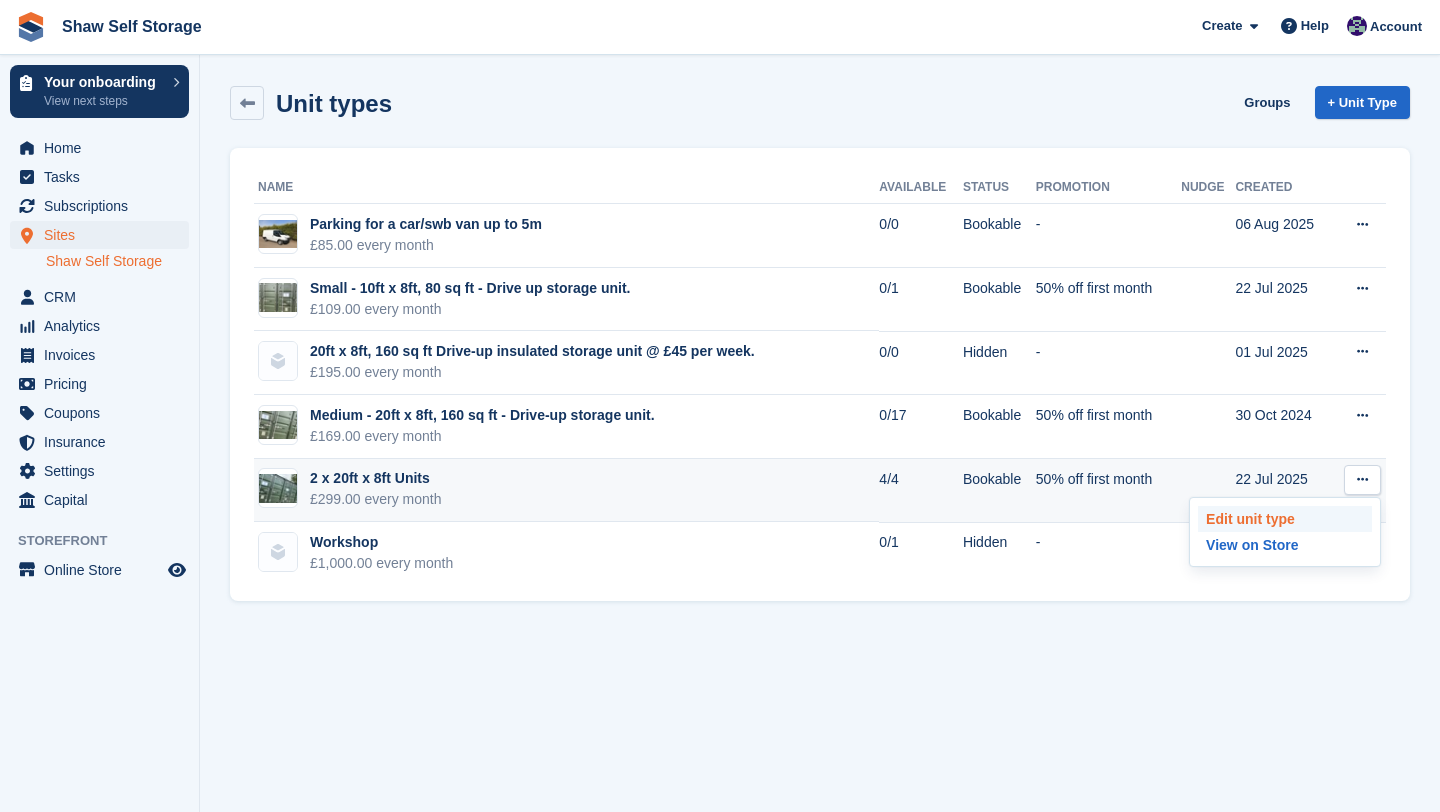 click on "Edit unit type" at bounding box center [1285, 519] 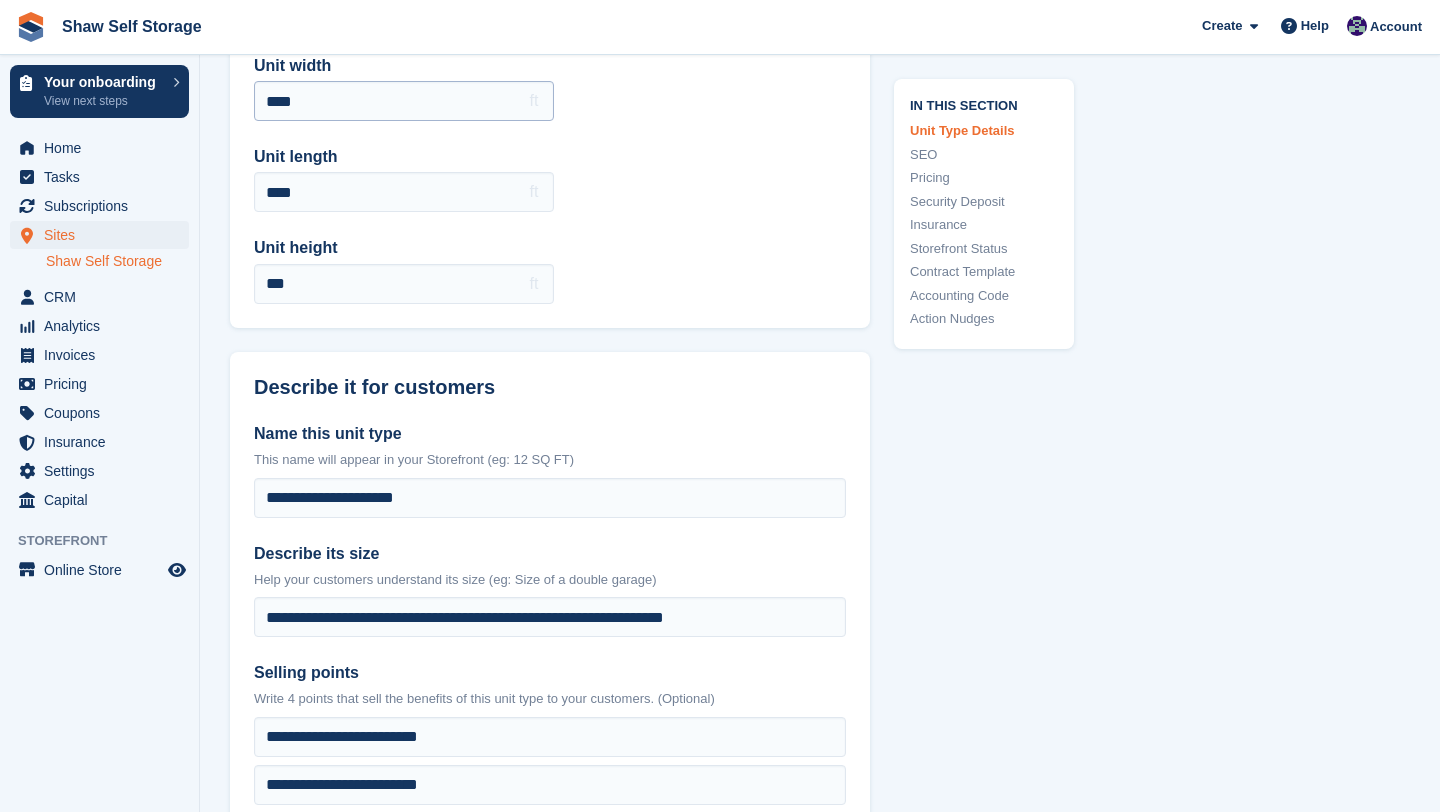 scroll, scrollTop: 199, scrollLeft: 0, axis: vertical 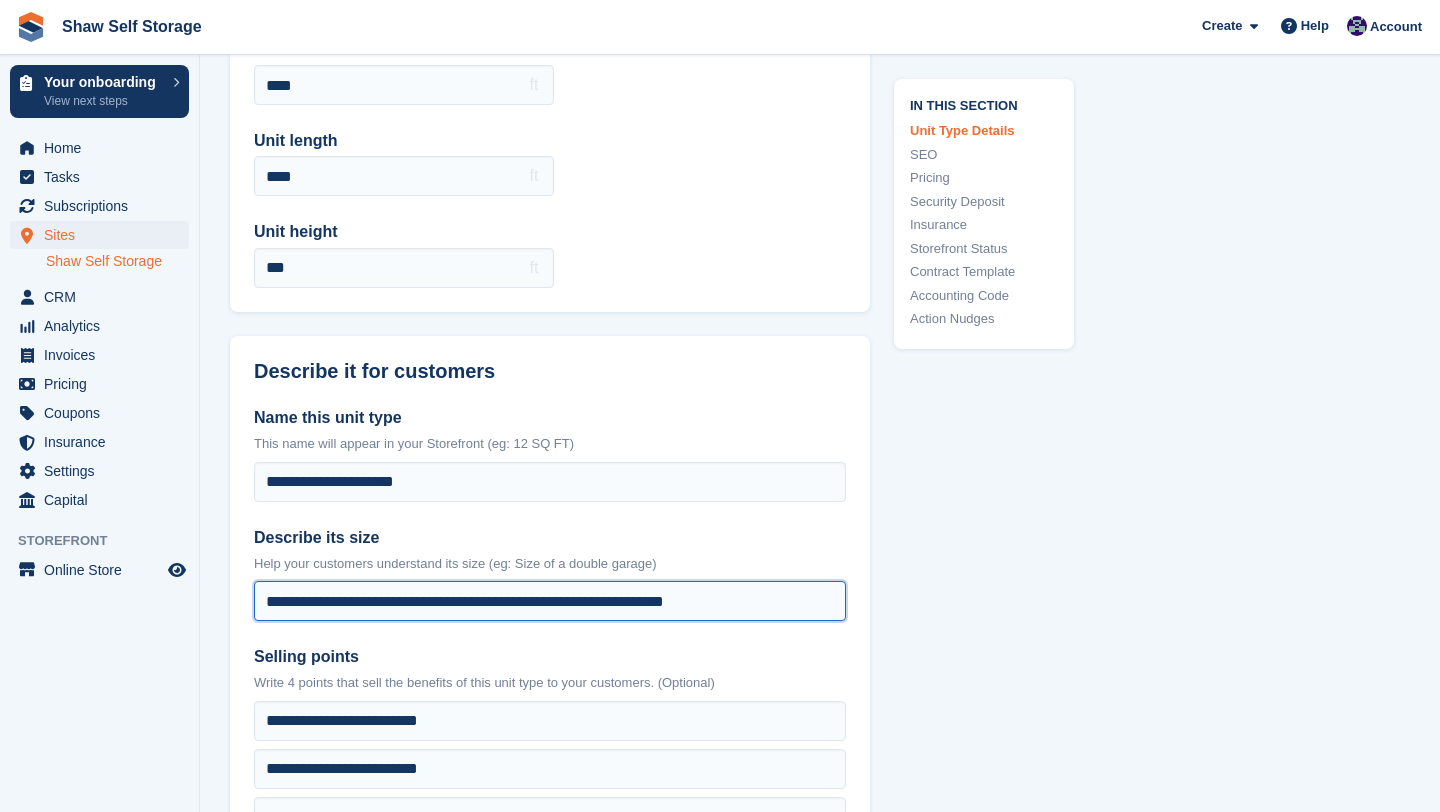drag, startPoint x: 284, startPoint y: 600, endPoint x: 209, endPoint y: 600, distance: 75 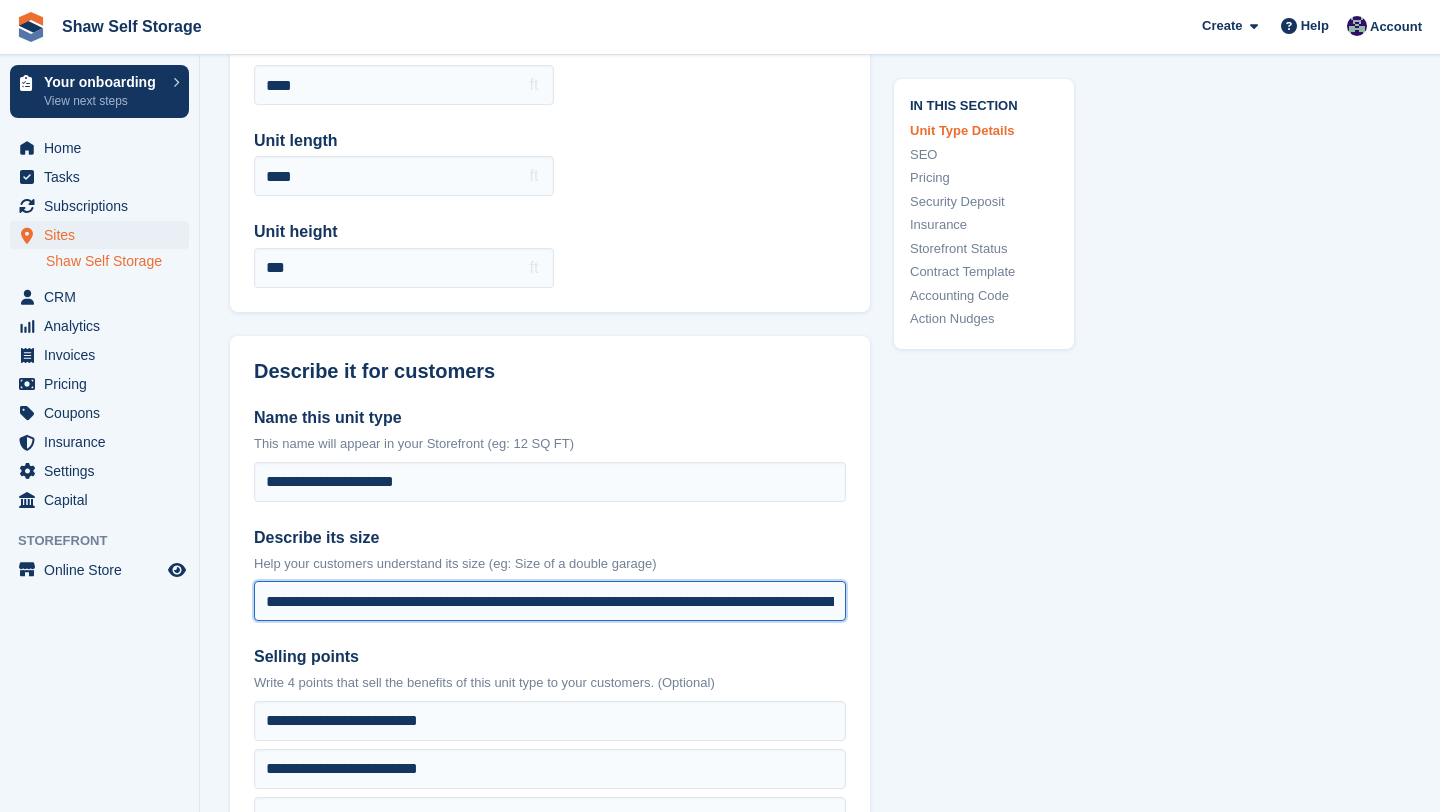 click on "**********" at bounding box center (550, 601) 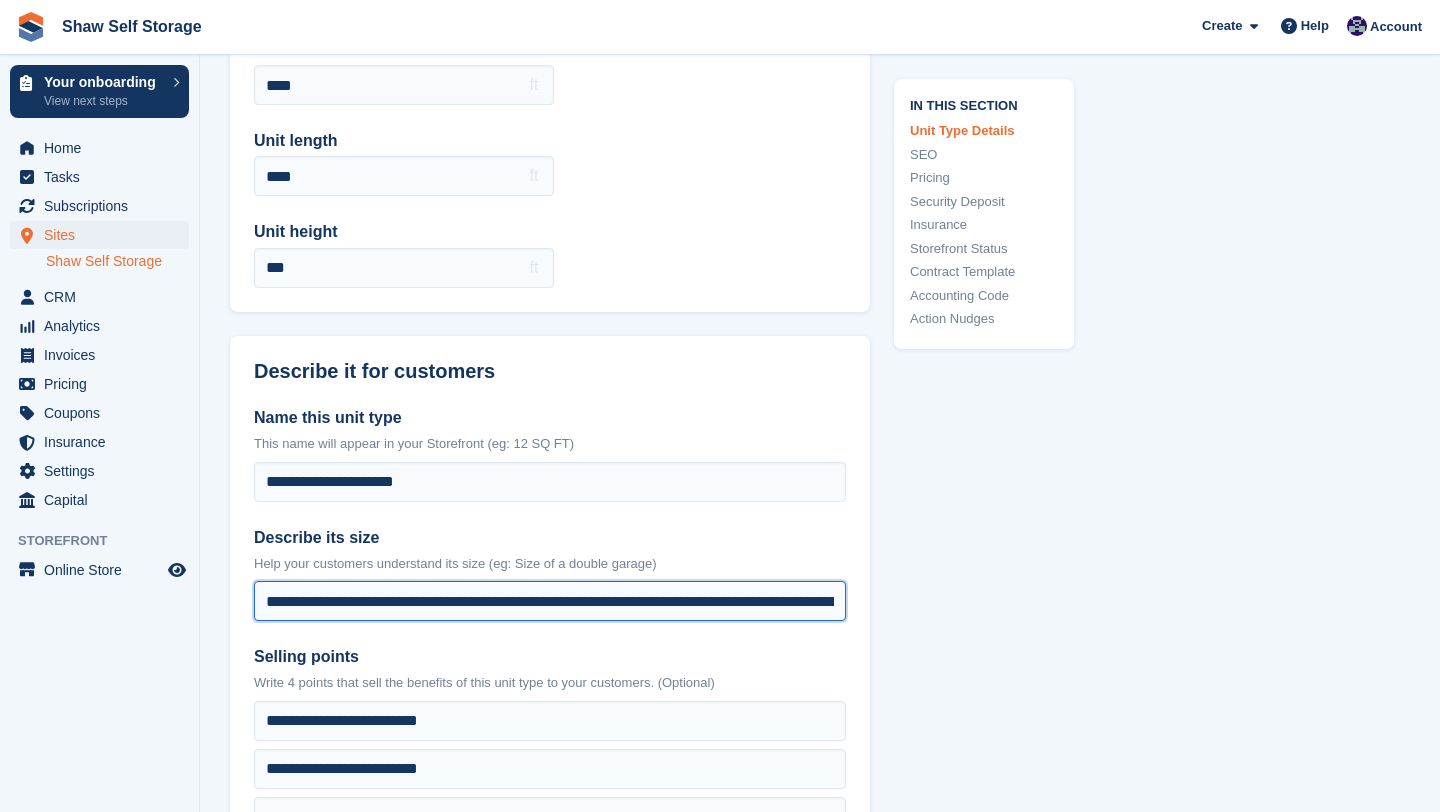 click on "**********" at bounding box center (550, 601) 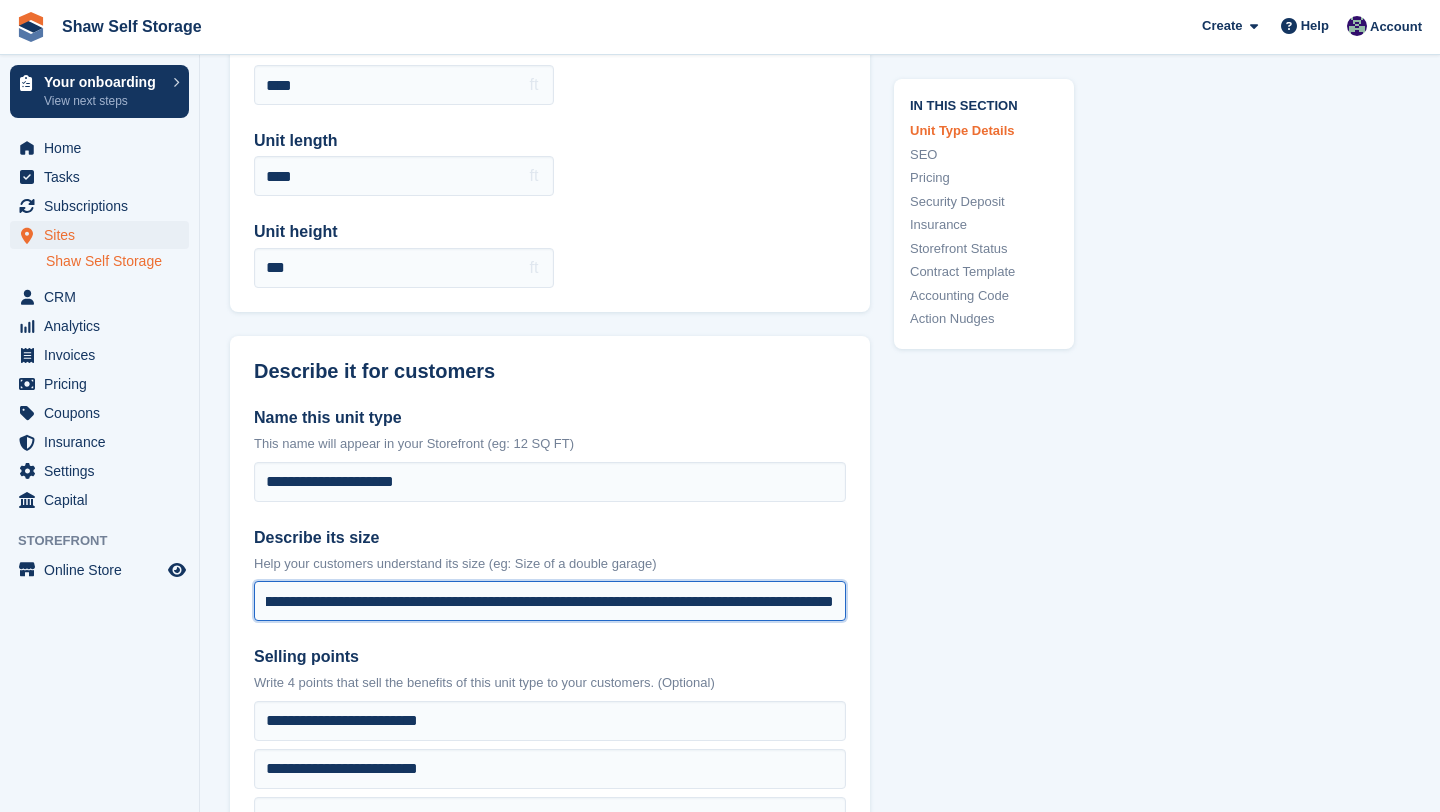 scroll, scrollTop: 0, scrollLeft: 134, axis: horizontal 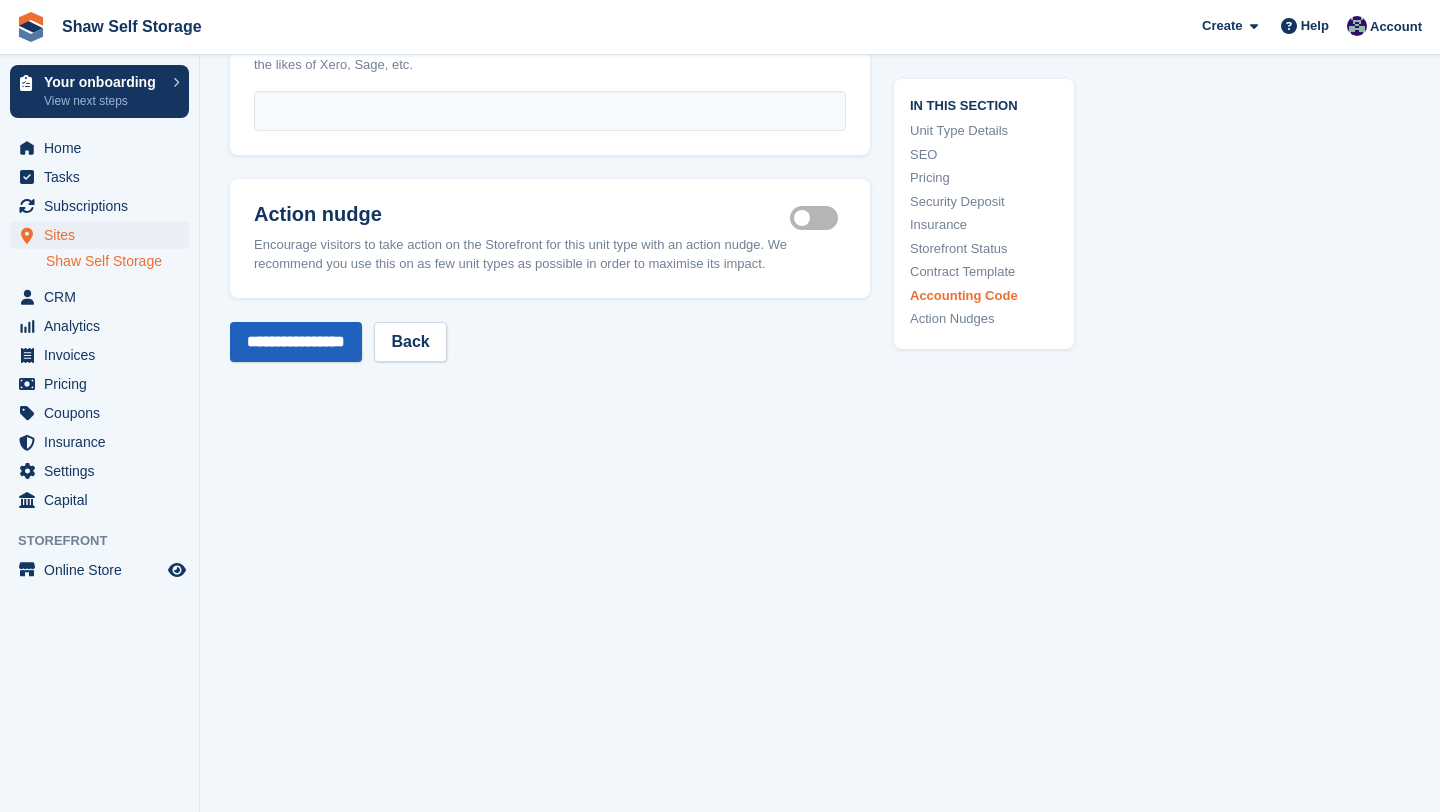 type on "**********" 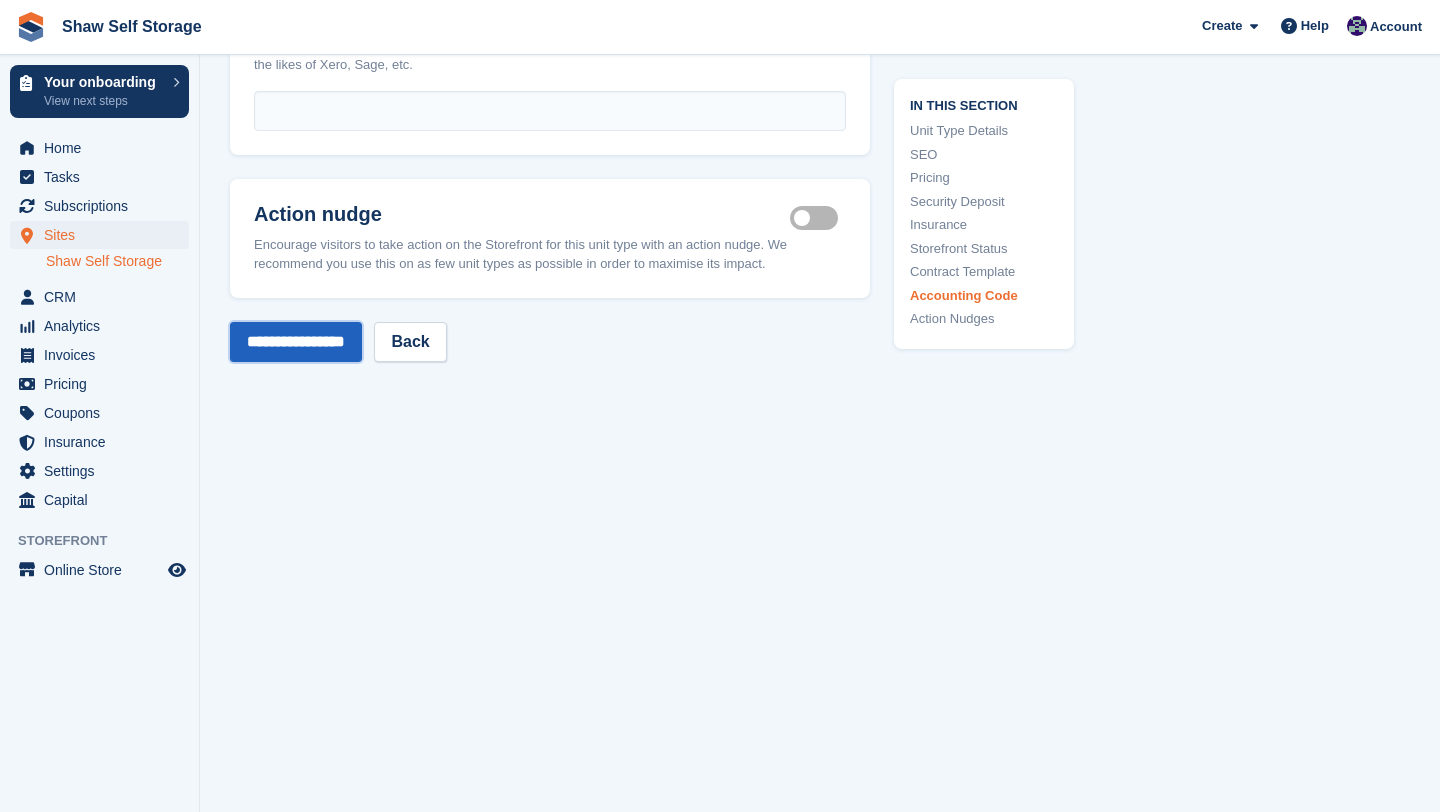 scroll, scrollTop: 0, scrollLeft: 0, axis: both 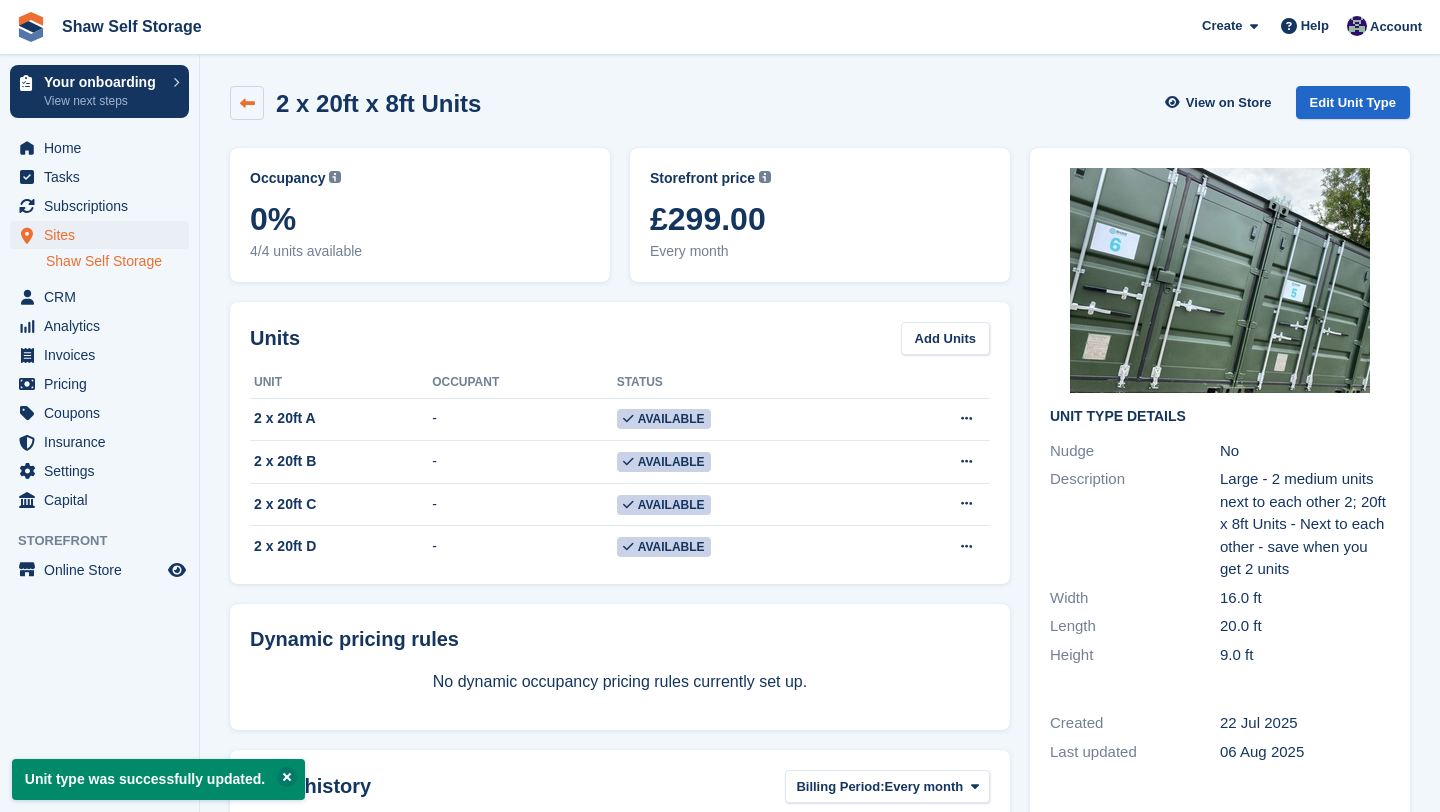 click at bounding box center [247, 103] 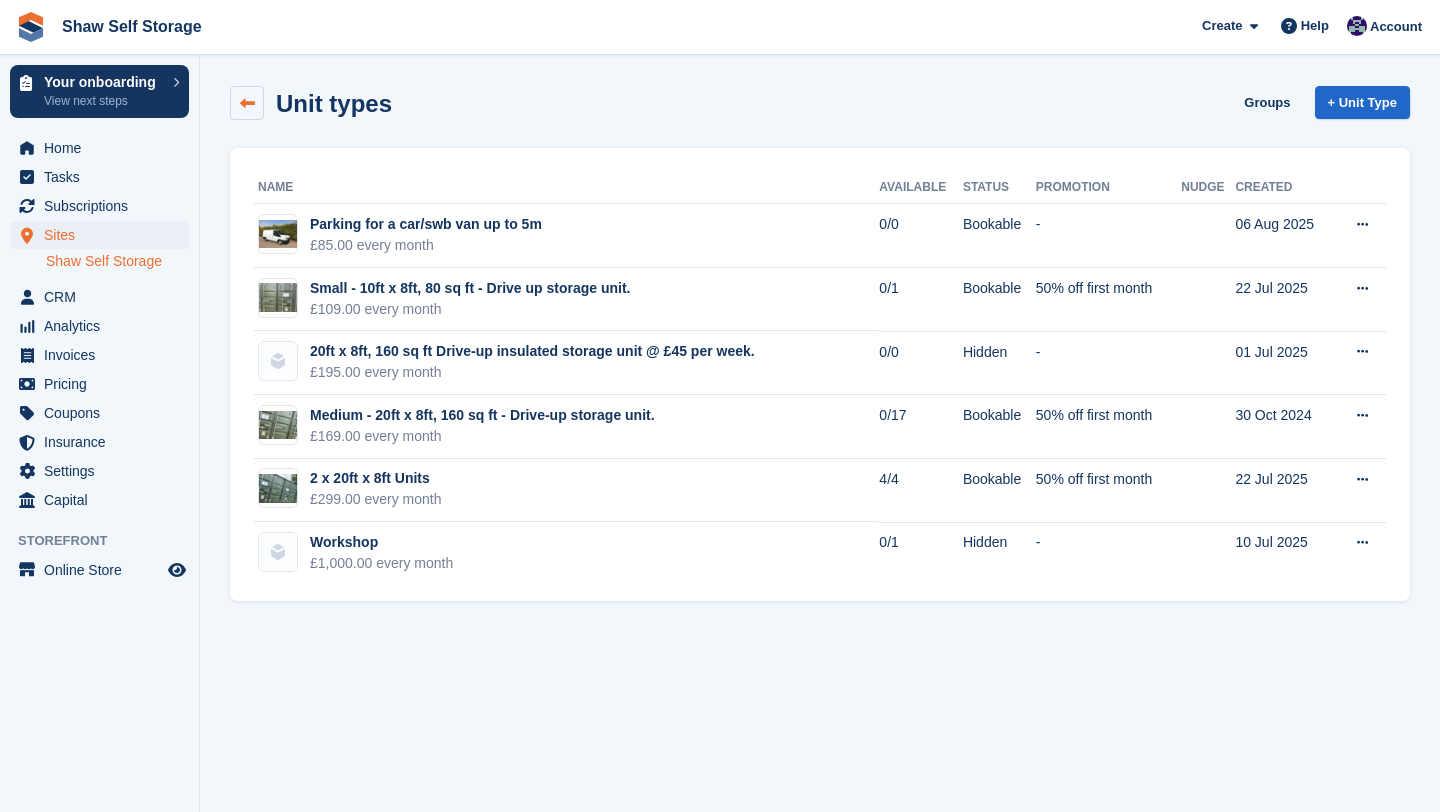 click at bounding box center (247, 103) 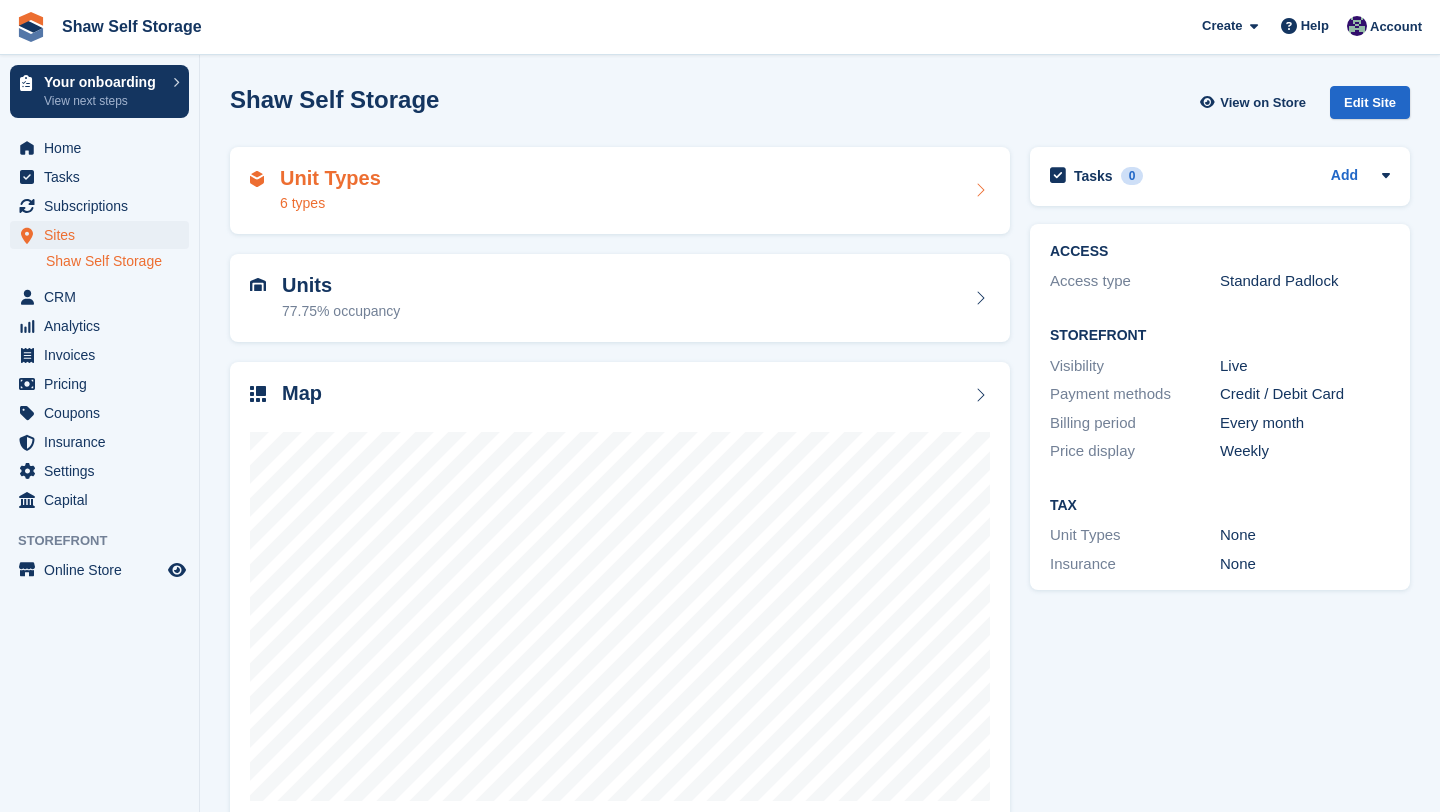 click on "6 types" at bounding box center (330, 203) 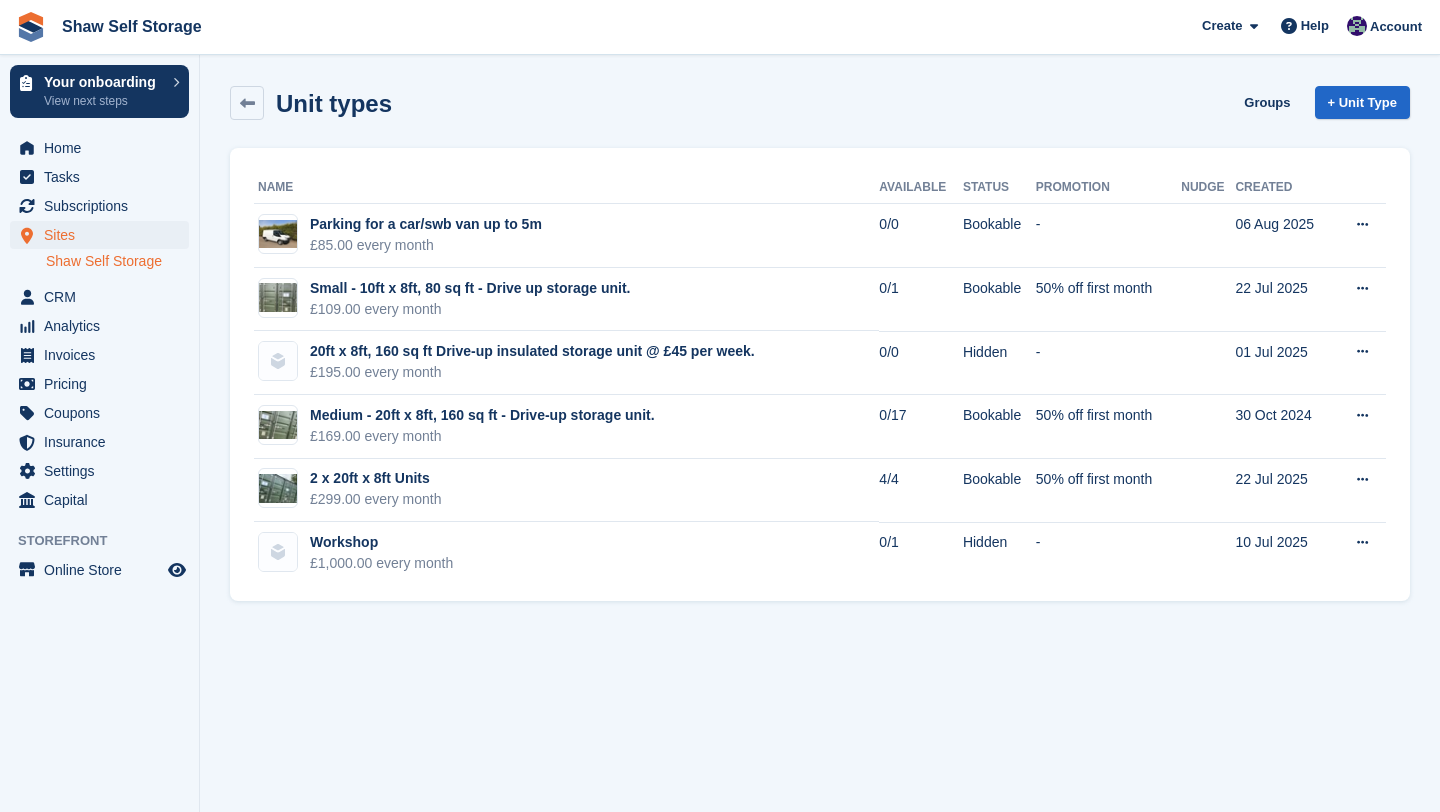 scroll, scrollTop: 0, scrollLeft: 0, axis: both 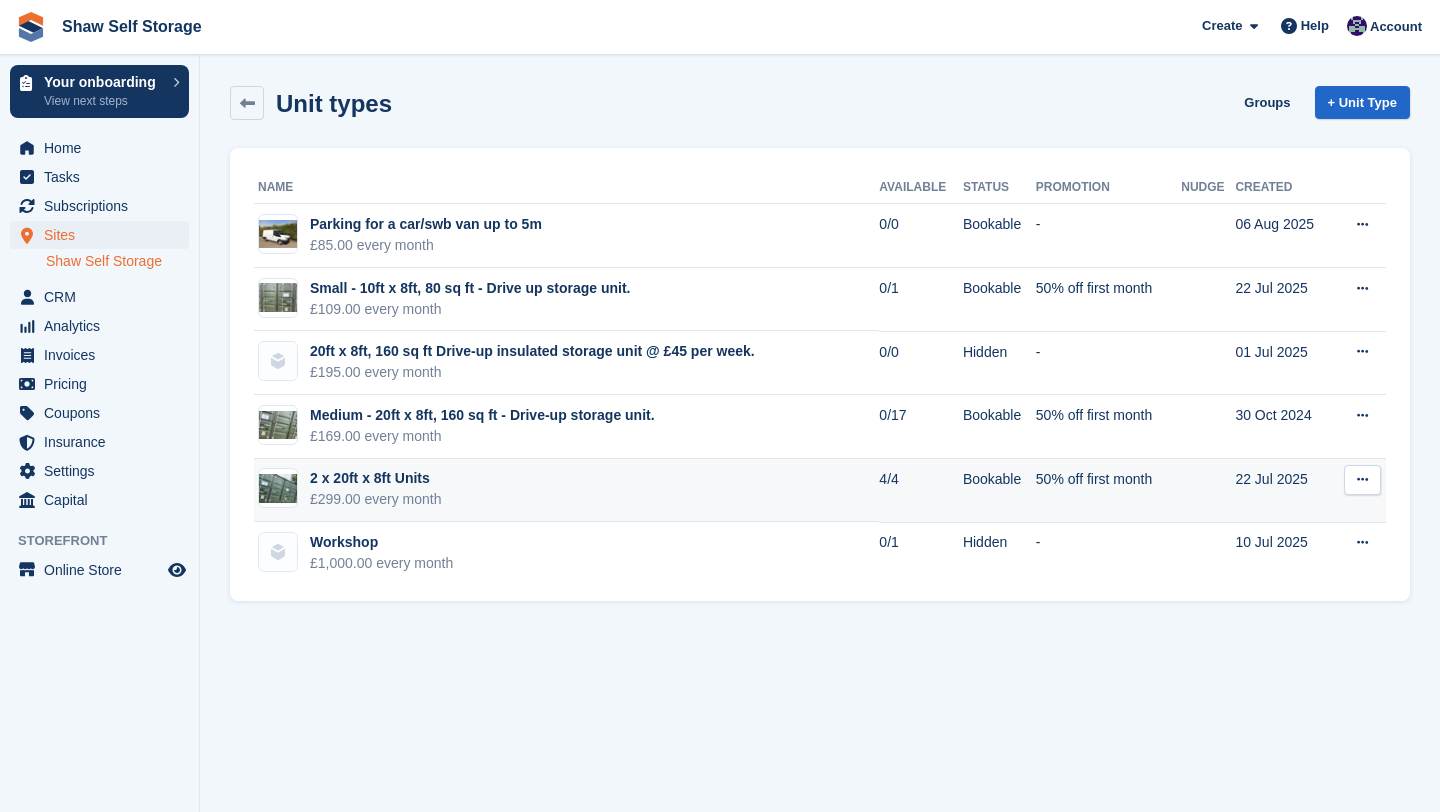 click on "2 x 20ft x 8ft Units
£299.00 every month" at bounding box center [566, 491] 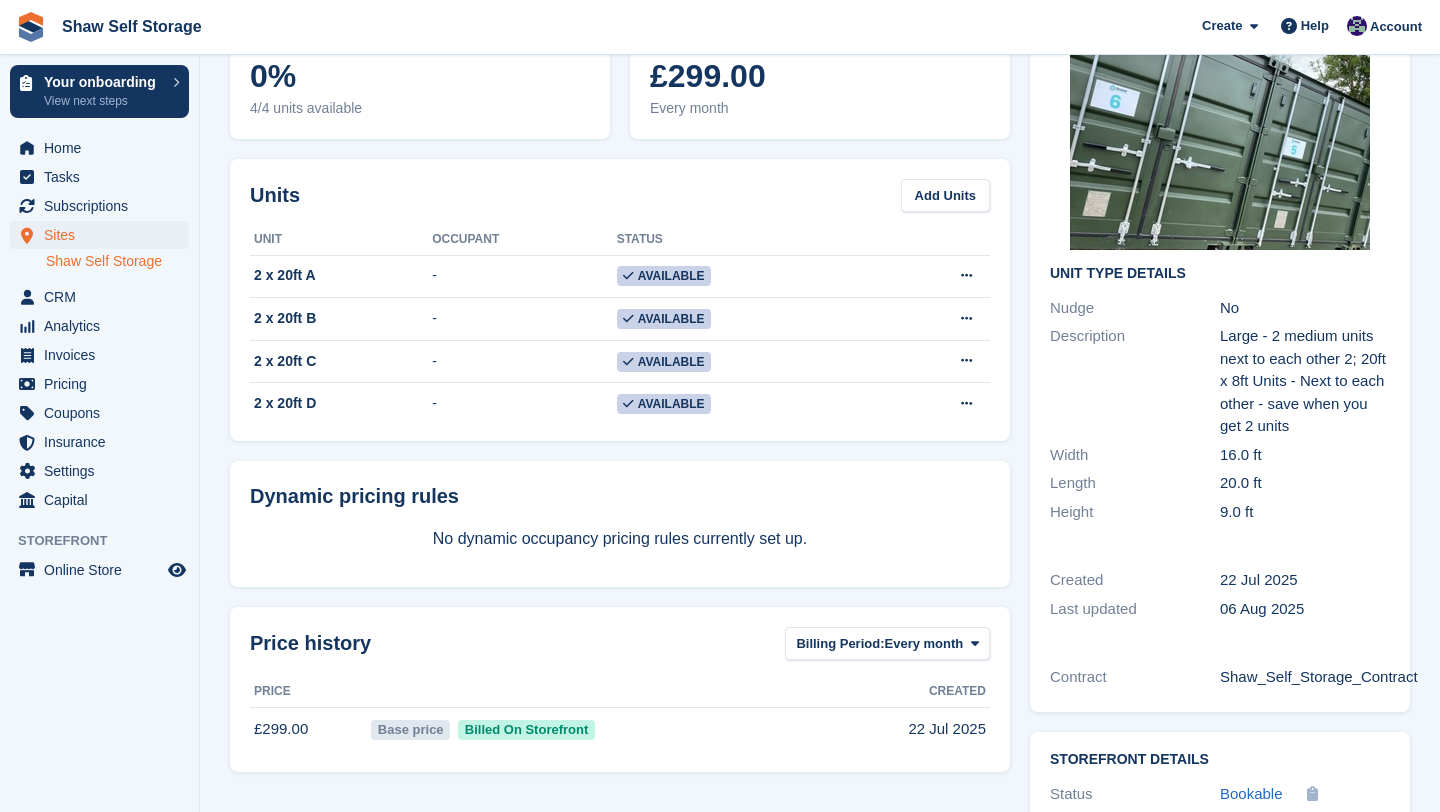 scroll, scrollTop: 0, scrollLeft: 0, axis: both 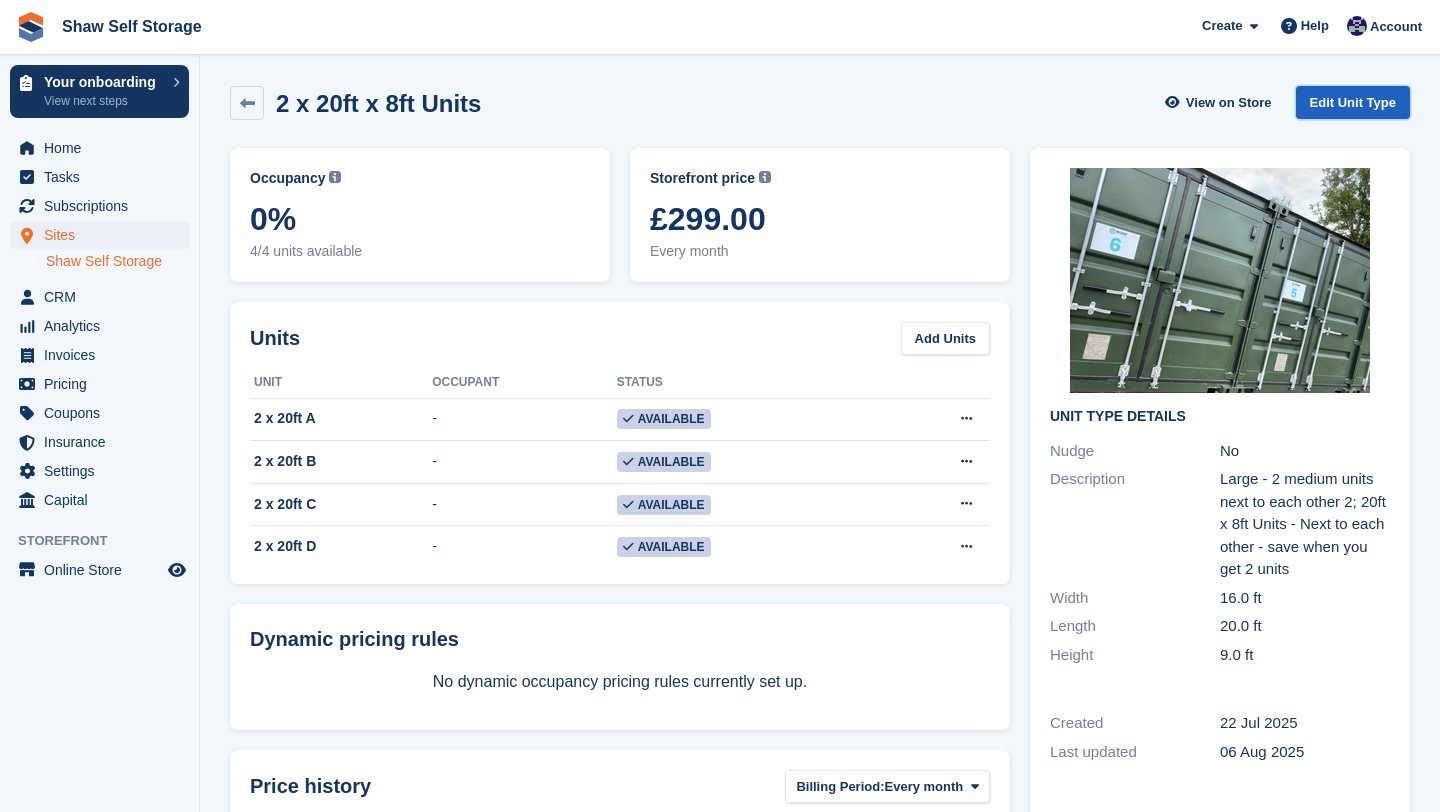 click on "Edit Unit Type" at bounding box center (1353, 102) 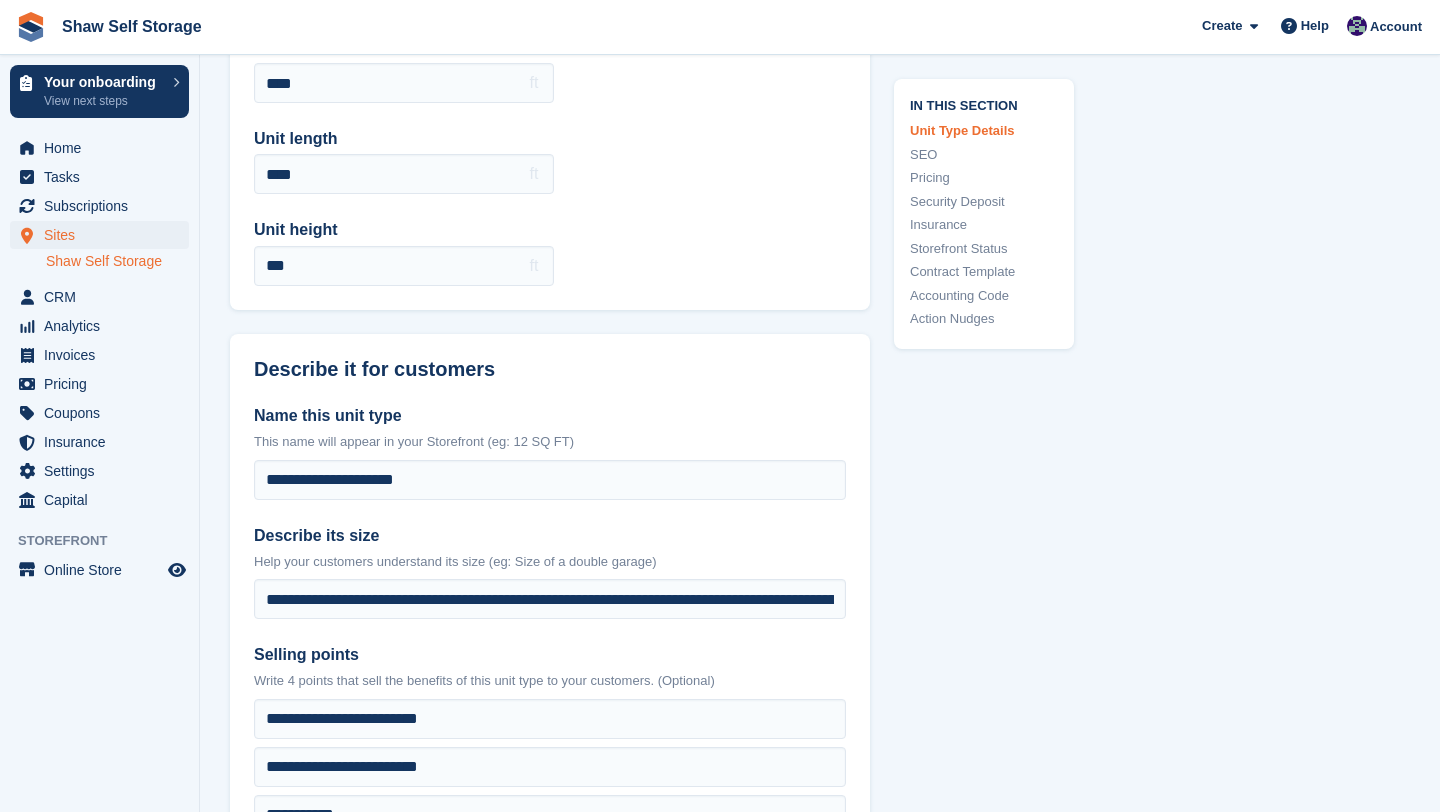 scroll, scrollTop: 195, scrollLeft: 0, axis: vertical 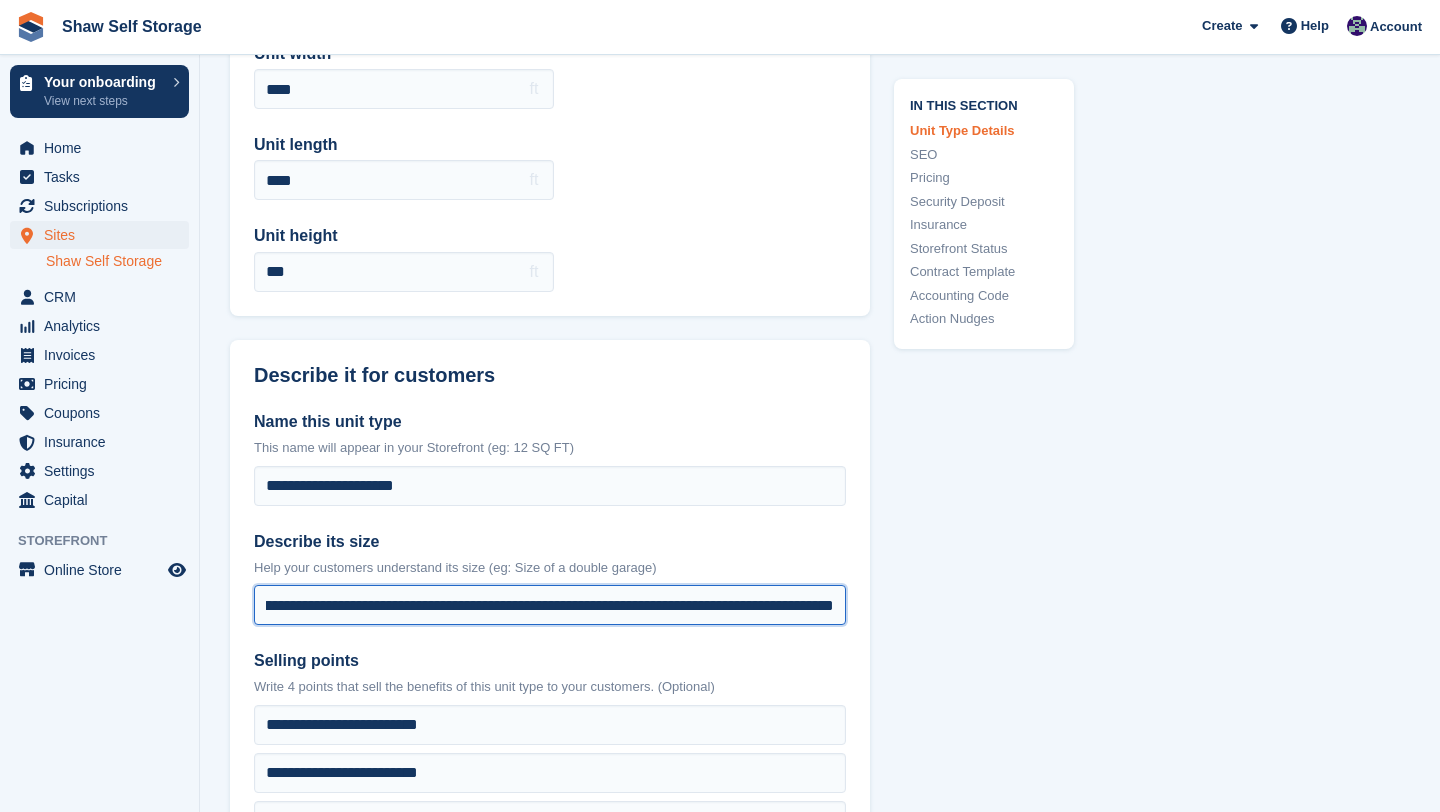 drag, startPoint x: 262, startPoint y: 608, endPoint x: 994, endPoint y: 616, distance: 732.0437 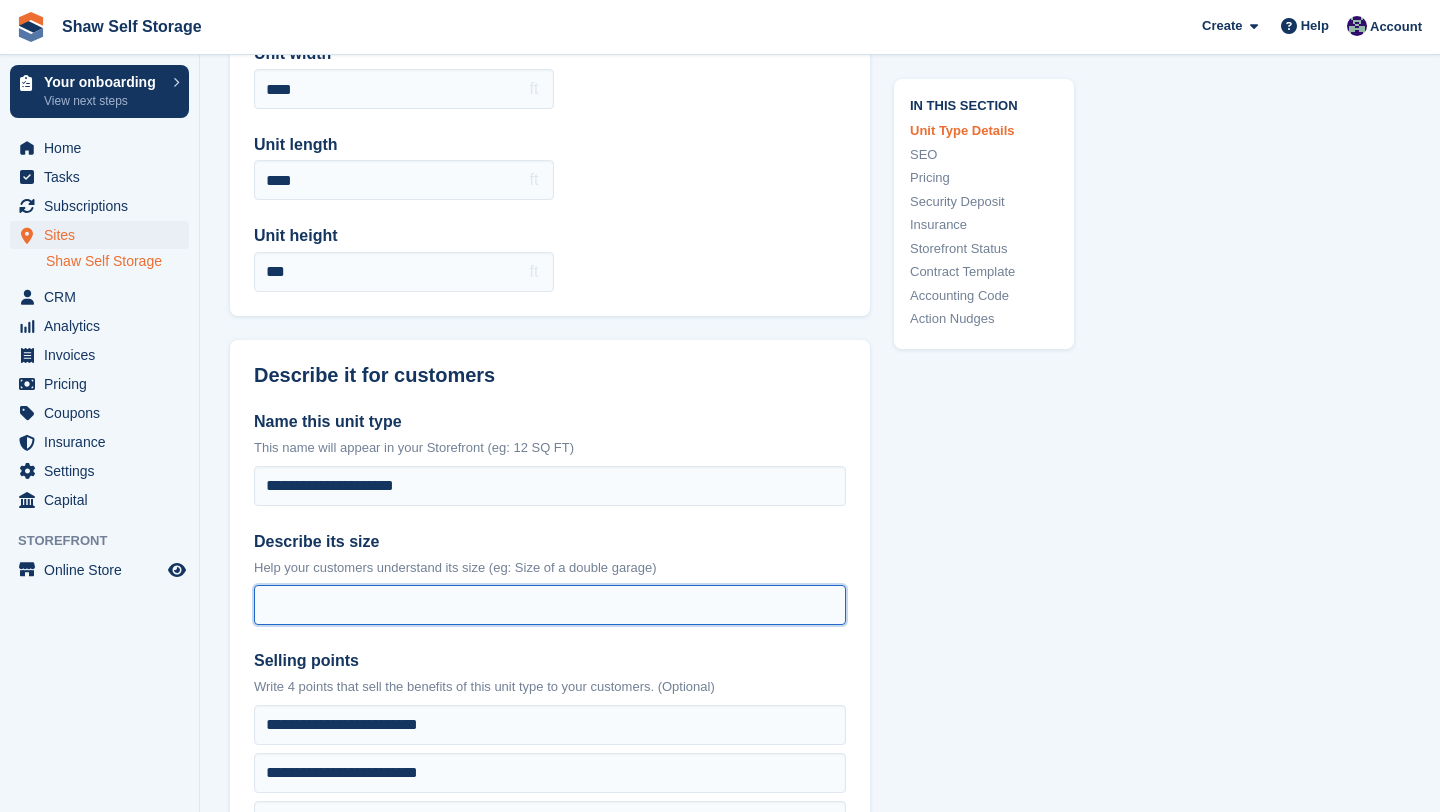 scroll, scrollTop: 0, scrollLeft: 0, axis: both 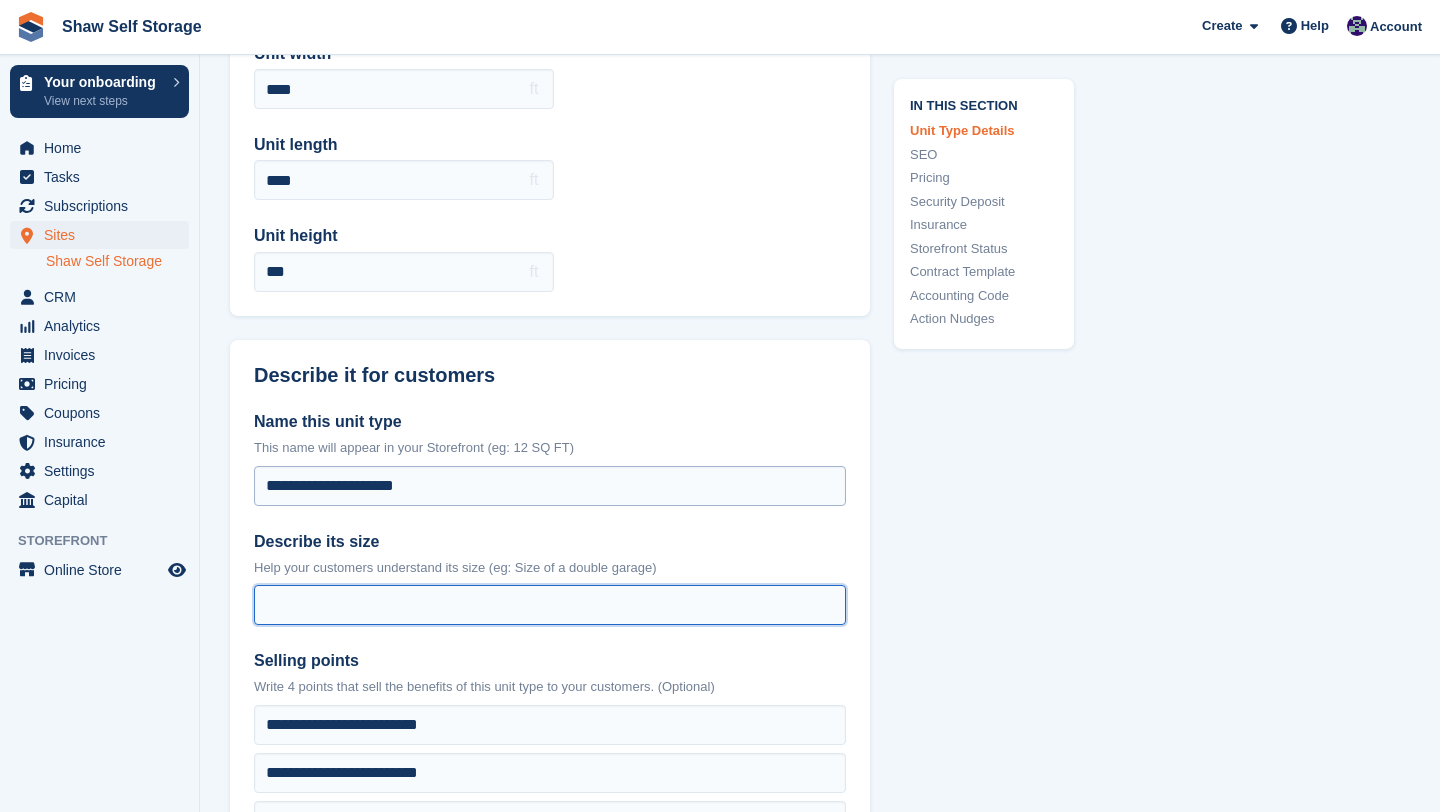 type 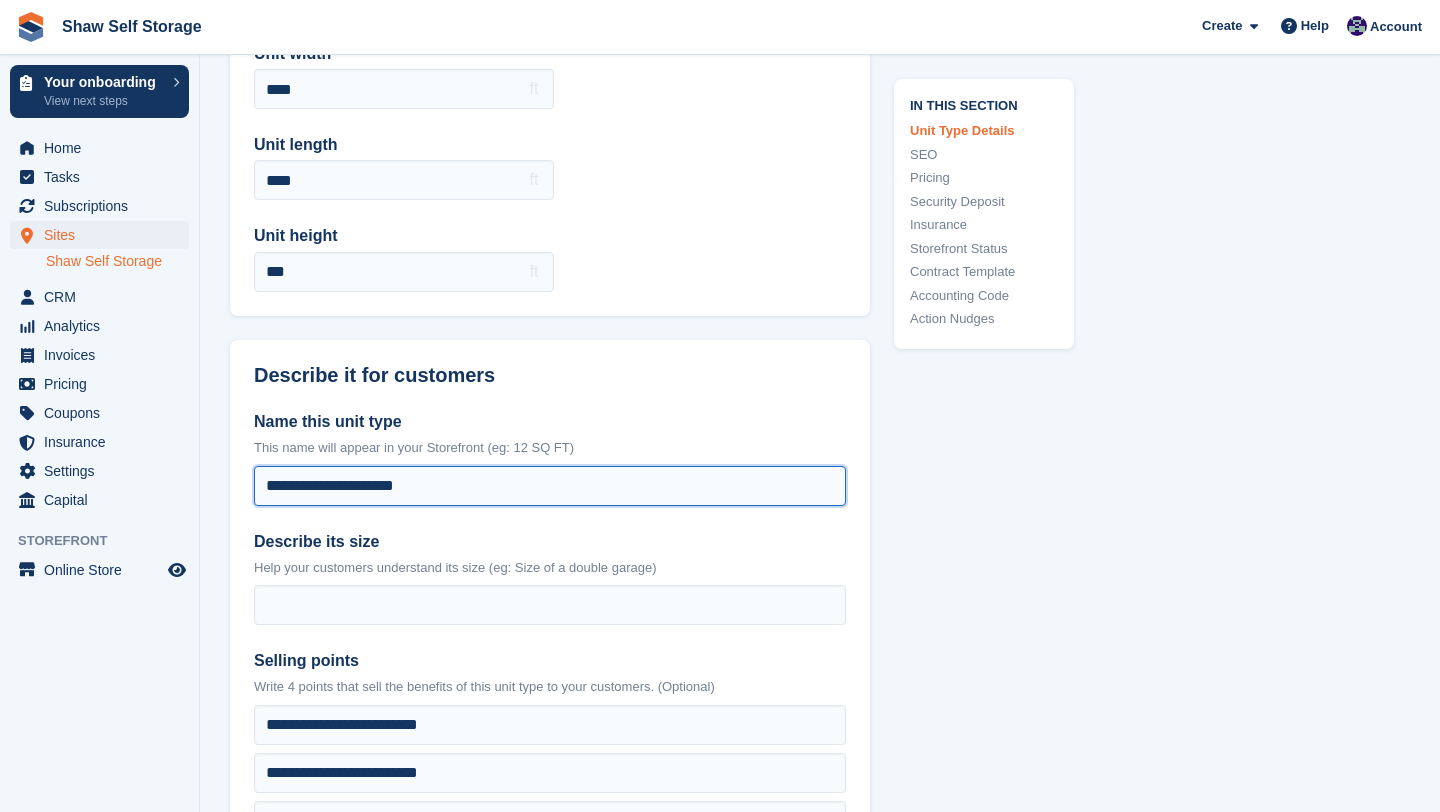 drag, startPoint x: 447, startPoint y: 490, endPoint x: 241, endPoint y: 489, distance: 206.00243 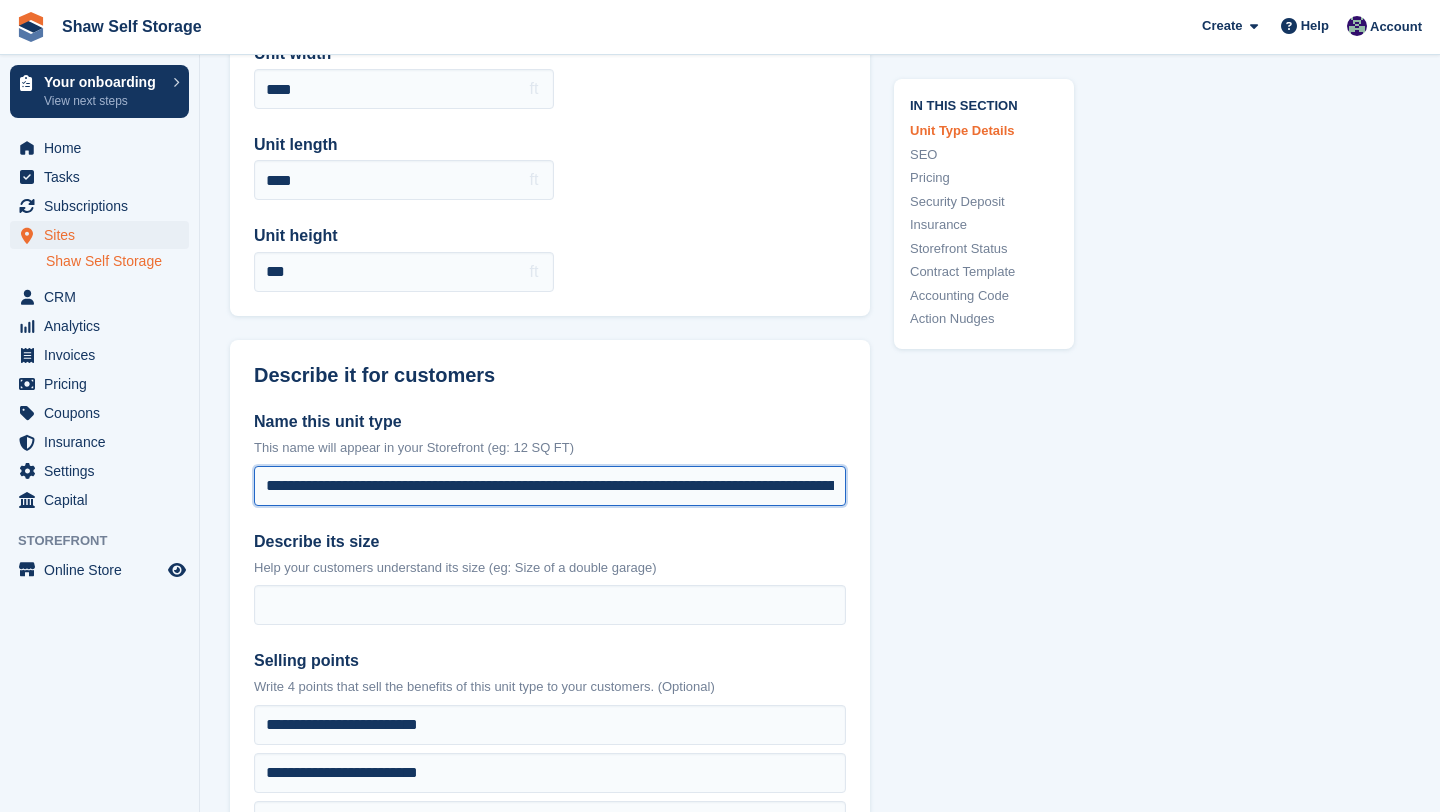 scroll, scrollTop: 0, scrollLeft: 219, axis: horizontal 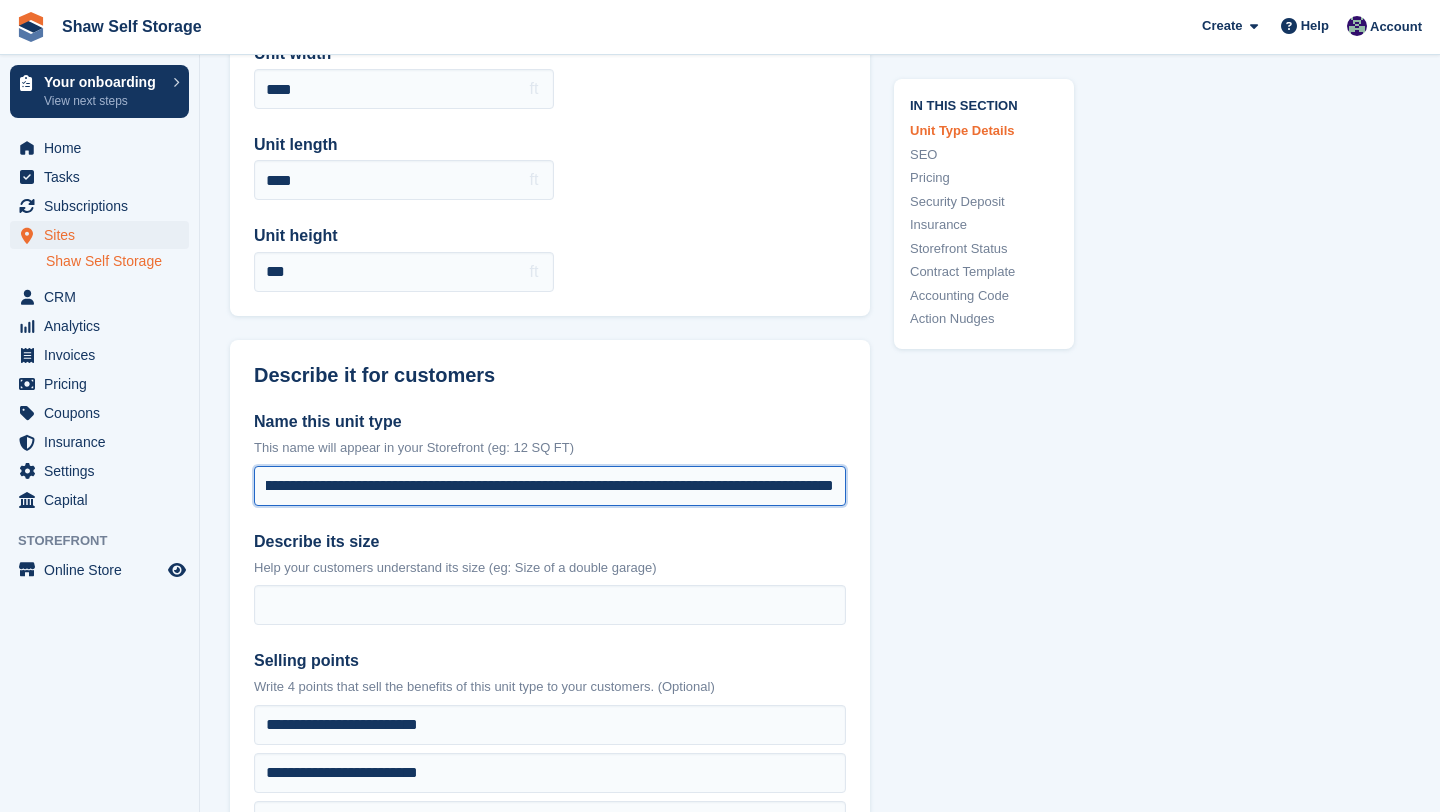 drag, startPoint x: 306, startPoint y: 488, endPoint x: 709, endPoint y: 507, distance: 403.44763 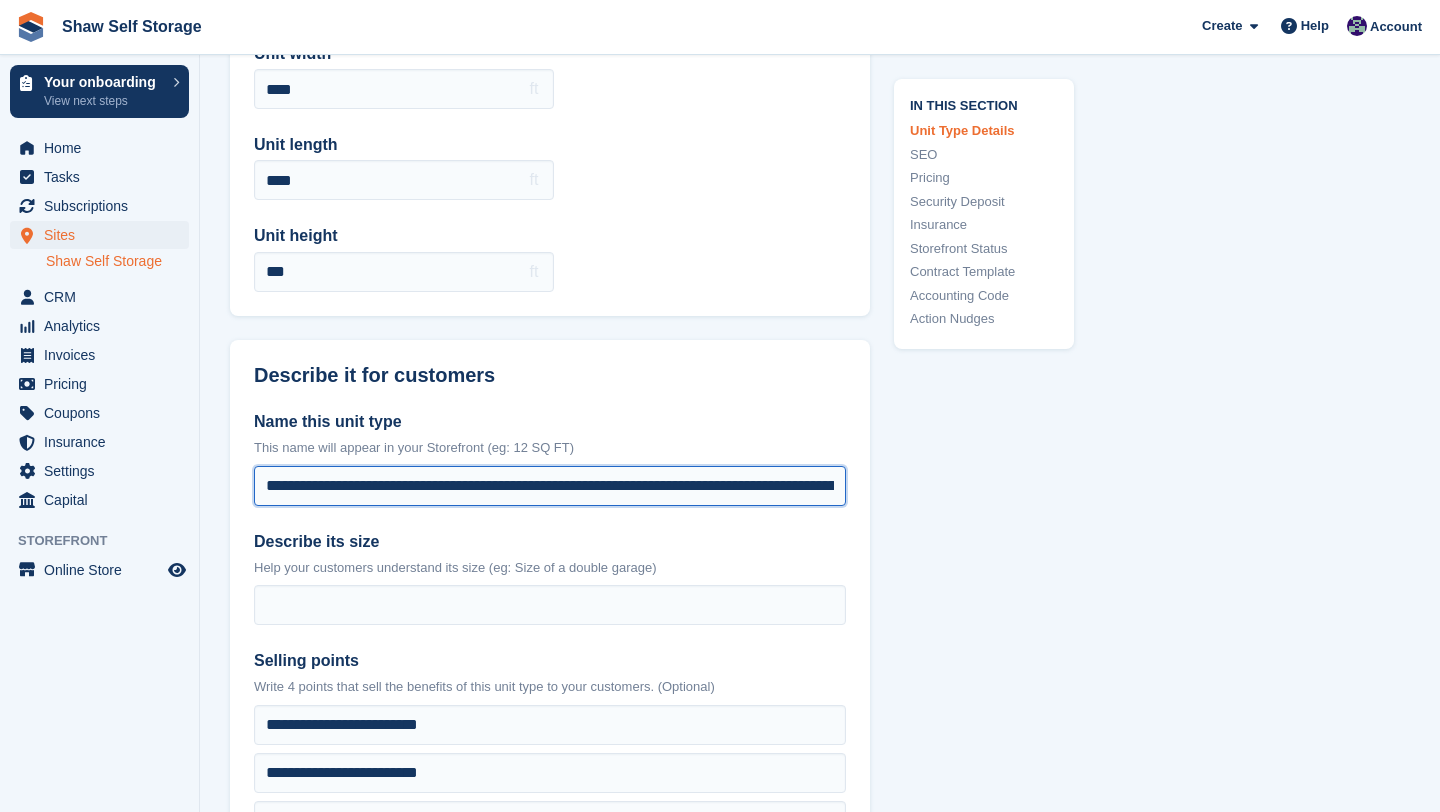 drag, startPoint x: 291, startPoint y: 483, endPoint x: 193, endPoint y: 483, distance: 98 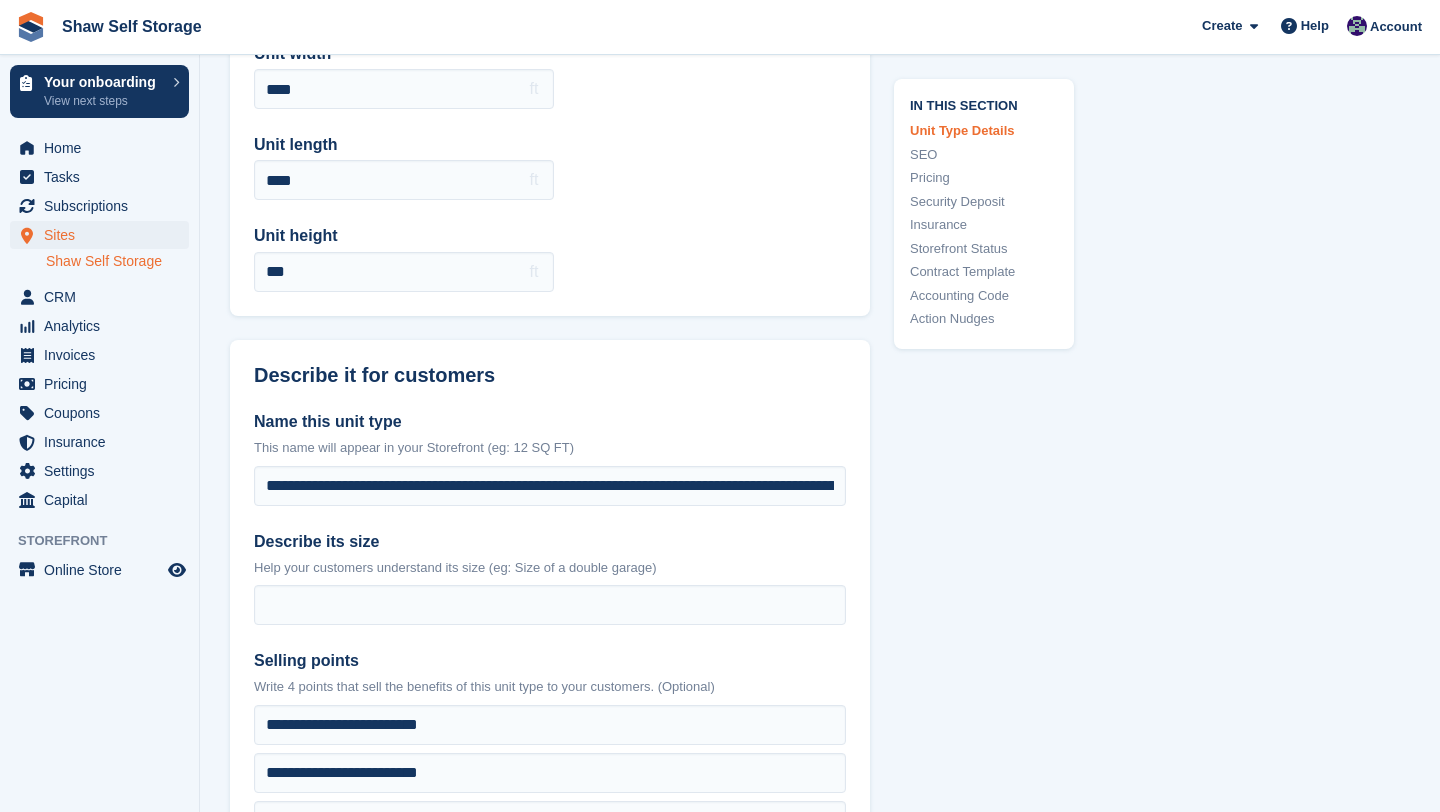 click on "**********" at bounding box center [550, 458] 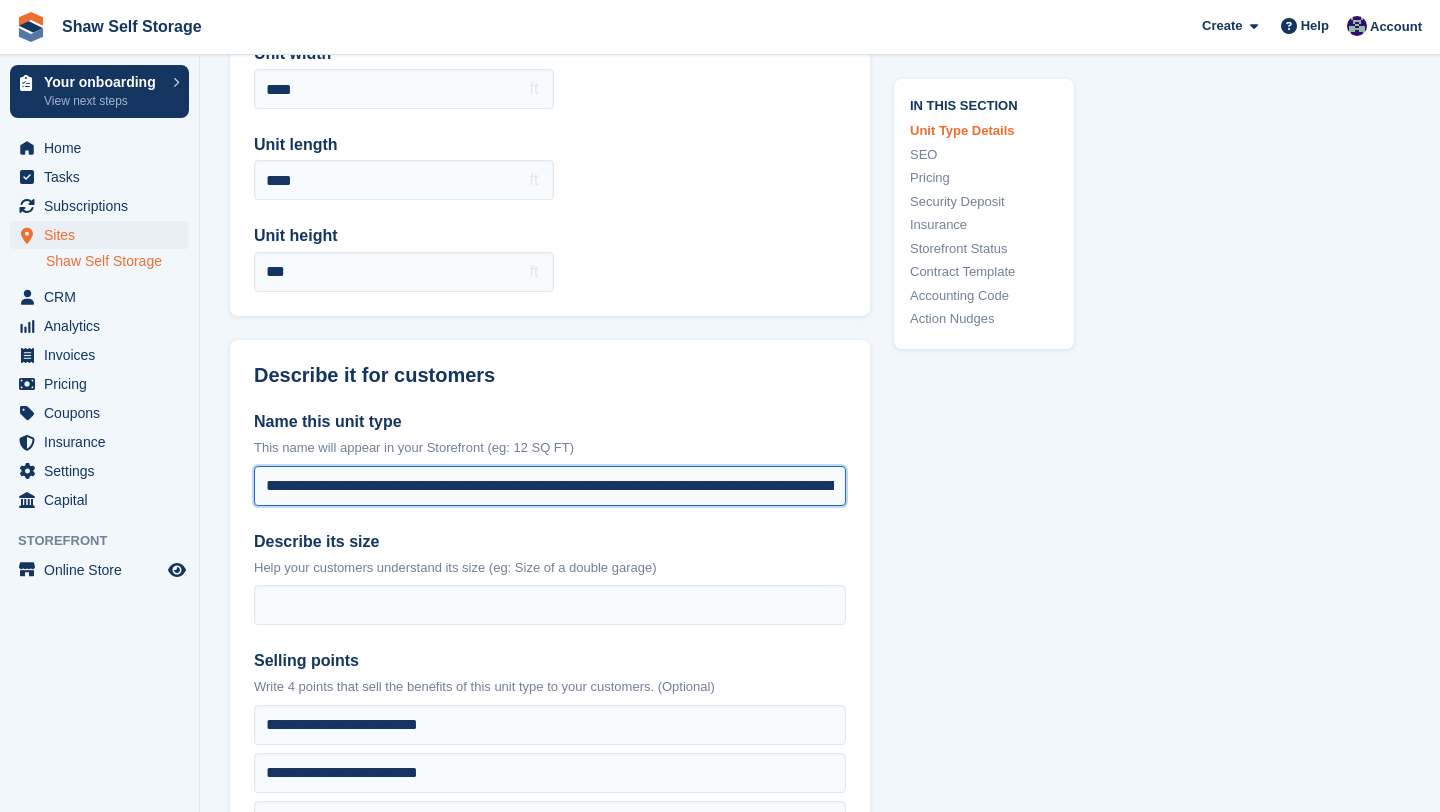 drag, startPoint x: 339, startPoint y: 483, endPoint x: 573, endPoint y: 488, distance: 234.0534 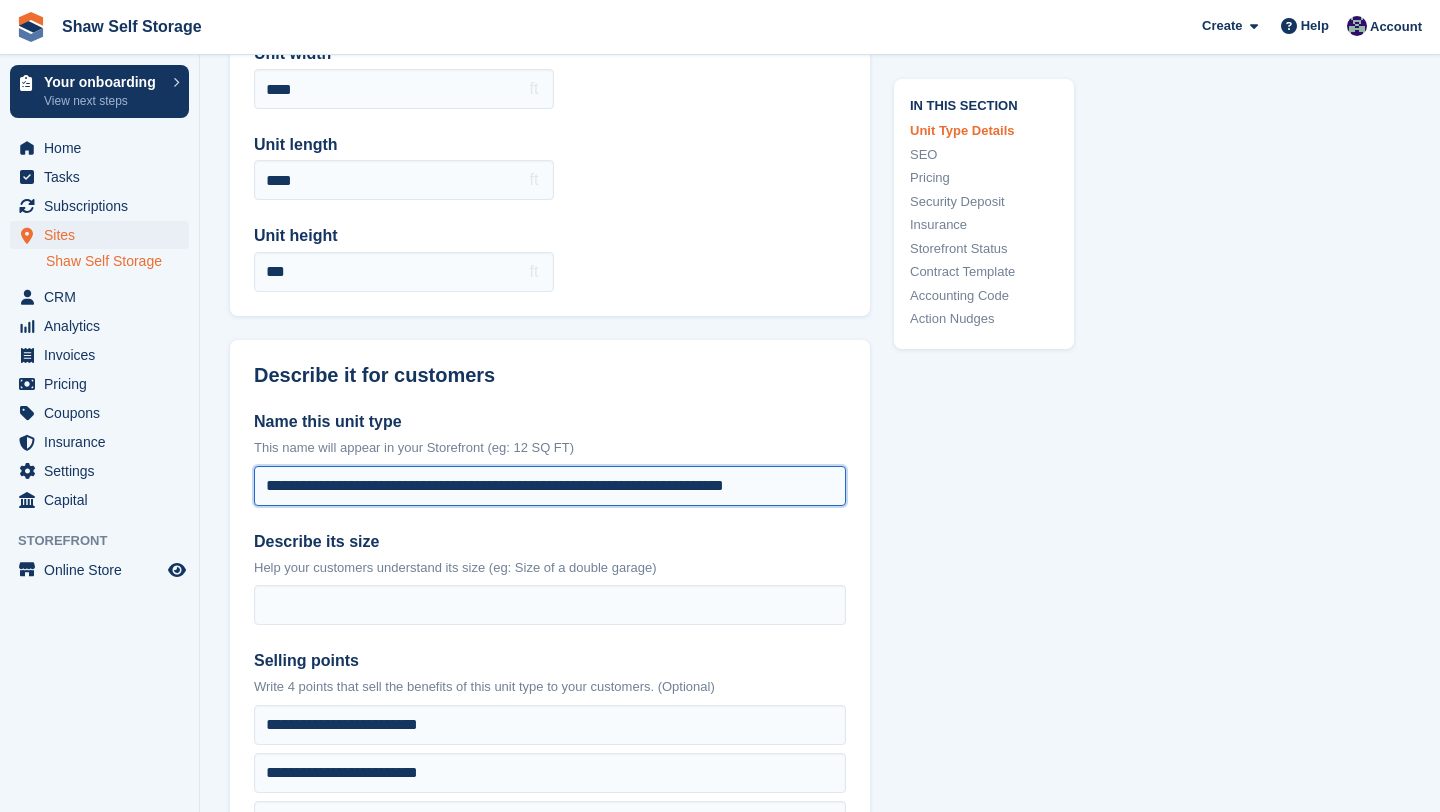 drag, startPoint x: 616, startPoint y: 482, endPoint x: 1059, endPoint y: 485, distance: 443.01016 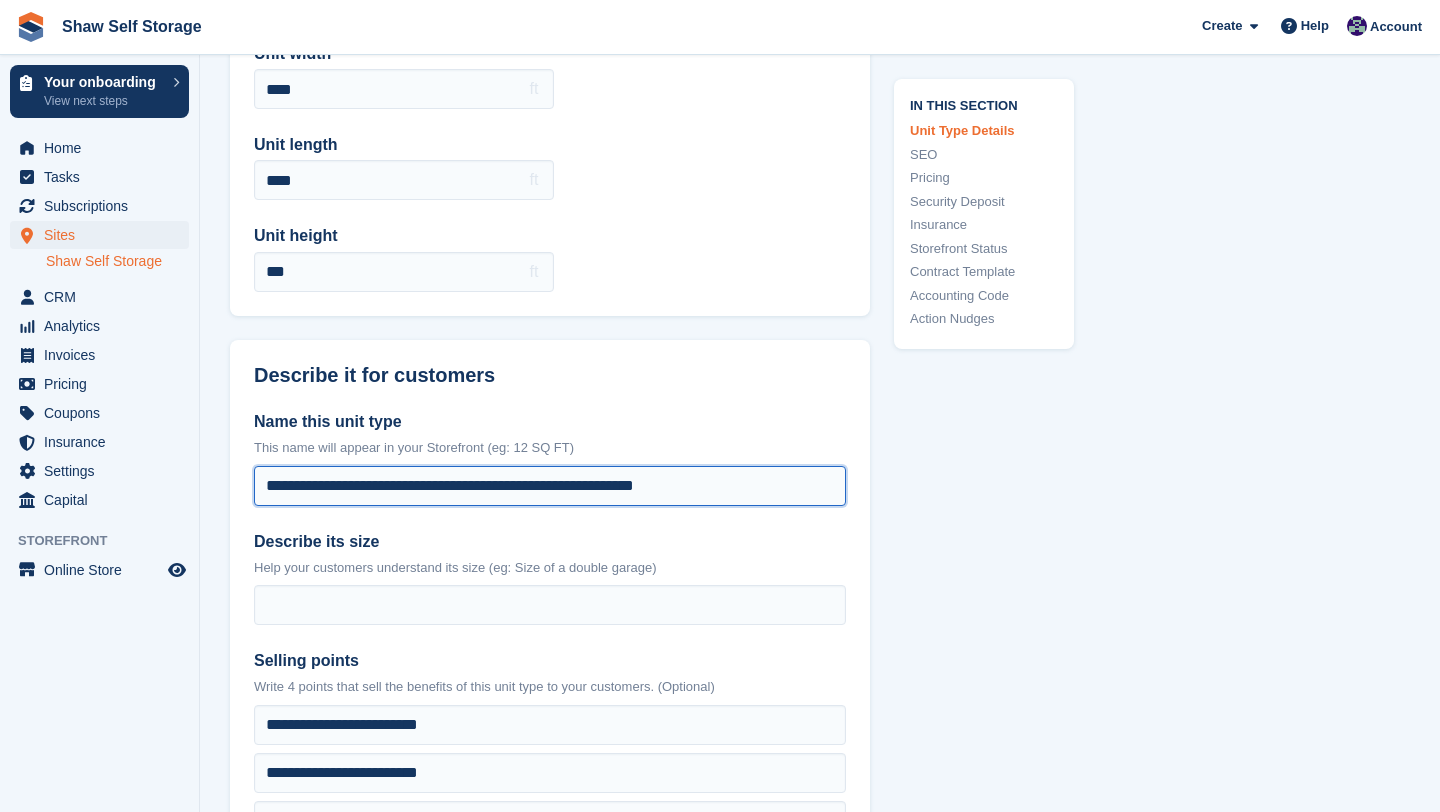 drag, startPoint x: 618, startPoint y: 483, endPoint x: 709, endPoint y: 483, distance: 91 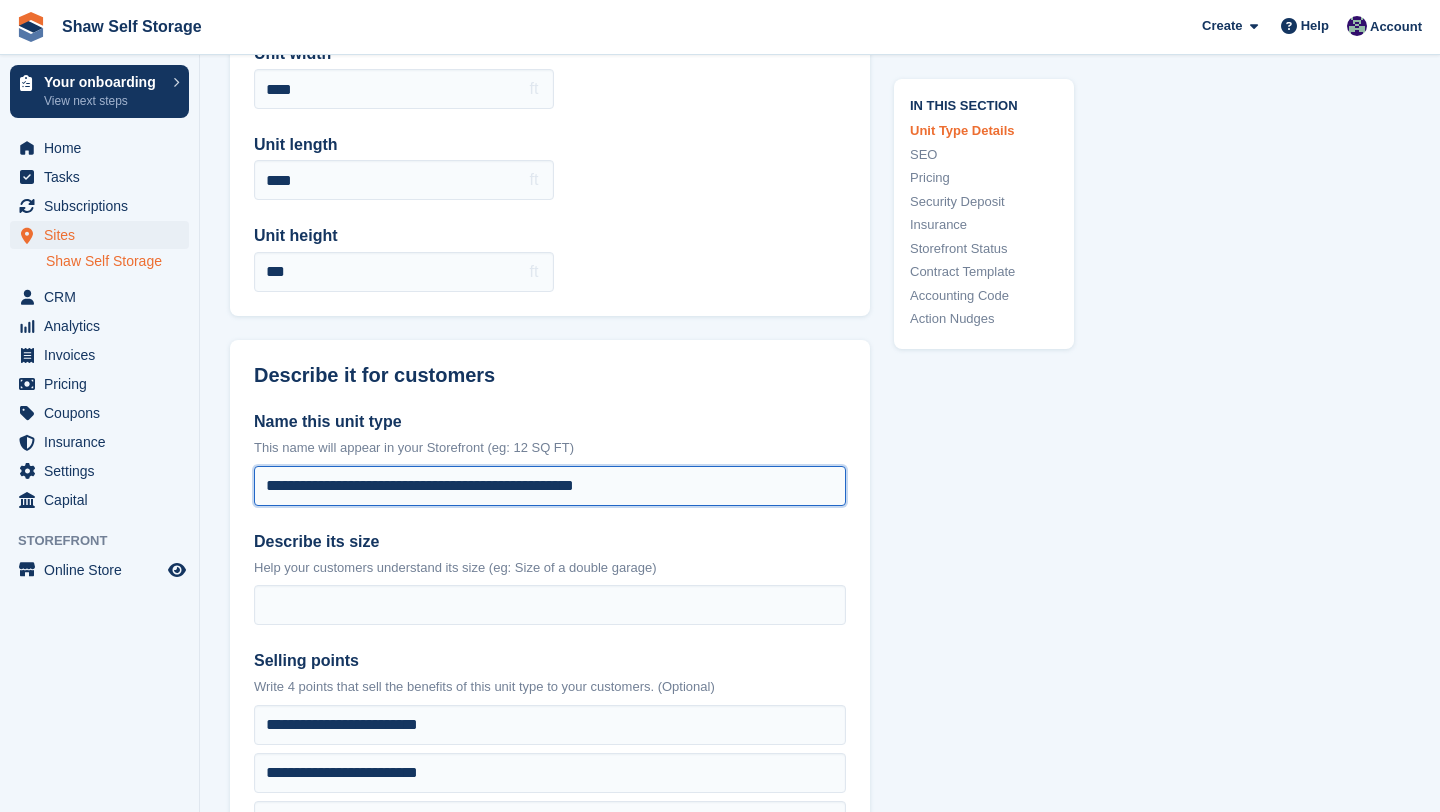 click on "**********" at bounding box center (550, 486) 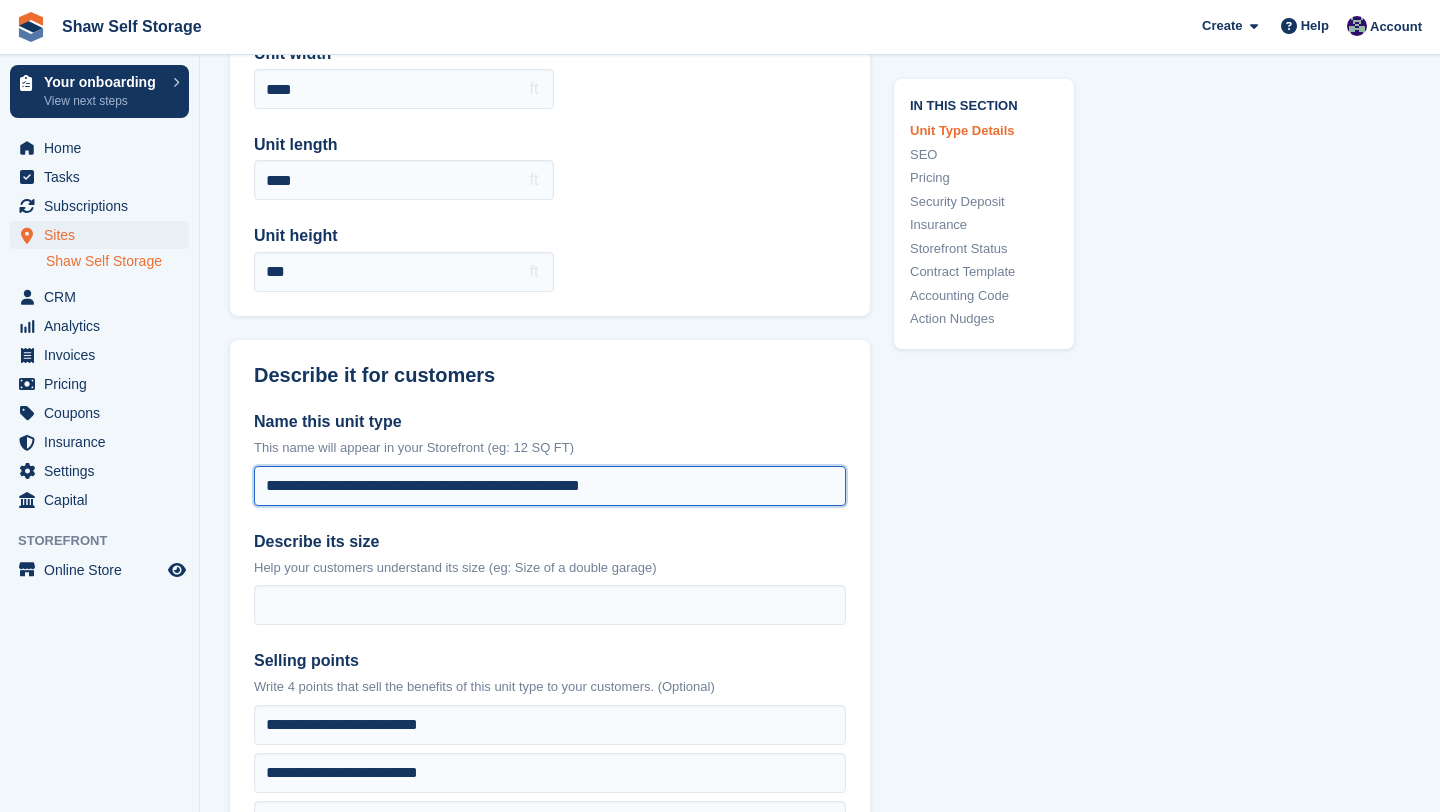 paste on "**********" 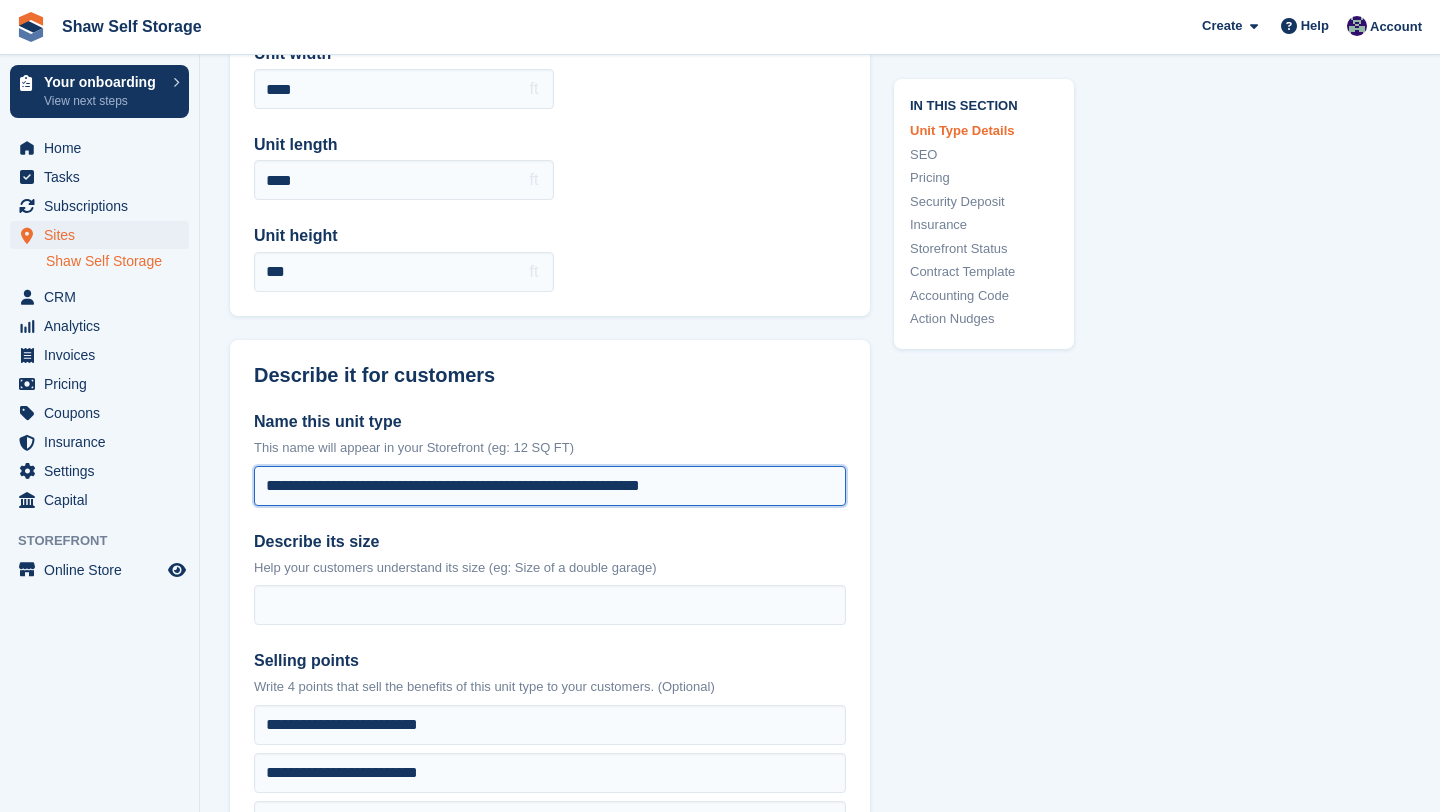 drag, startPoint x: 488, startPoint y: 485, endPoint x: 530, endPoint y: 486, distance: 42.0119 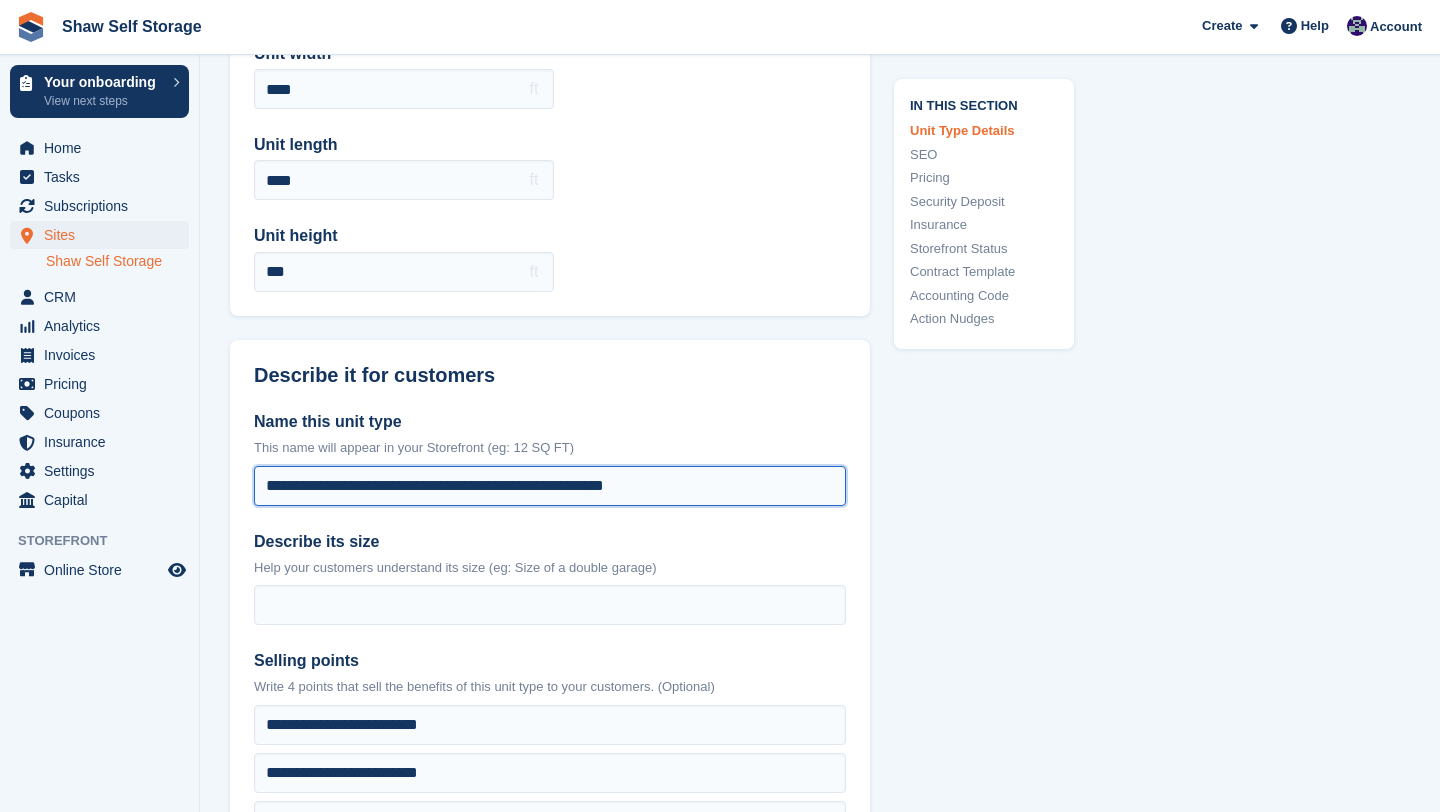 click on "**********" at bounding box center (550, 486) 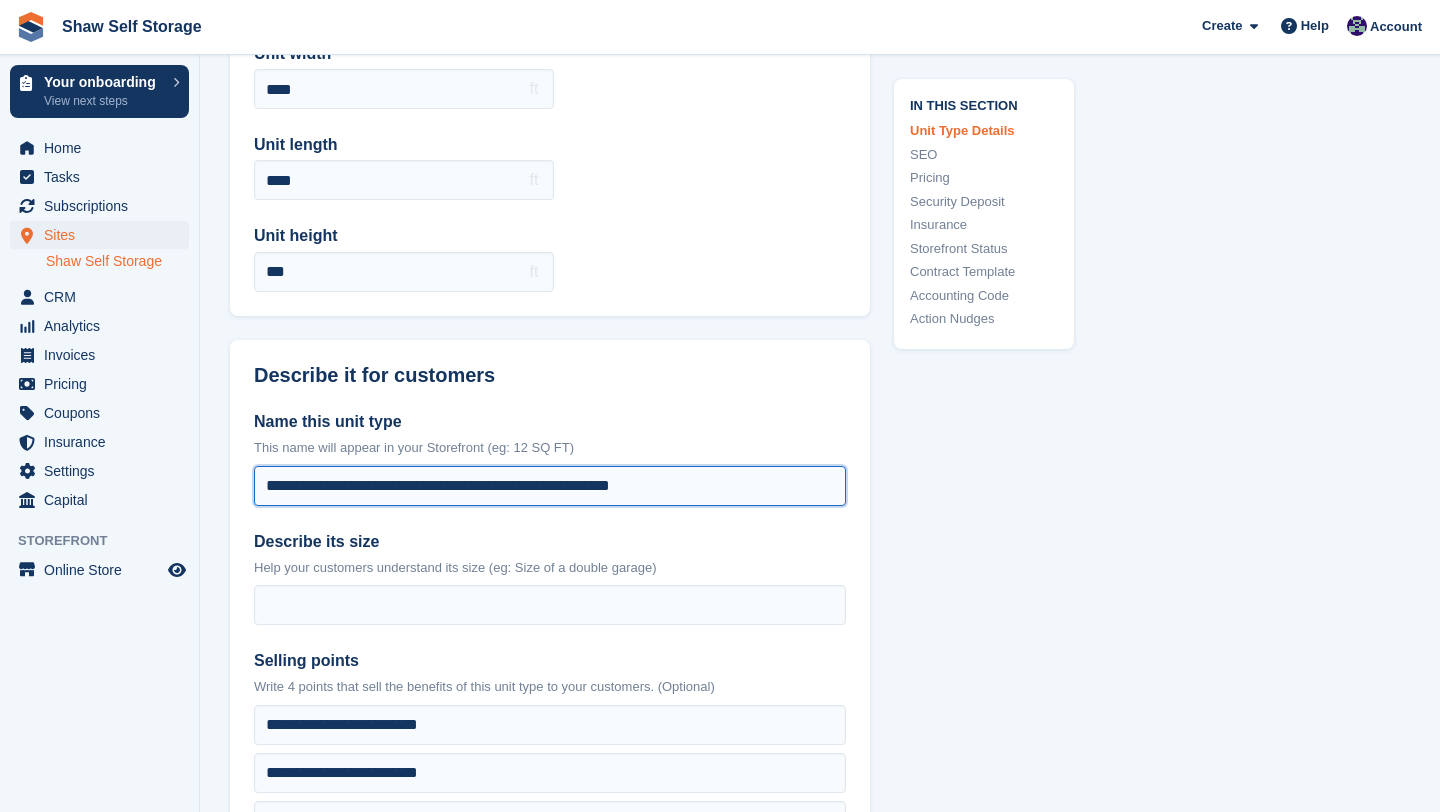 paste on "******" 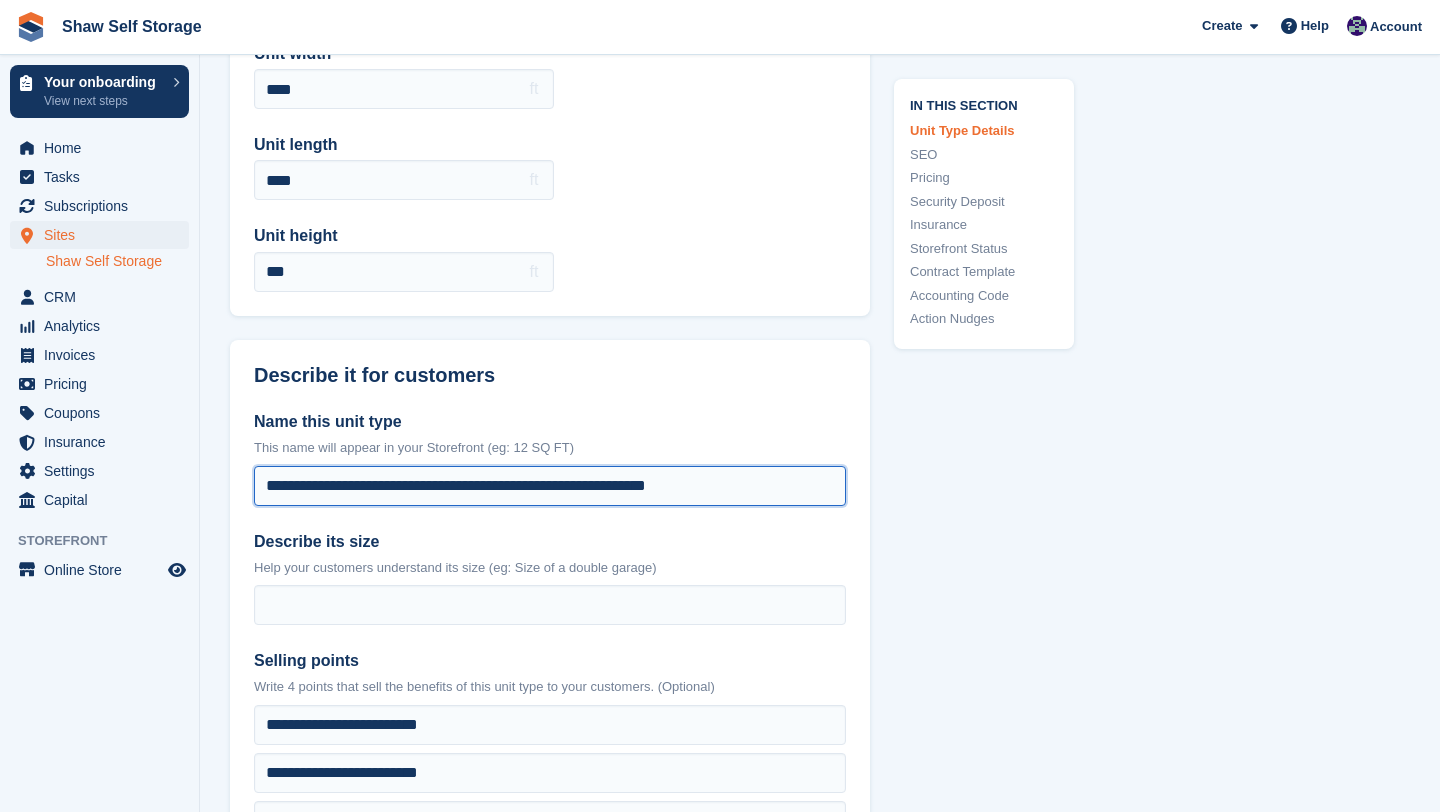 drag, startPoint x: 535, startPoint y: 483, endPoint x: 677, endPoint y: 490, distance: 142.17242 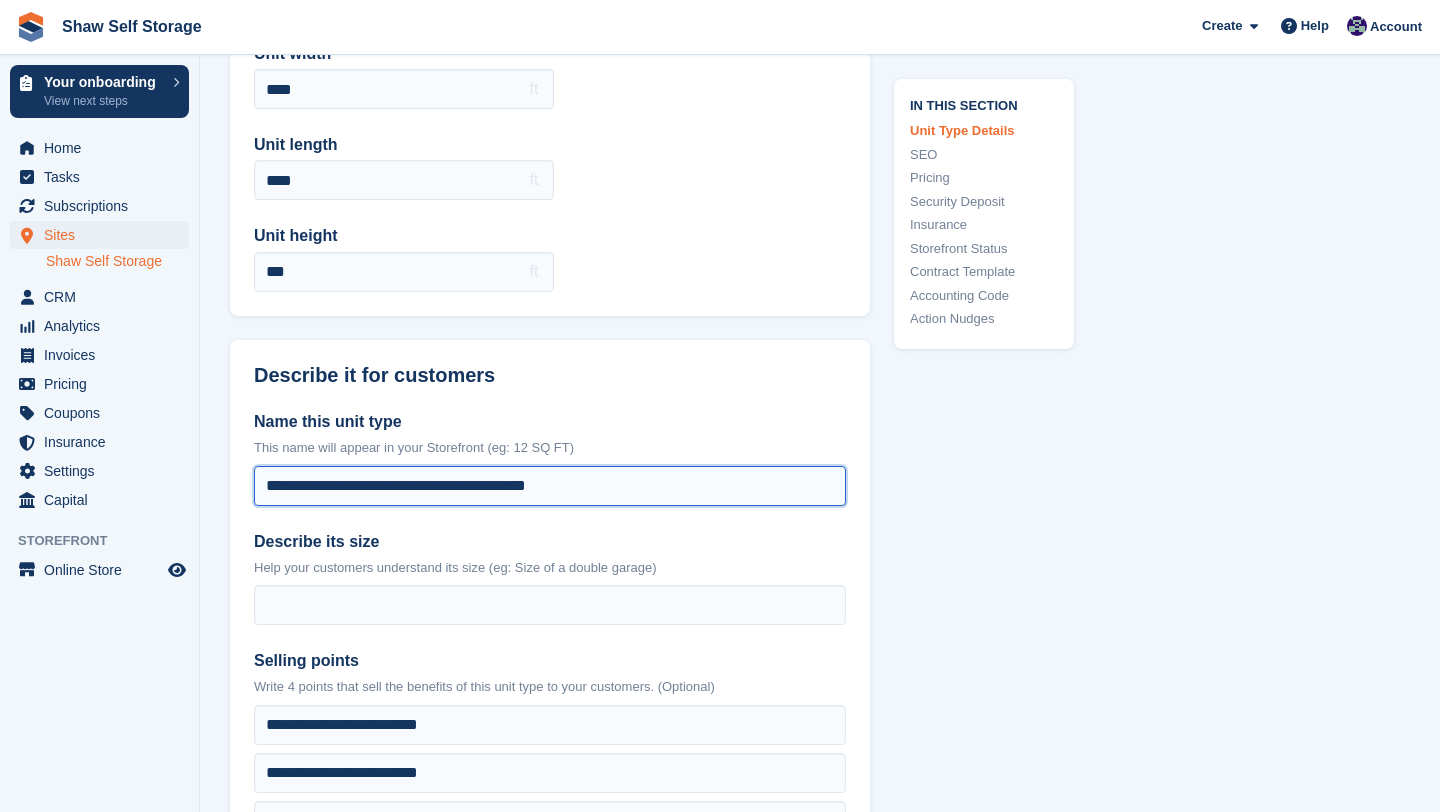 click on "**********" at bounding box center (550, 486) 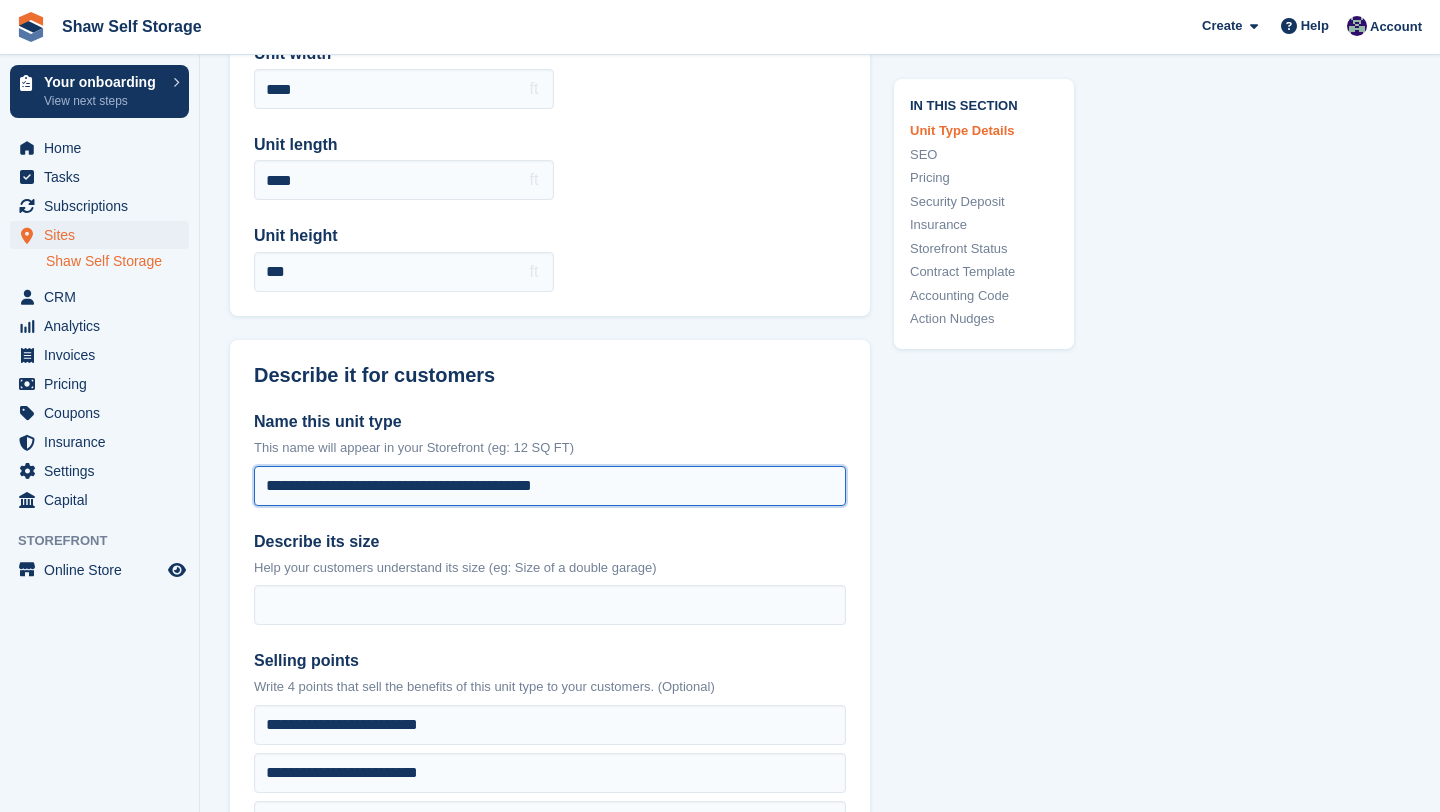 paste on "**********" 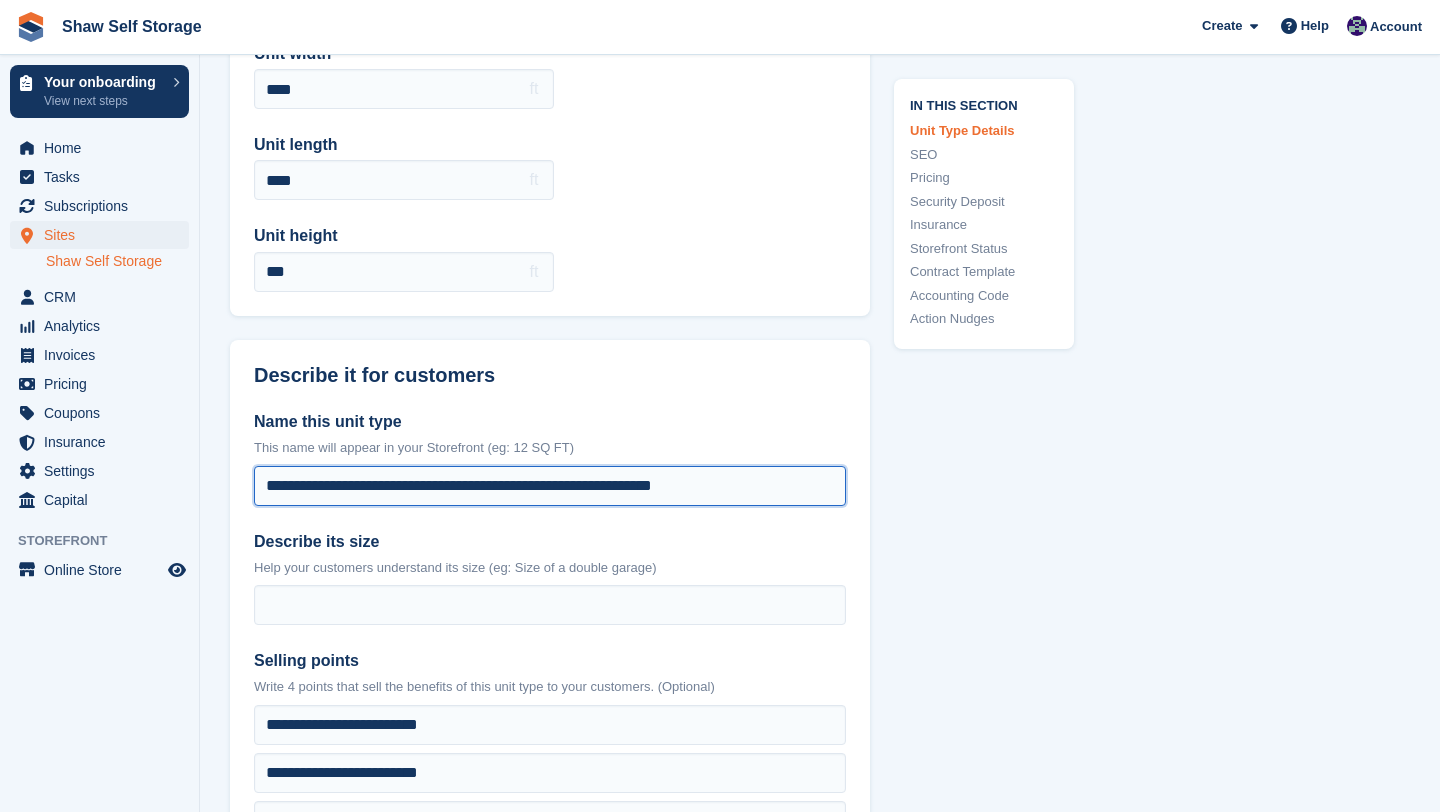 click on "**********" at bounding box center [550, 486] 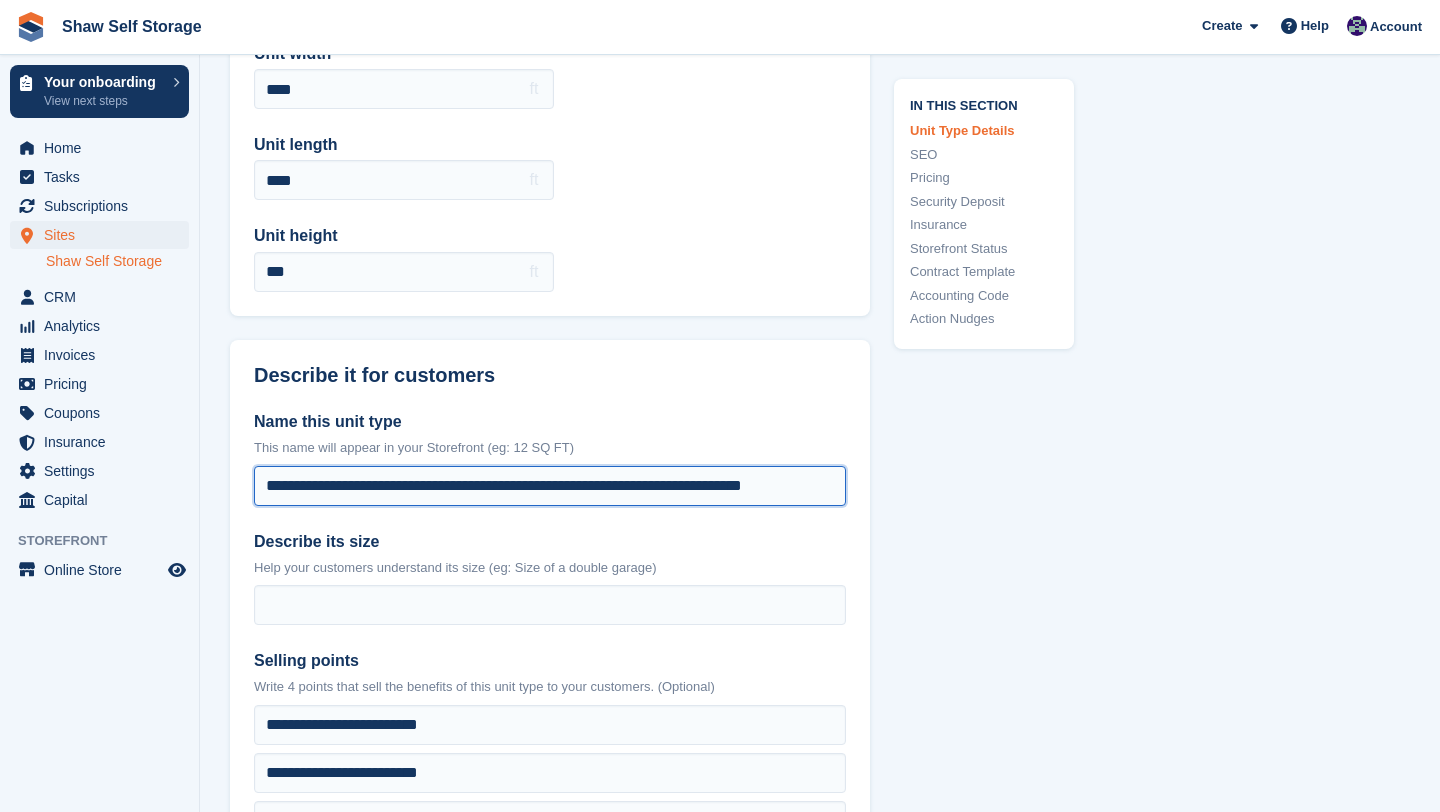 click on "**********" at bounding box center [550, 486] 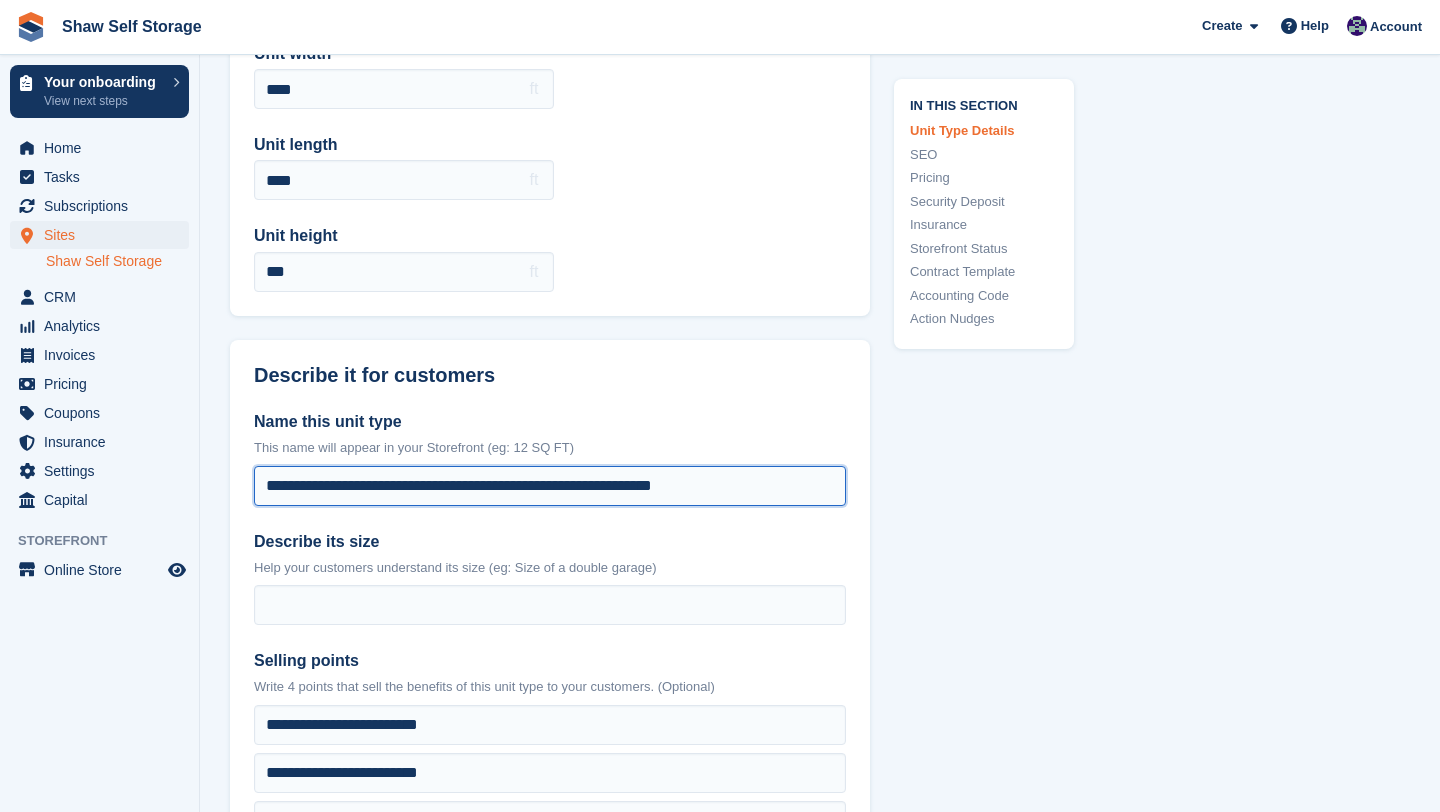 click on "**********" at bounding box center [550, 486] 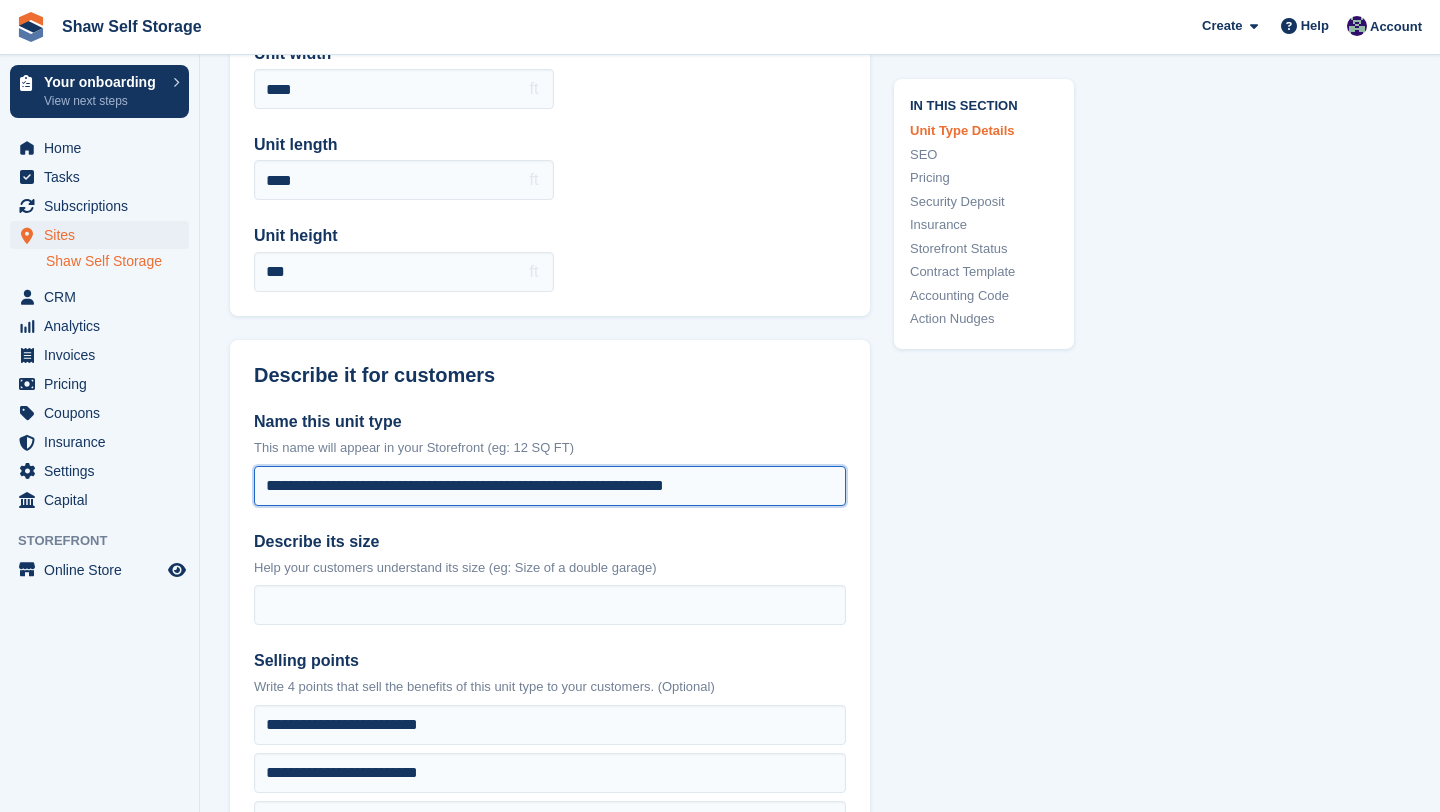 paste on "**********" 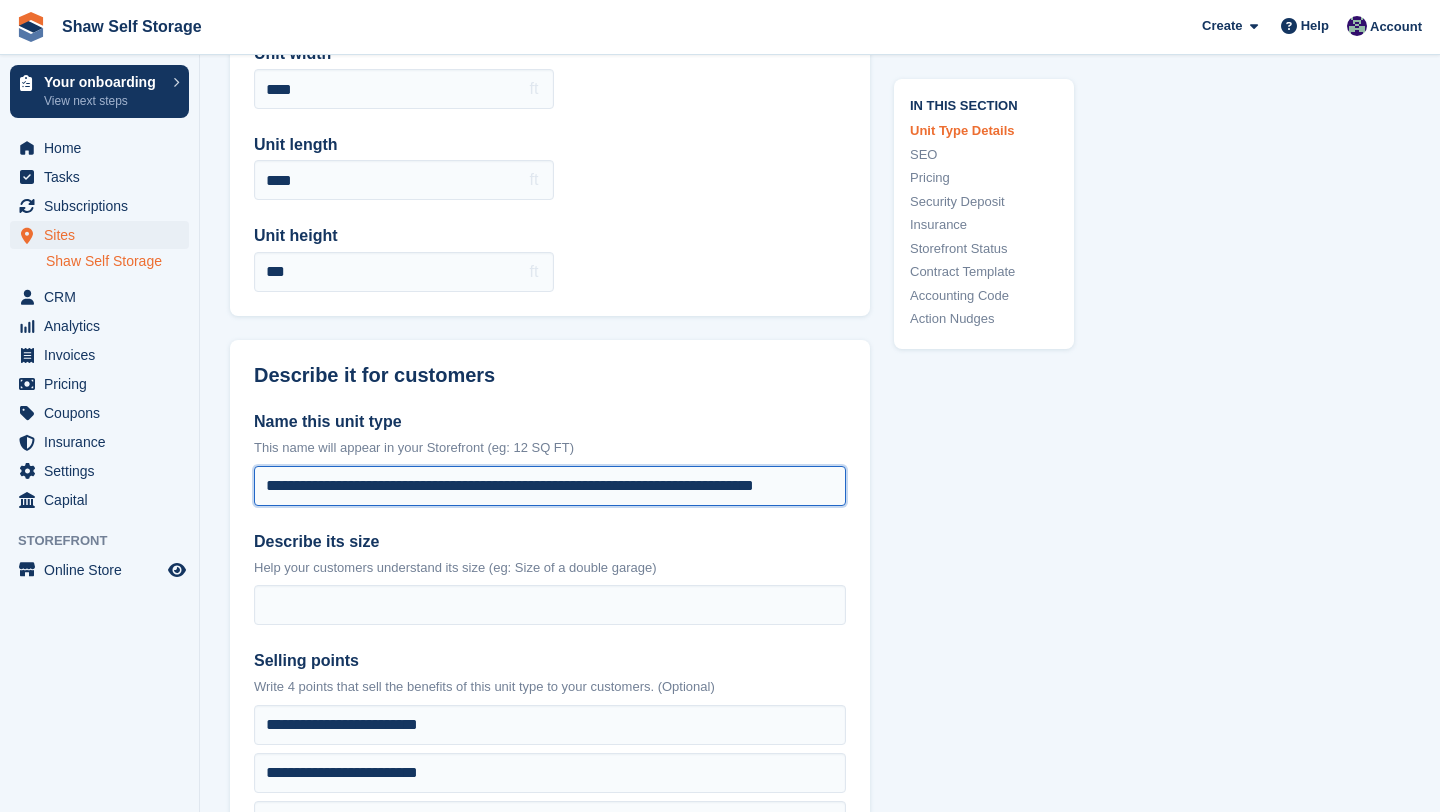 click on "**********" at bounding box center (550, 486) 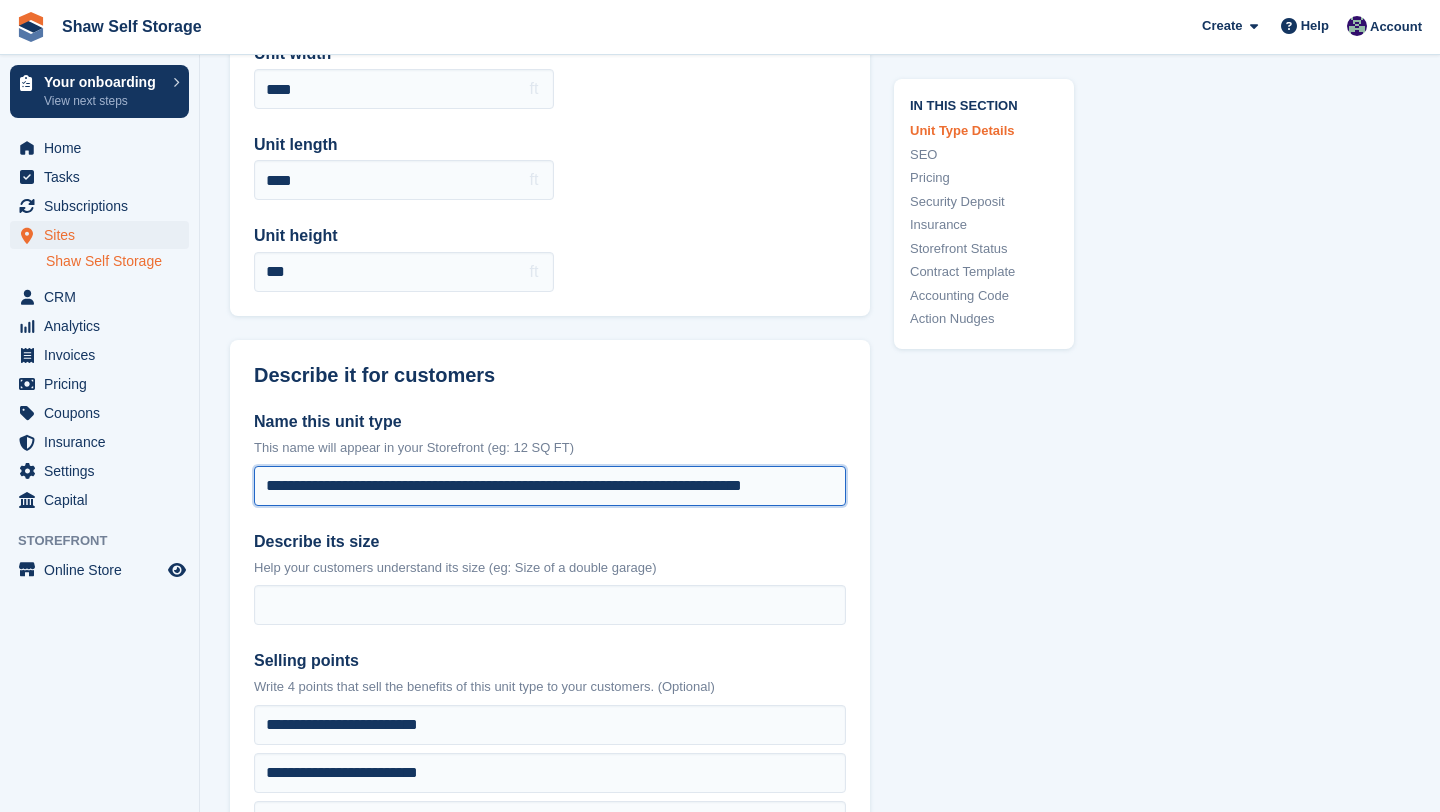 click on "**********" at bounding box center (550, 486) 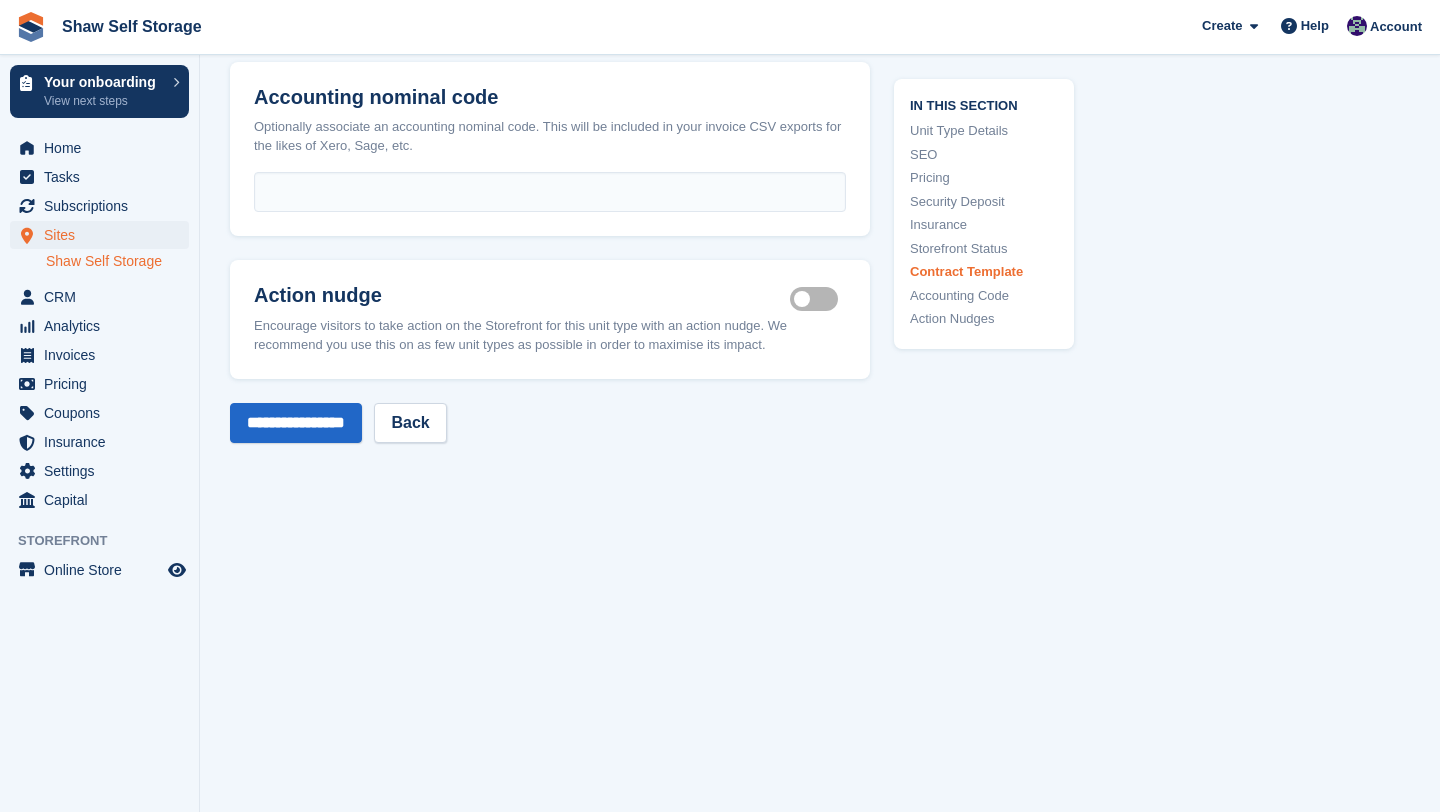 scroll, scrollTop: 3597, scrollLeft: 0, axis: vertical 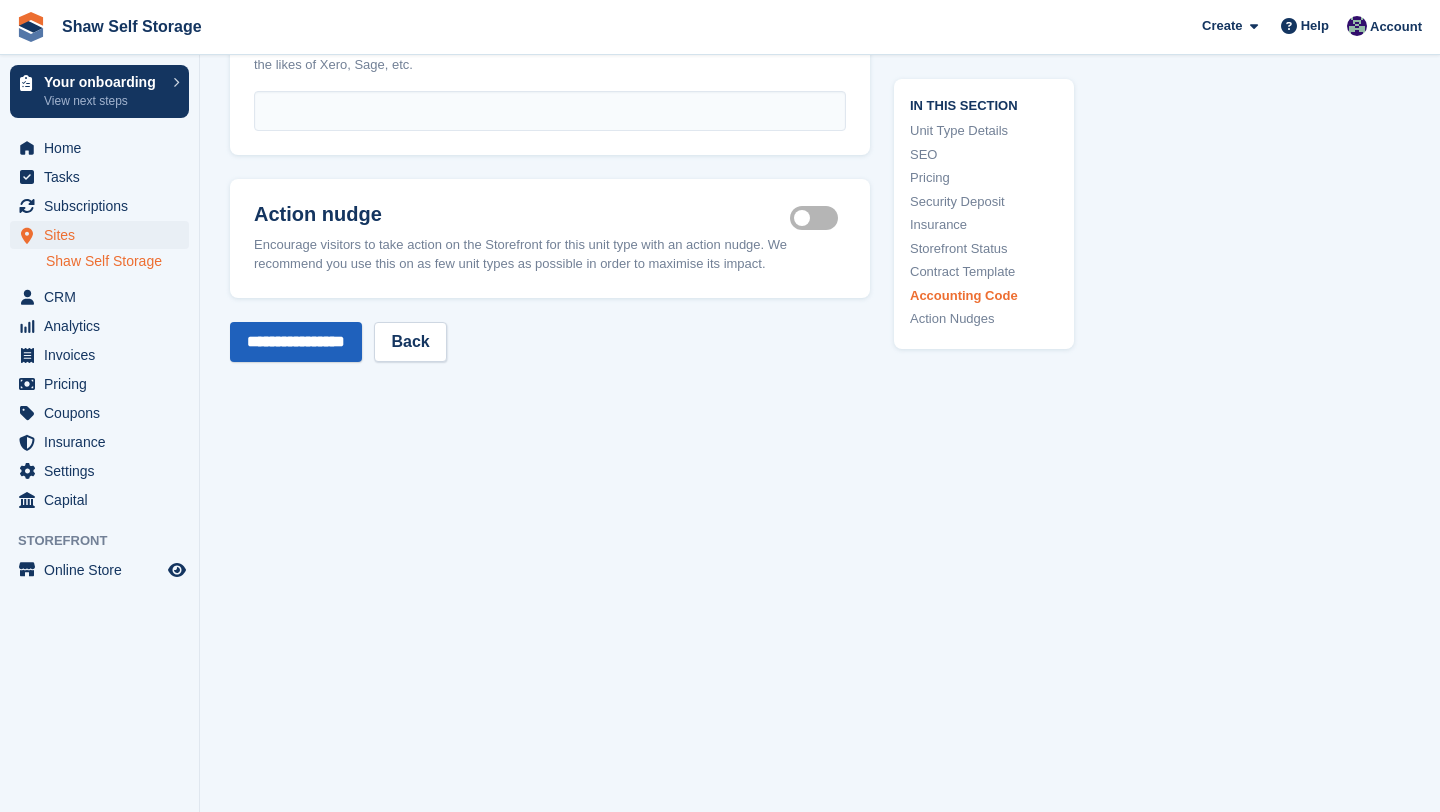 type on "**********" 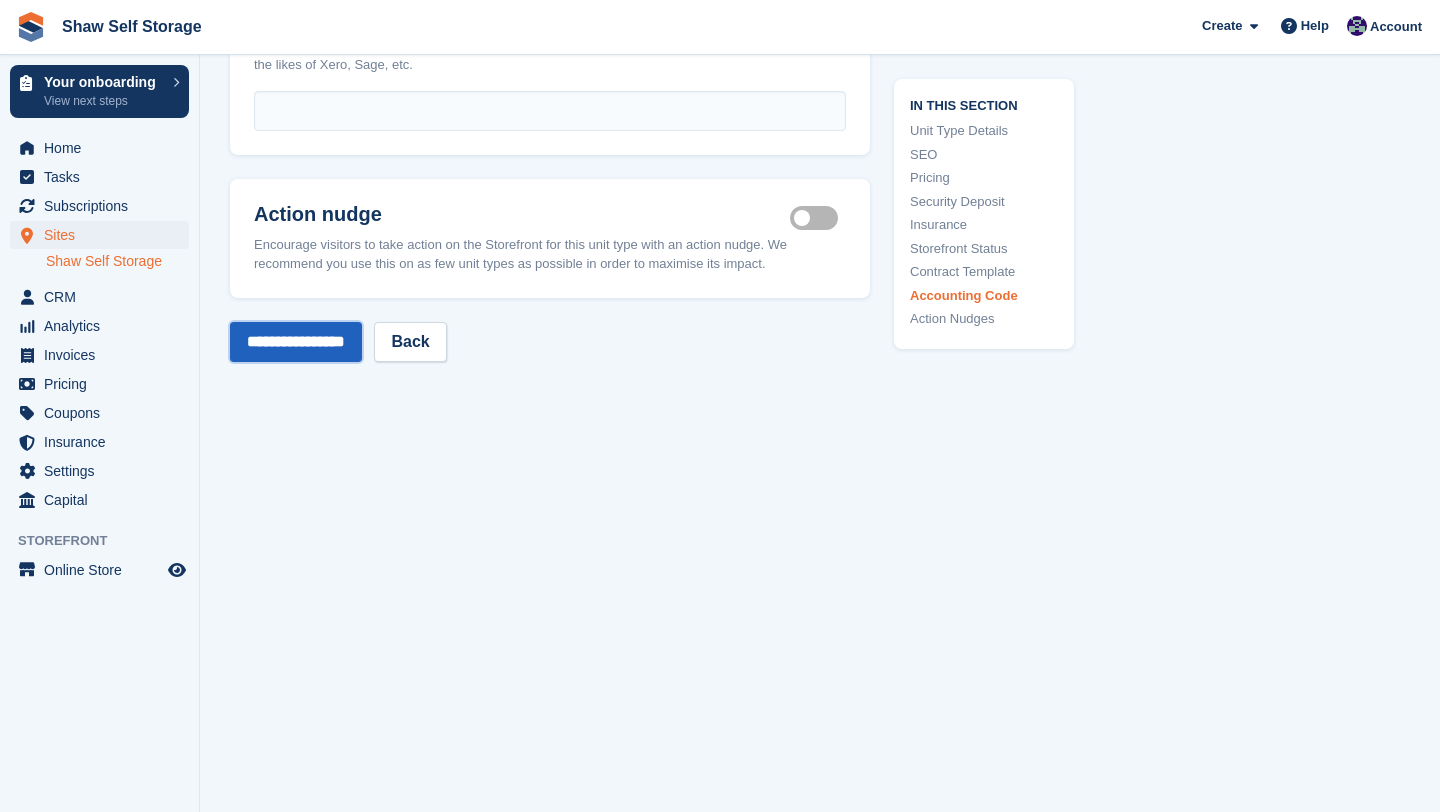 click on "**********" at bounding box center (296, 342) 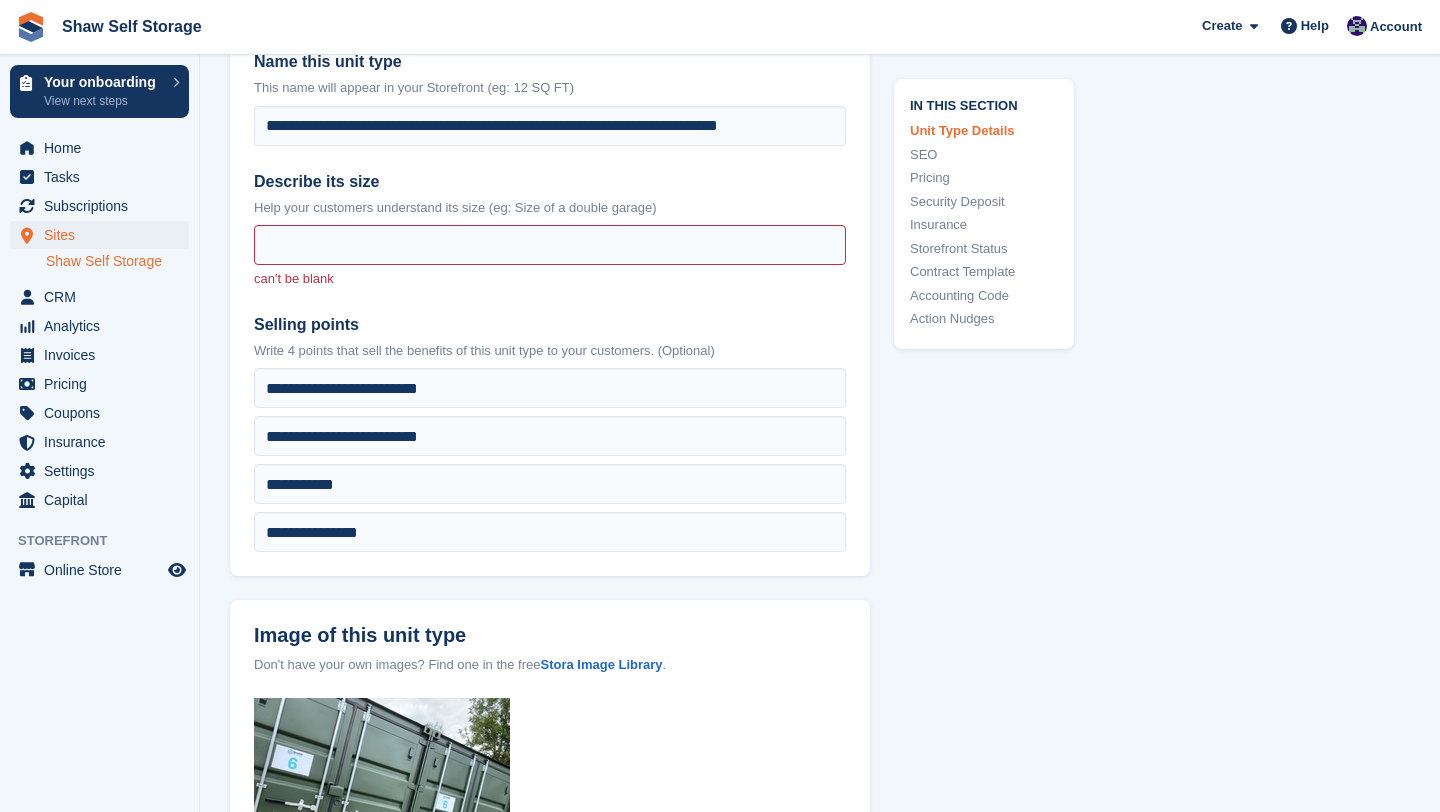 scroll, scrollTop: 694, scrollLeft: 0, axis: vertical 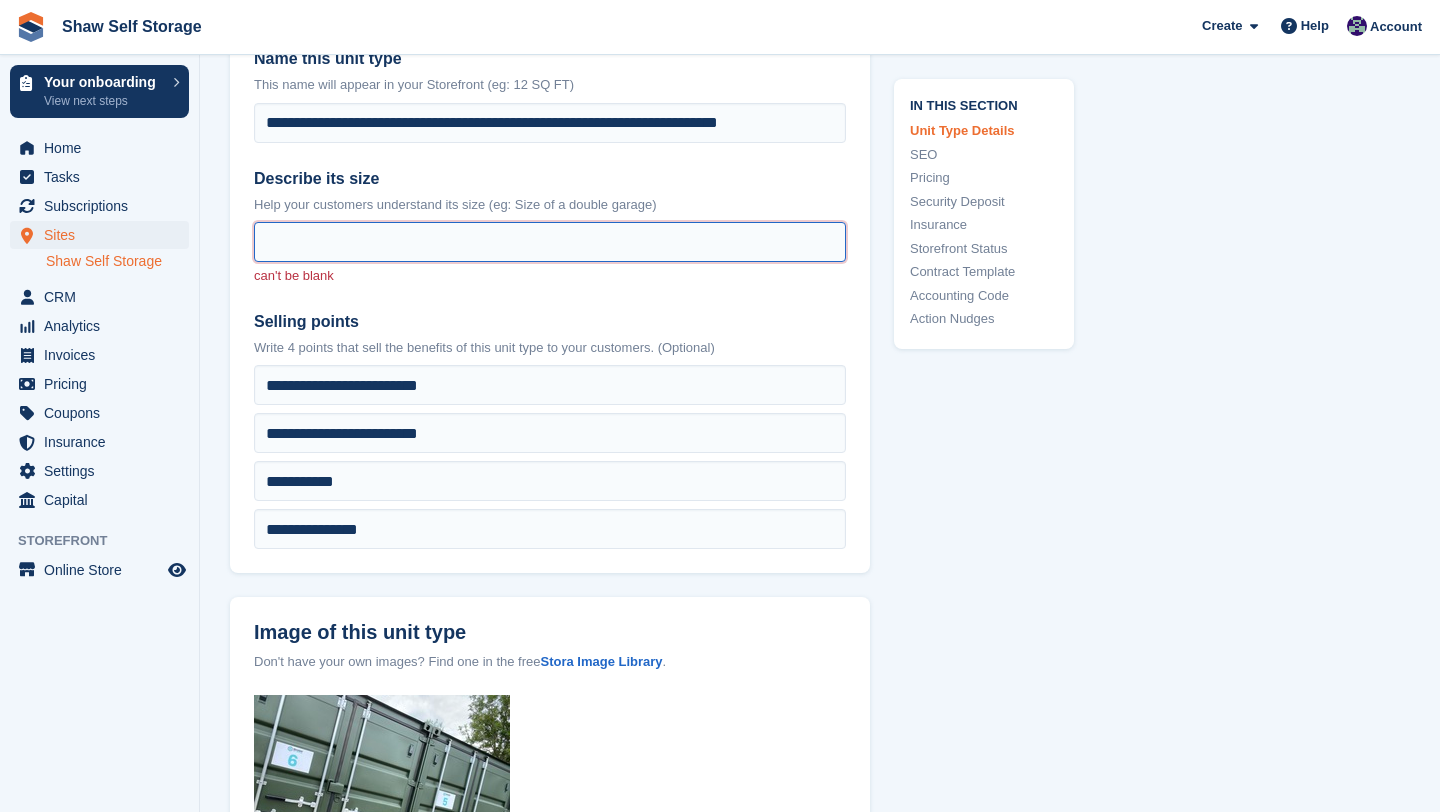 click on "Describe its size" at bounding box center (550, 242) 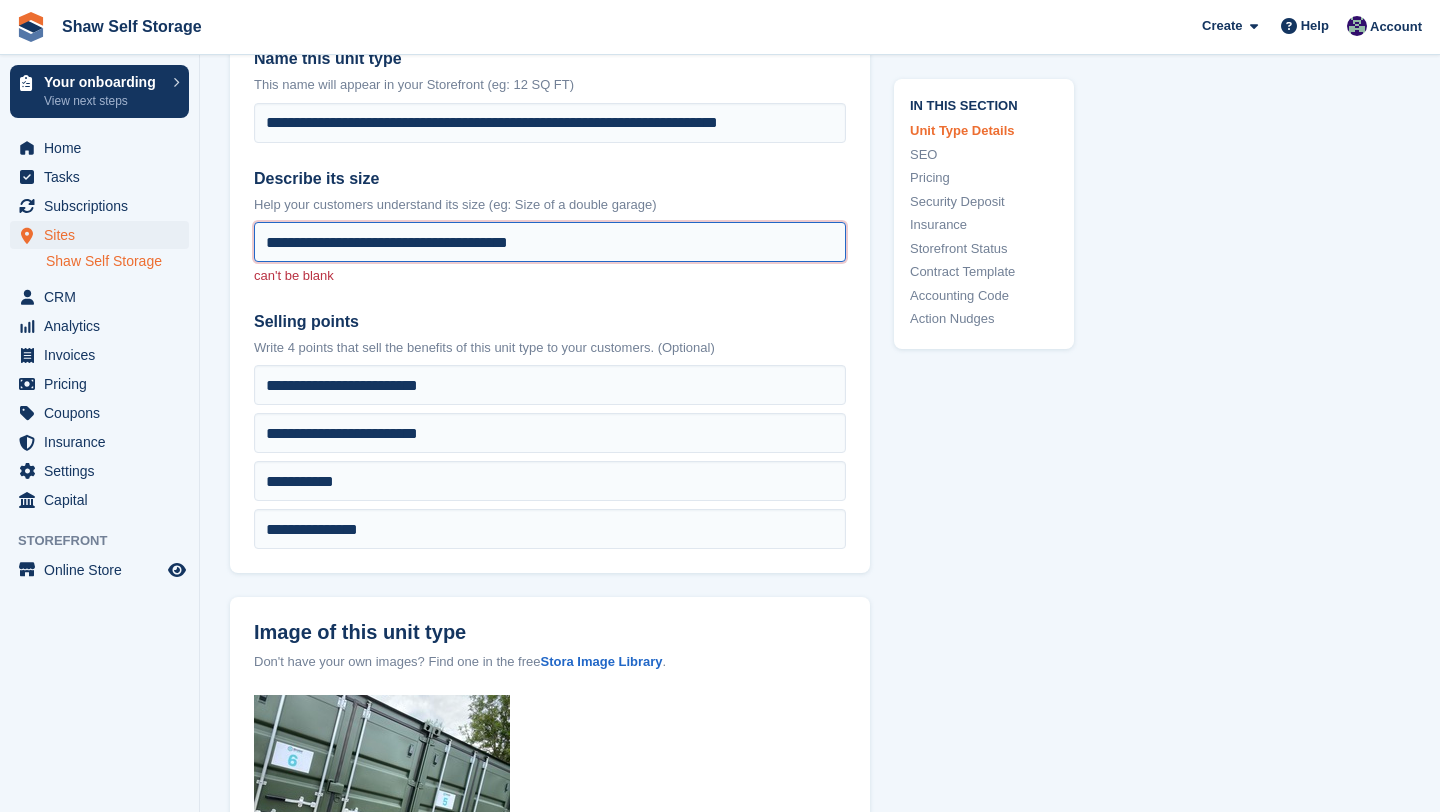 click on "**********" at bounding box center [550, 242] 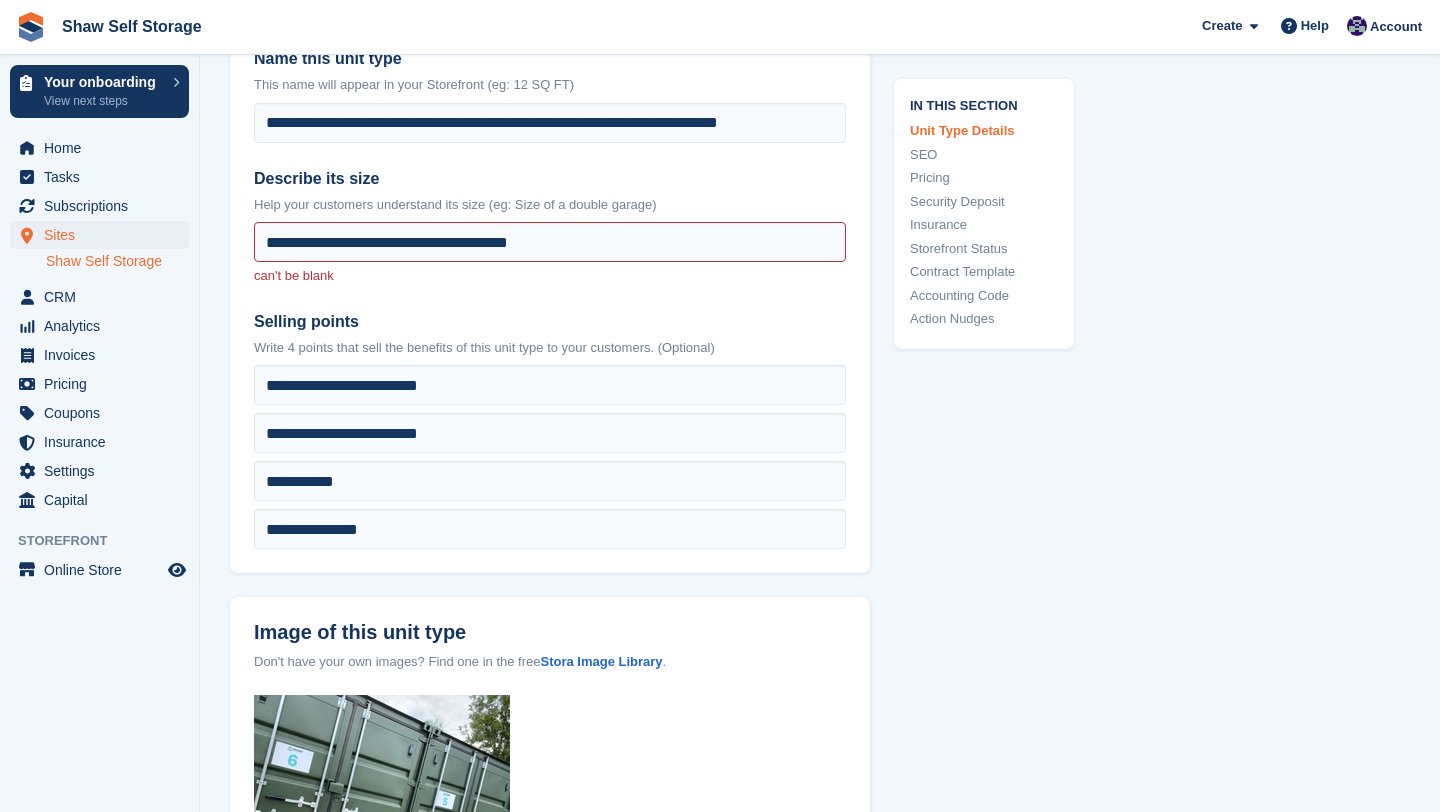 click on "**********" at bounding box center (550, 298) 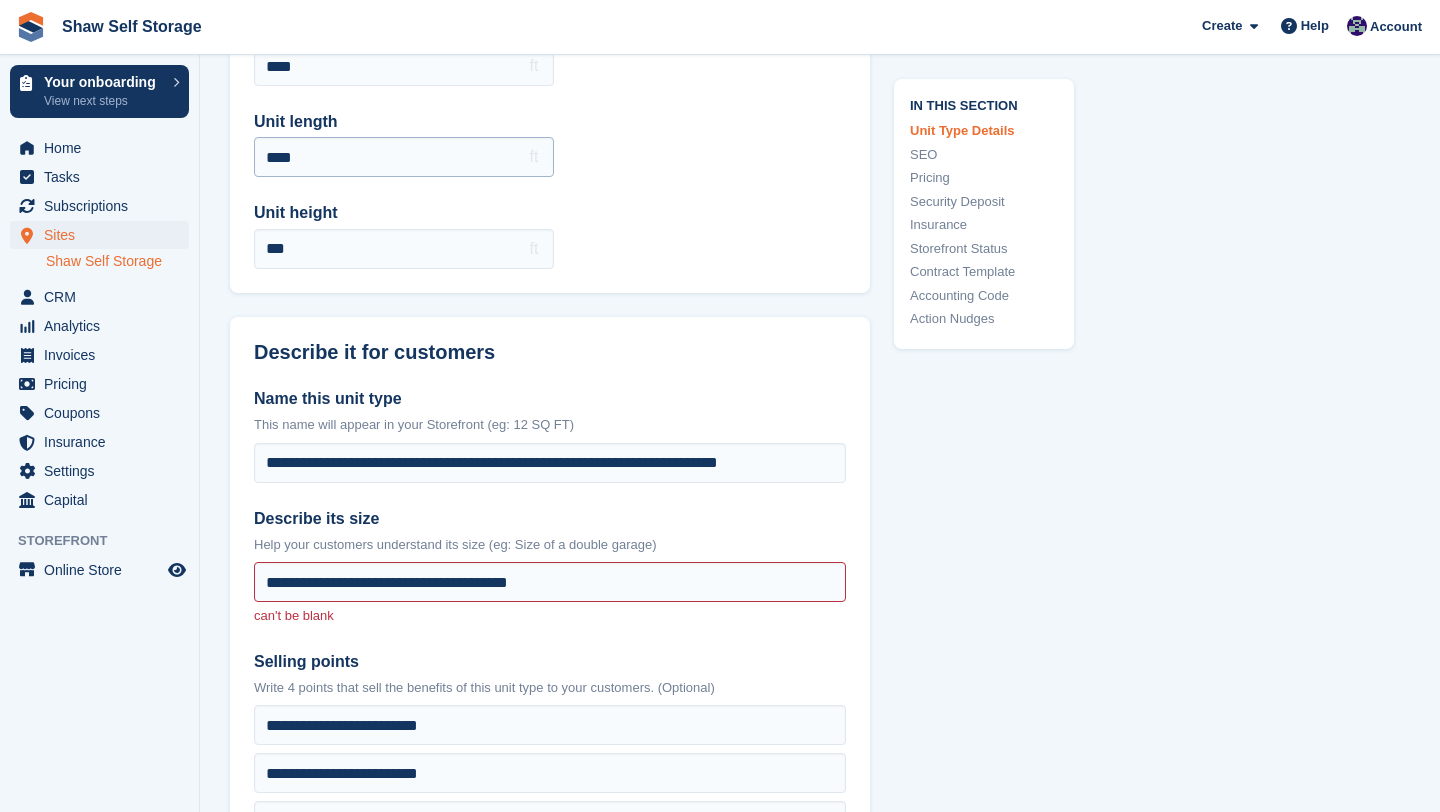 scroll, scrollTop: 405, scrollLeft: 0, axis: vertical 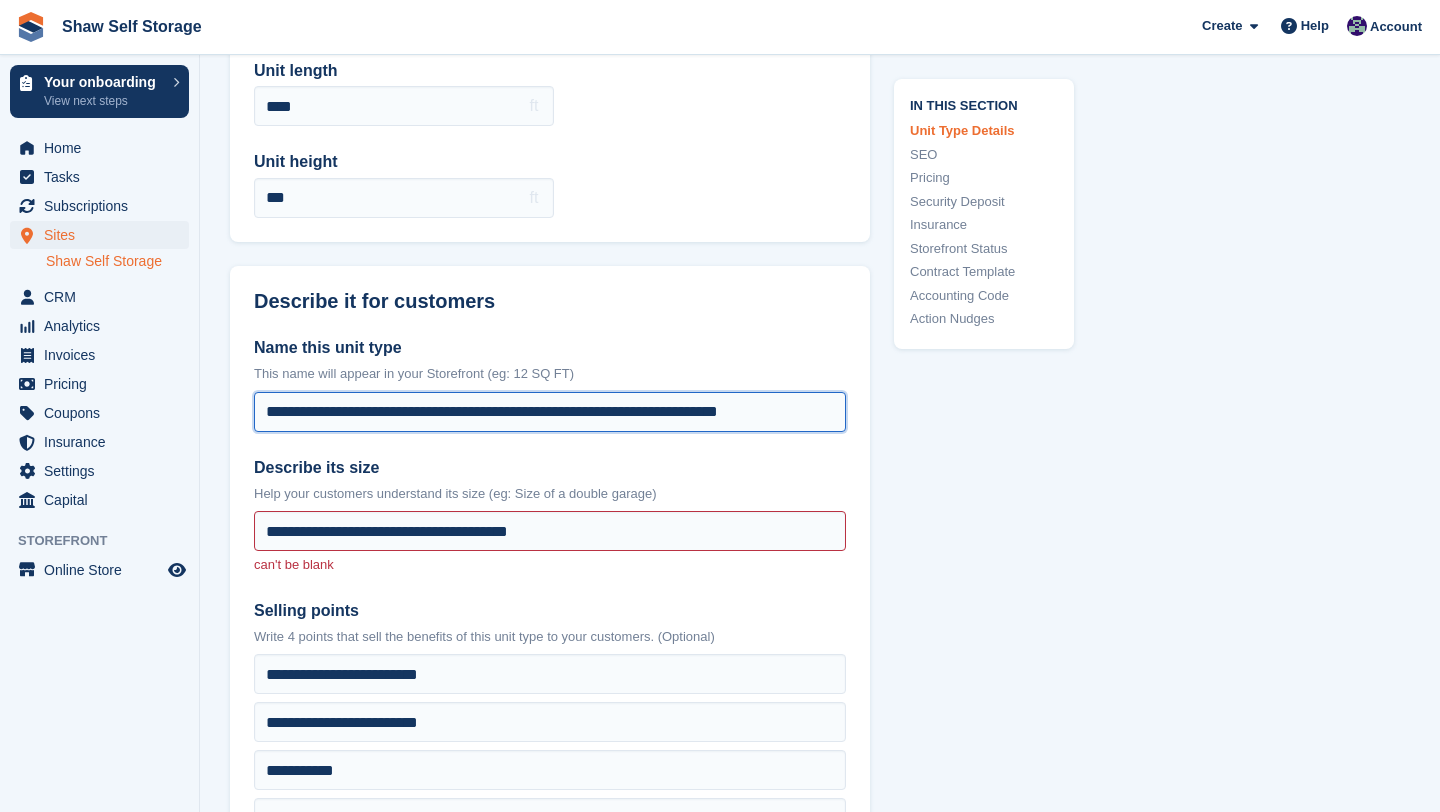drag, startPoint x: 526, startPoint y: 414, endPoint x: 767, endPoint y: 416, distance: 241.0083 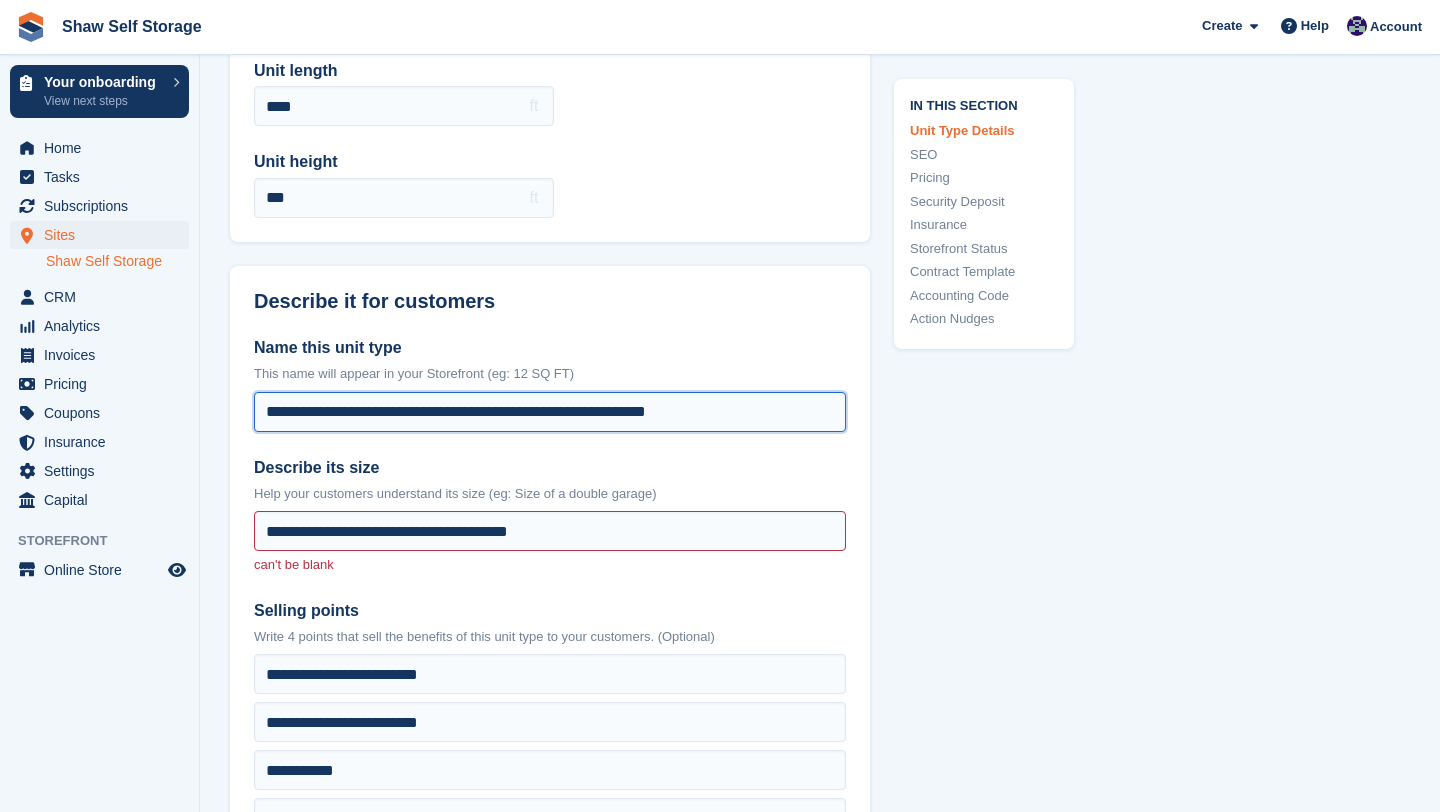 type on "**********" 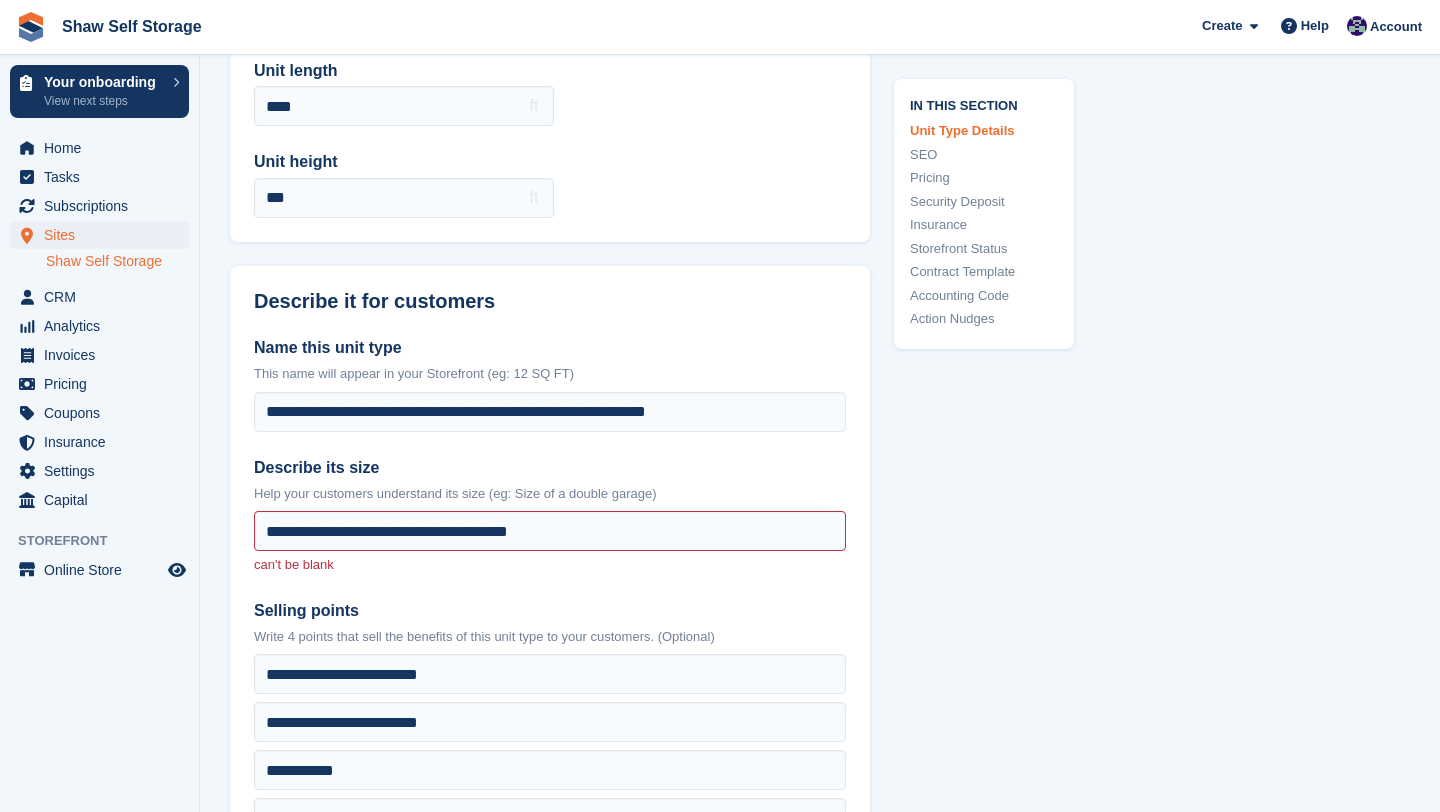 click on "**********" at bounding box center (550, 587) 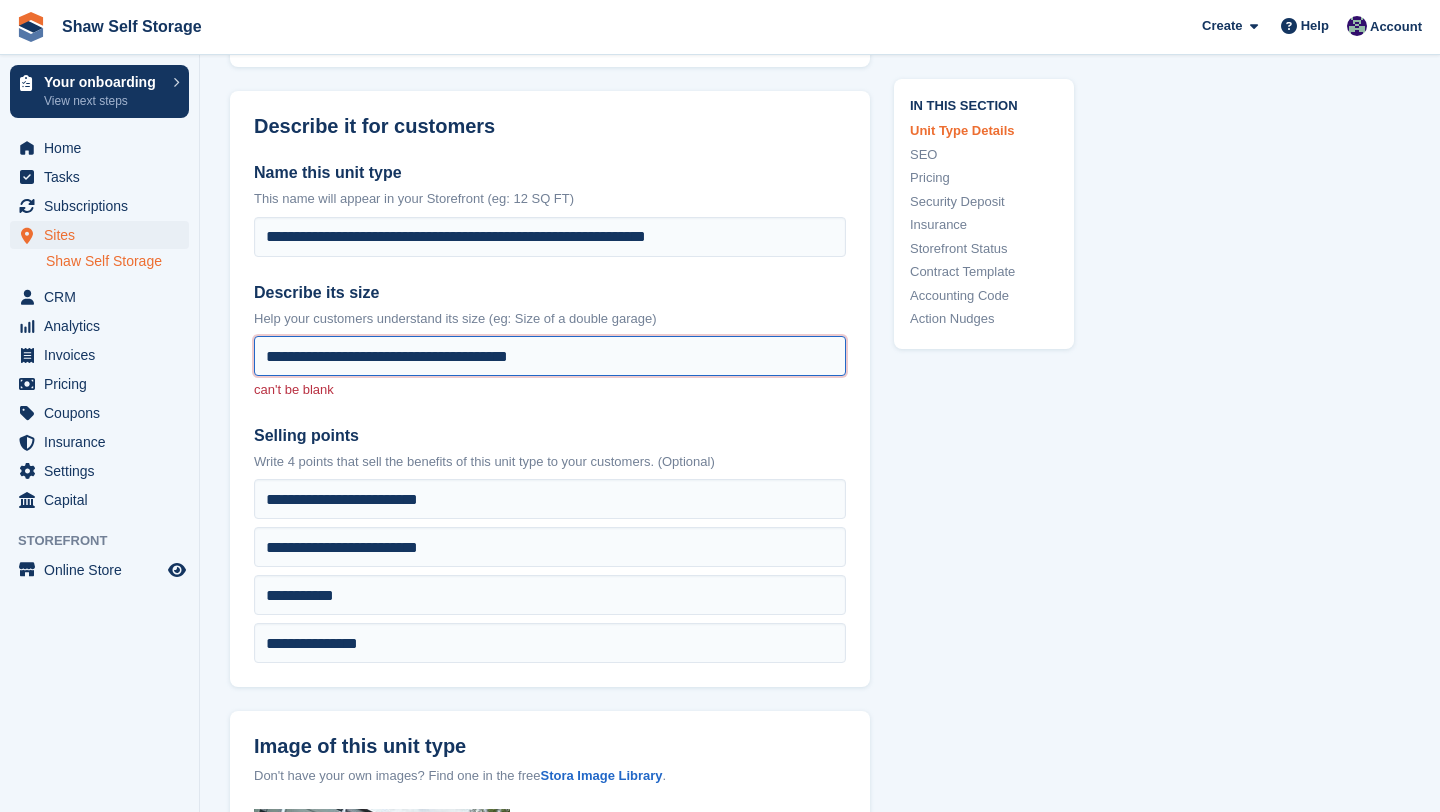 click on "**********" at bounding box center [550, 356] 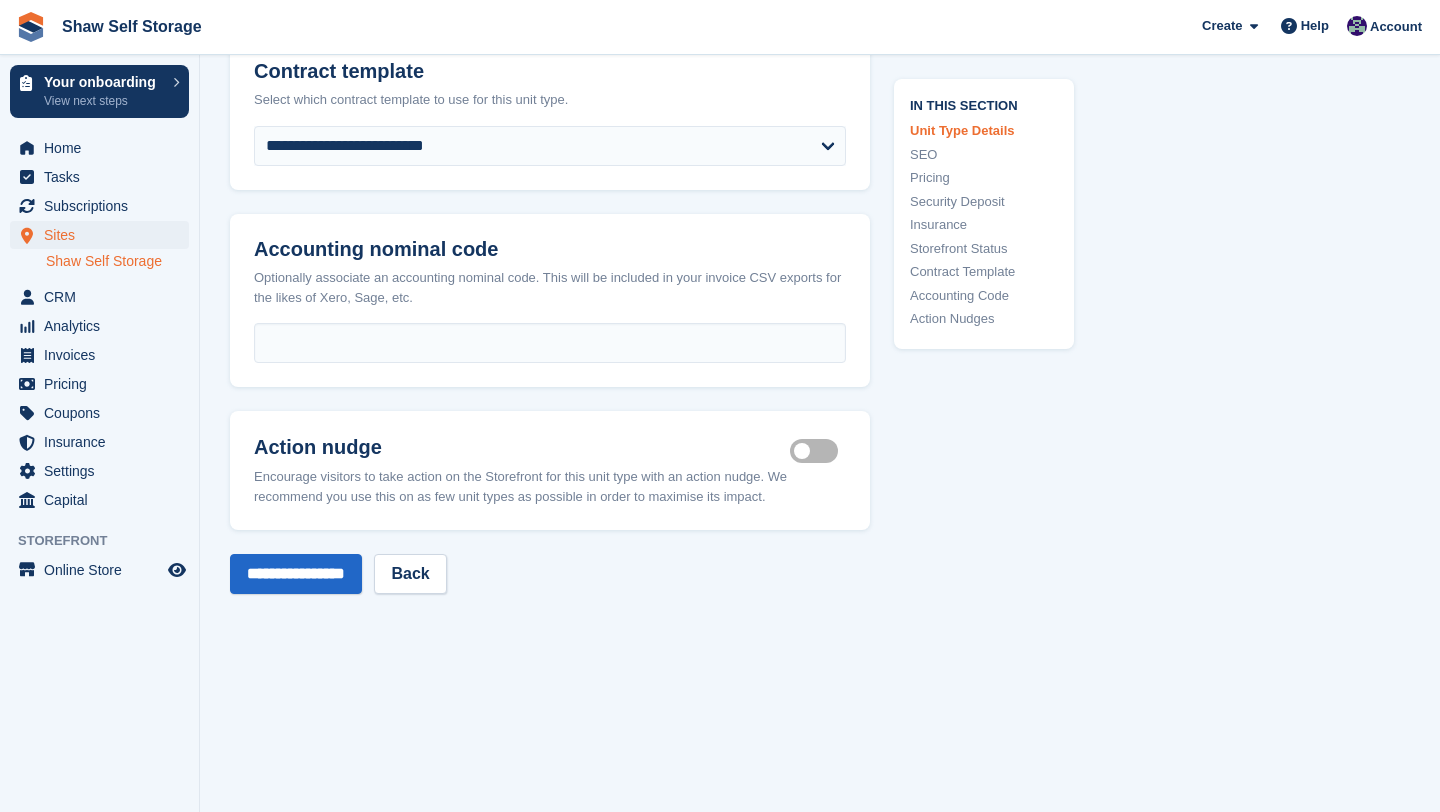scroll, scrollTop: 3836, scrollLeft: 0, axis: vertical 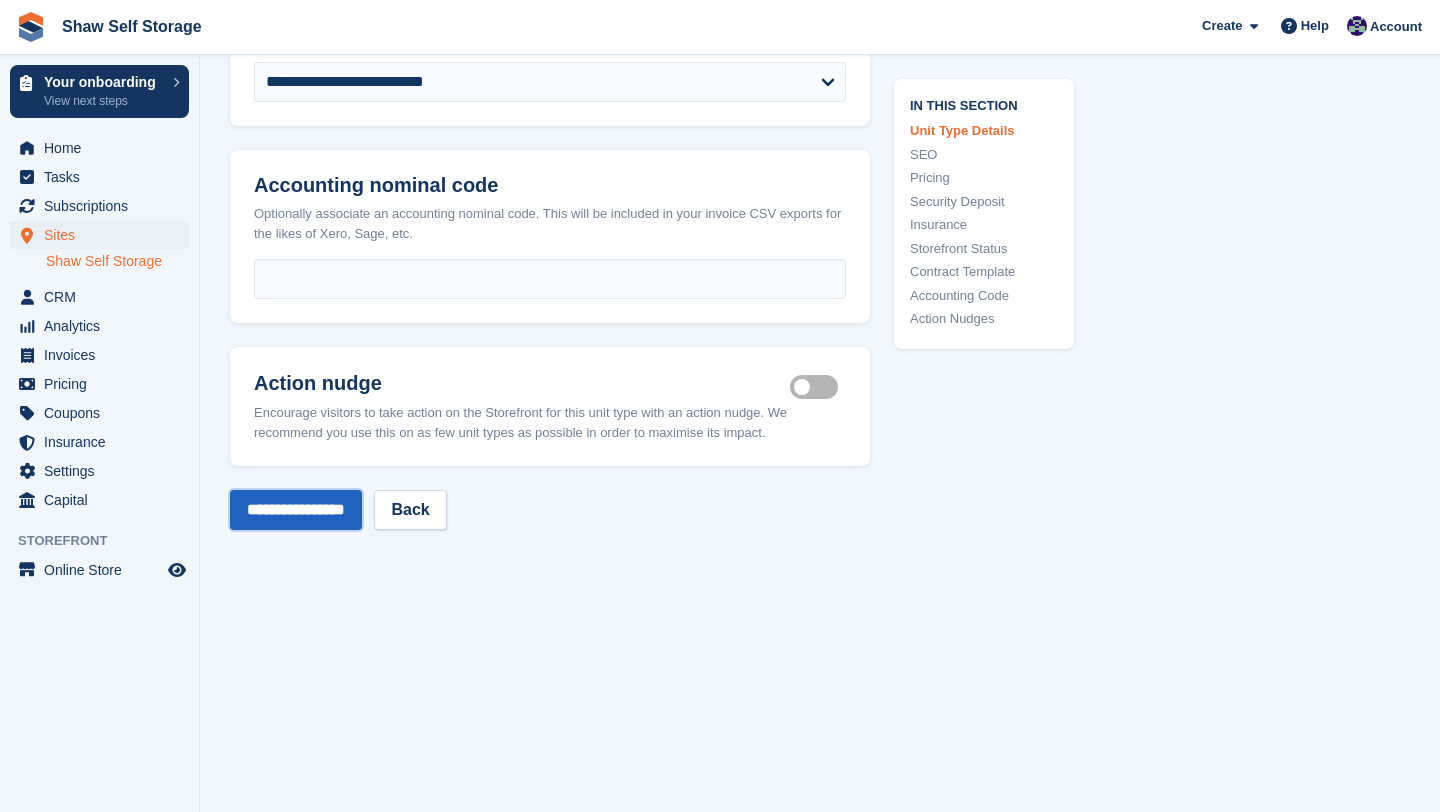 click on "**********" at bounding box center (296, 510) 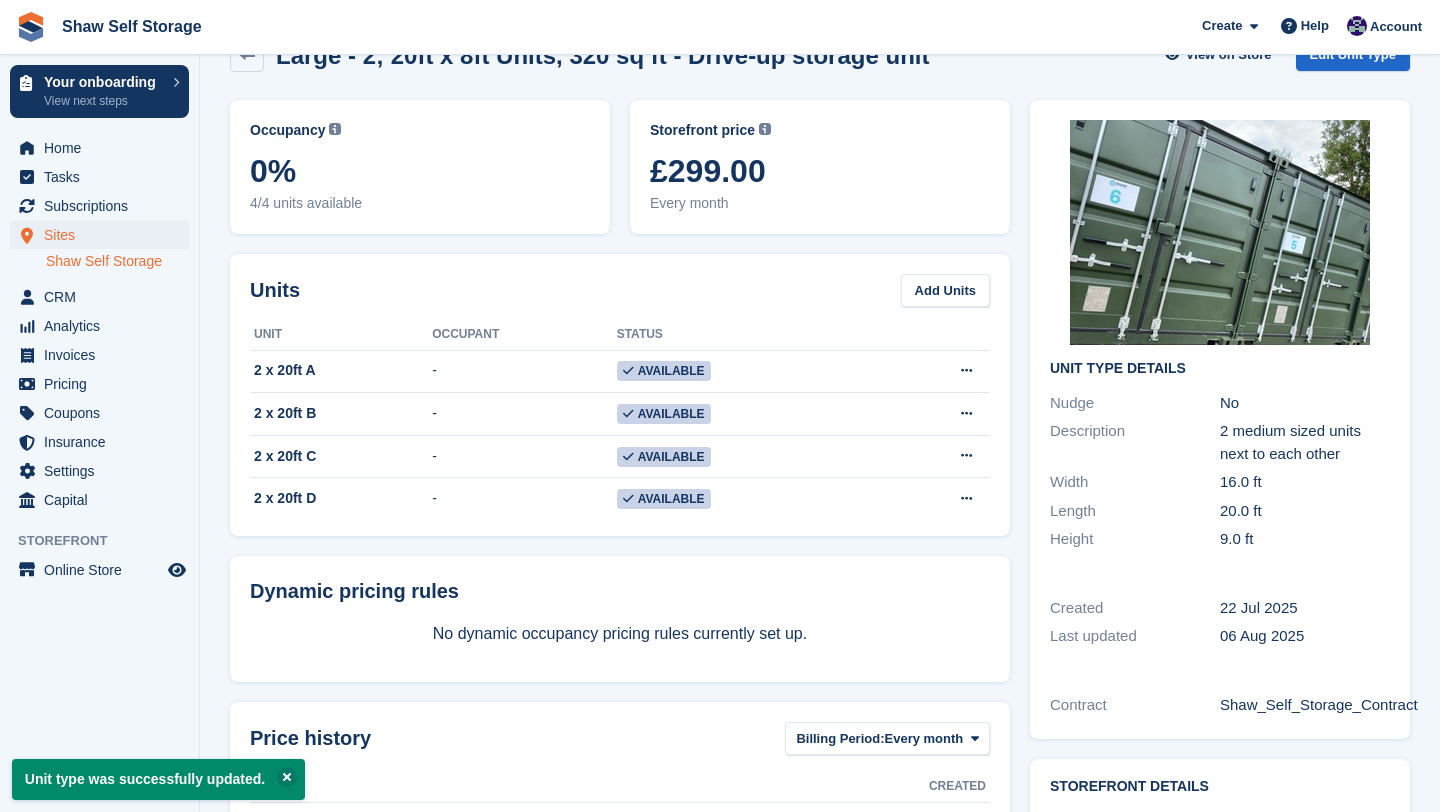 scroll, scrollTop: 0, scrollLeft: 0, axis: both 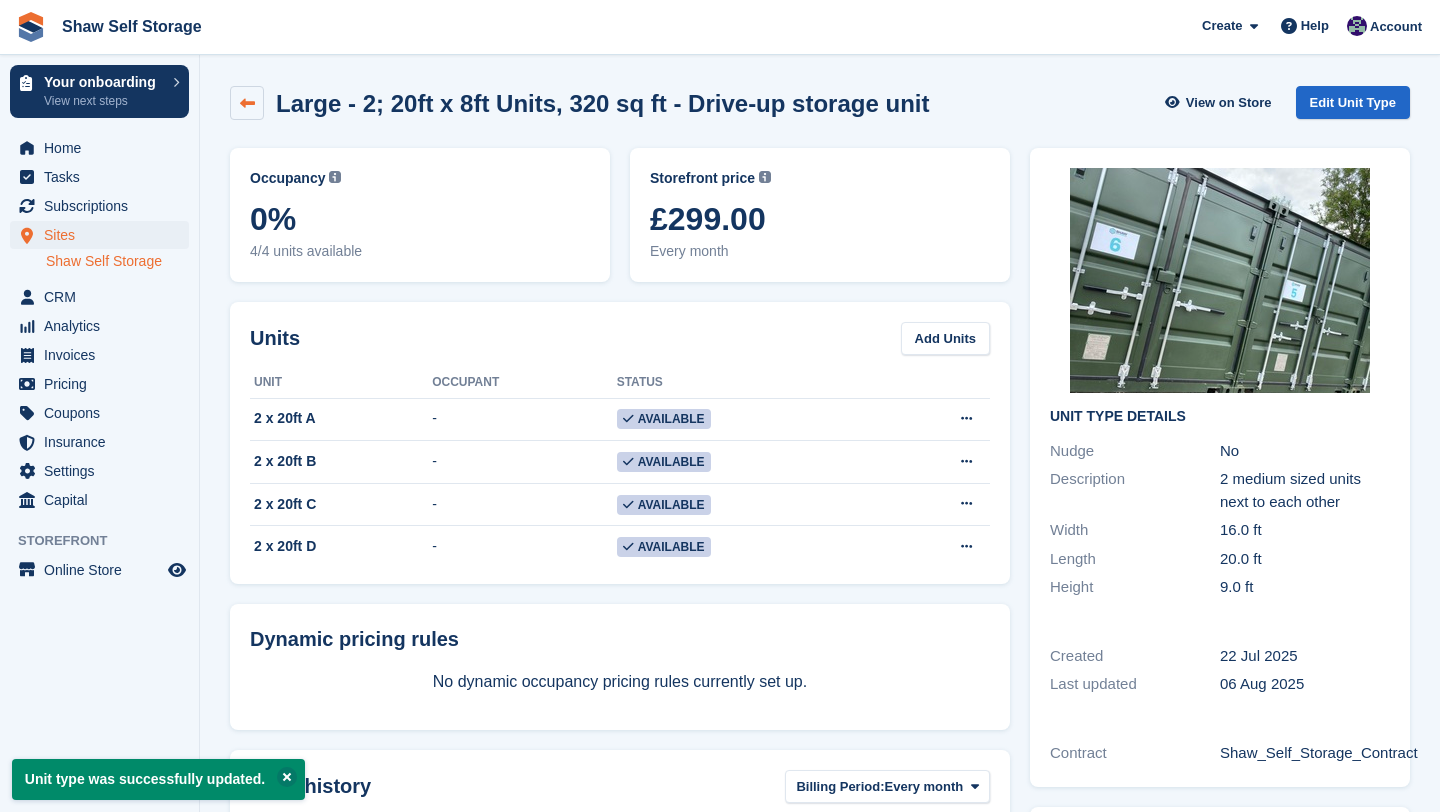 click at bounding box center (247, 103) 